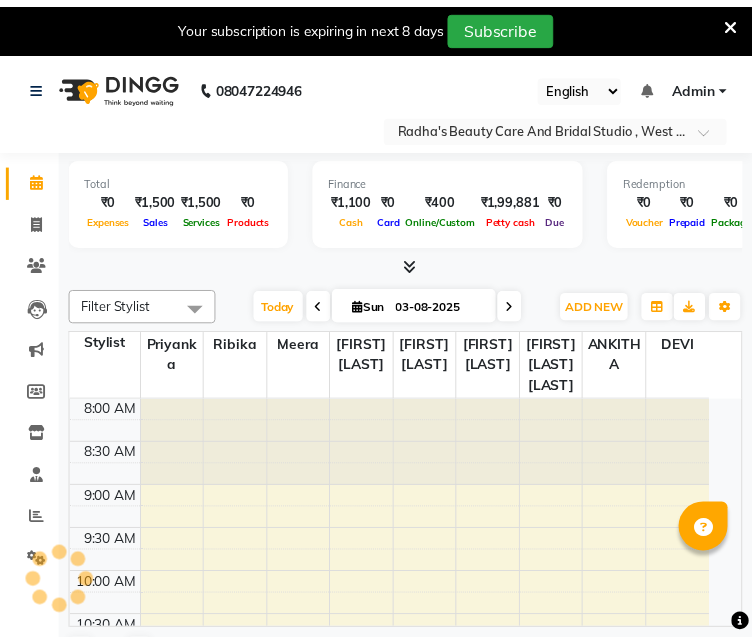 scroll, scrollTop: 0, scrollLeft: 0, axis: both 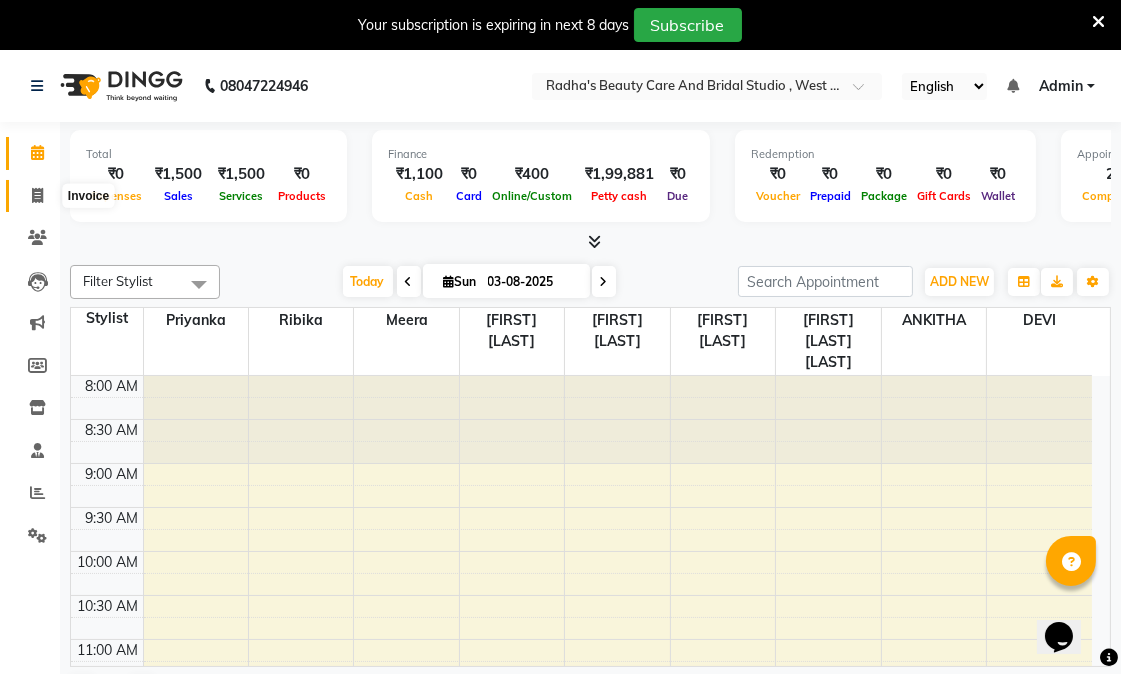 click 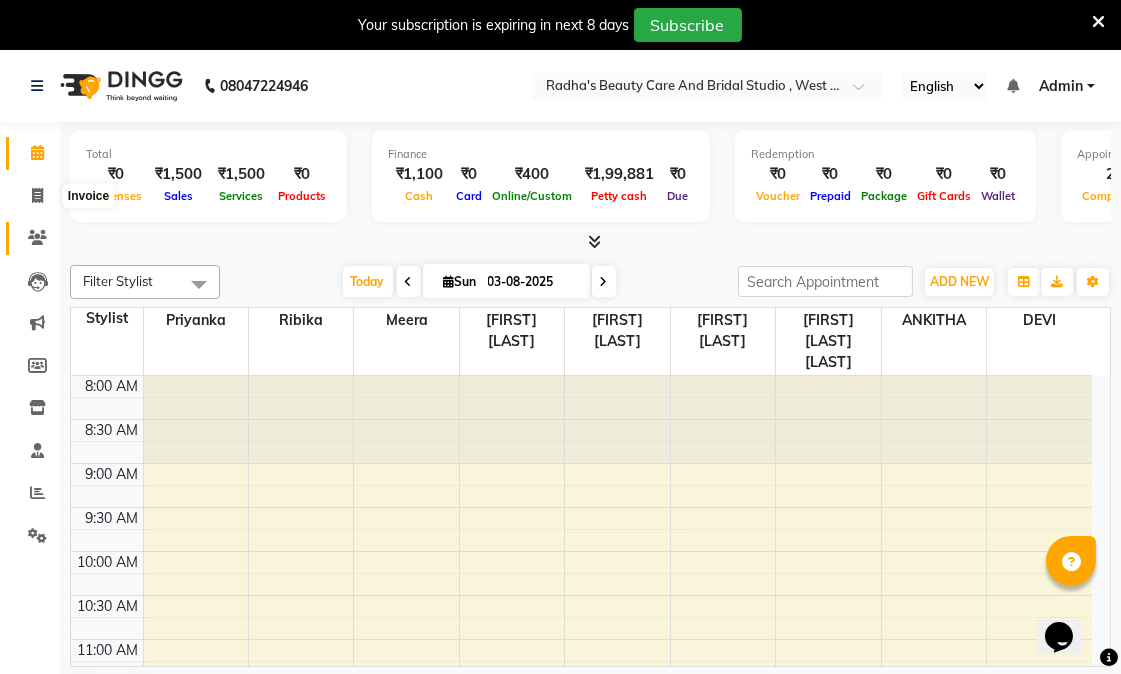 select on "service" 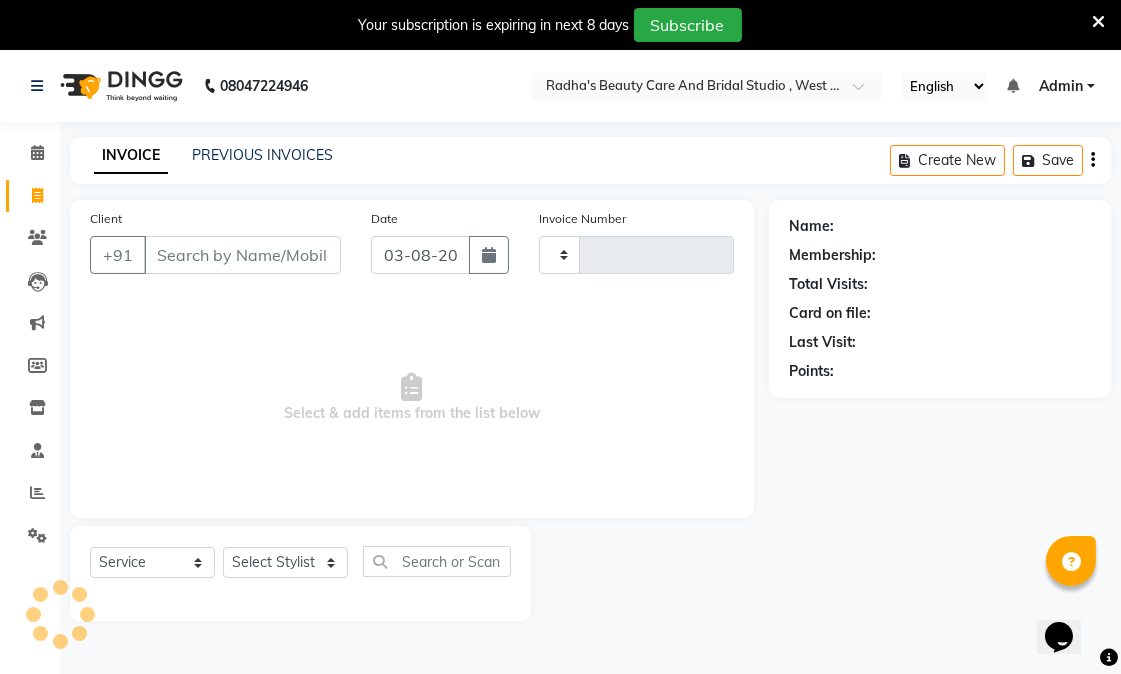 type on "0720" 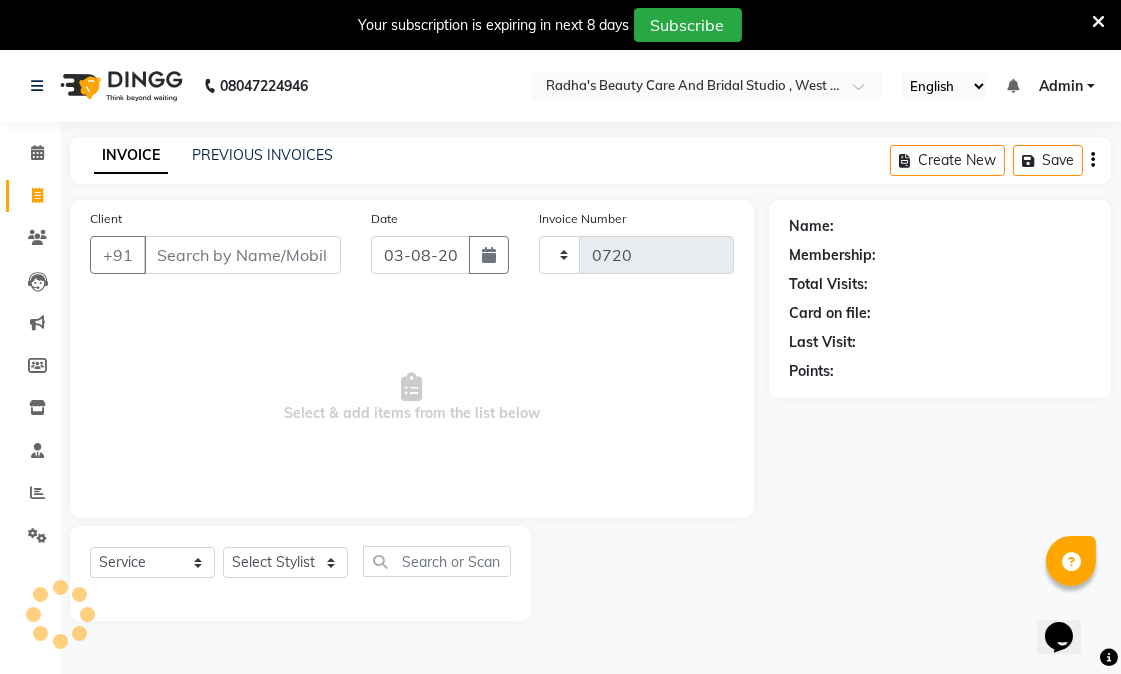 select on "6153" 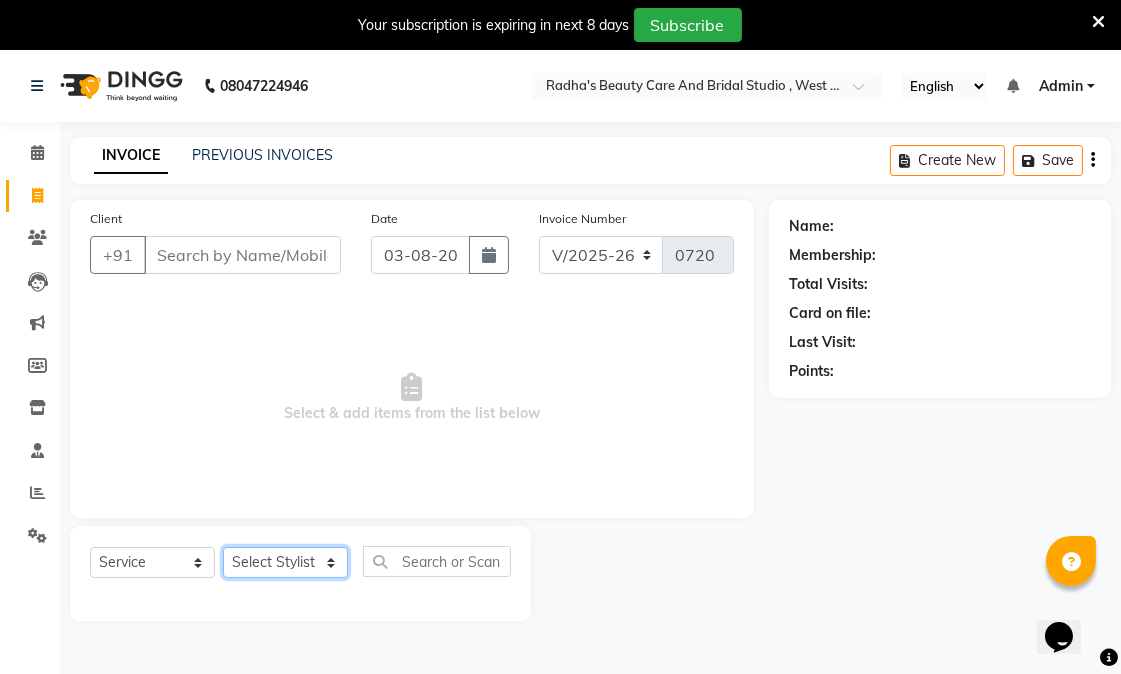 click on "Select Stylist" 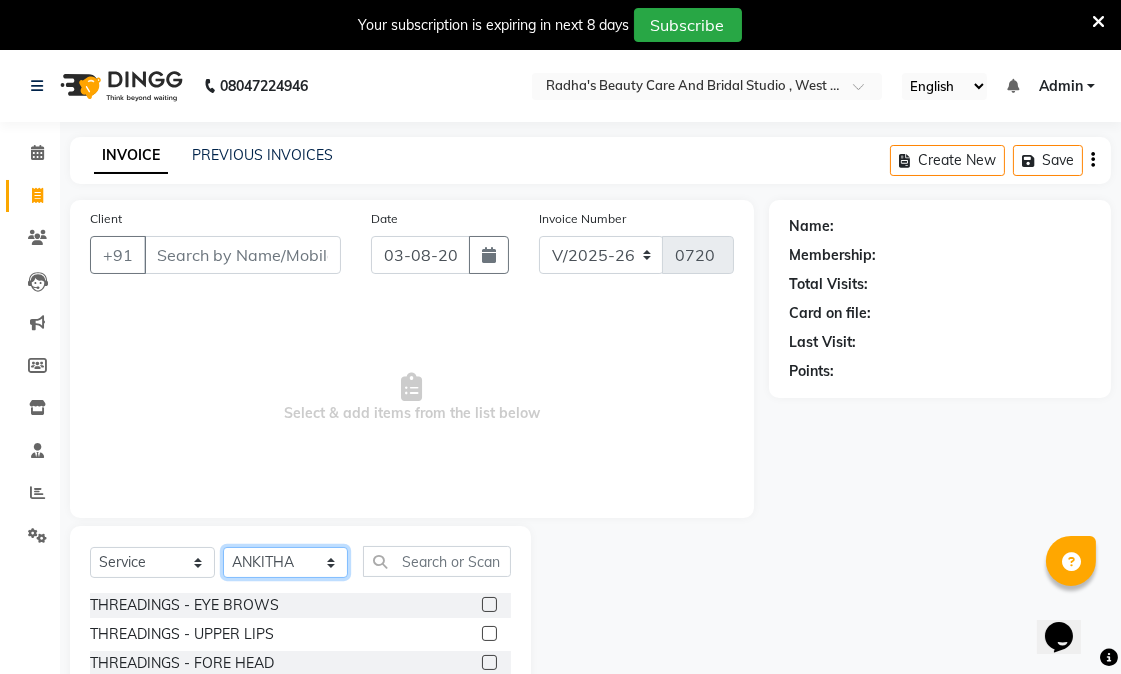 select on "80237" 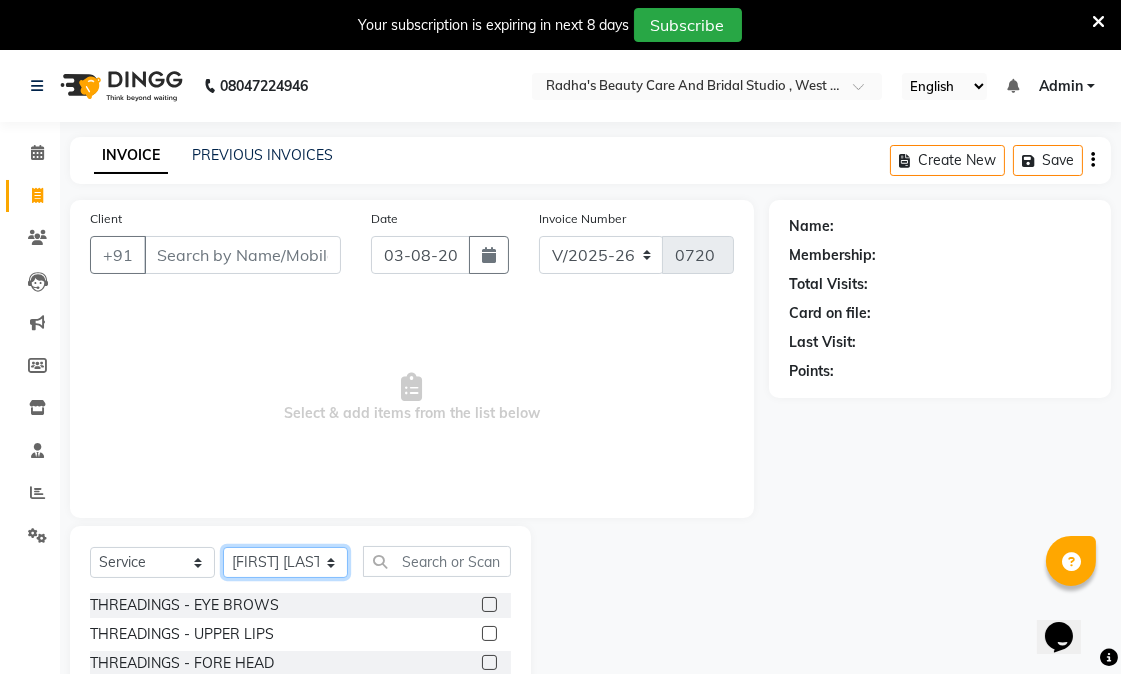 click on "Select Stylist [FIRST]  [LAST]  Meera  Priyanka  Ribika [FIRST] [LAST] [FIRST] [LAST] [FIRST] [LAST] [FIRST] [LAST]" 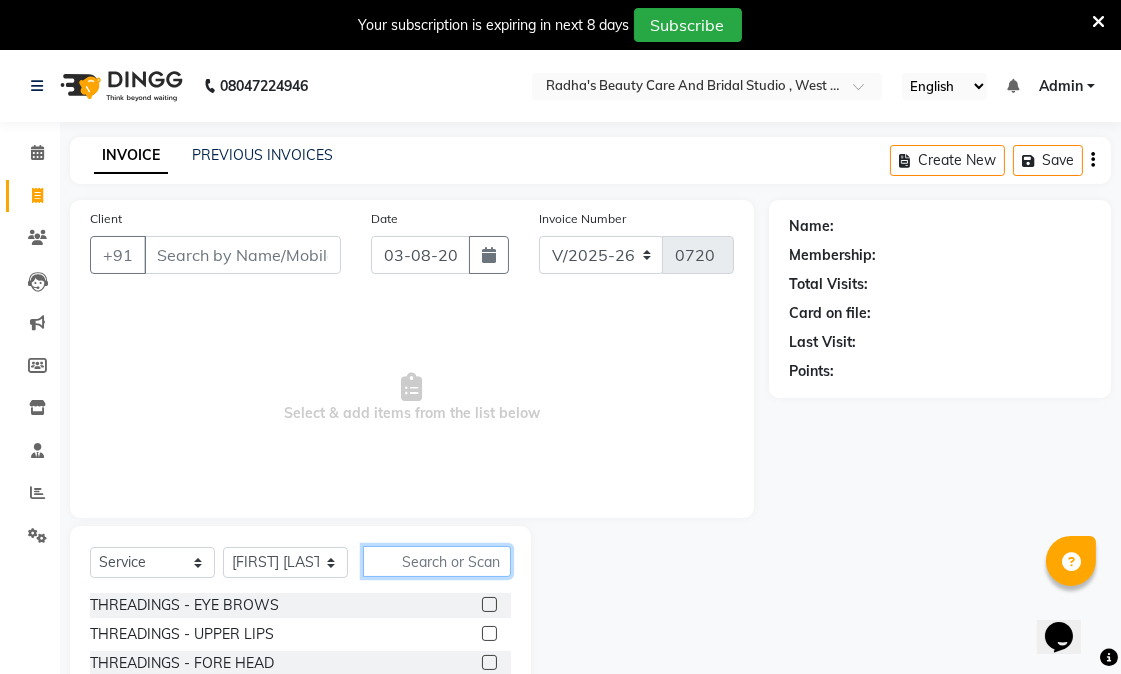 click 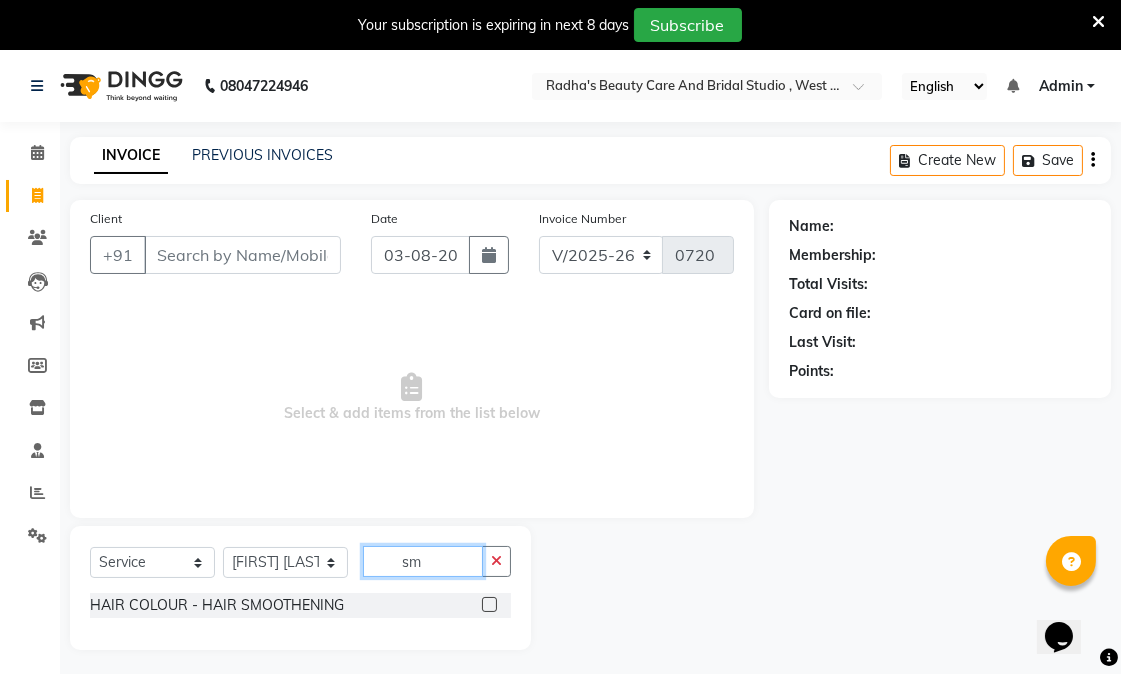 type on "sm" 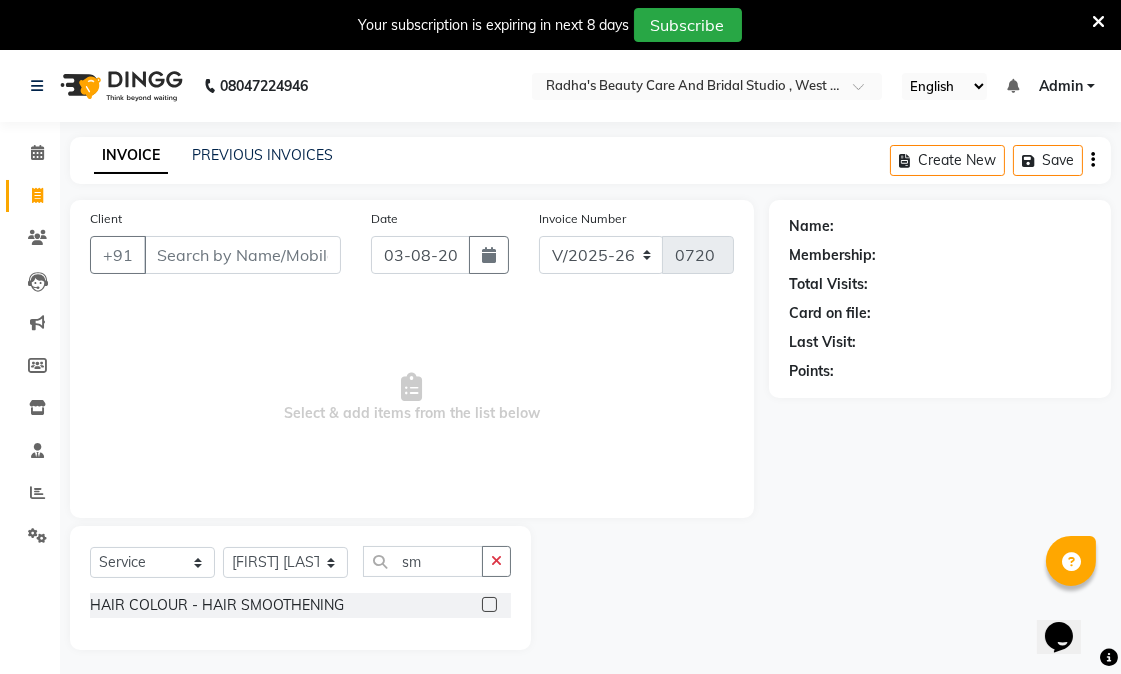 click 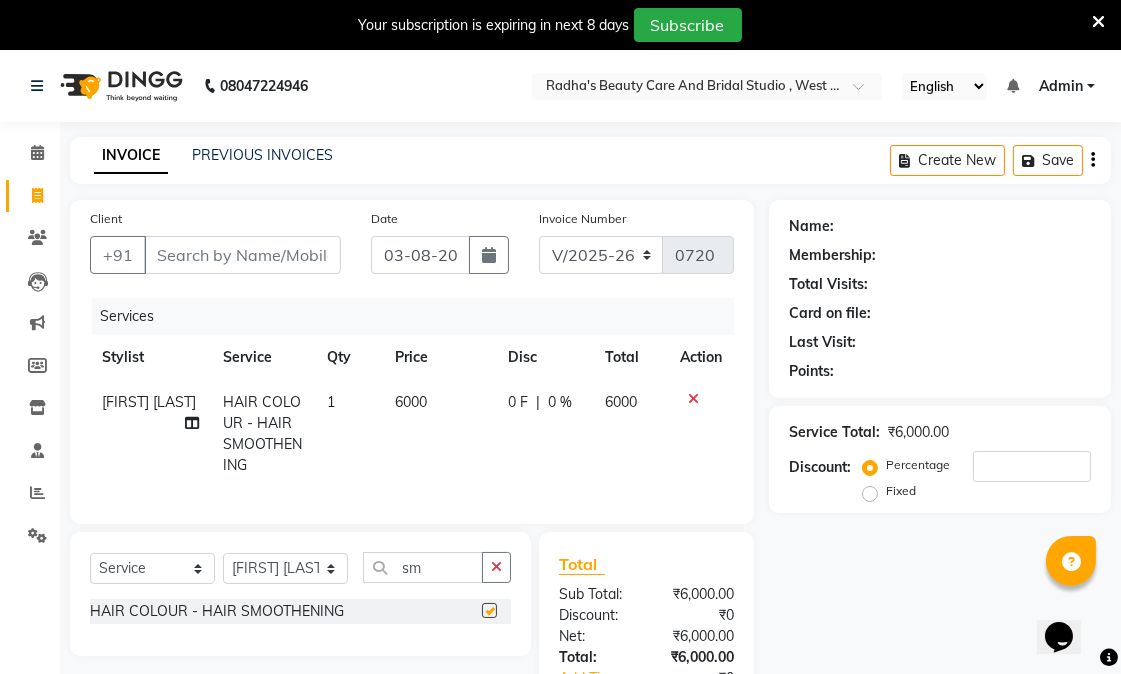 checkbox on "false" 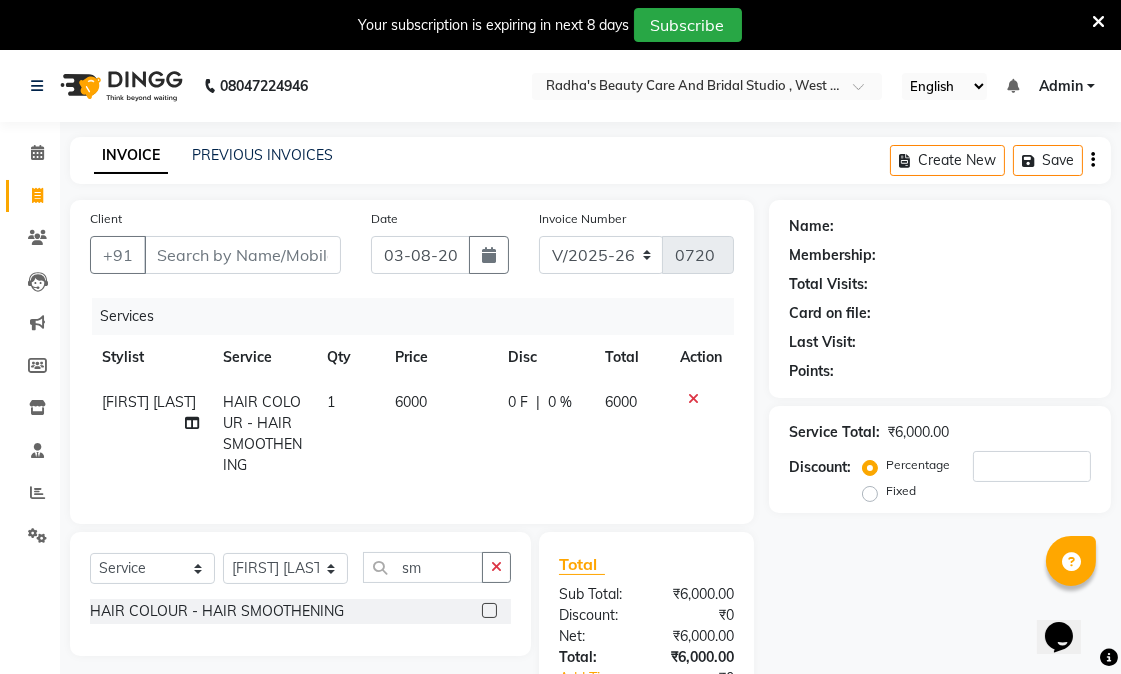 click 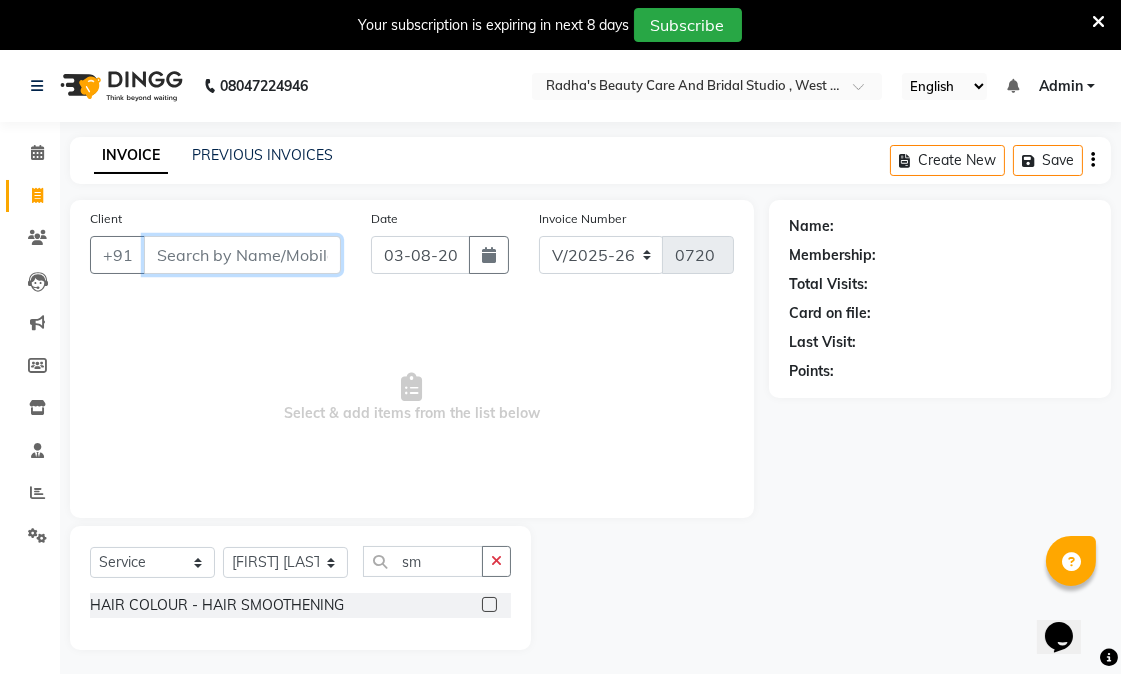 click on "Client" at bounding box center [242, 255] 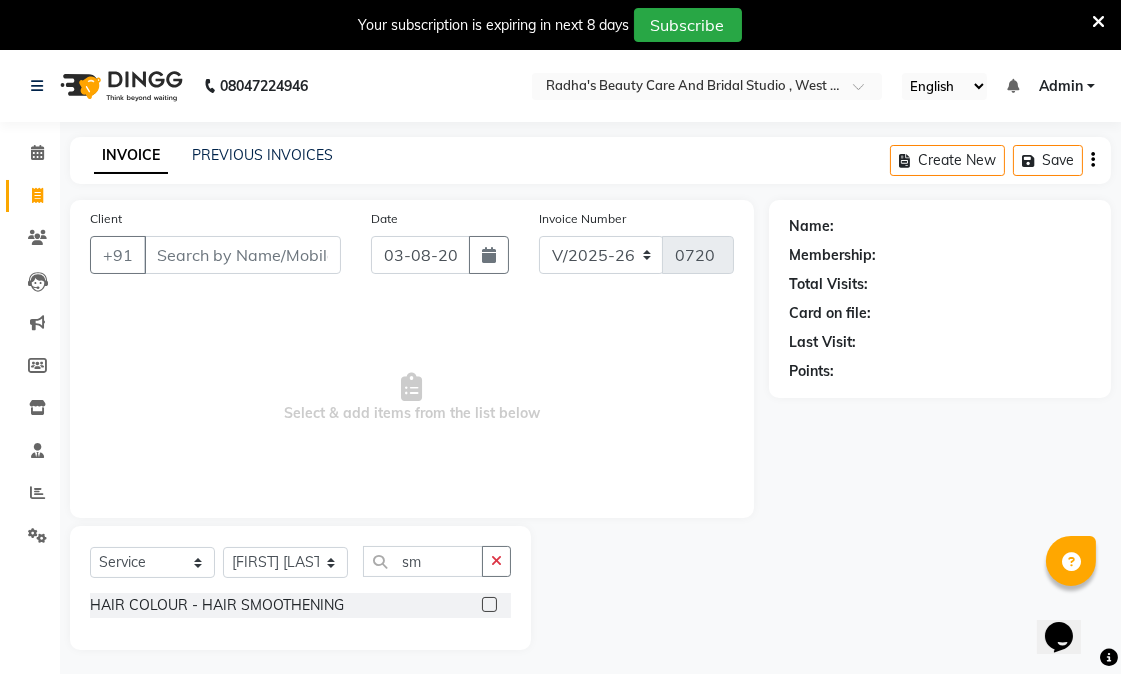 click 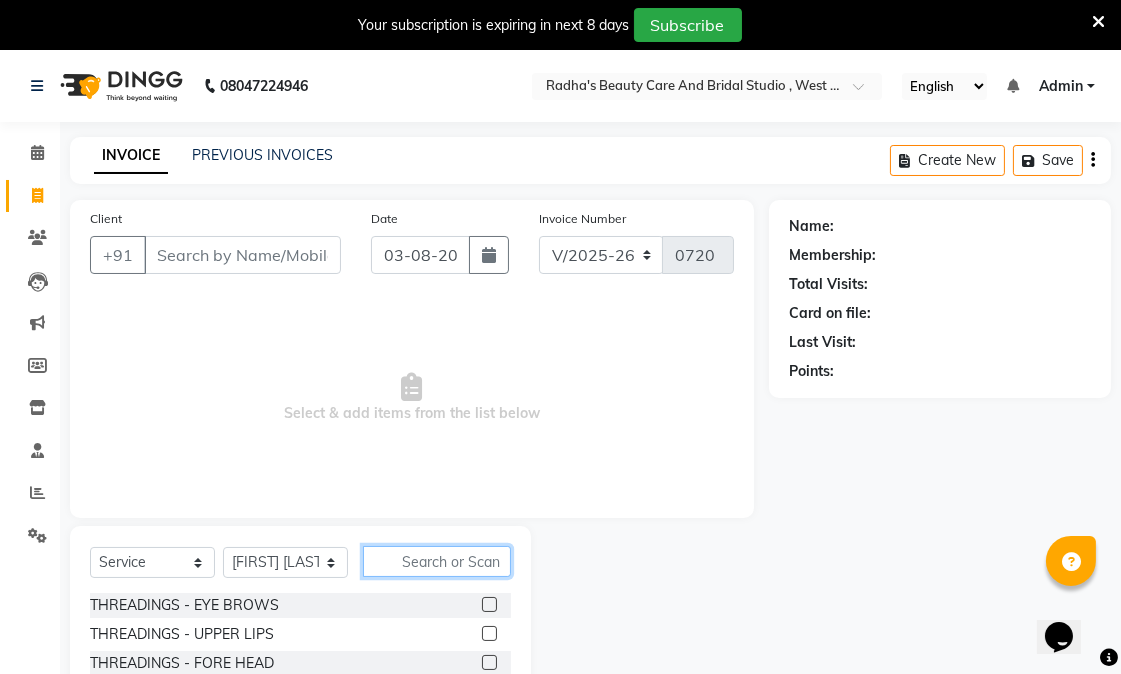 click 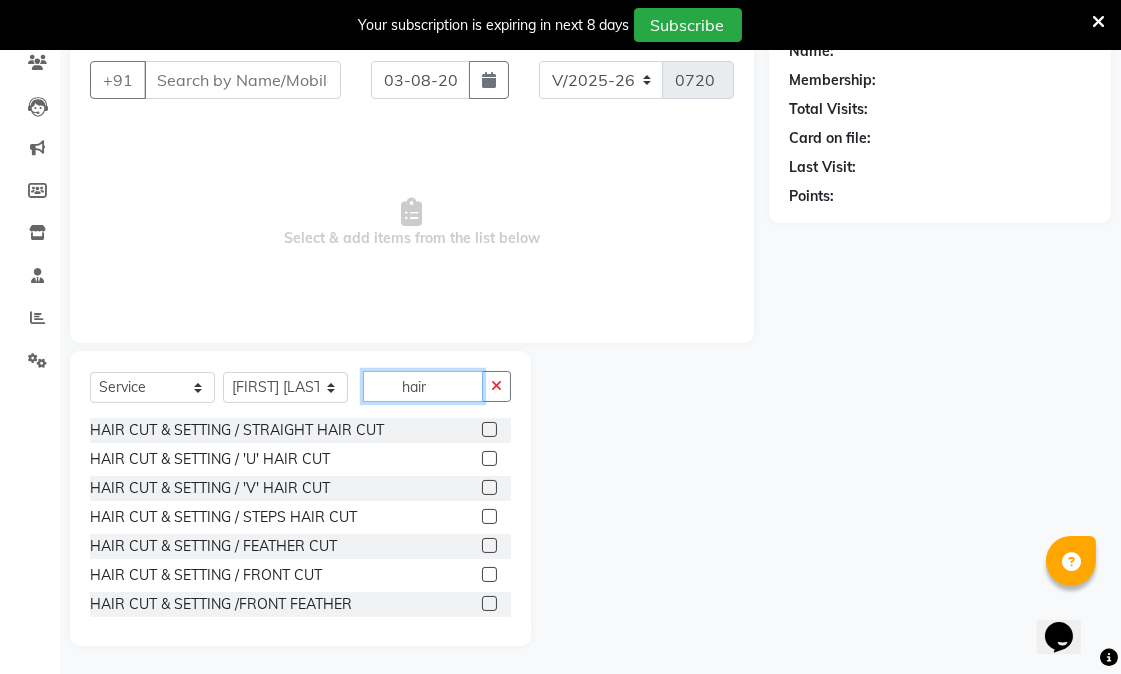 scroll, scrollTop: 176, scrollLeft: 0, axis: vertical 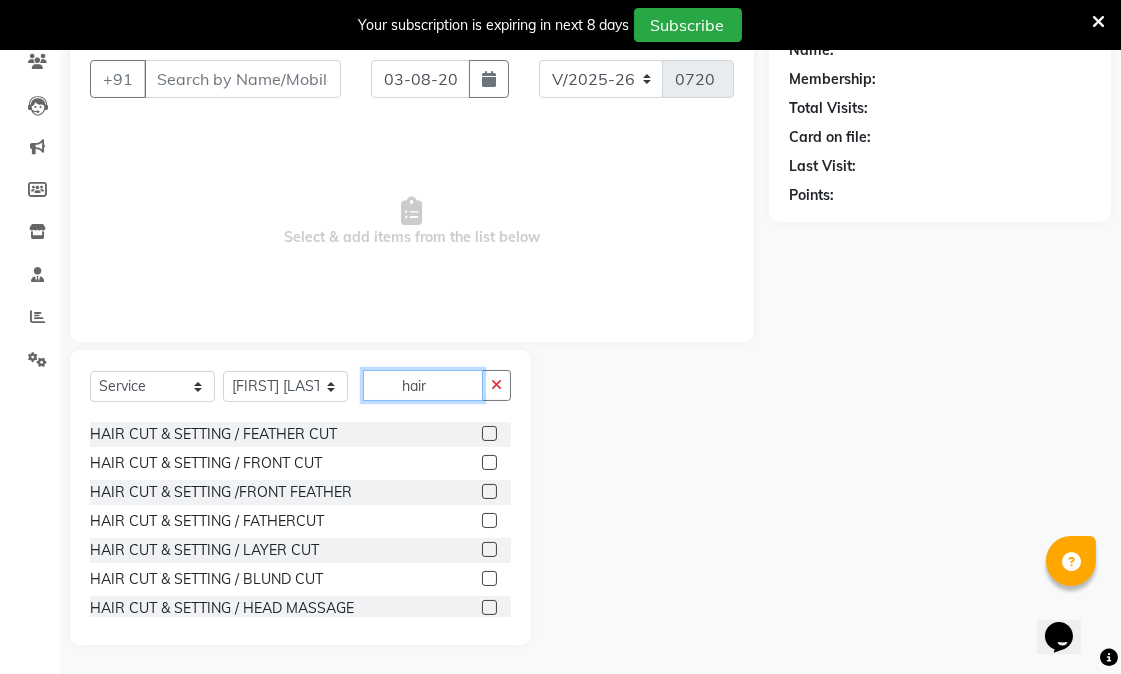 type on "hair" 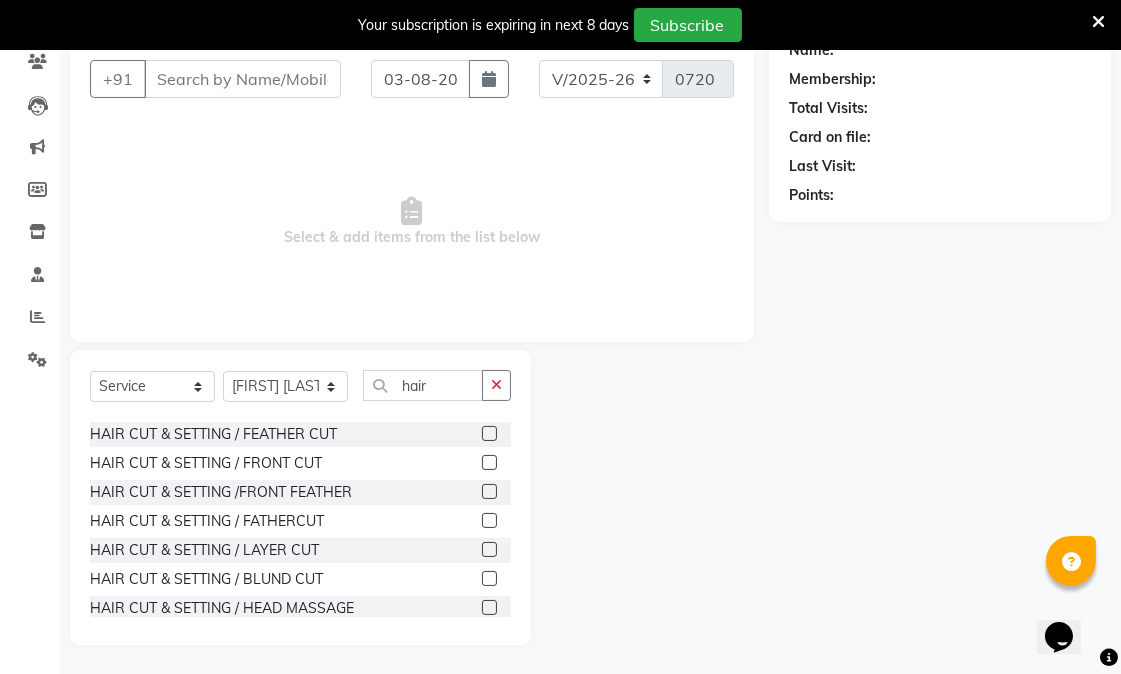 click 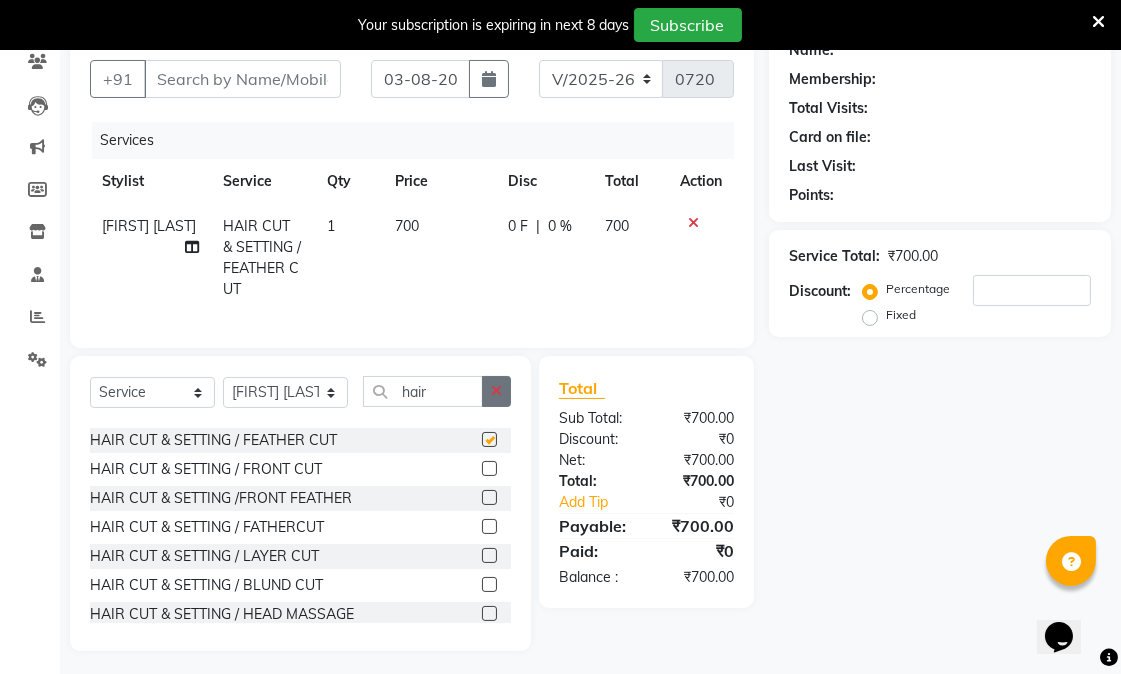 checkbox on "false" 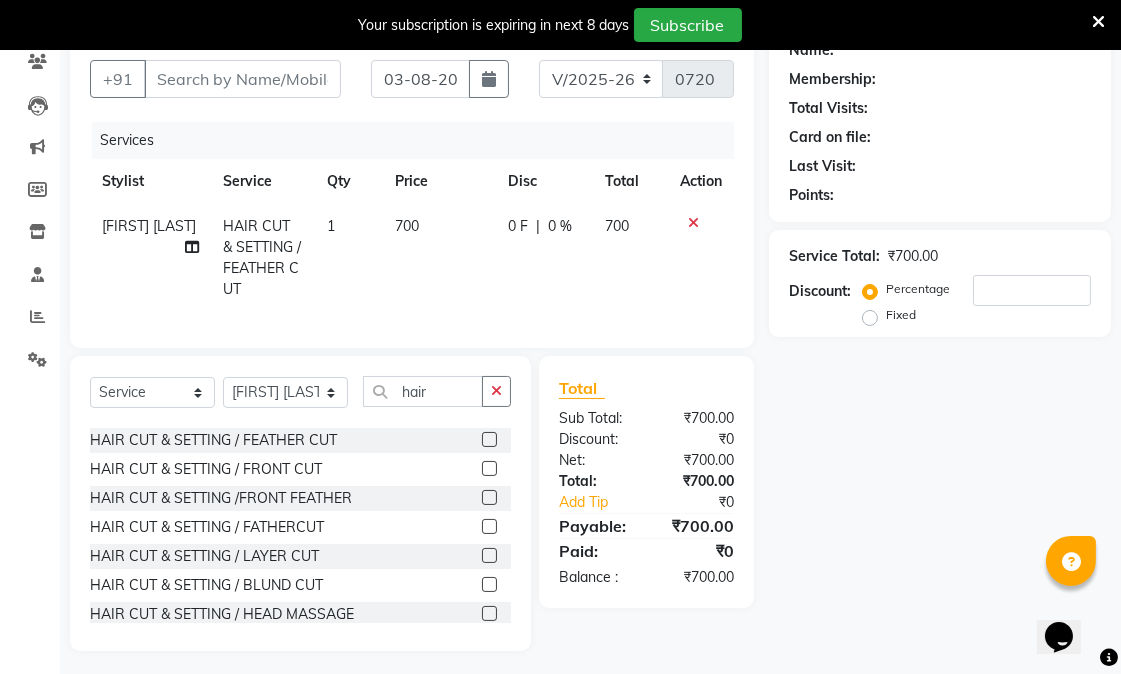 click 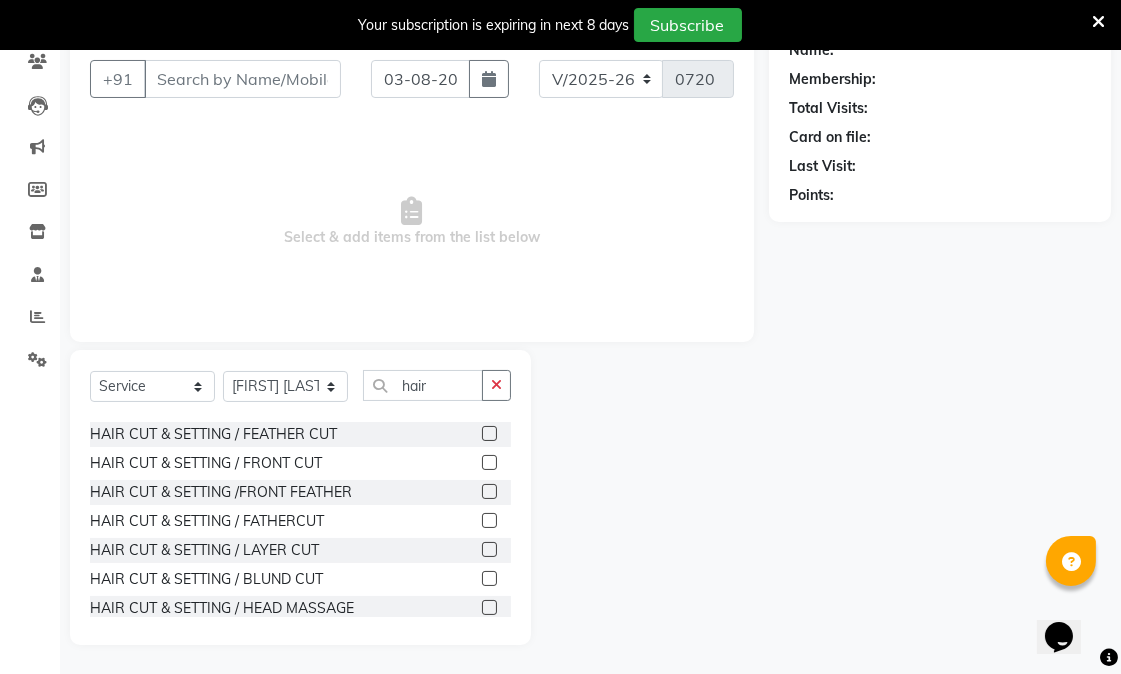 click 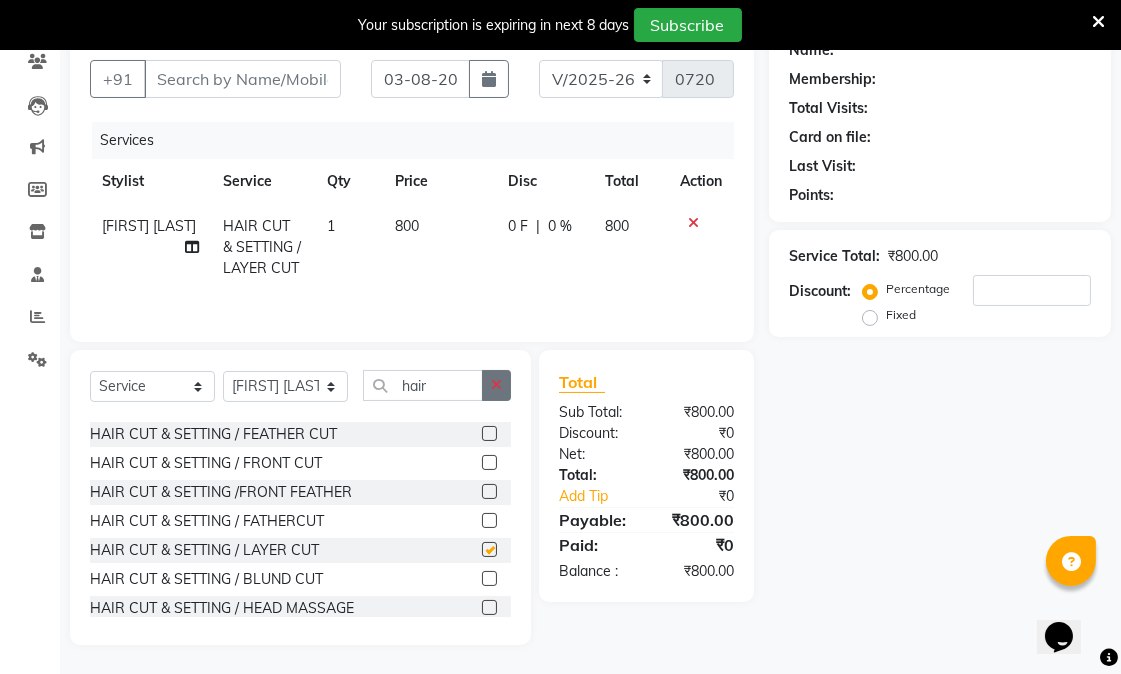 checkbox on "false" 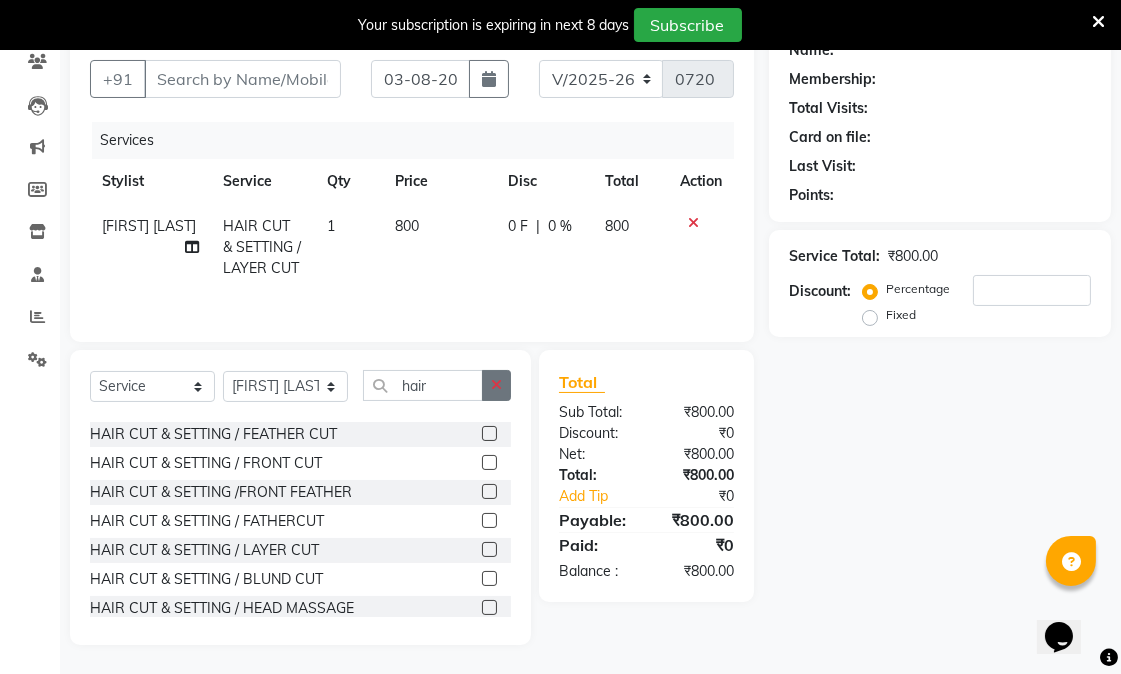 click 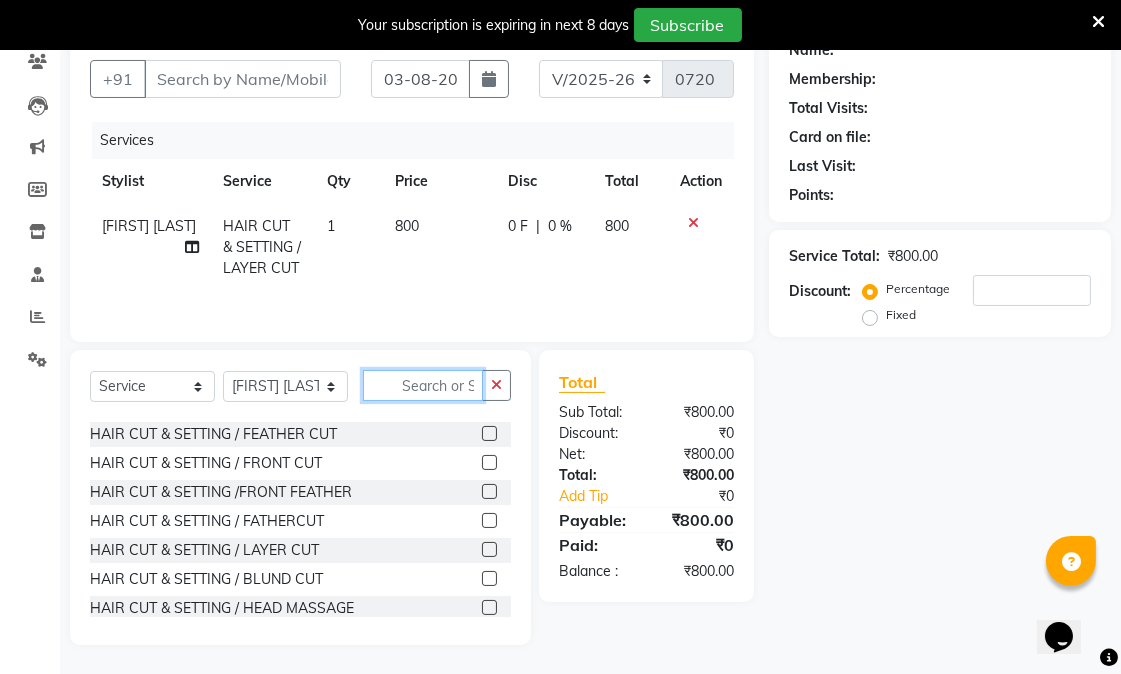 scroll, scrollTop: 331, scrollLeft: 0, axis: vertical 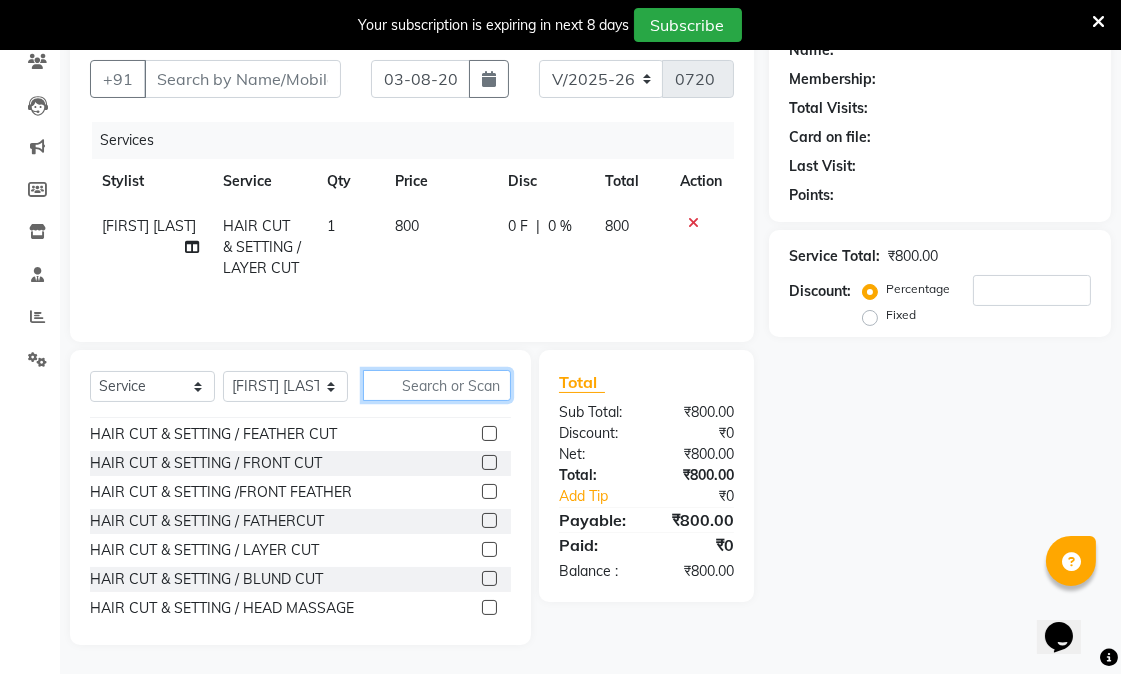 click 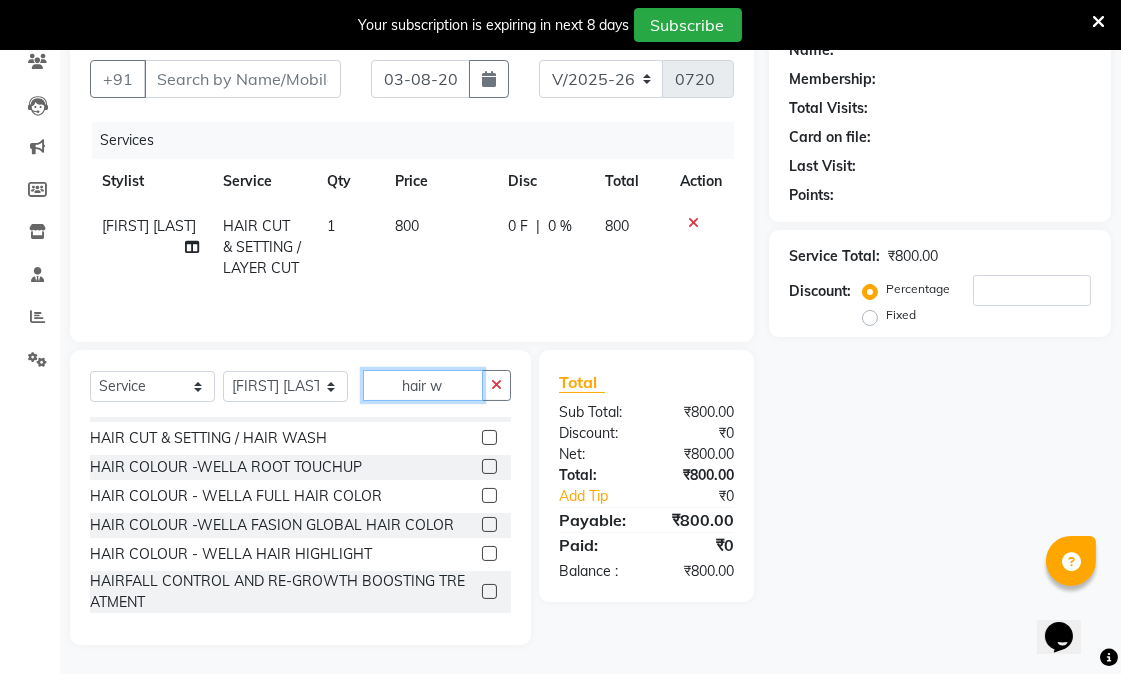 scroll, scrollTop: 20, scrollLeft: 0, axis: vertical 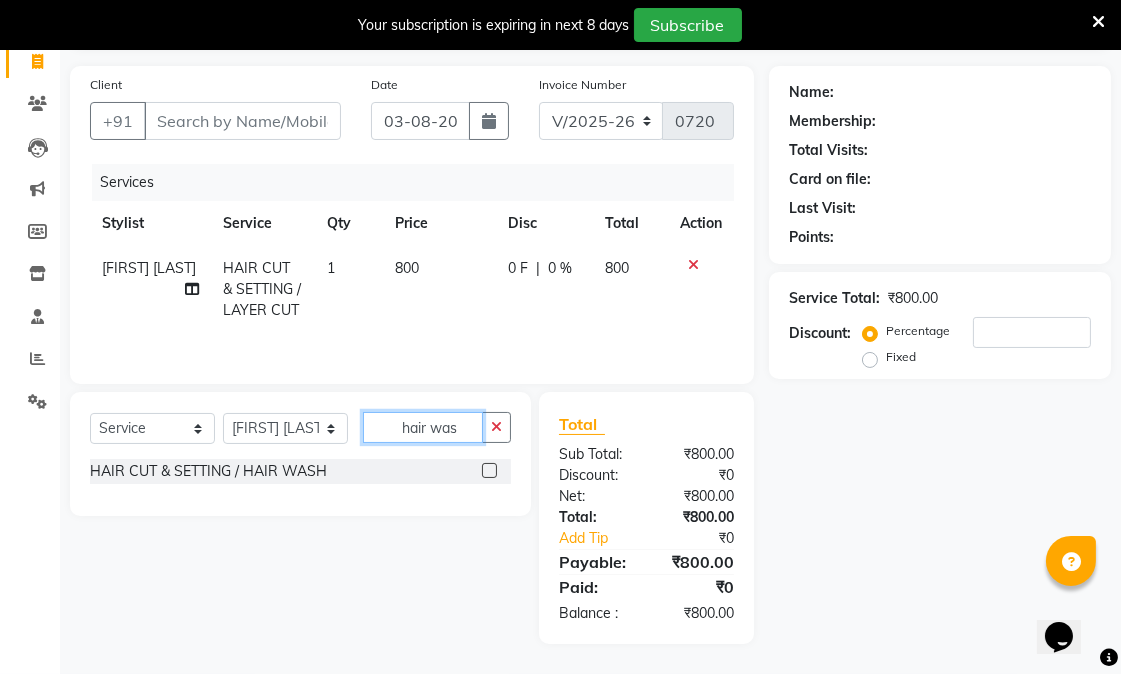 type on "hair was" 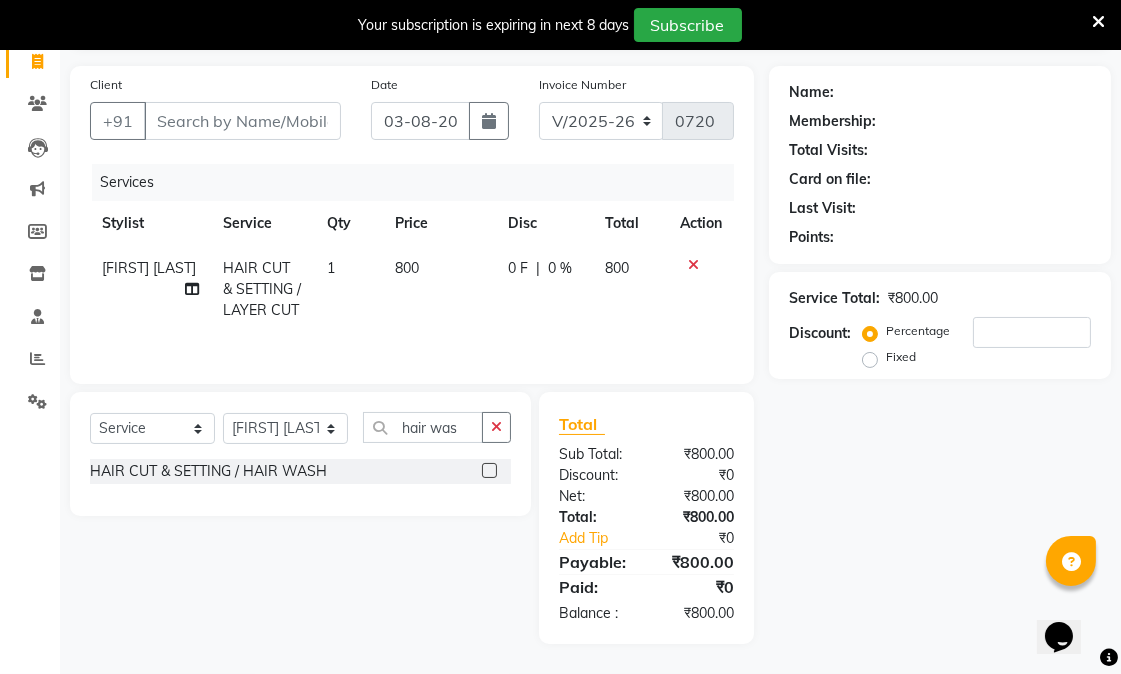 click 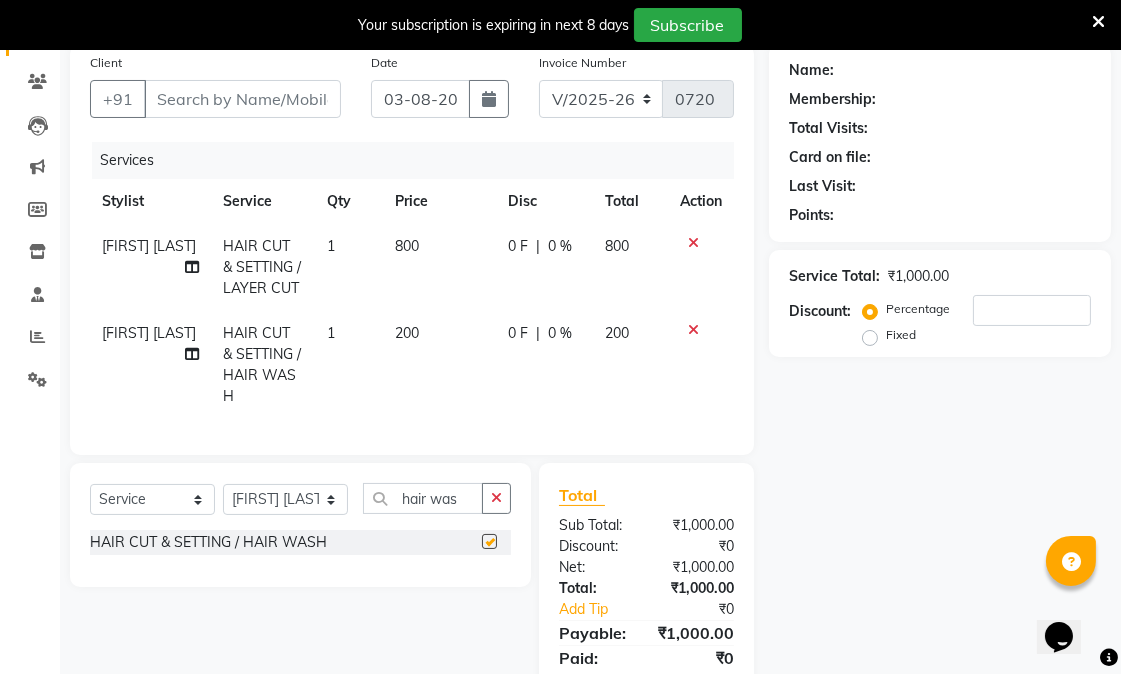 checkbox on "false" 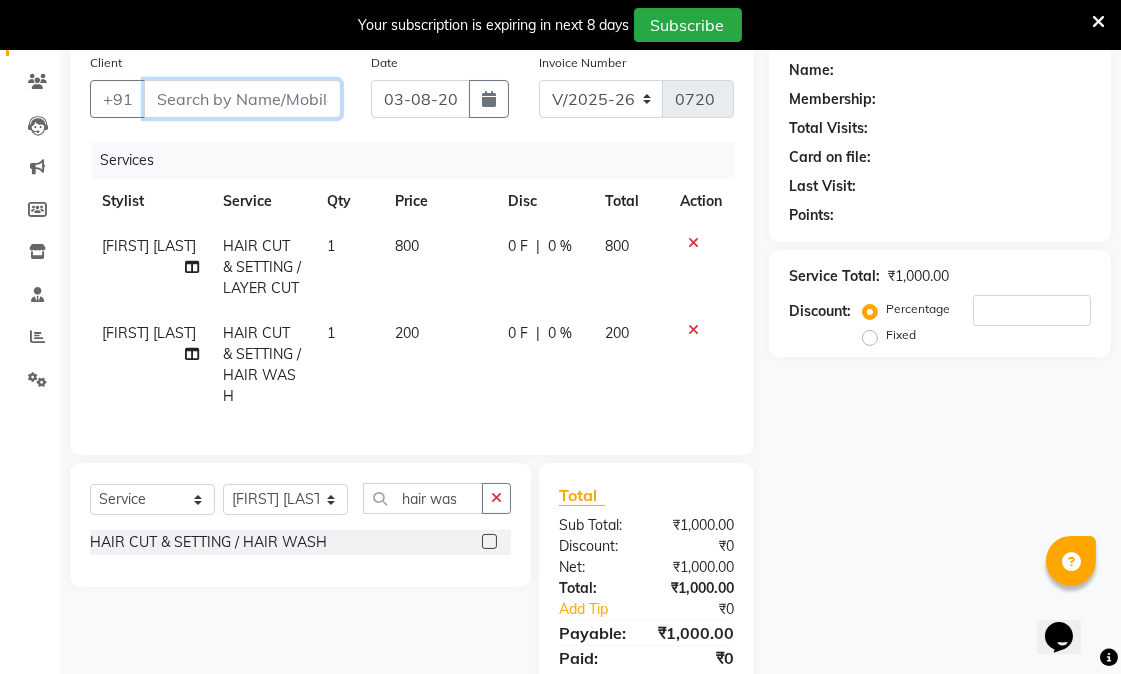 click on "Client" at bounding box center [242, 99] 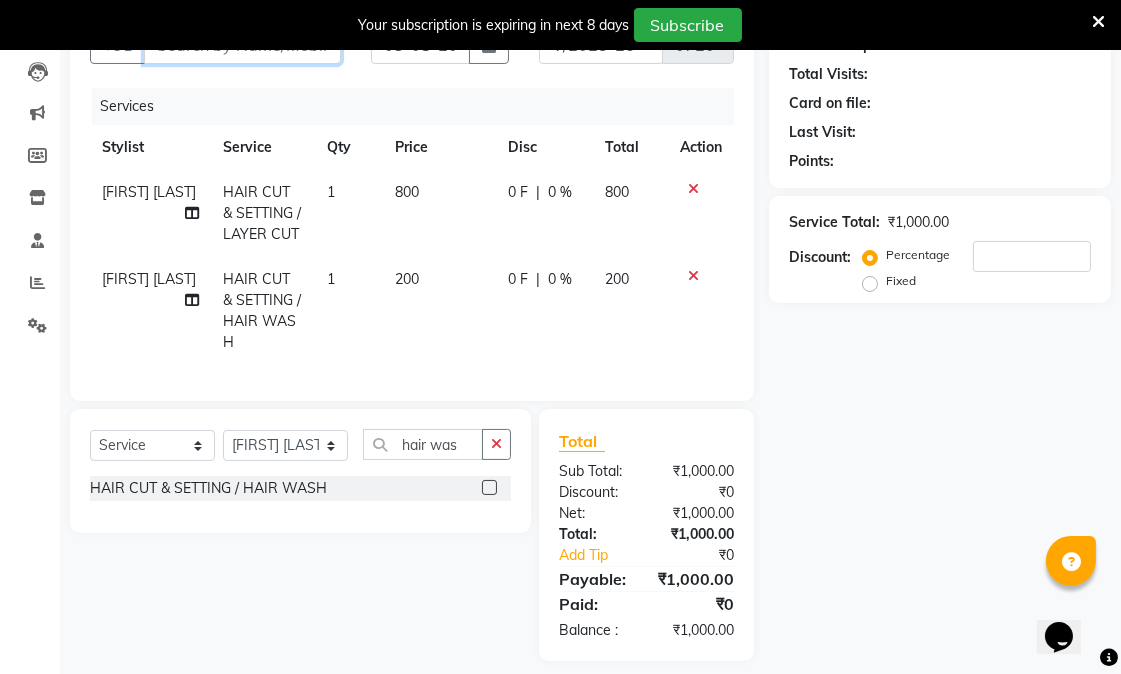 scroll, scrollTop: 264, scrollLeft: 0, axis: vertical 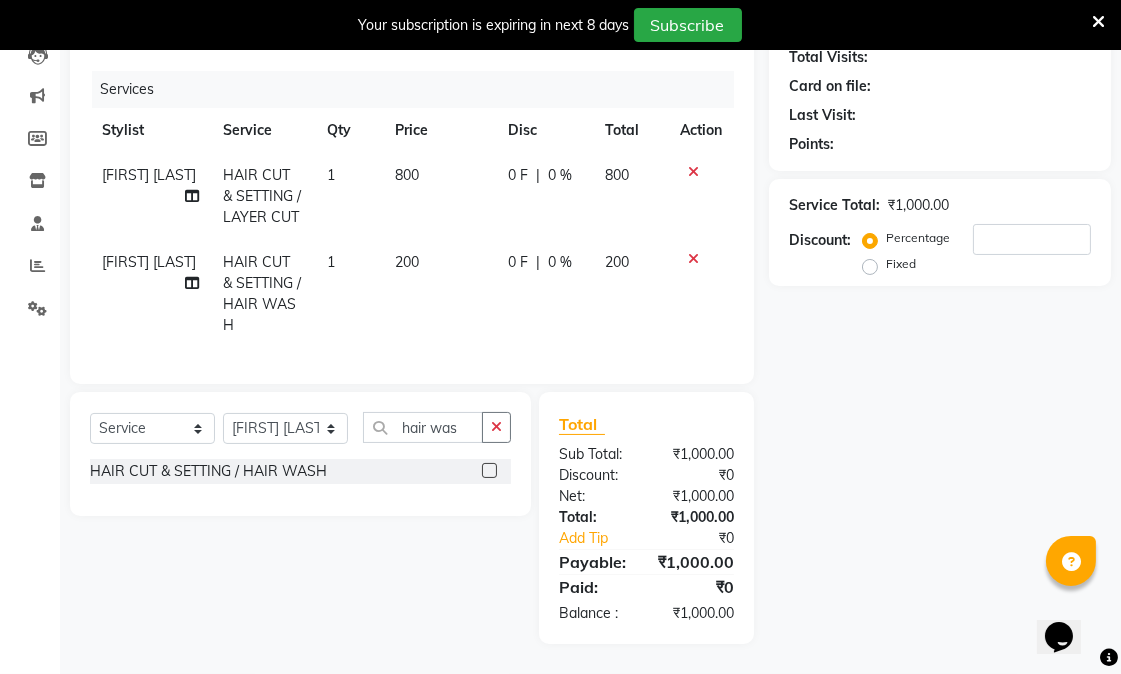 click 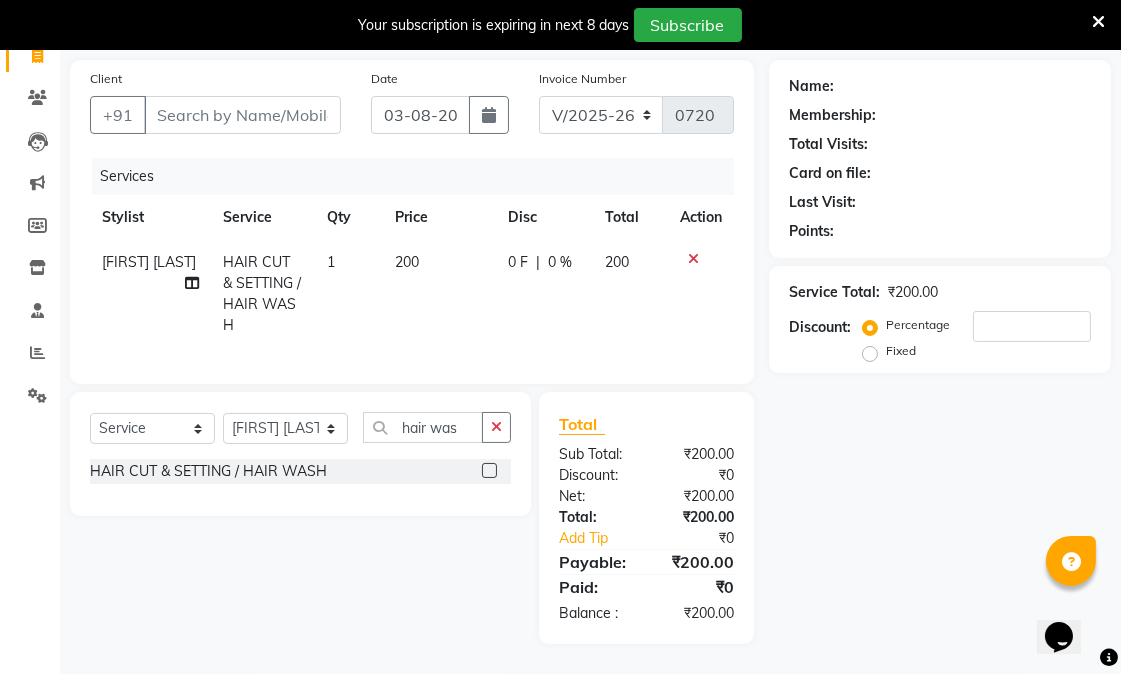 scroll, scrollTop: 156, scrollLeft: 0, axis: vertical 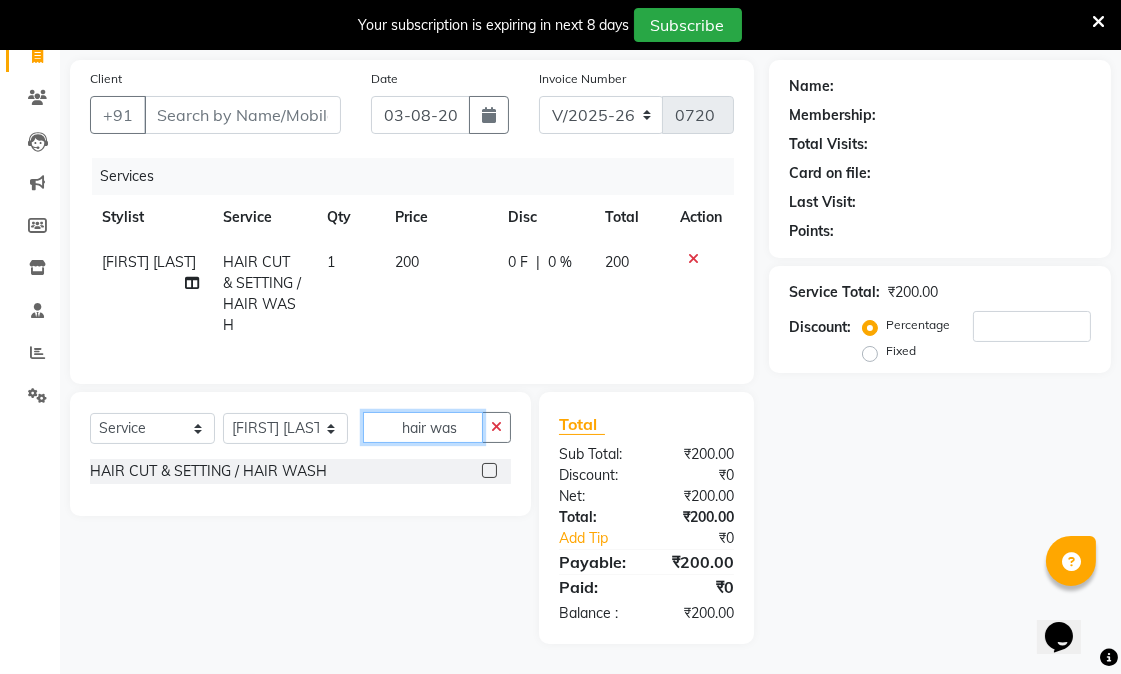 click on "hair was" 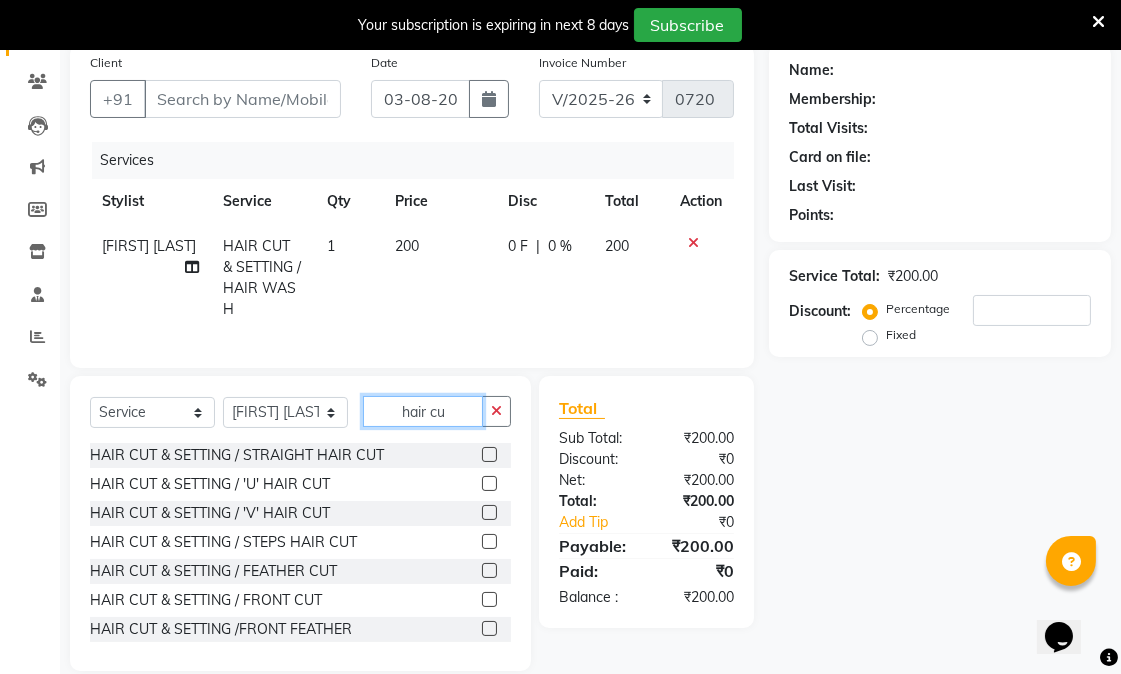 type on "hair cu" 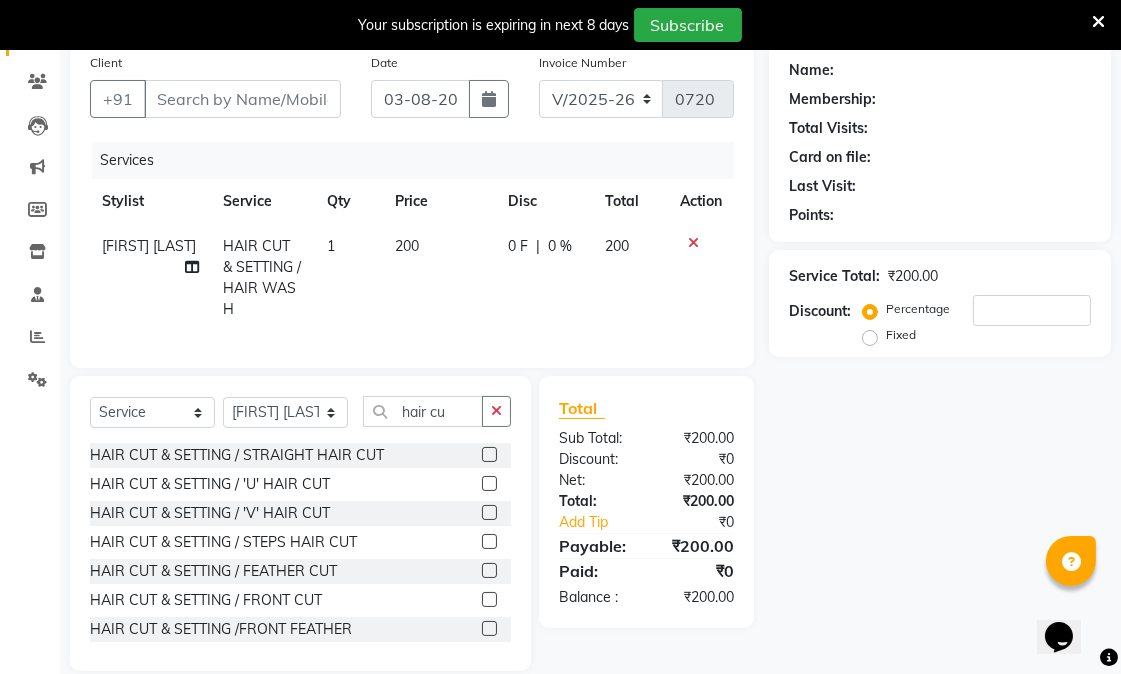 click 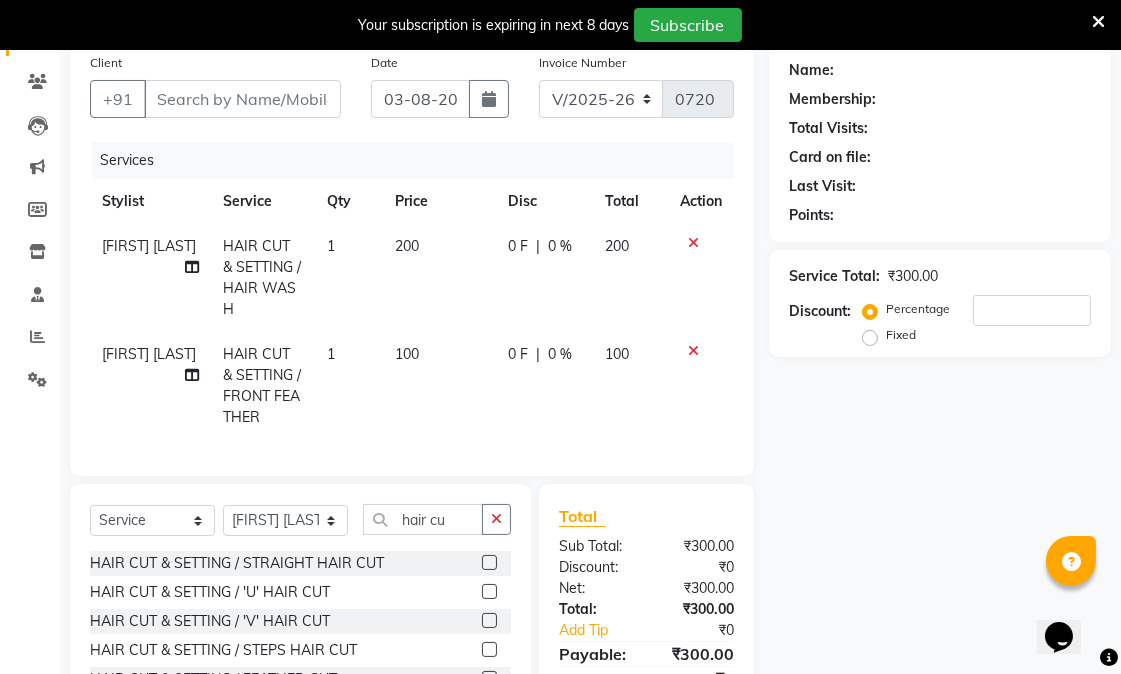 checkbox on "false" 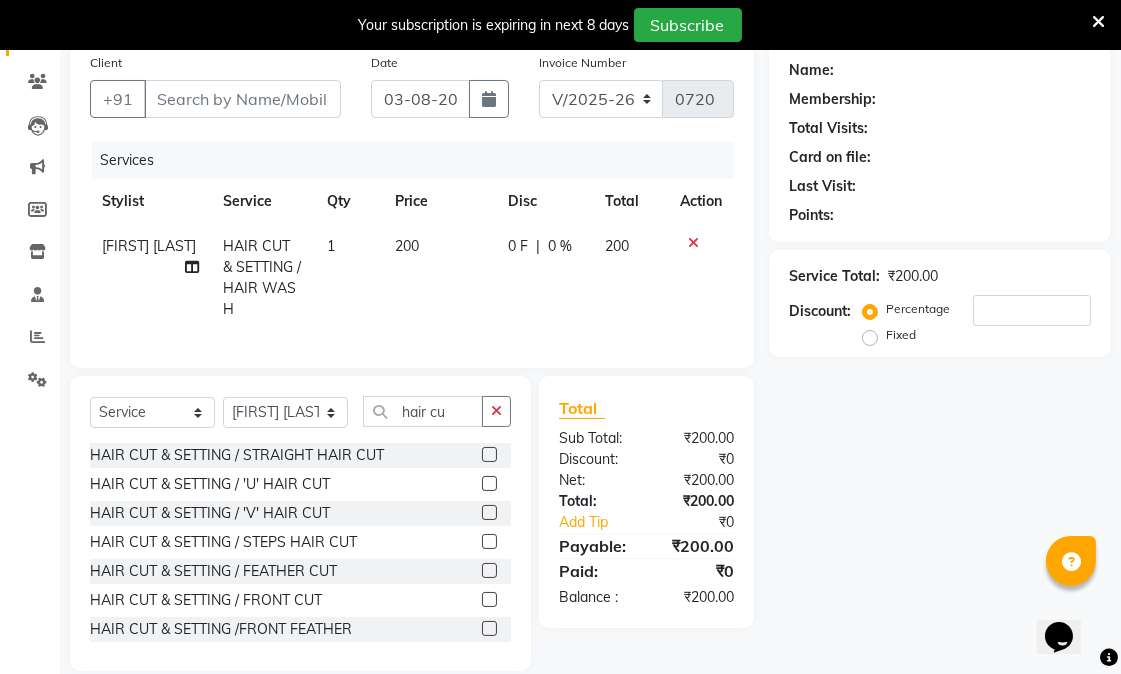 click 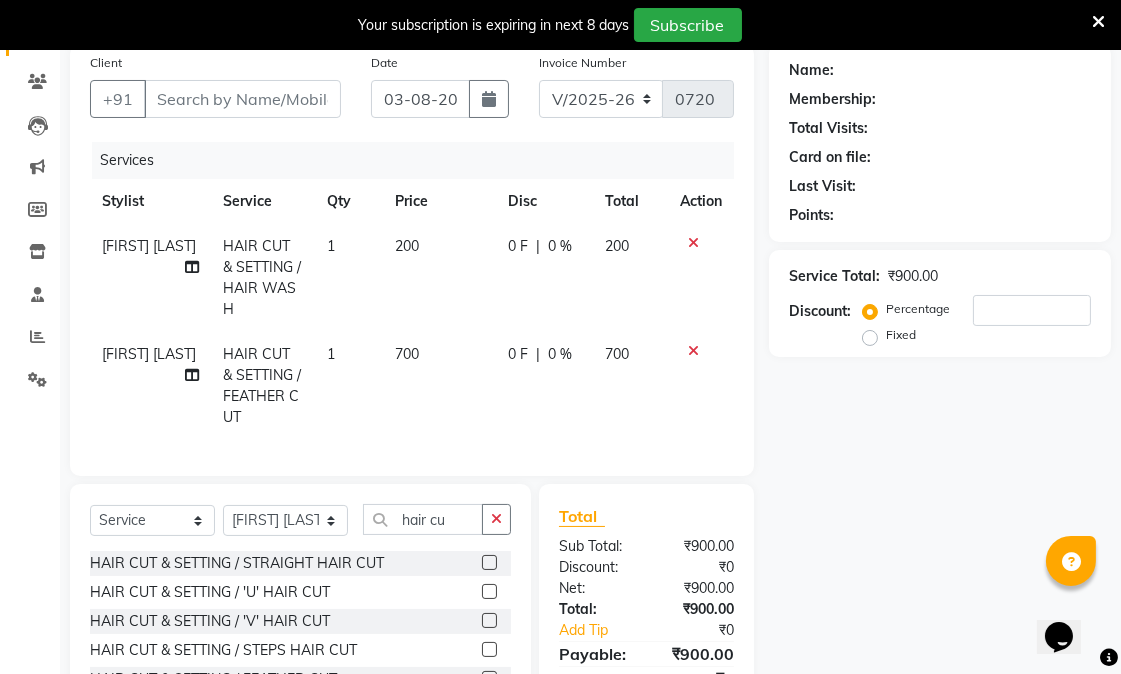 checkbox on "false" 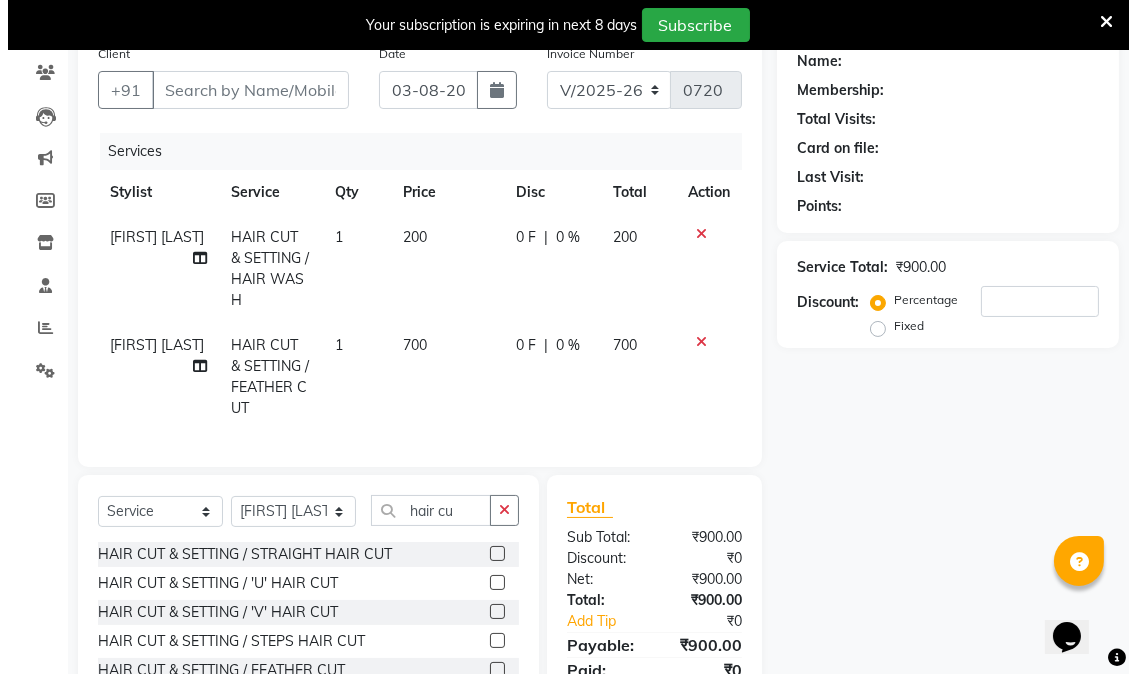 scroll, scrollTop: 0, scrollLeft: 0, axis: both 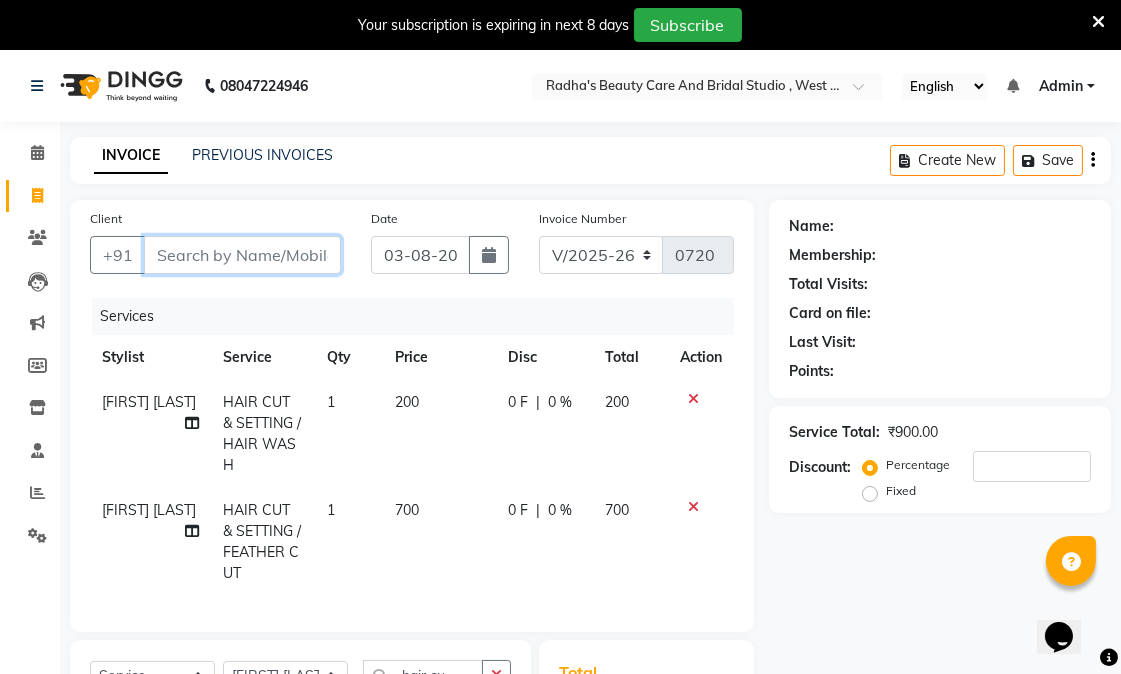 click on "Client" at bounding box center [242, 255] 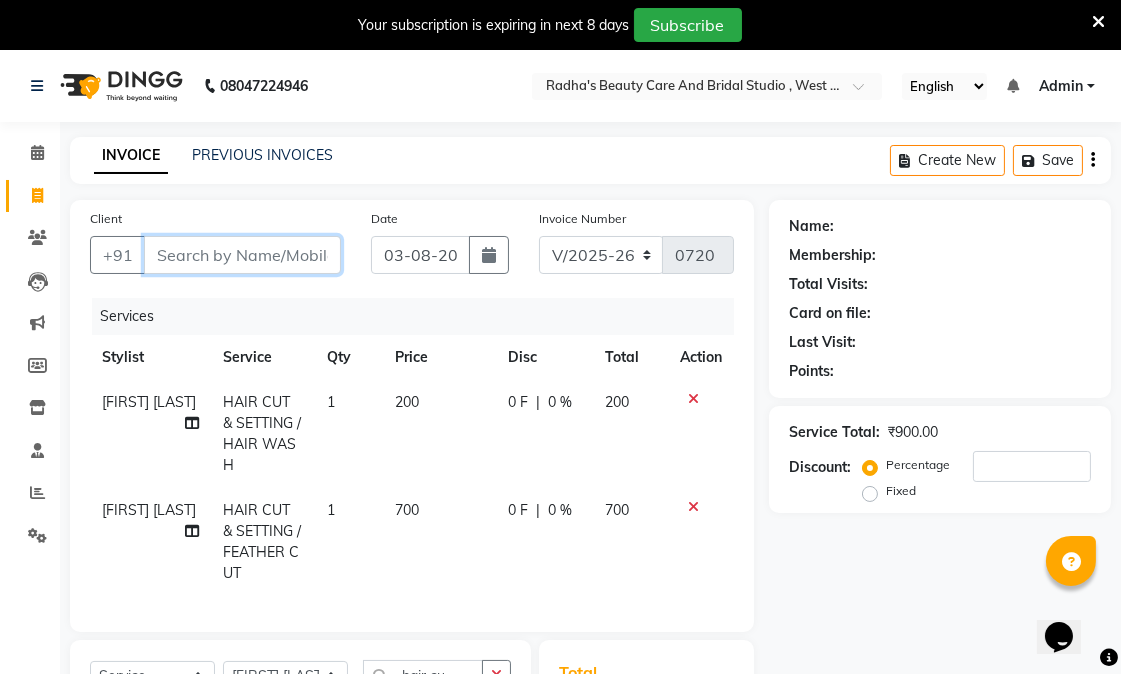 type on "9" 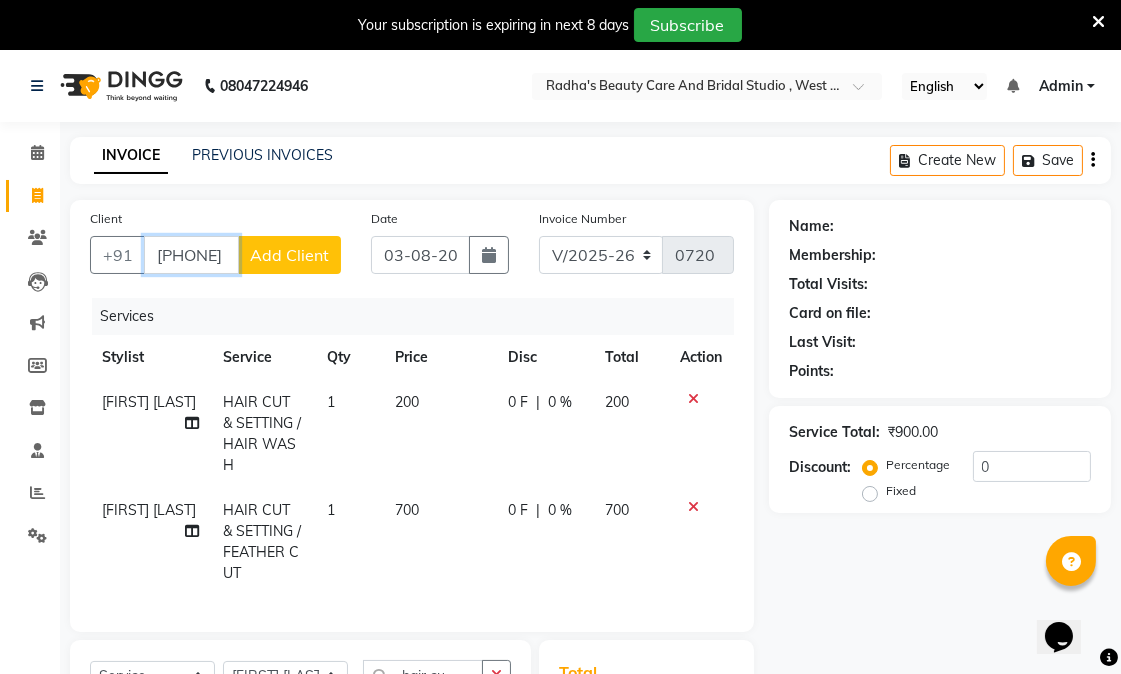 type on "[PHONE]" 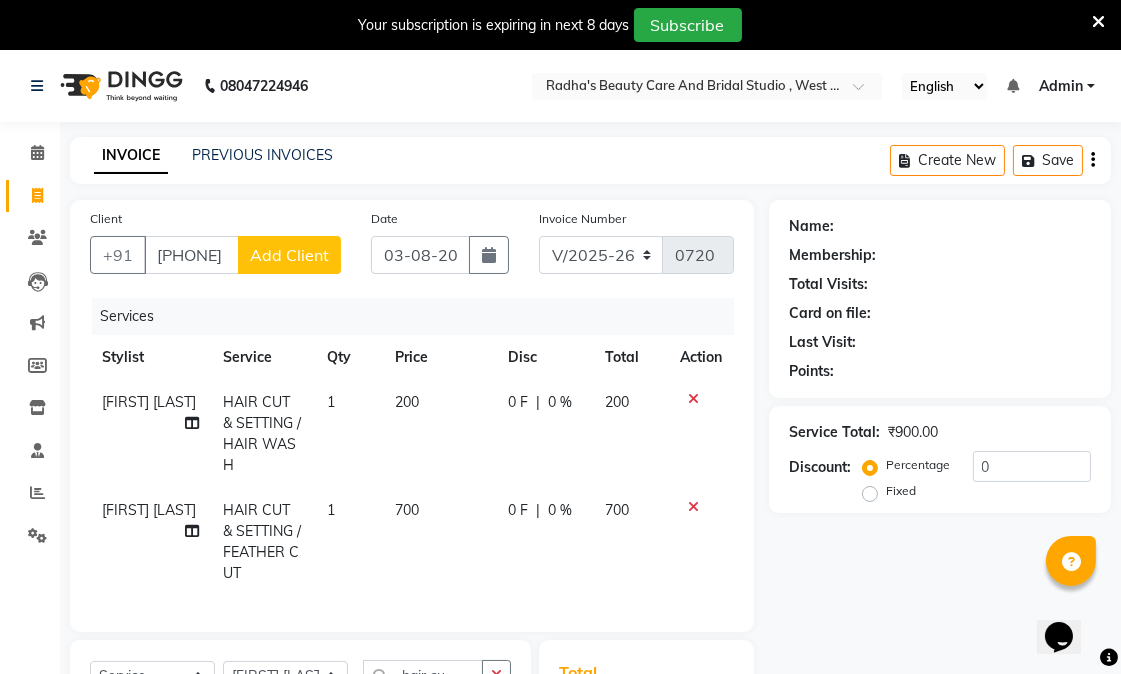 click on "Add Client" 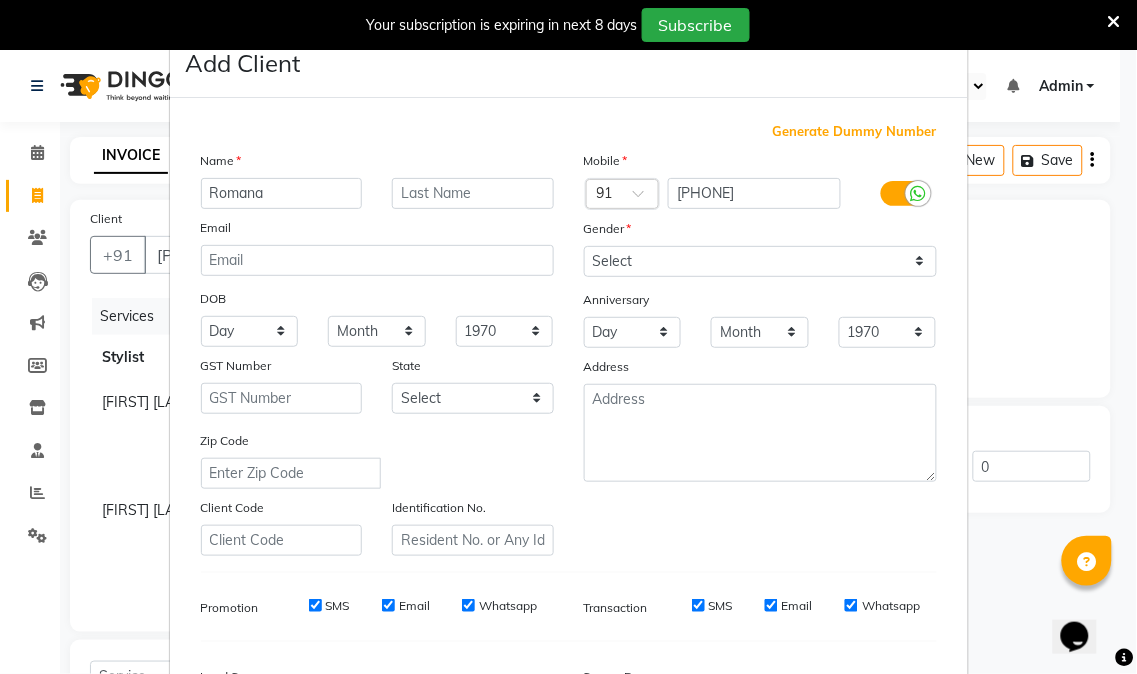 type on "Romana" 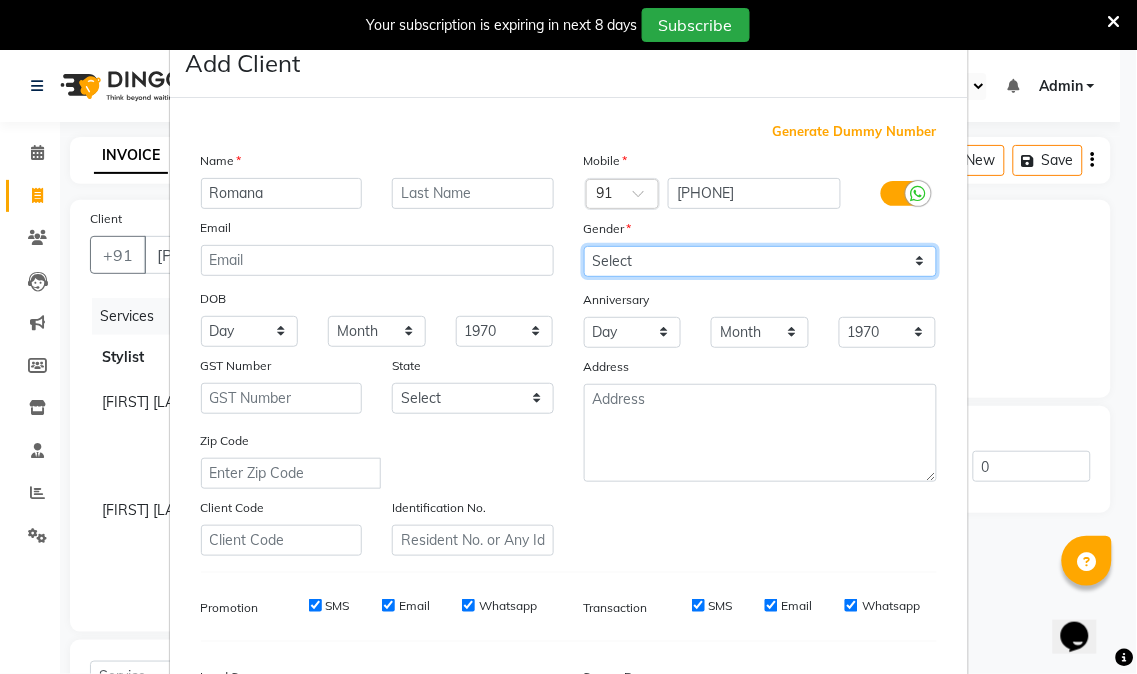 drag, startPoint x: 694, startPoint y: 258, endPoint x: 695, endPoint y: 270, distance: 12.0415945 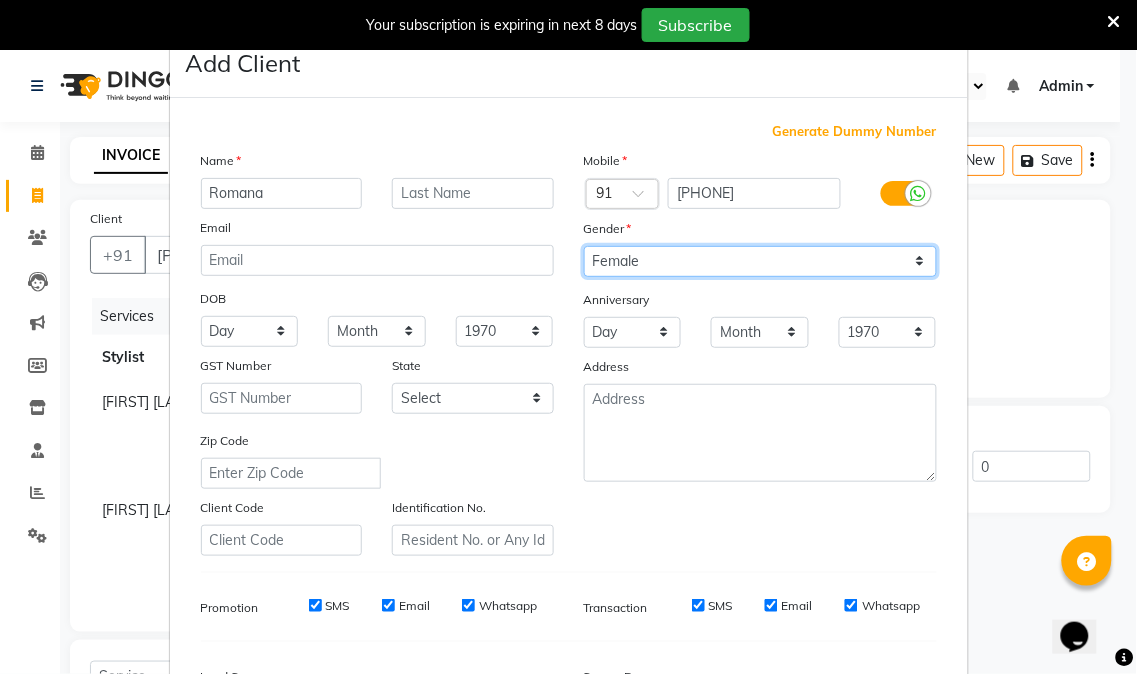 click on "Select Male Female Other Prefer Not To Say" at bounding box center [760, 261] 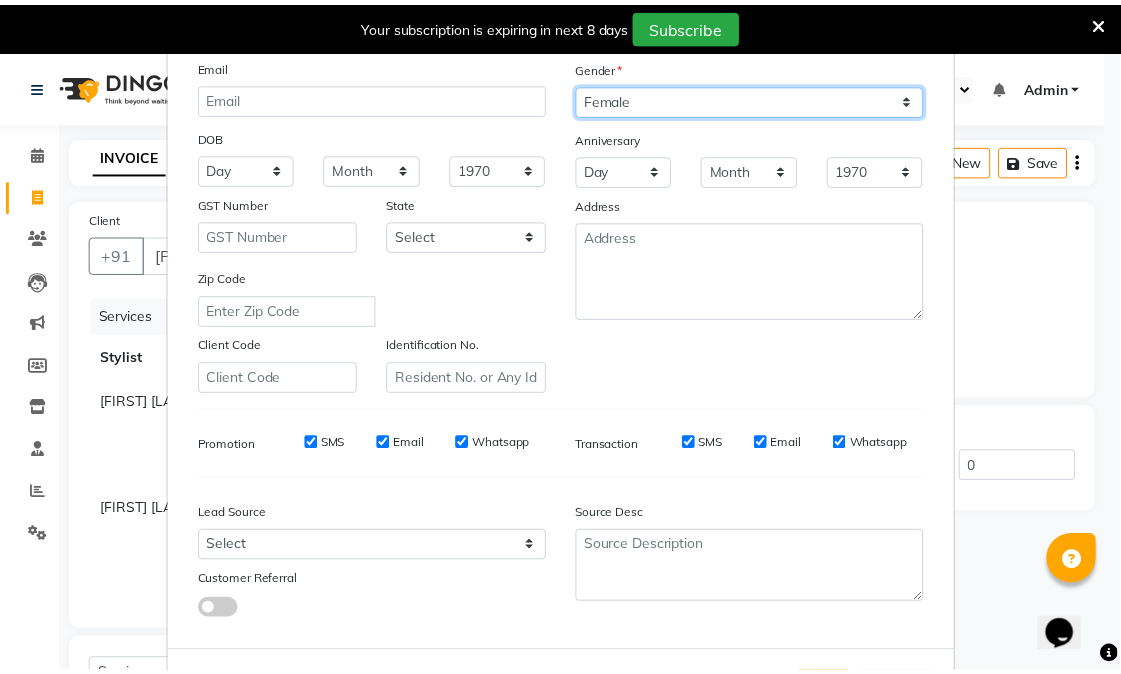 scroll, scrollTop: 250, scrollLeft: 0, axis: vertical 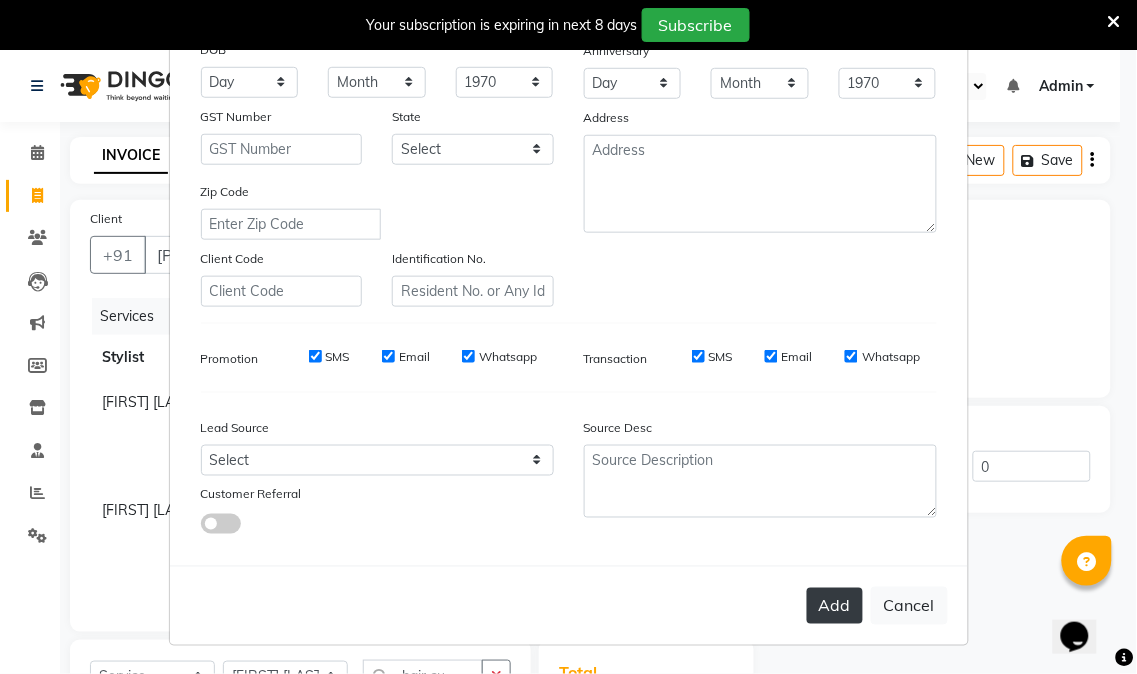 click on "Add" at bounding box center [835, 606] 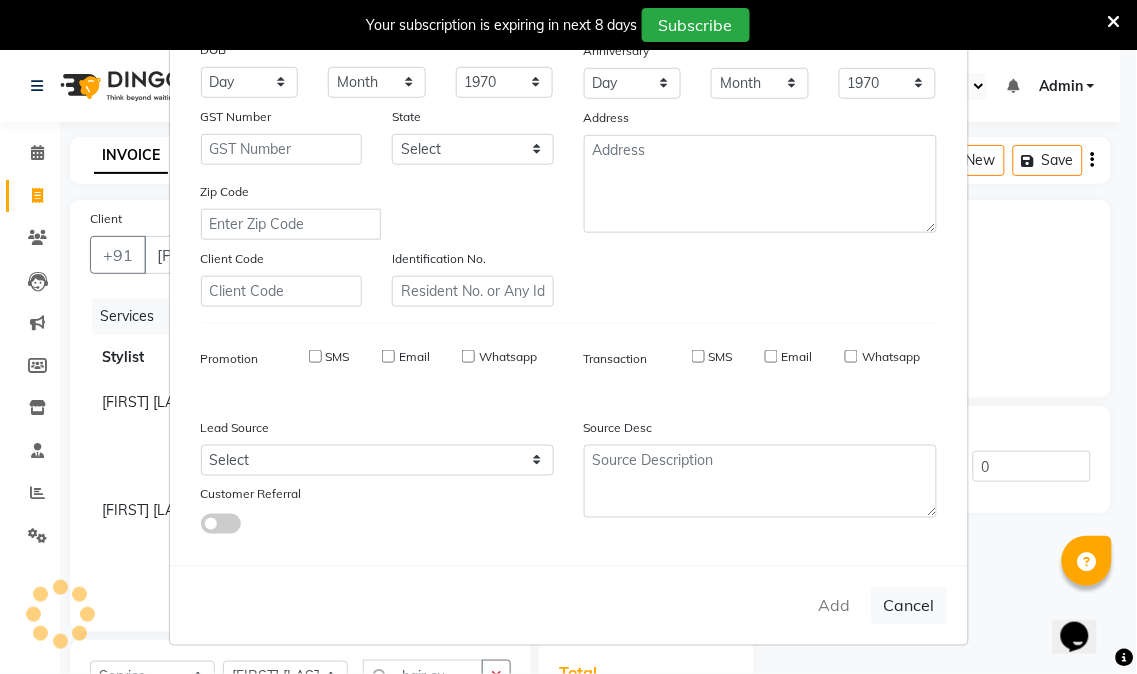 type 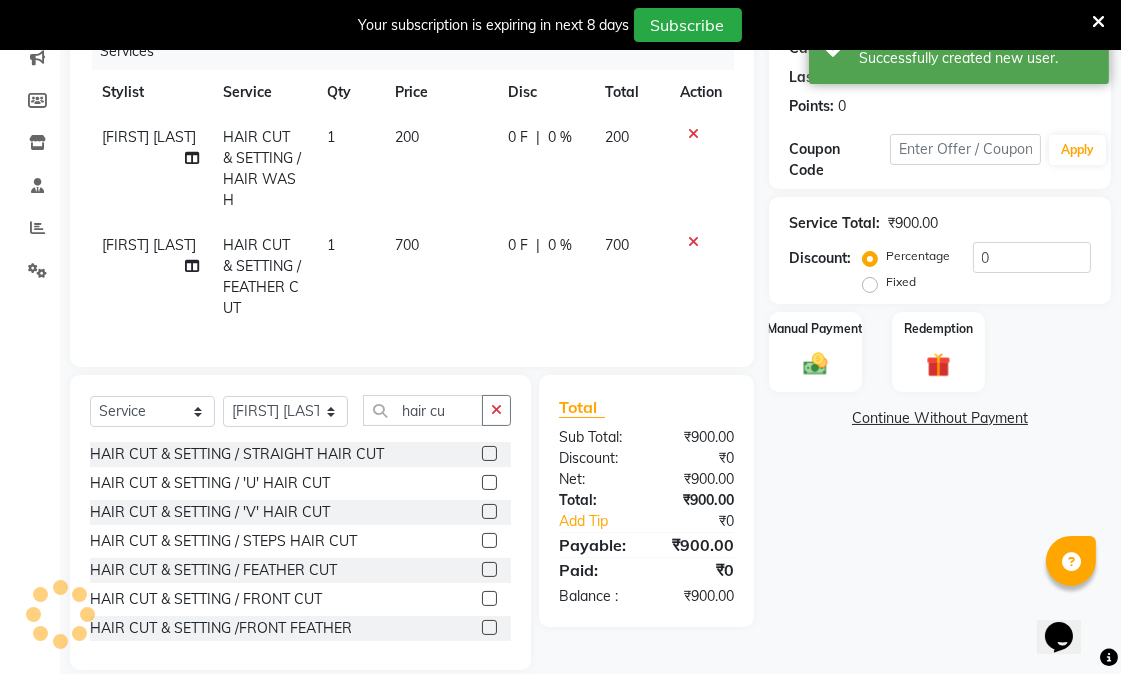 scroll, scrollTop: 307, scrollLeft: 0, axis: vertical 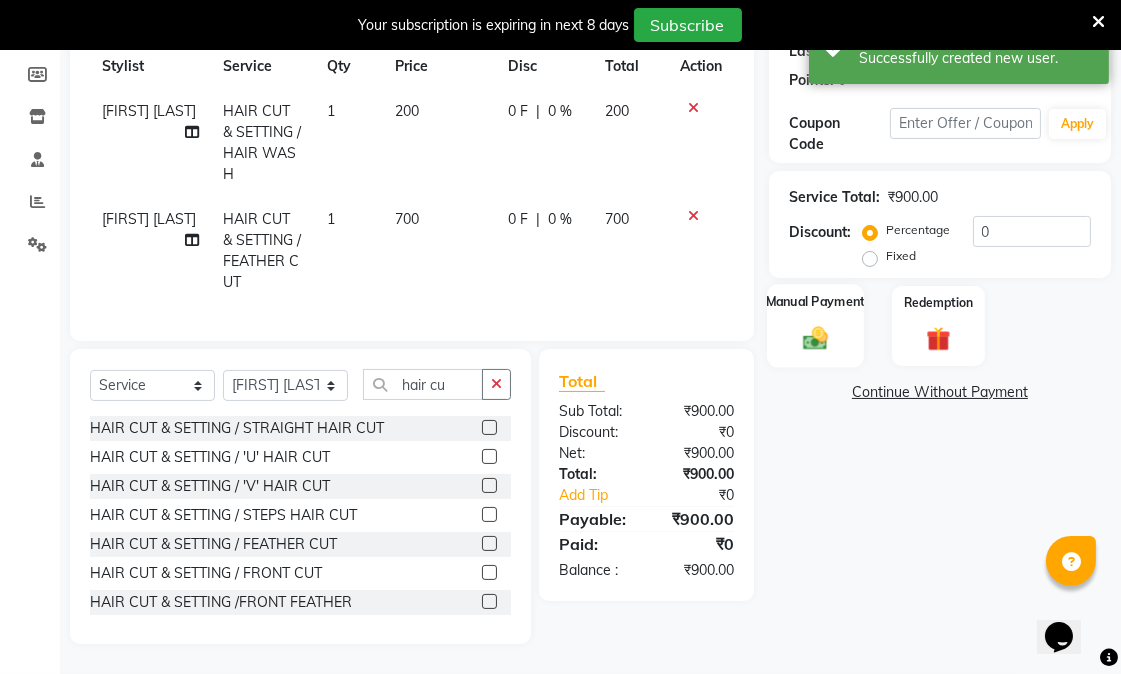 click on "Manual Payment" 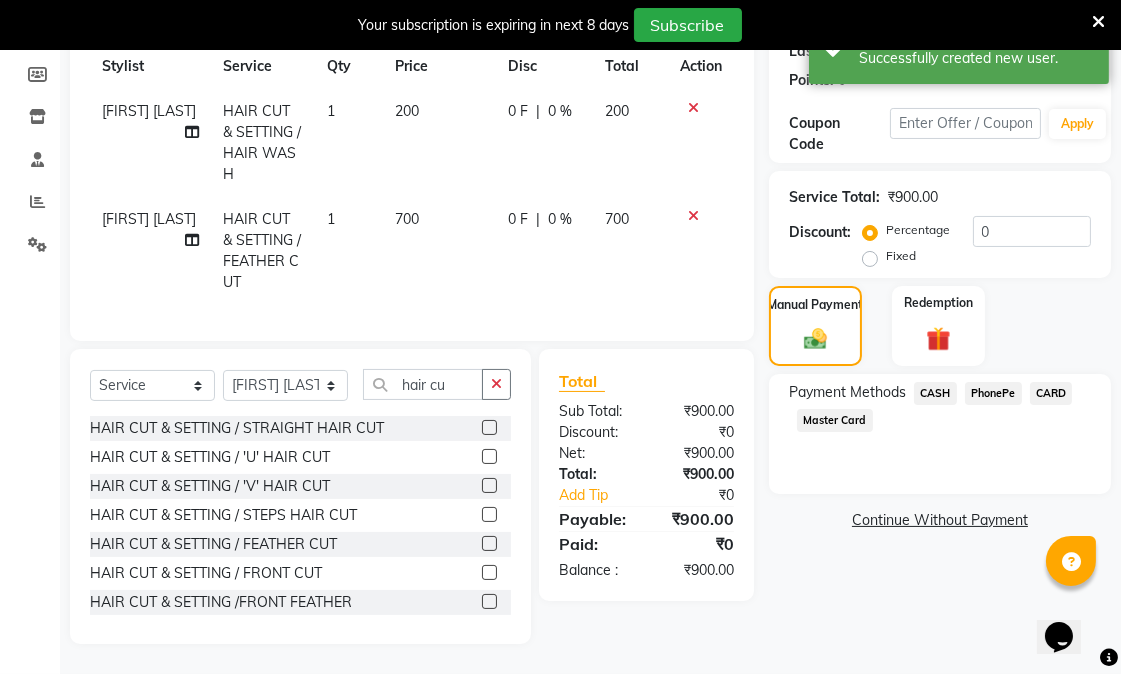 drag, startPoint x: 923, startPoint y: 378, endPoint x: 973, endPoint y: 465, distance: 100.344406 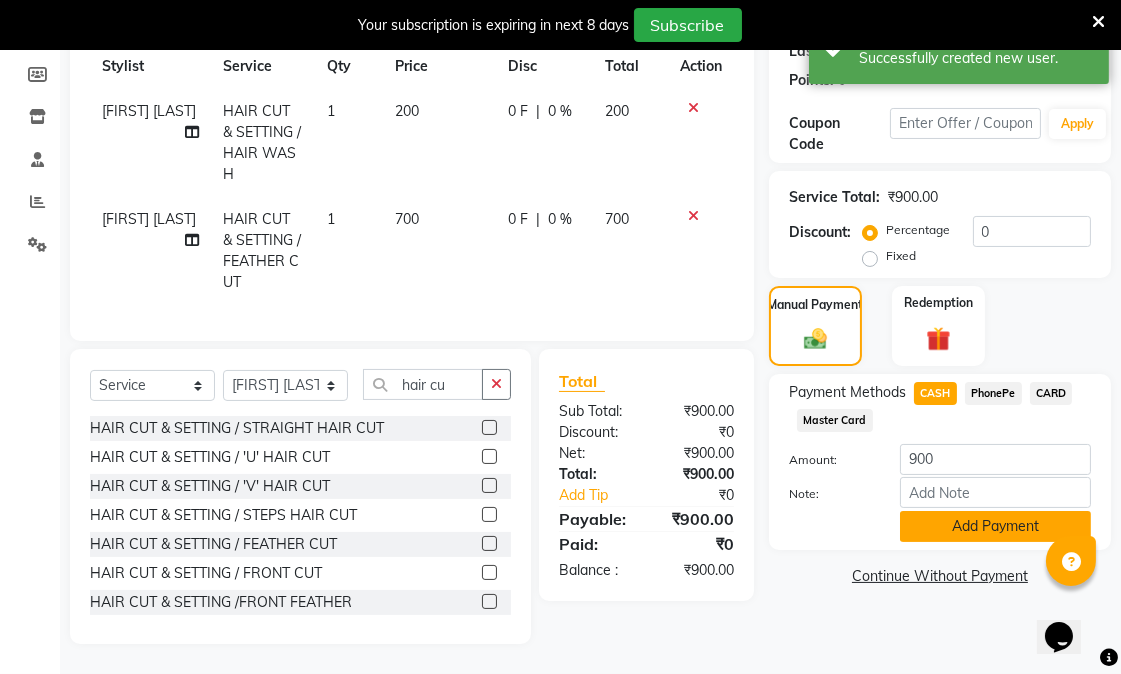 click on "Add Payment" 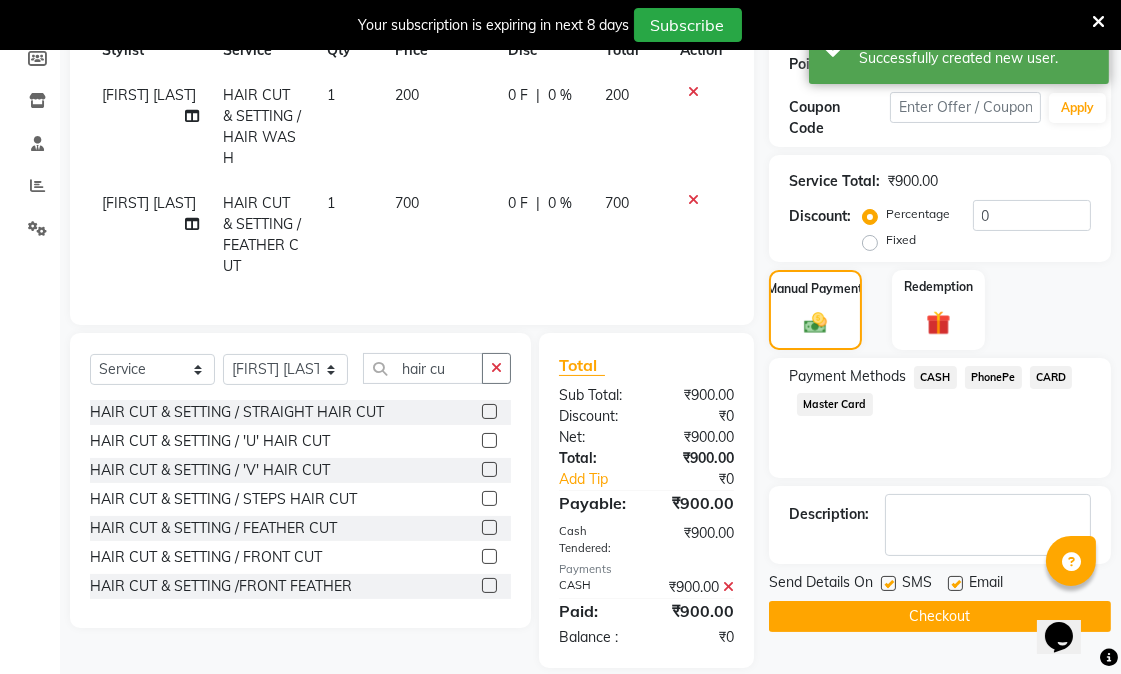 click on "Checkout" 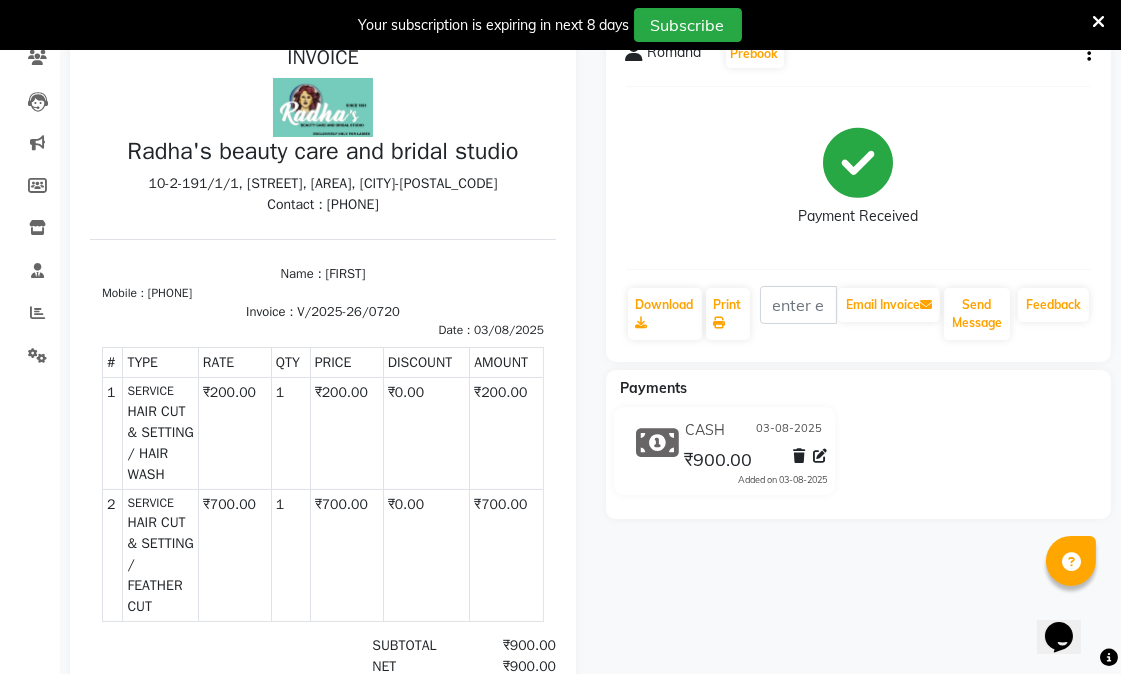 scroll, scrollTop: 222, scrollLeft: 0, axis: vertical 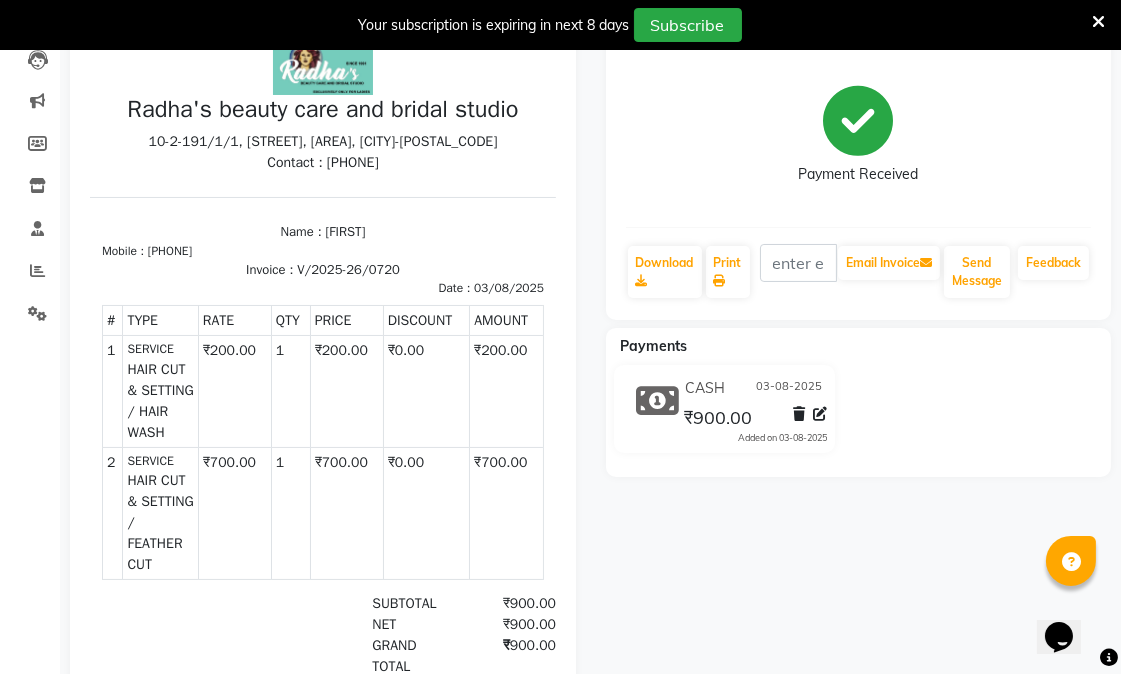 click at bounding box center (1098, 22) 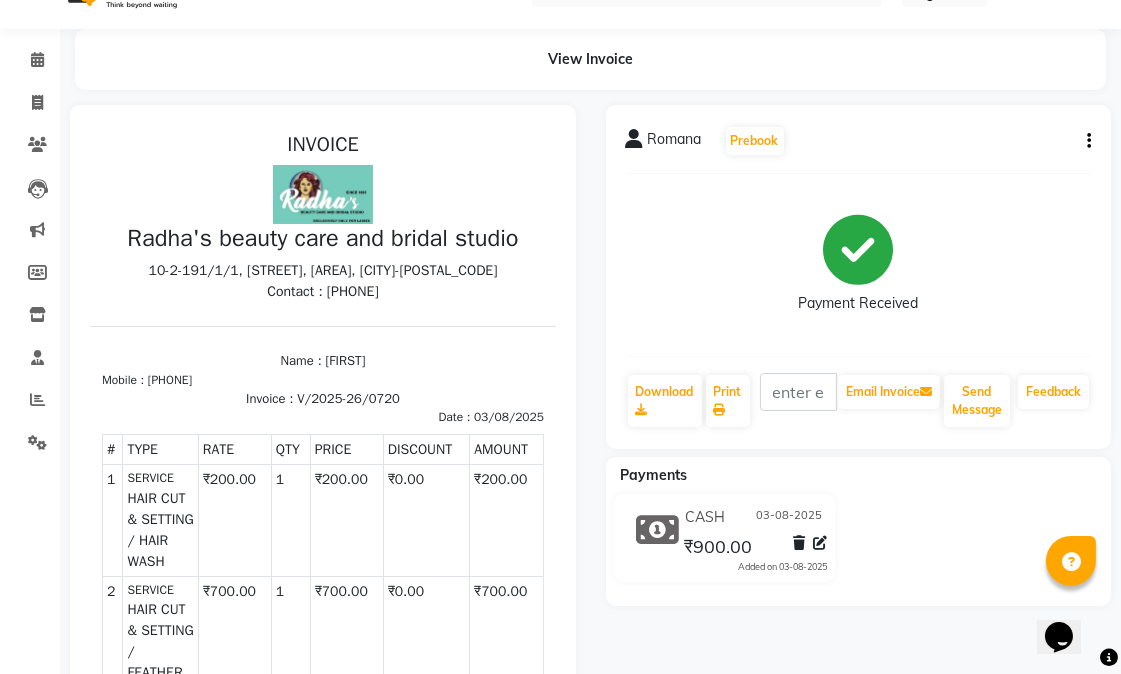 scroll, scrollTop: 0, scrollLeft: 0, axis: both 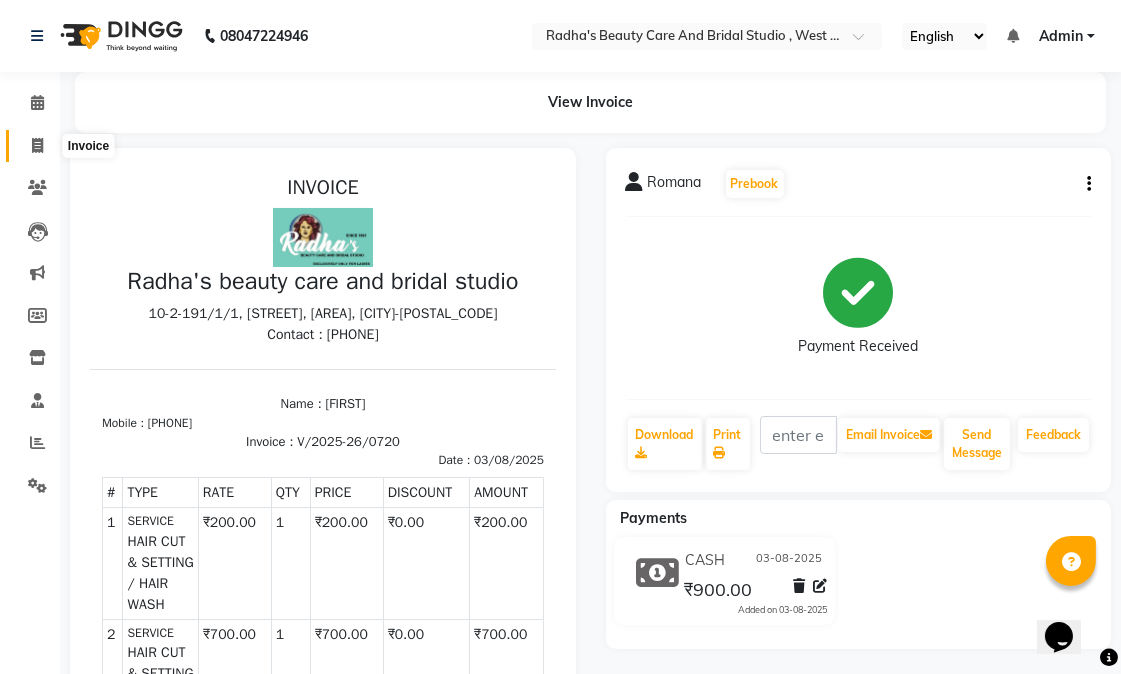 click 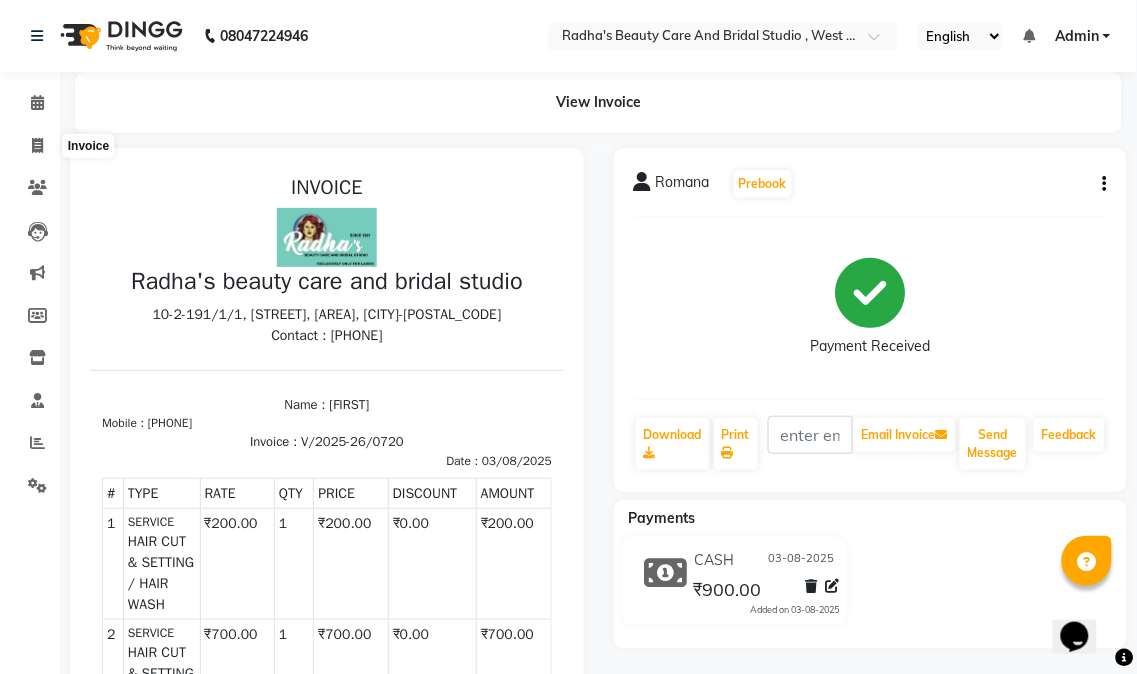 select on "service" 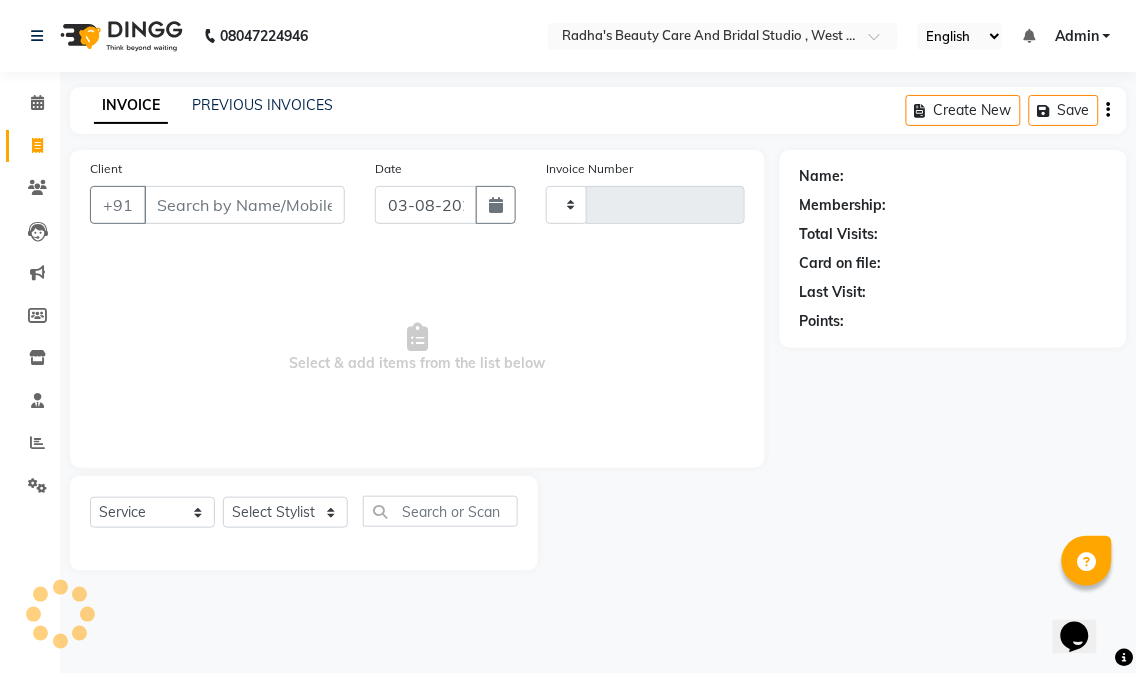type on "0721" 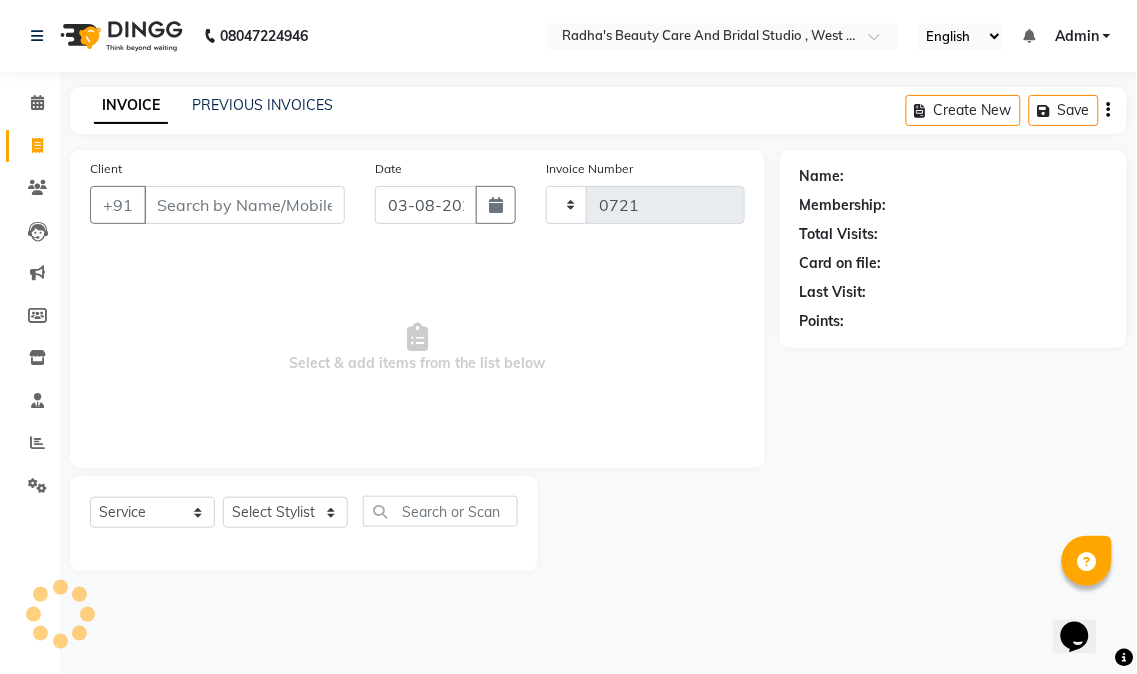 select on "6153" 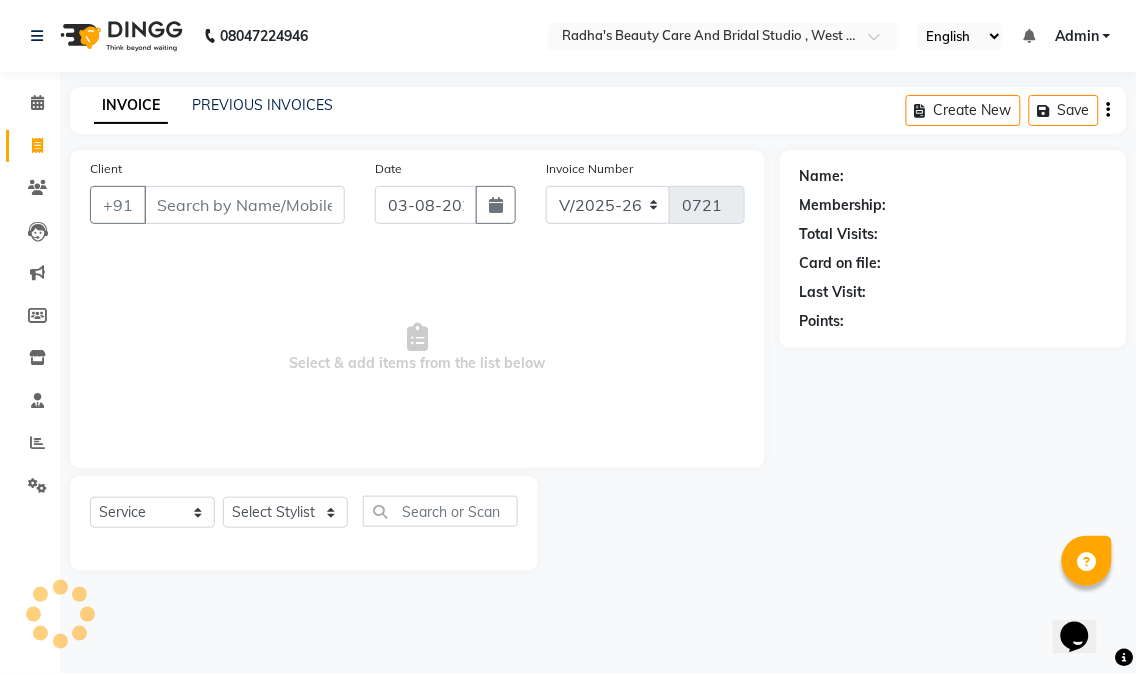 select on "80239" 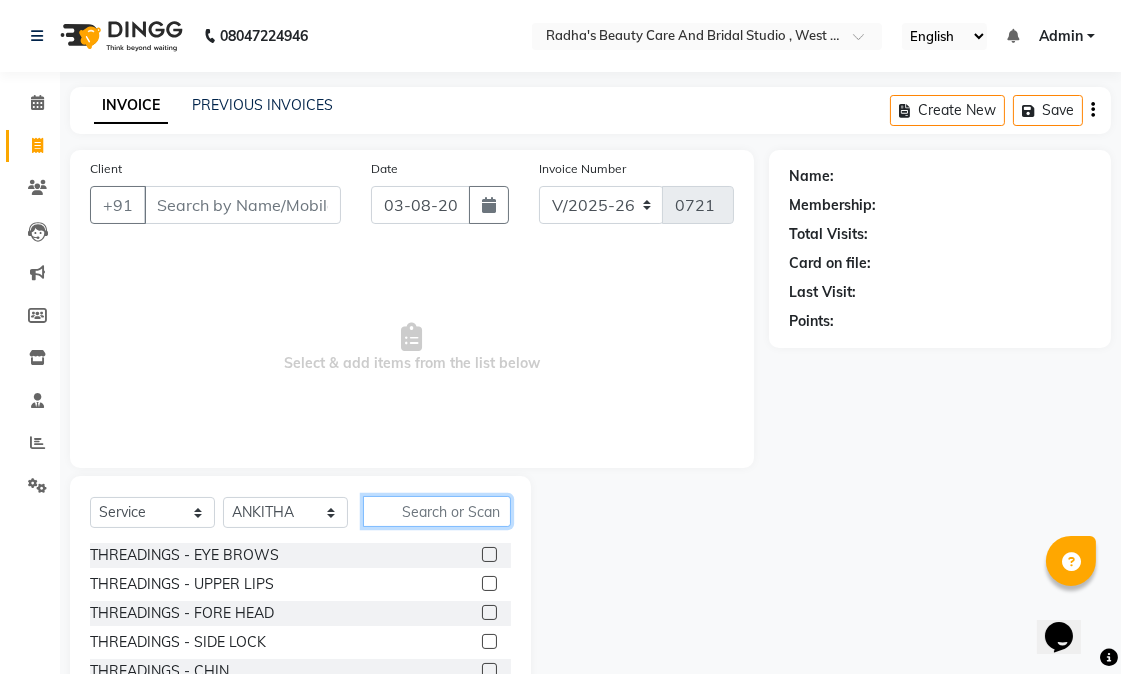 click 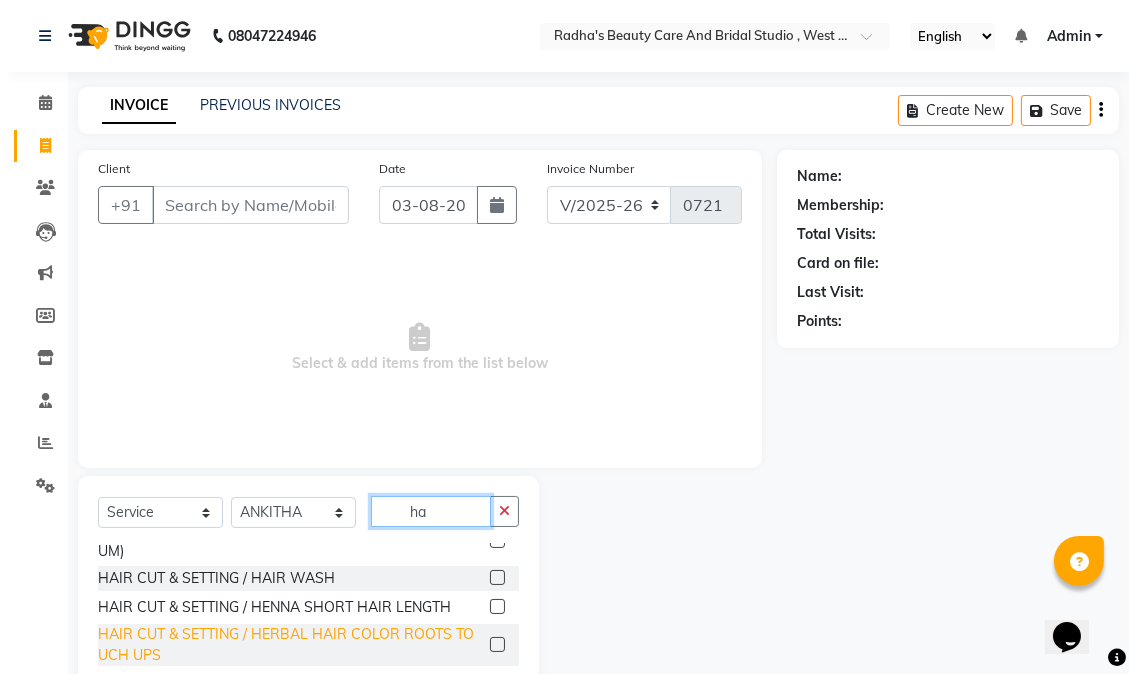 scroll, scrollTop: 555, scrollLeft: 0, axis: vertical 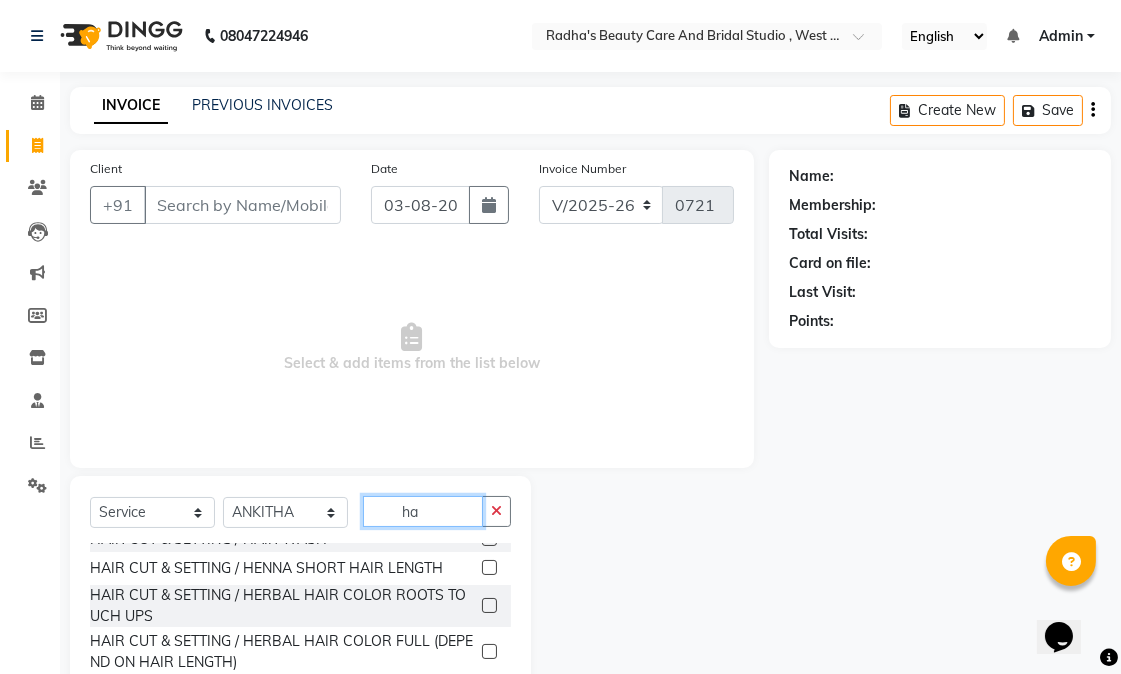 type on "ha" 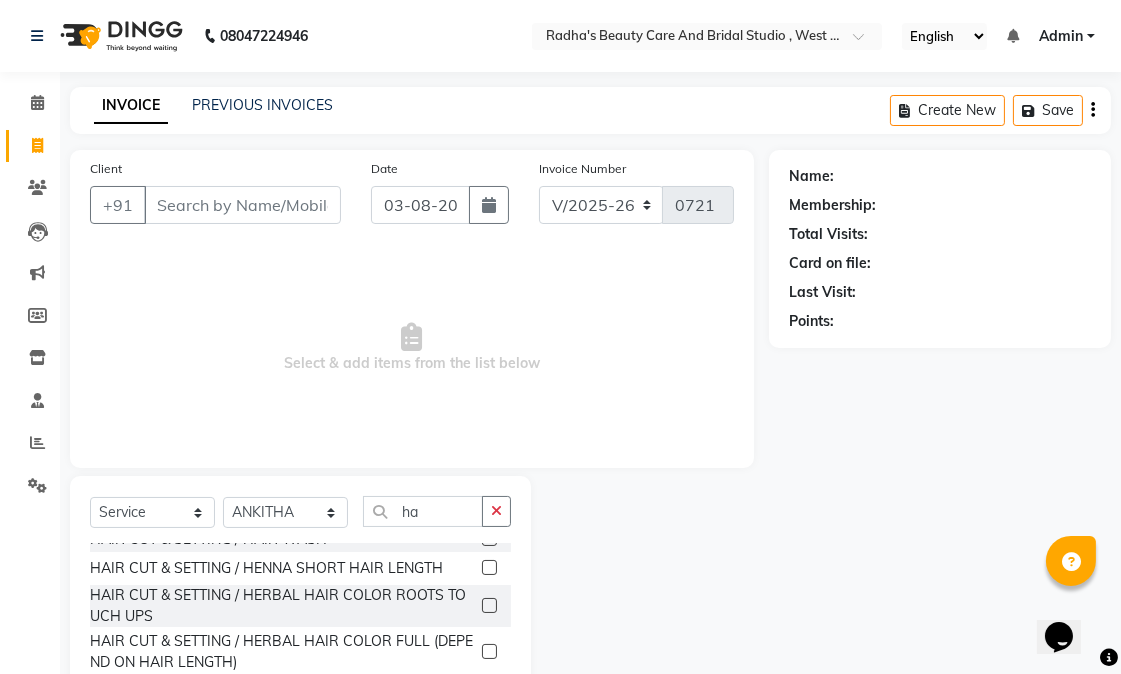 click 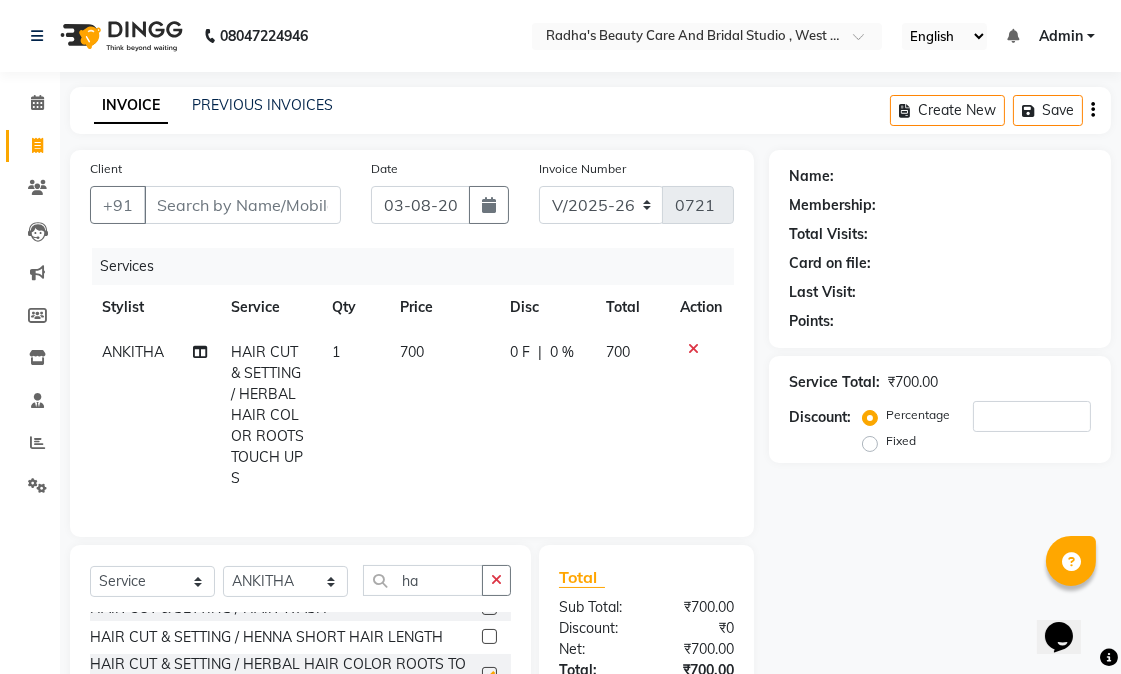 checkbox on "false" 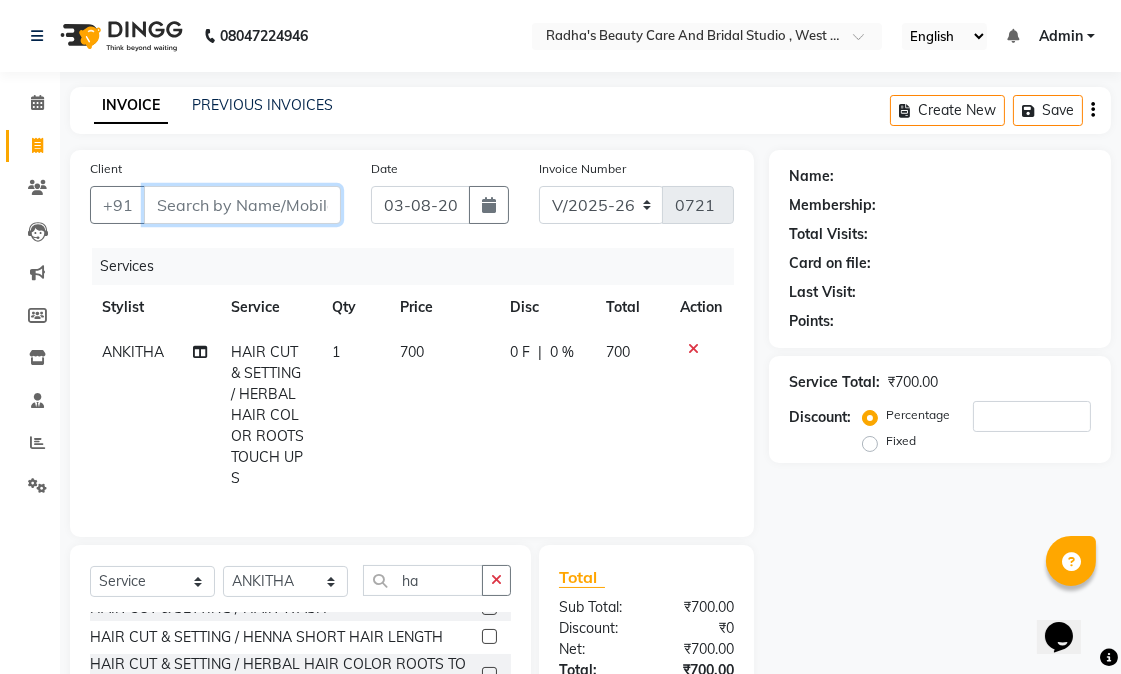 click on "Client" at bounding box center (242, 205) 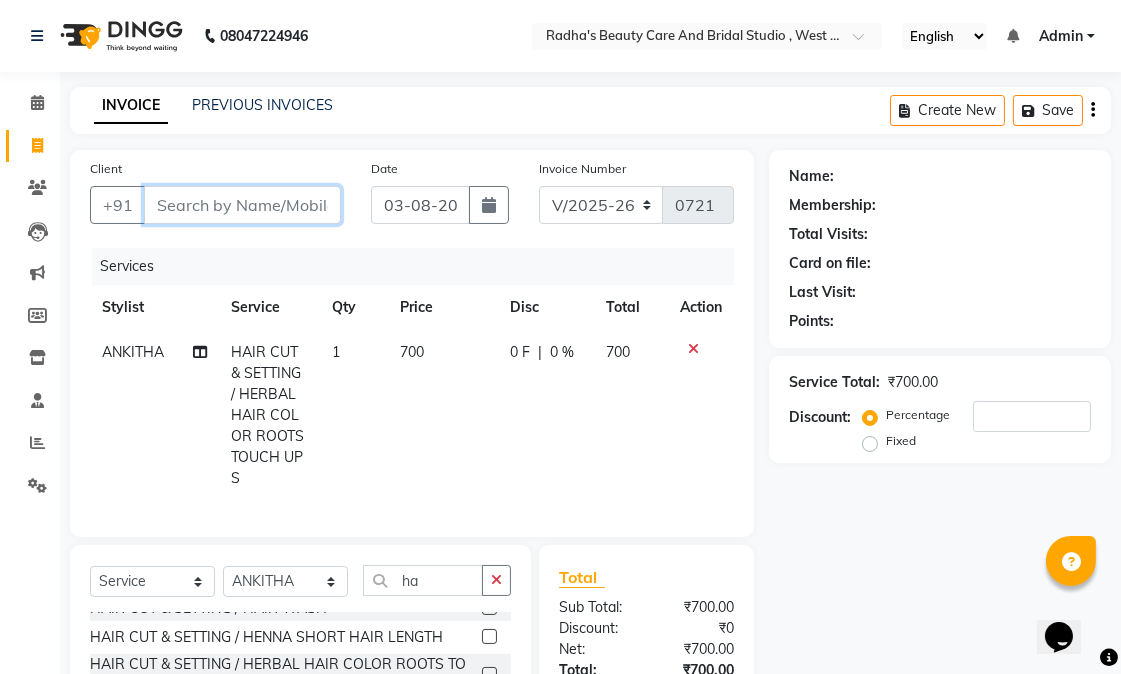 type on "8" 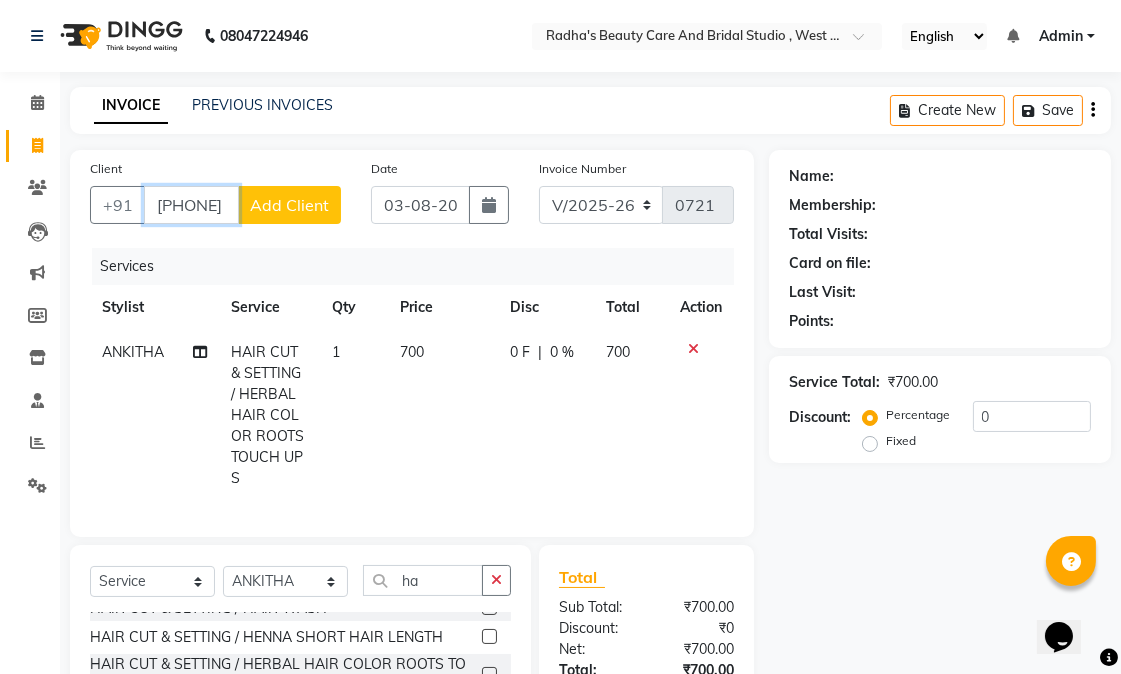 type on "[PHONE]" 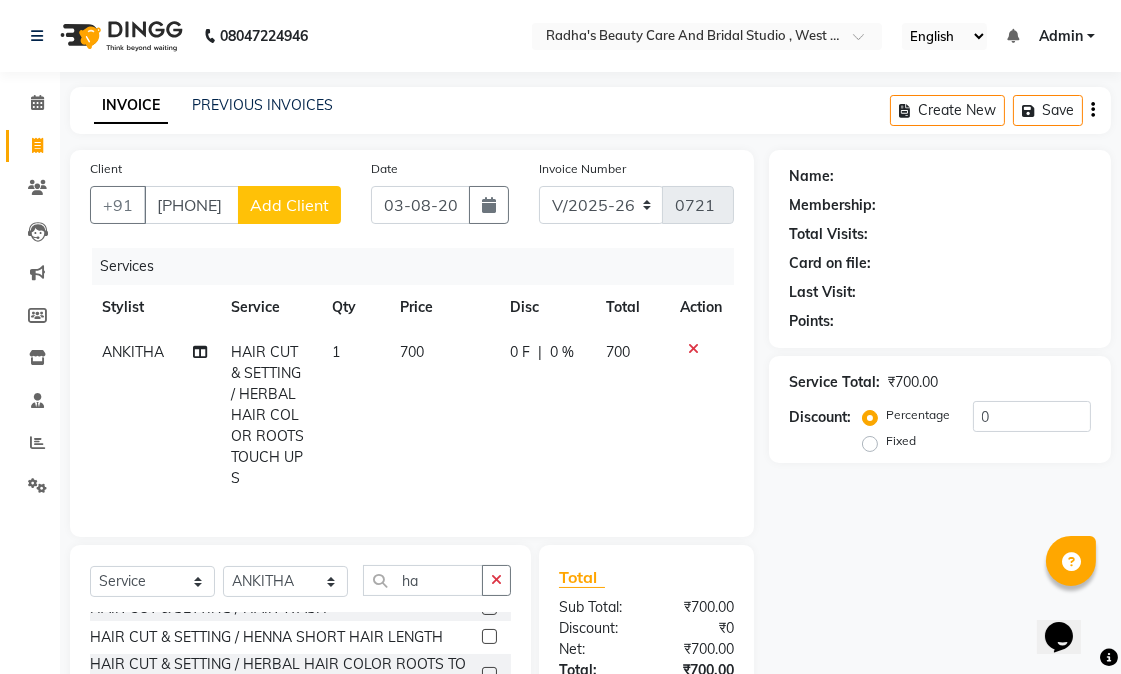 drag, startPoint x: 298, startPoint y: 196, endPoint x: 310, endPoint y: 203, distance: 13.892444 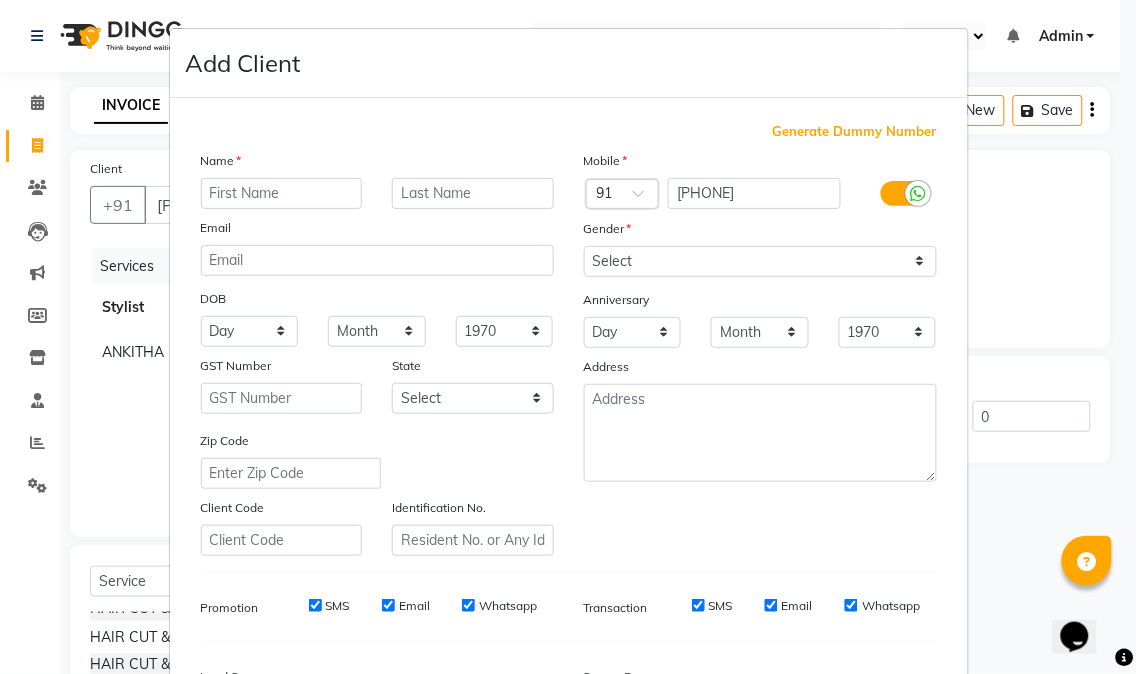 click at bounding box center [282, 193] 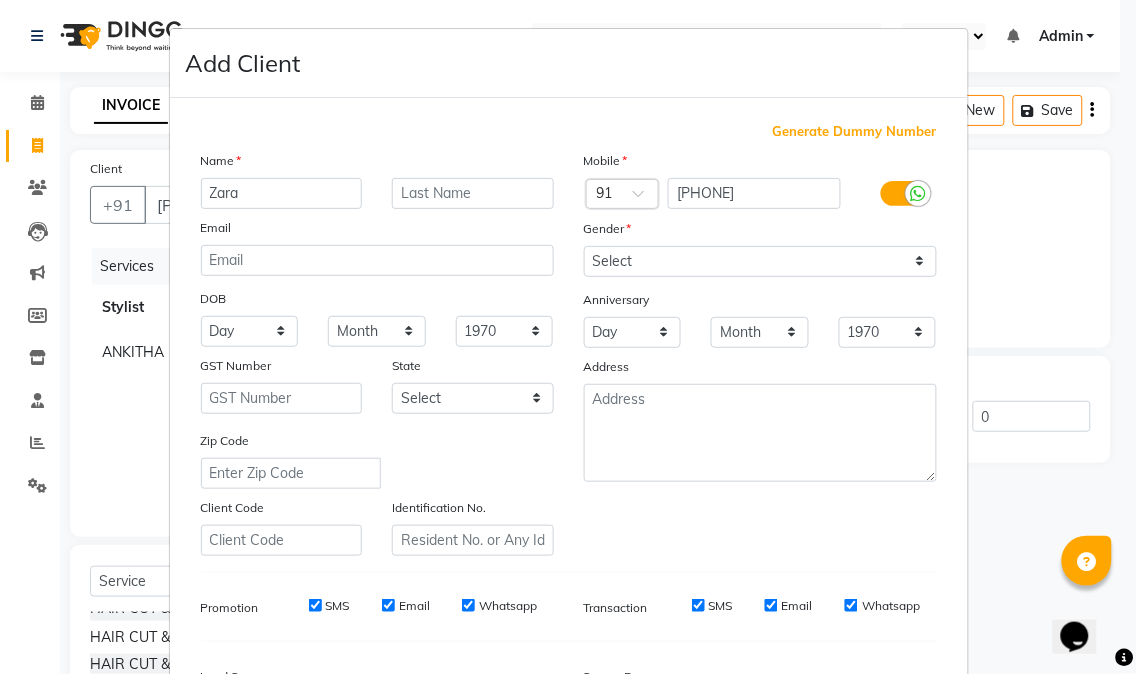 type on "Zara" 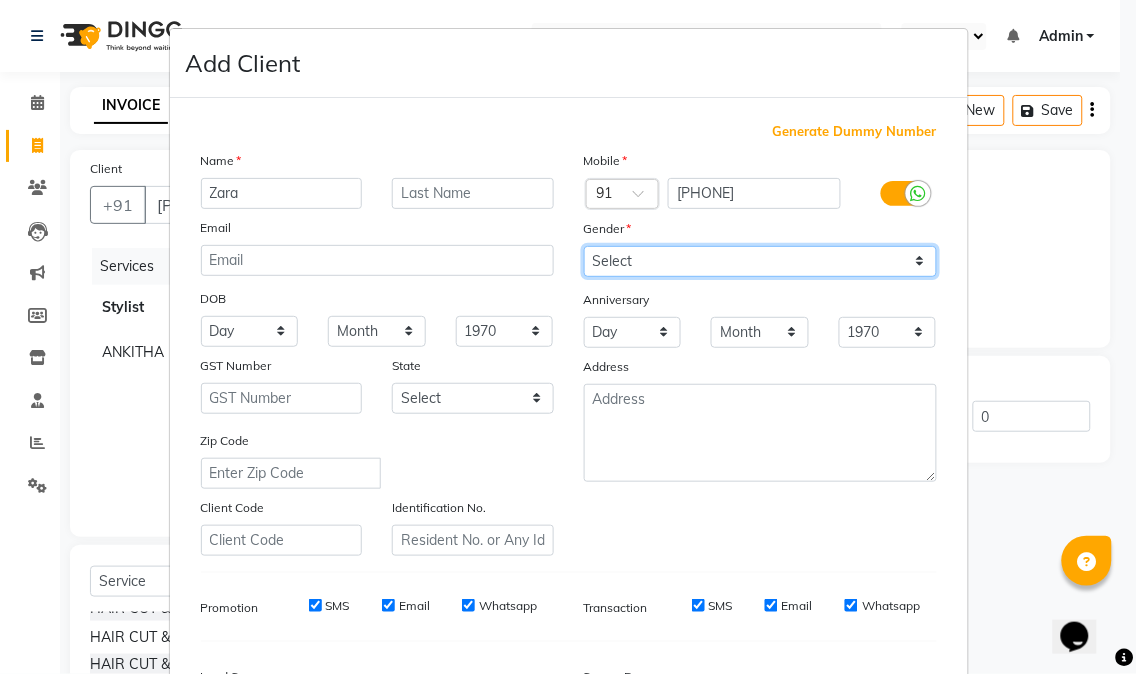 click on "Select Male Female Other Prefer Not To Say" at bounding box center [760, 261] 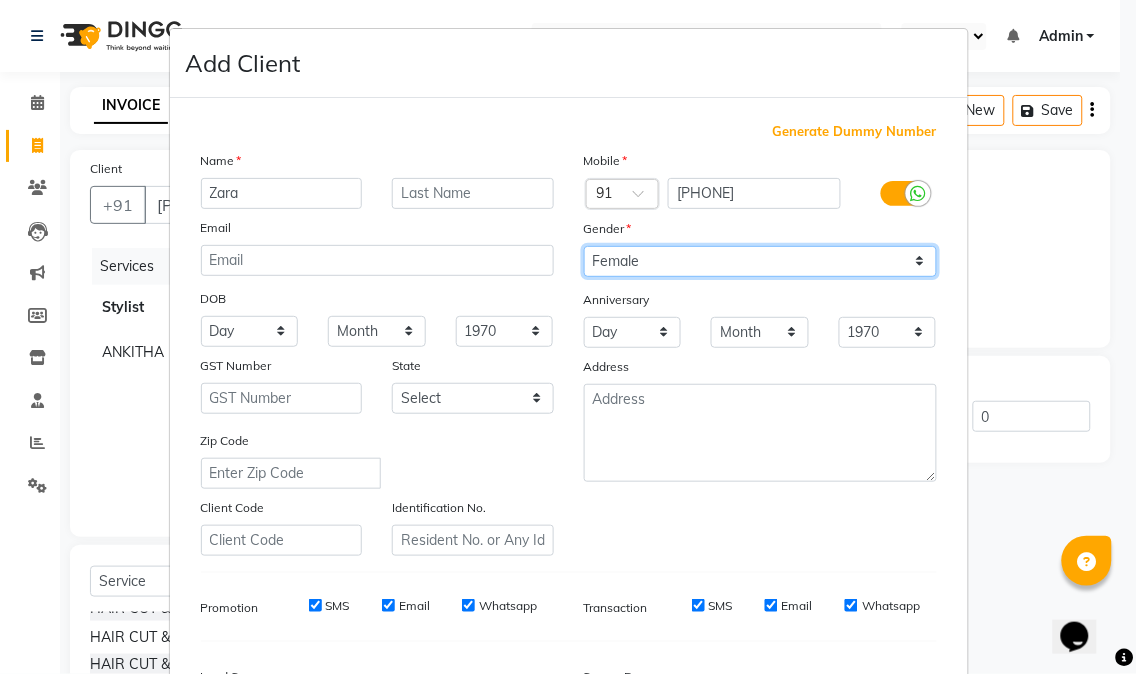 click on "Select Male Female Other Prefer Not To Say" at bounding box center (760, 261) 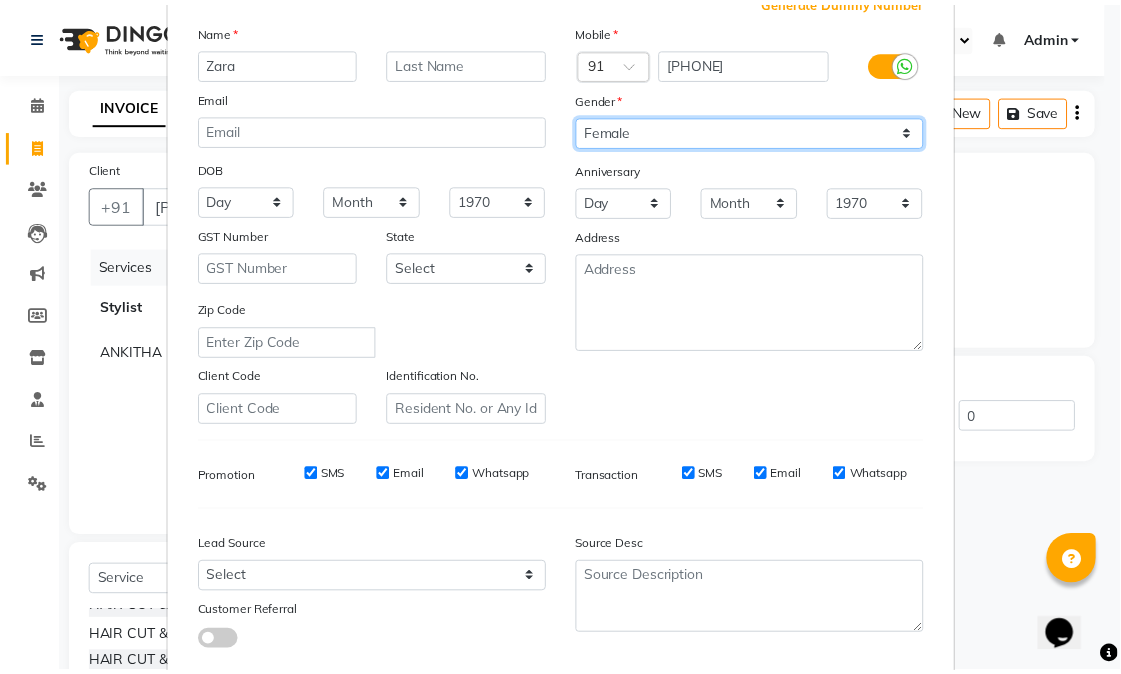 scroll, scrollTop: 250, scrollLeft: 0, axis: vertical 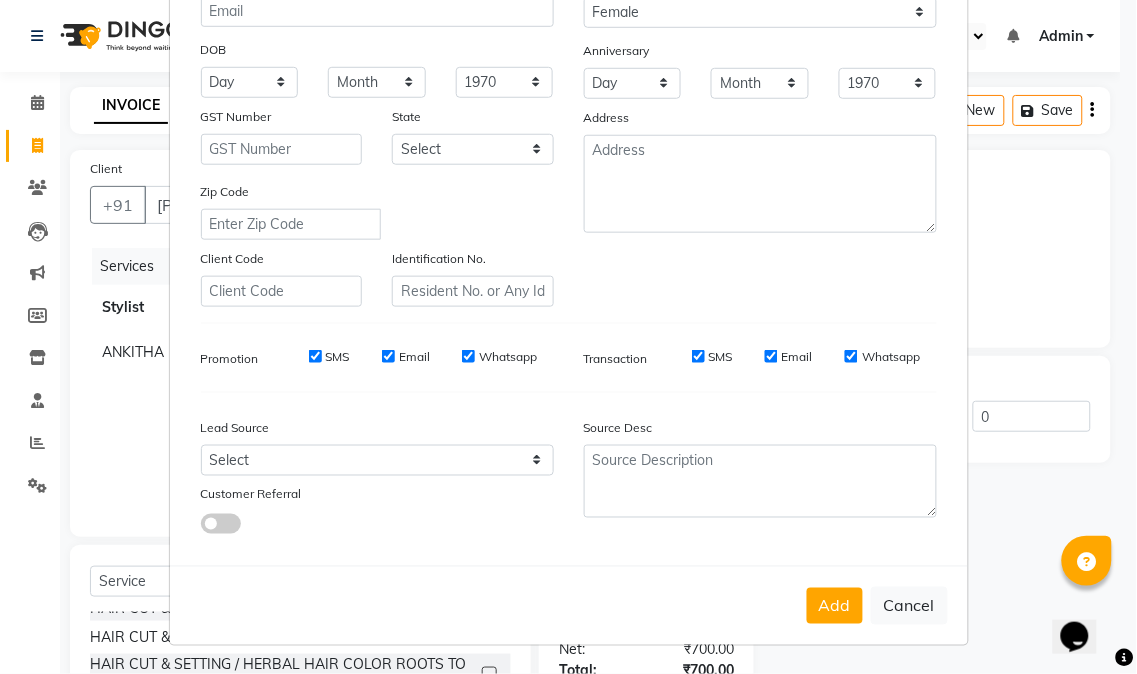 click on "Add   Cancel" at bounding box center [569, 605] 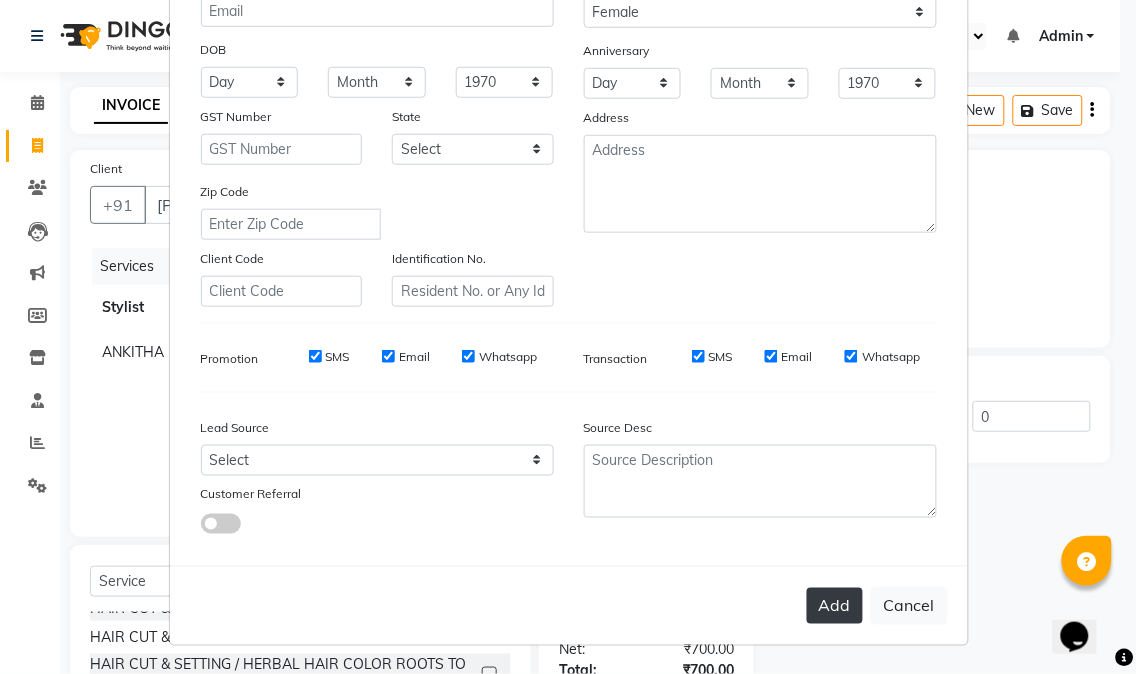 click on "Add" at bounding box center [835, 606] 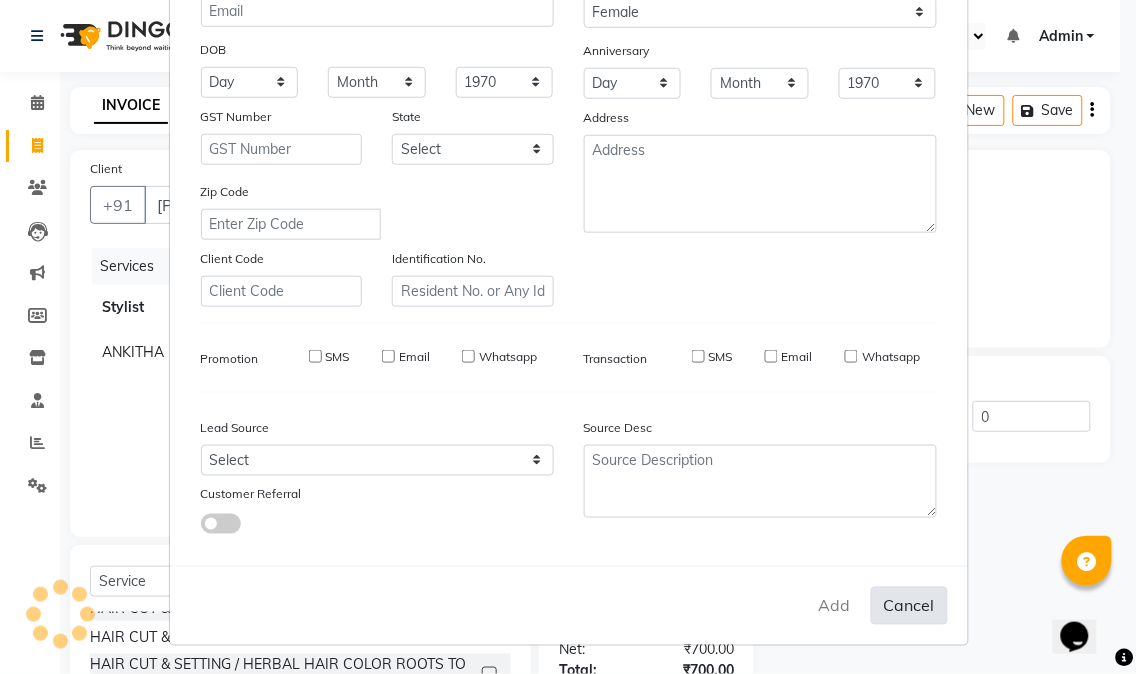 type 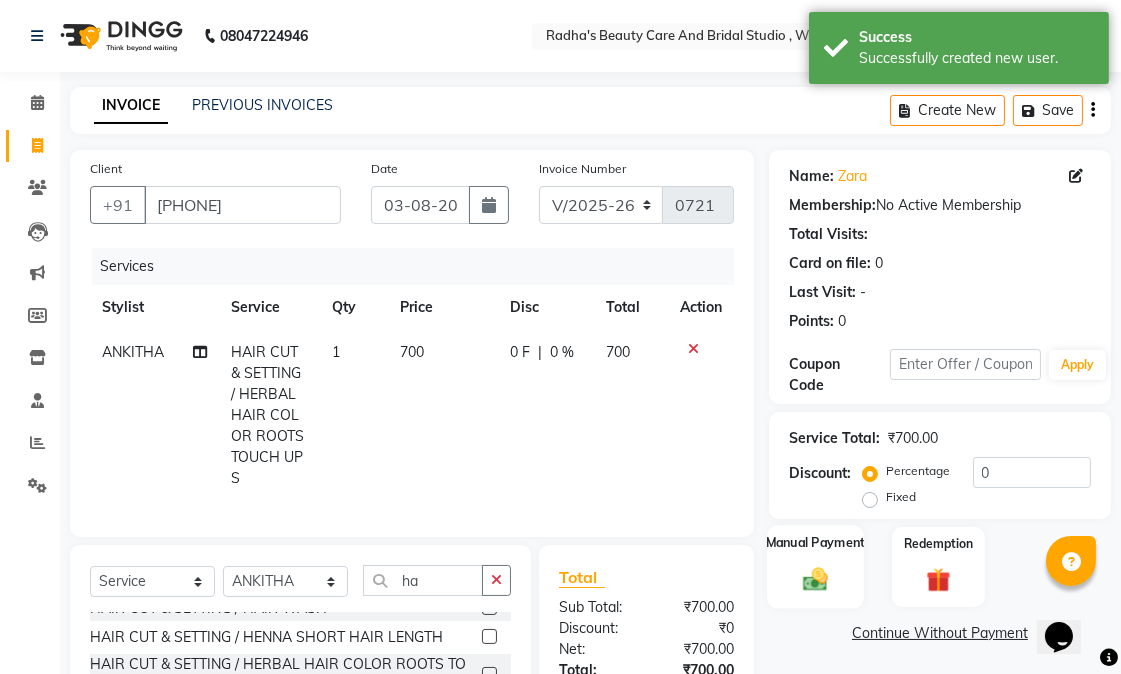 click 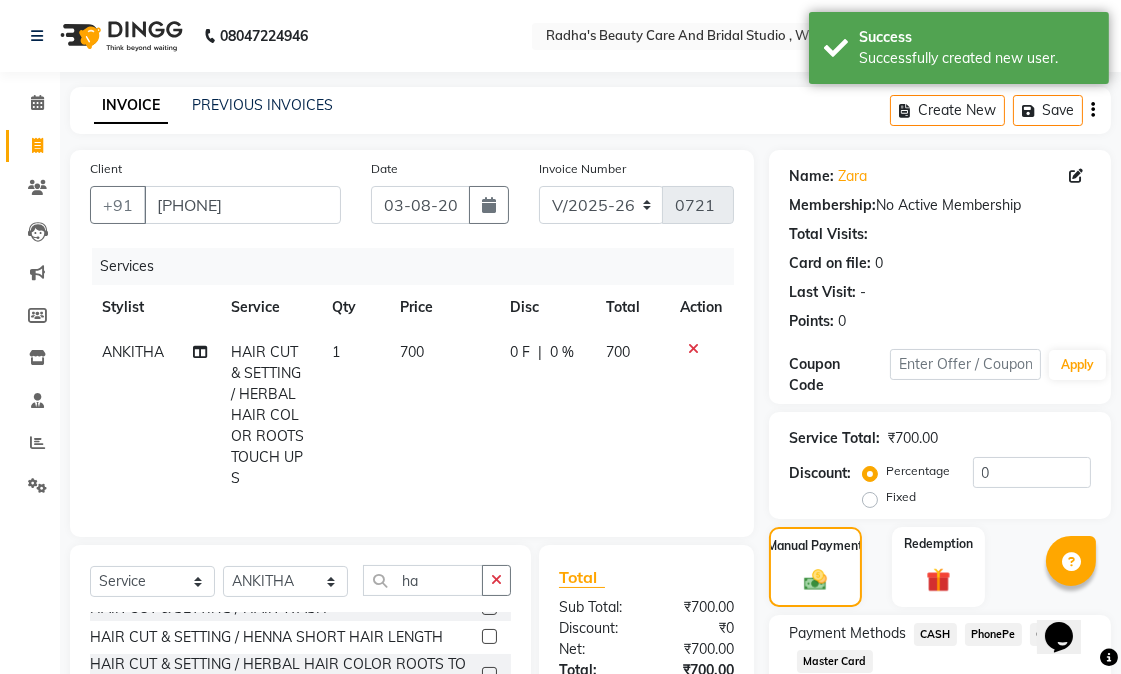 click on "PhonePe" 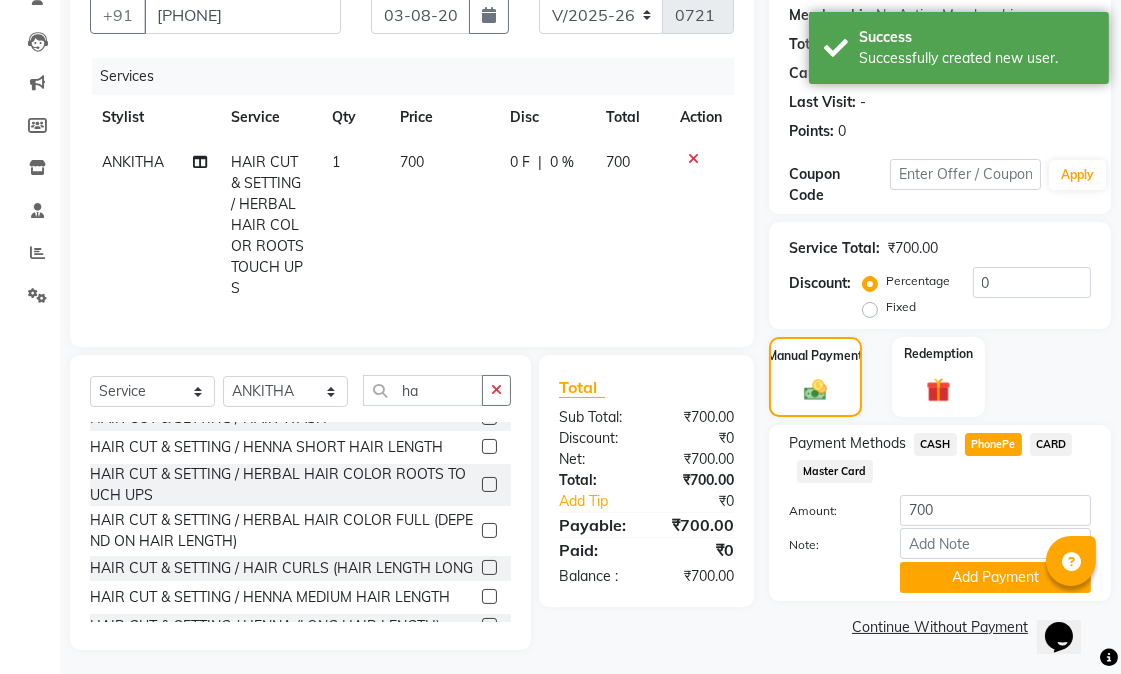 scroll, scrollTop: 191, scrollLeft: 0, axis: vertical 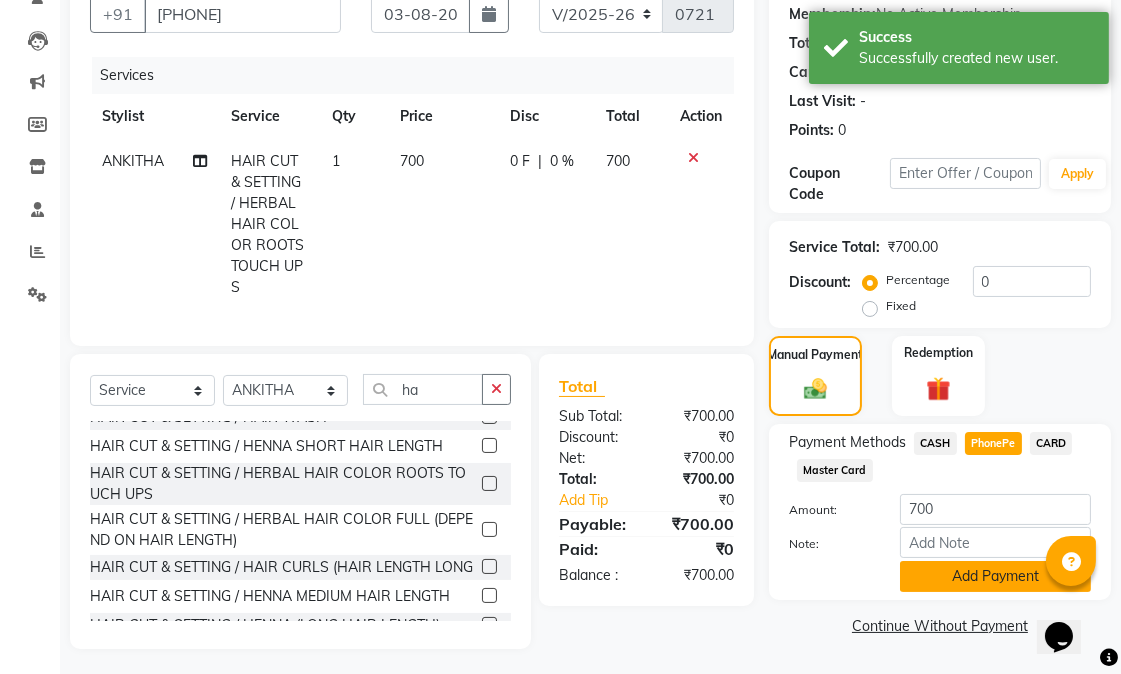 click on "Add Payment" 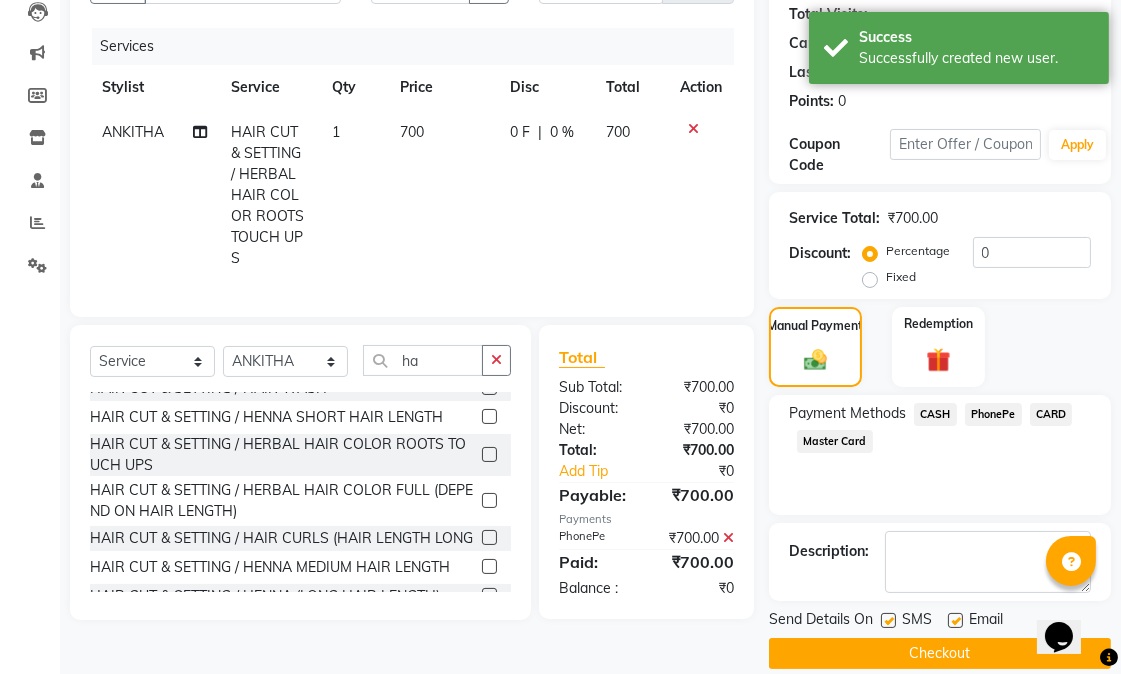 scroll, scrollTop: 244, scrollLeft: 0, axis: vertical 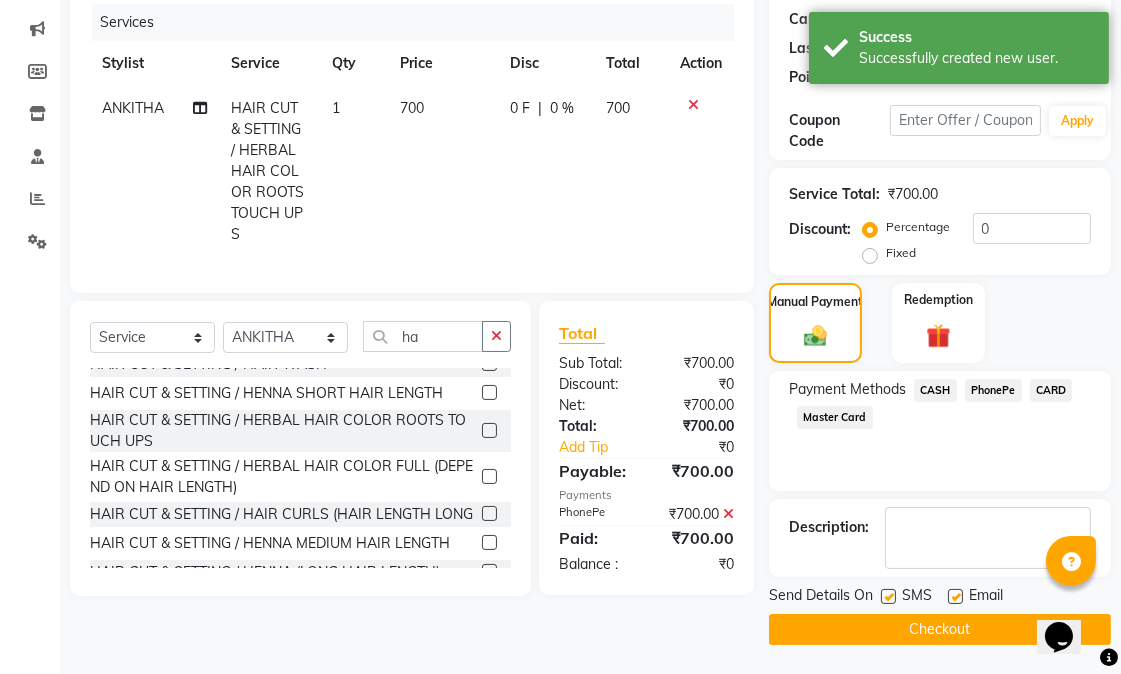 click on "Checkout" 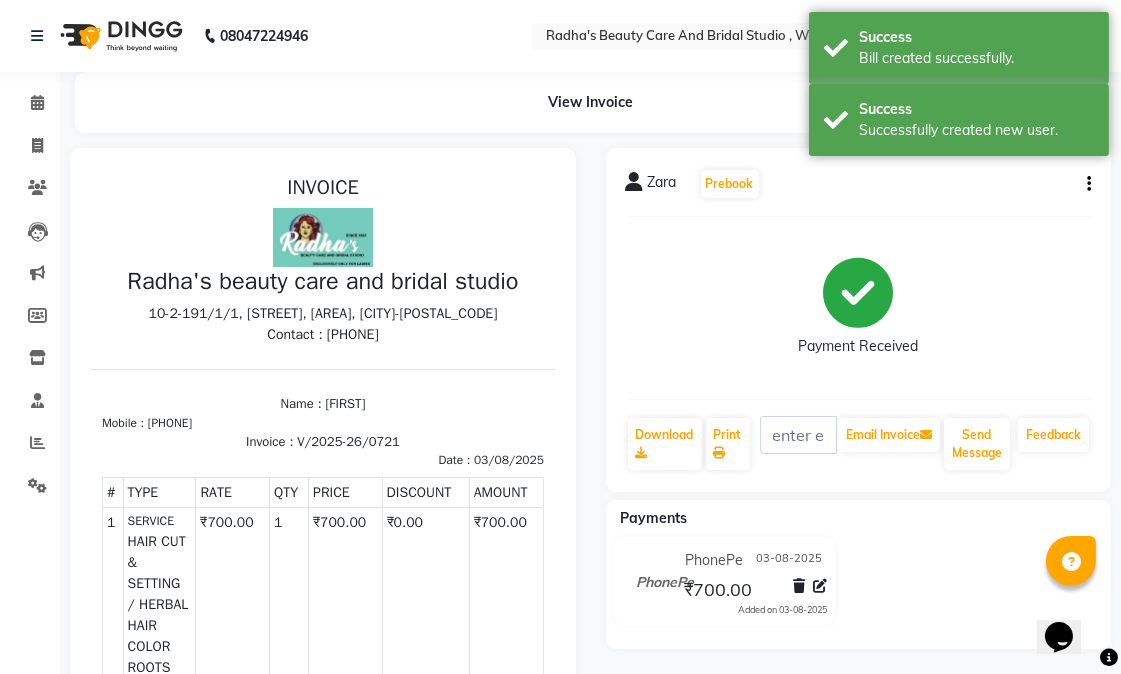 scroll, scrollTop: 0, scrollLeft: 0, axis: both 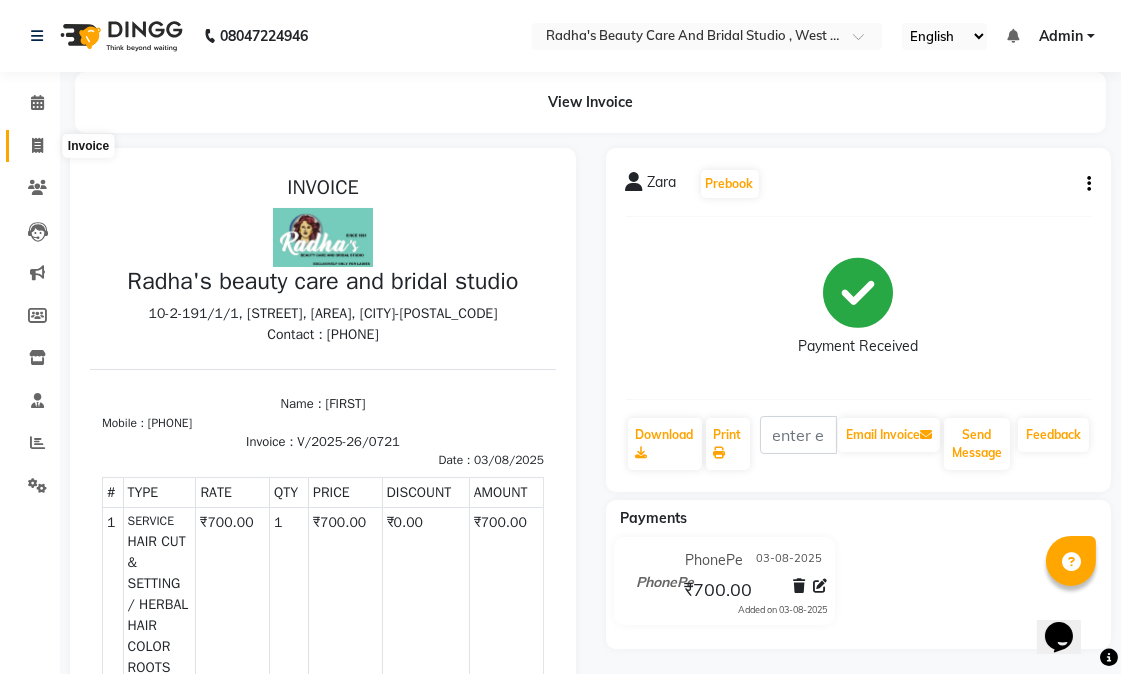 click 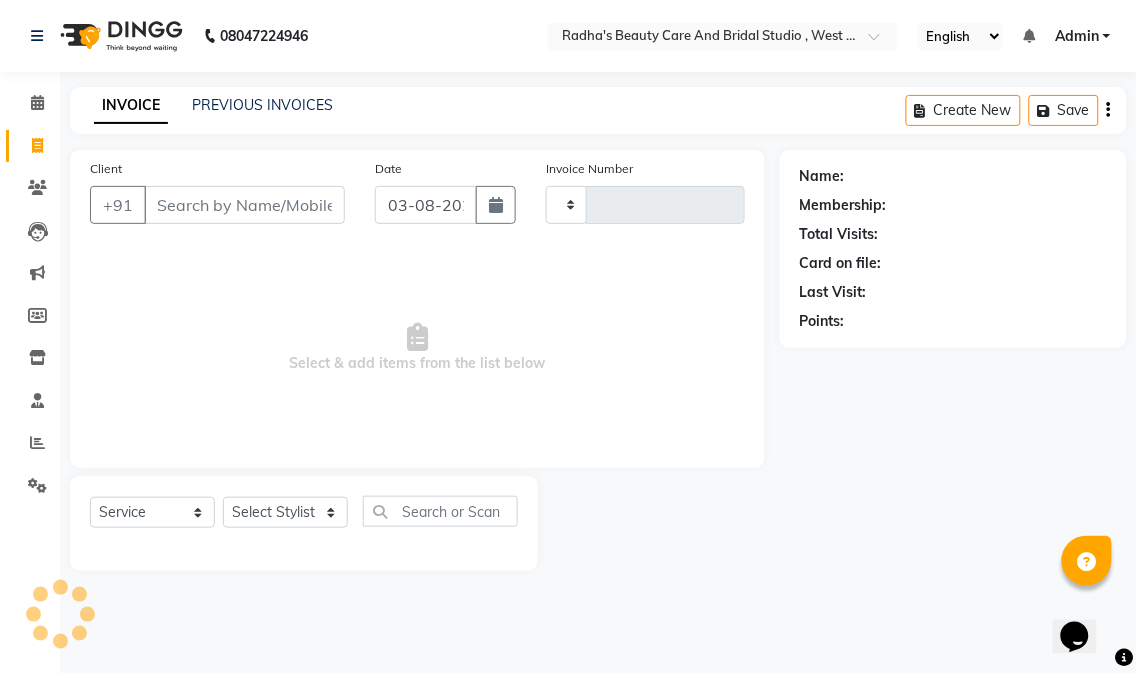 type on "0722" 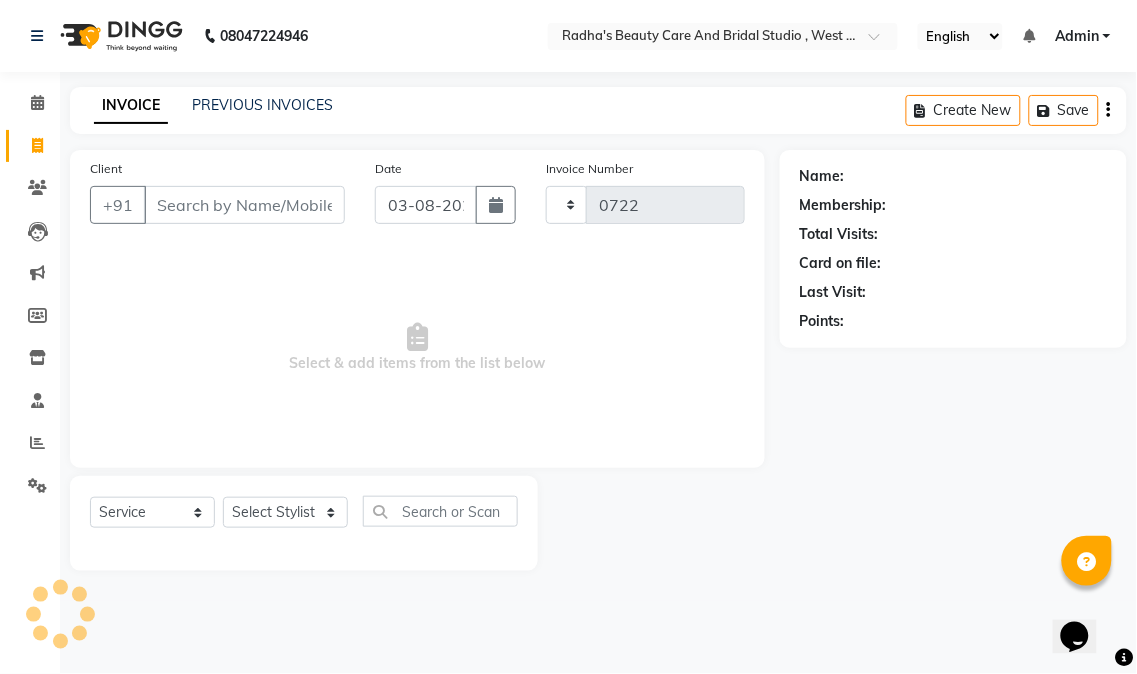 select on "6153" 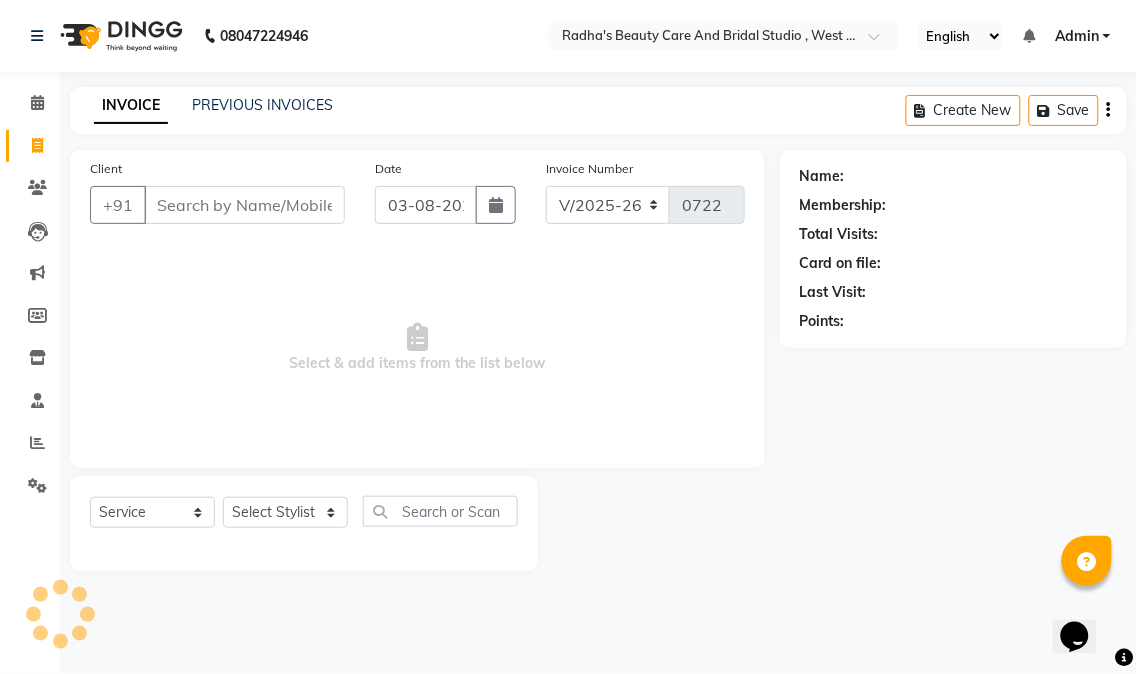 select on "80239" 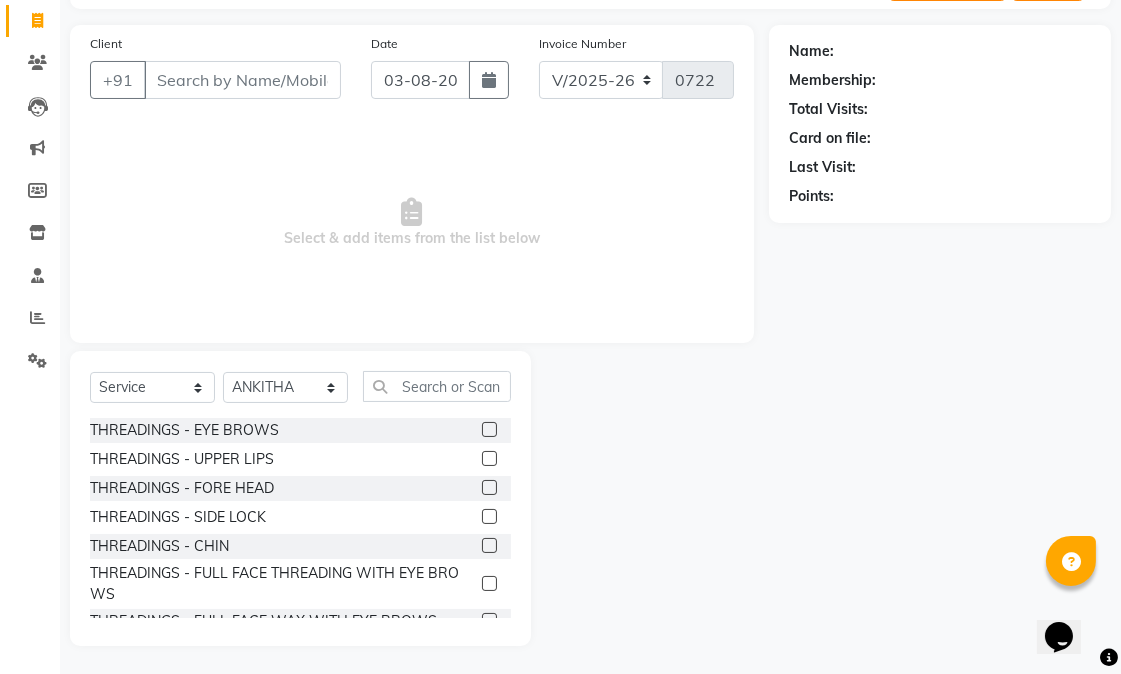 scroll, scrollTop: 126, scrollLeft: 0, axis: vertical 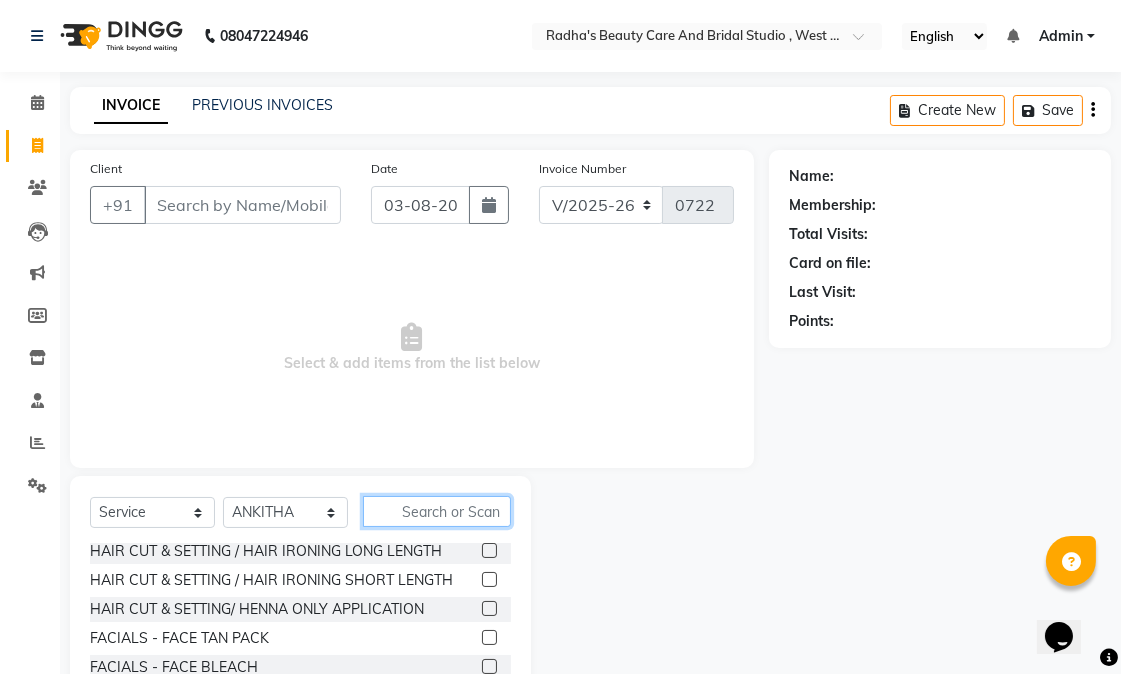 click 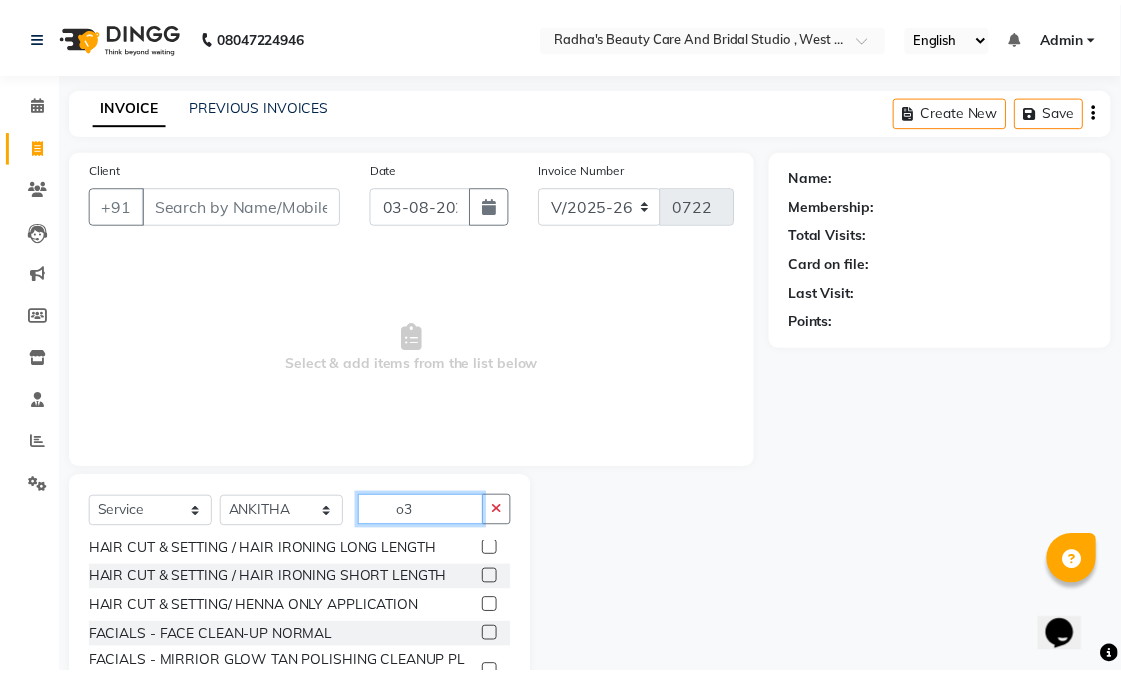 scroll, scrollTop: 0, scrollLeft: 0, axis: both 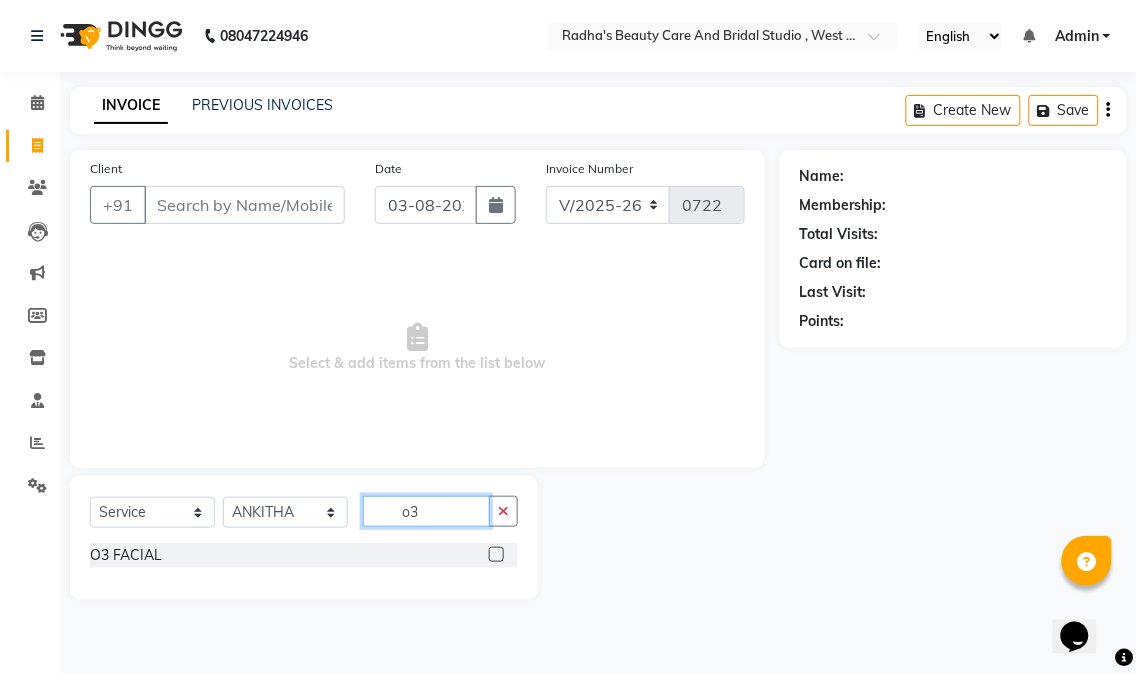 type on "o3" 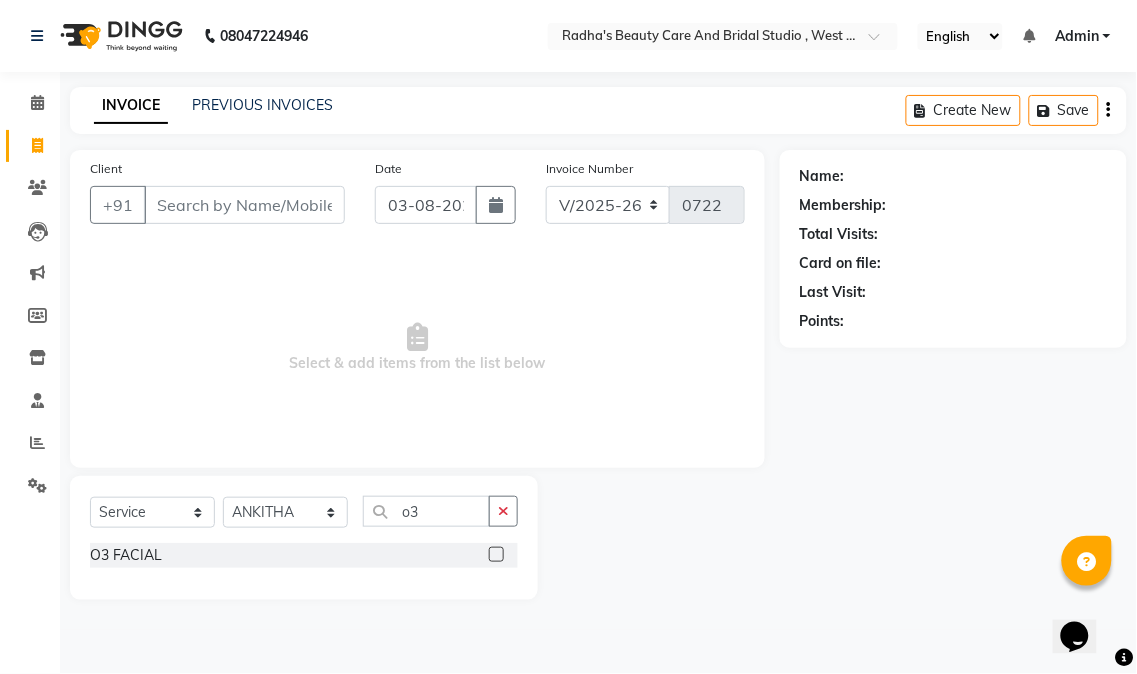 click 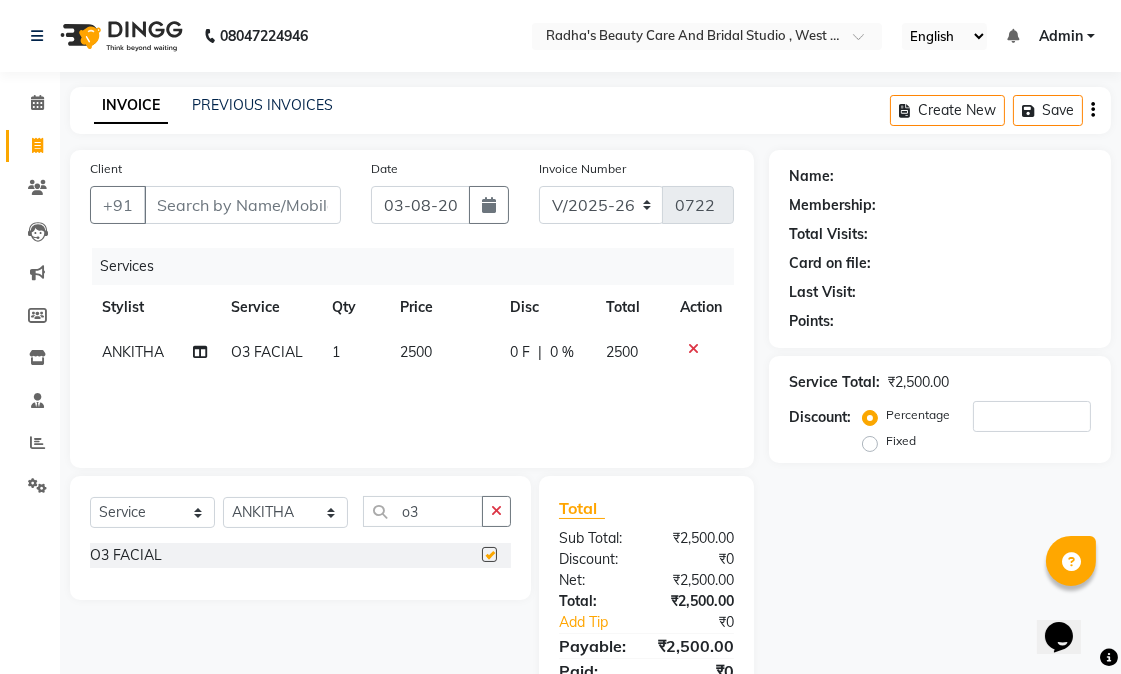 checkbox on "false" 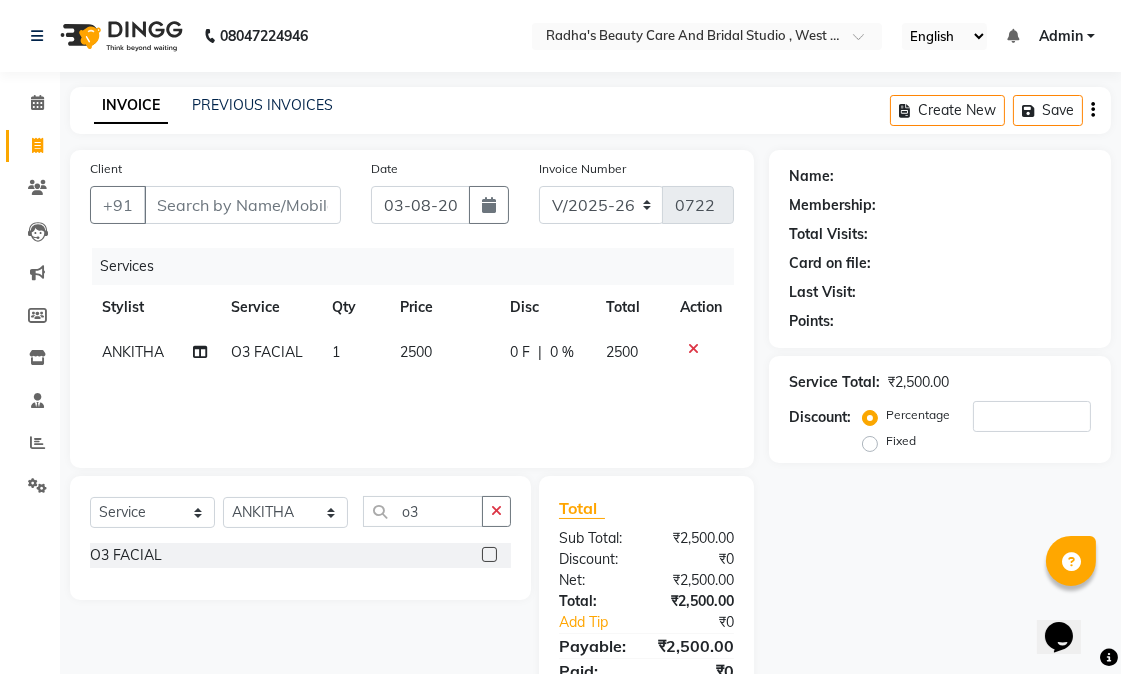 click 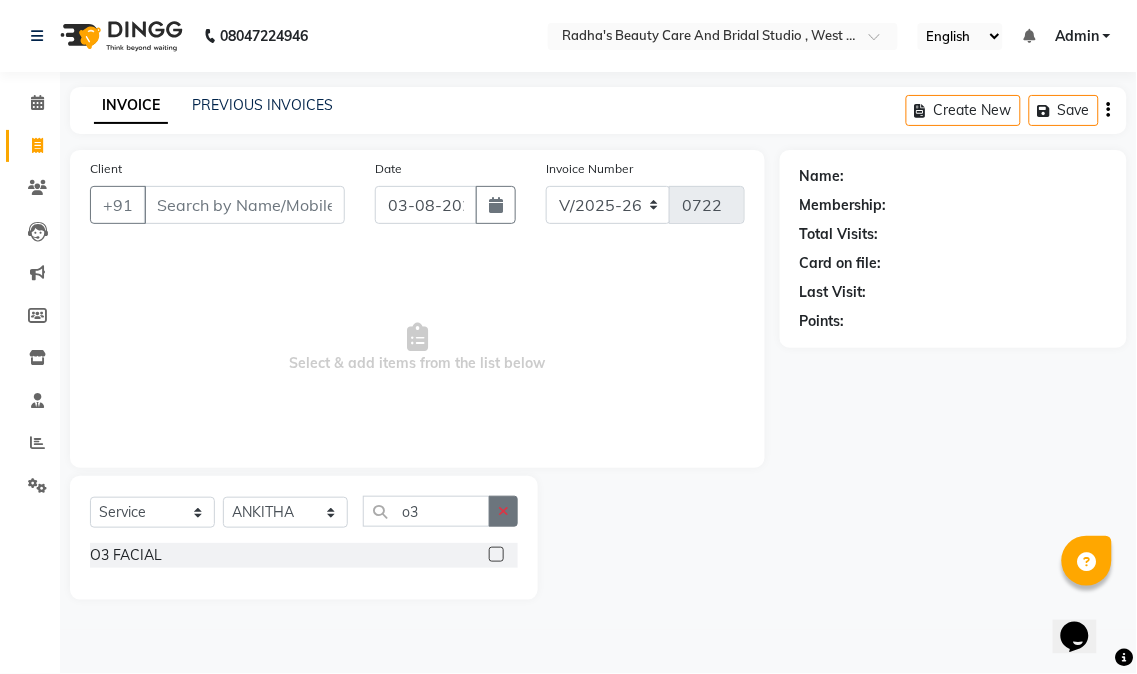 click 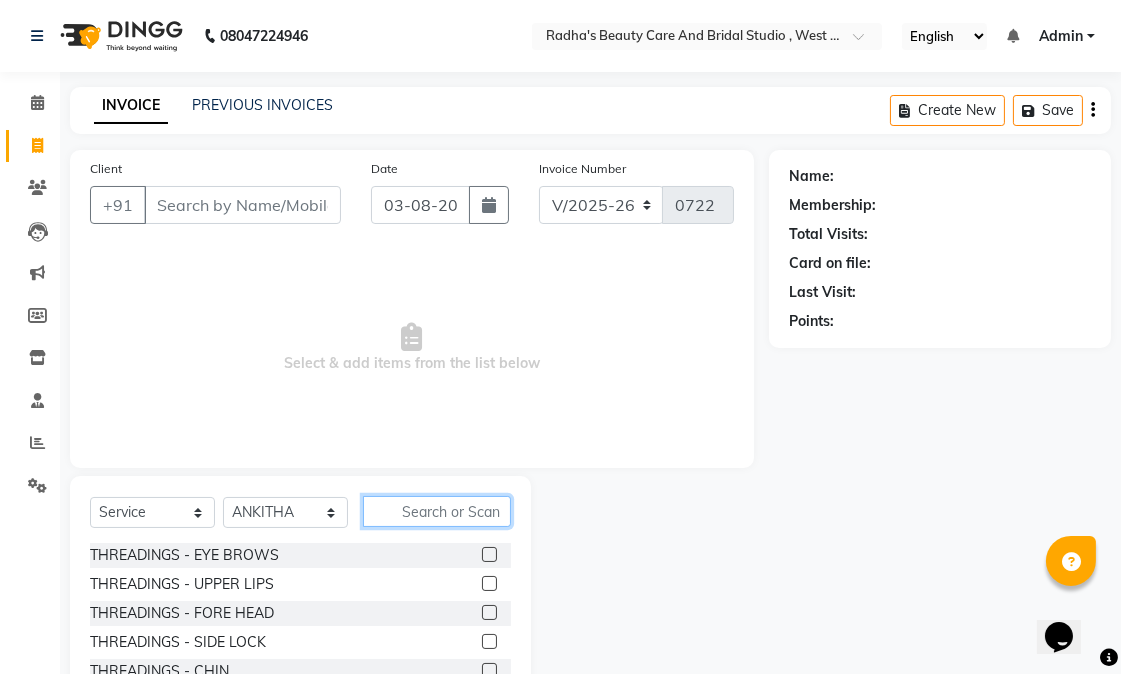 click 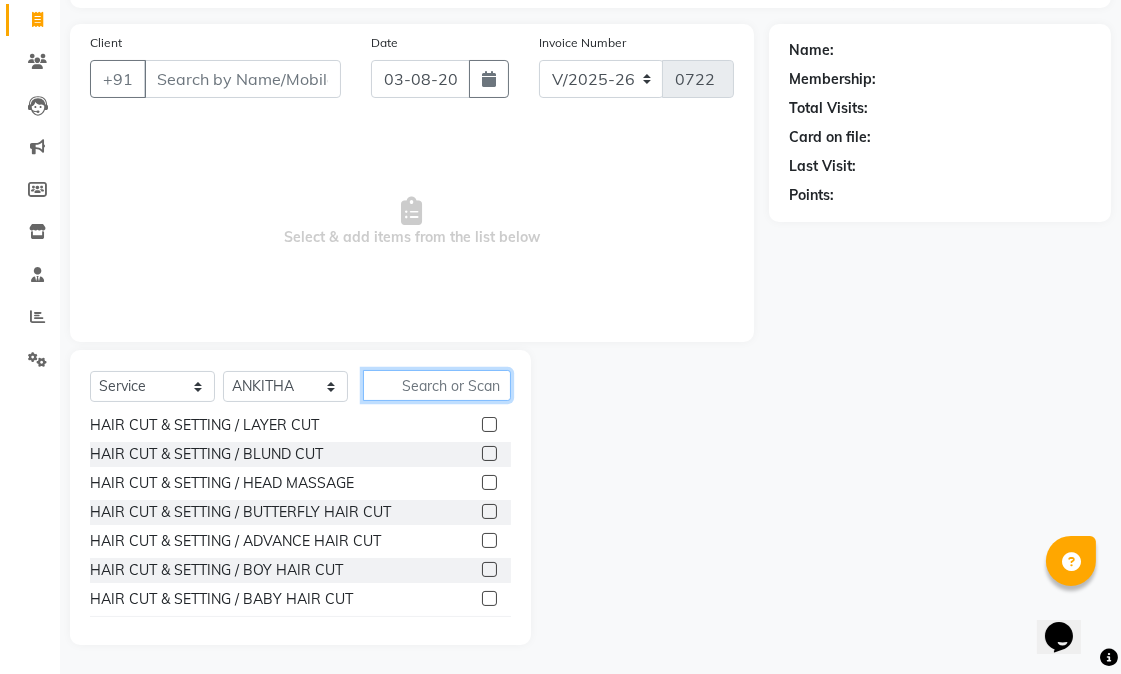 scroll, scrollTop: 0, scrollLeft: 0, axis: both 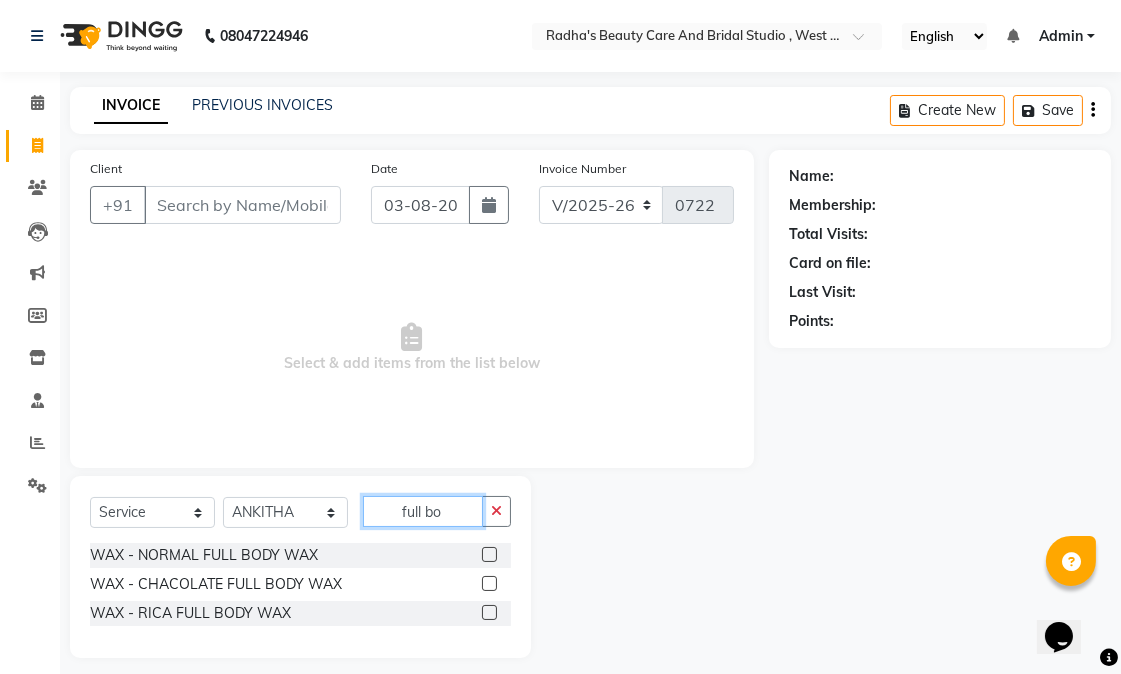 type on "full bo" 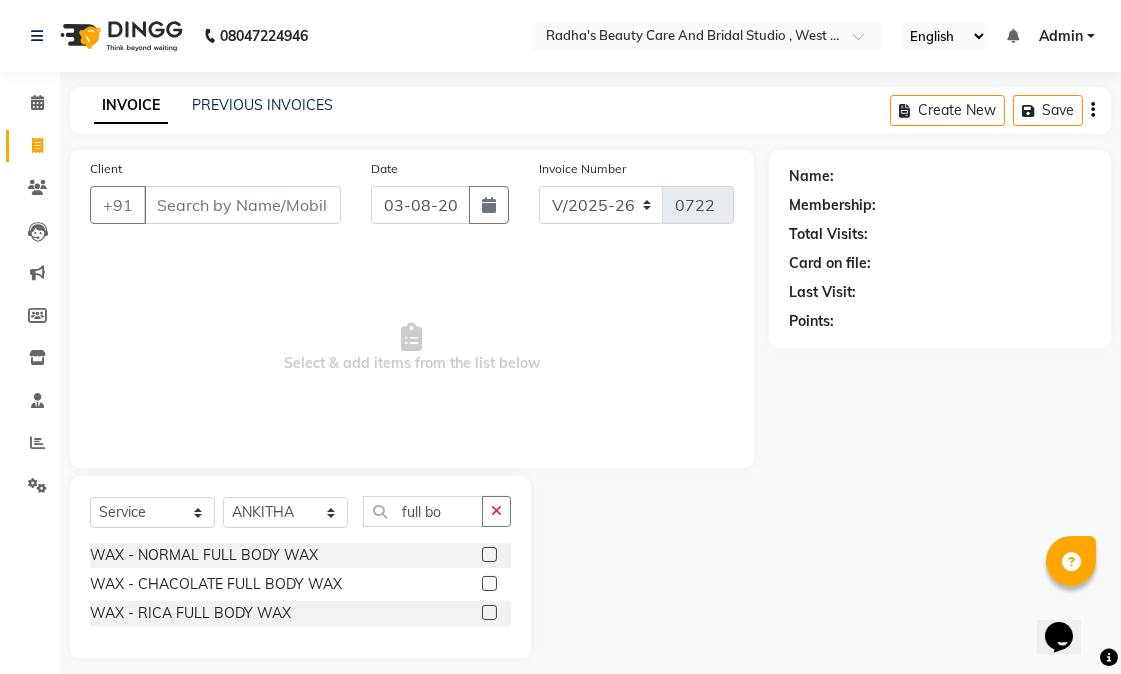 click 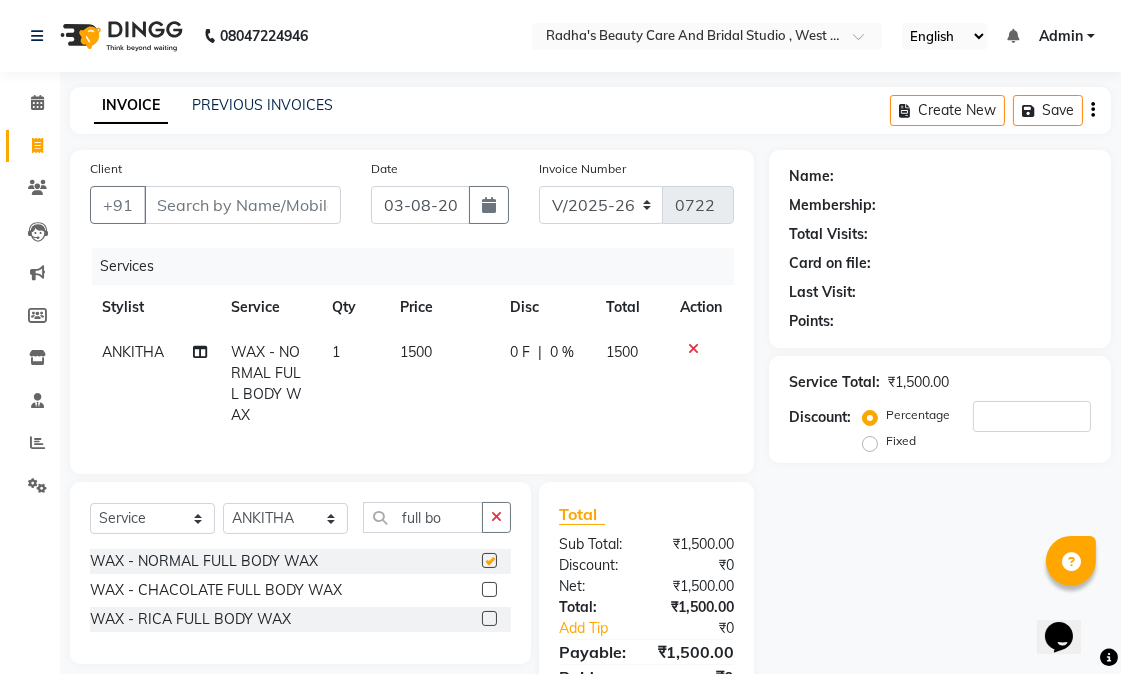 checkbox on "false" 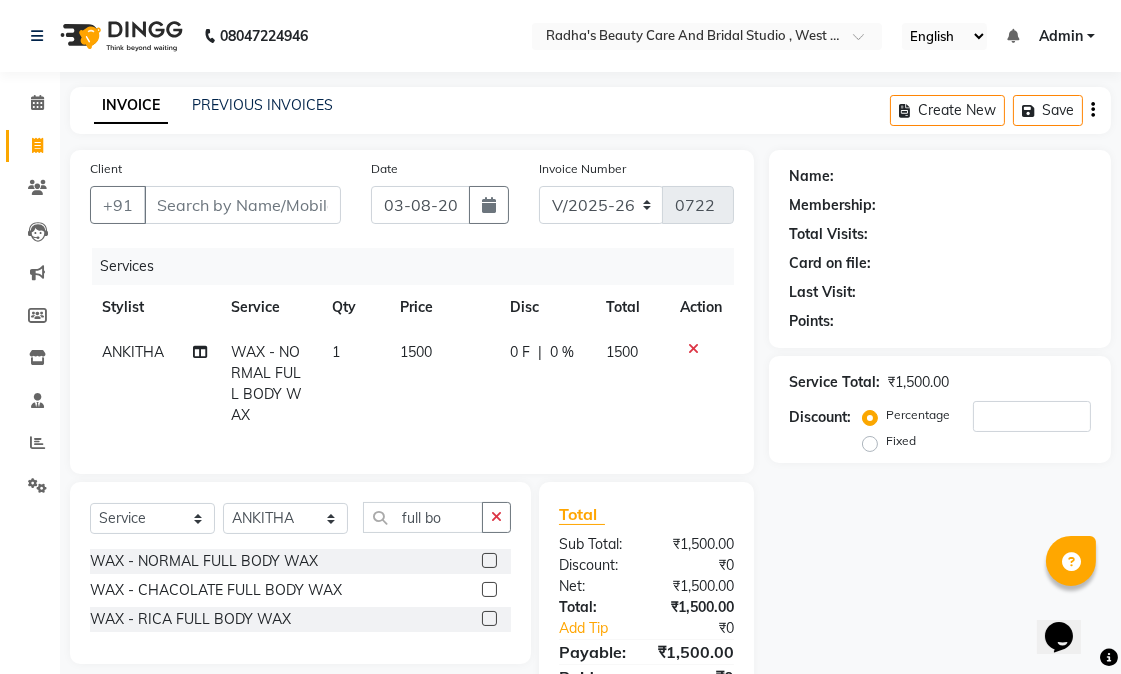 click 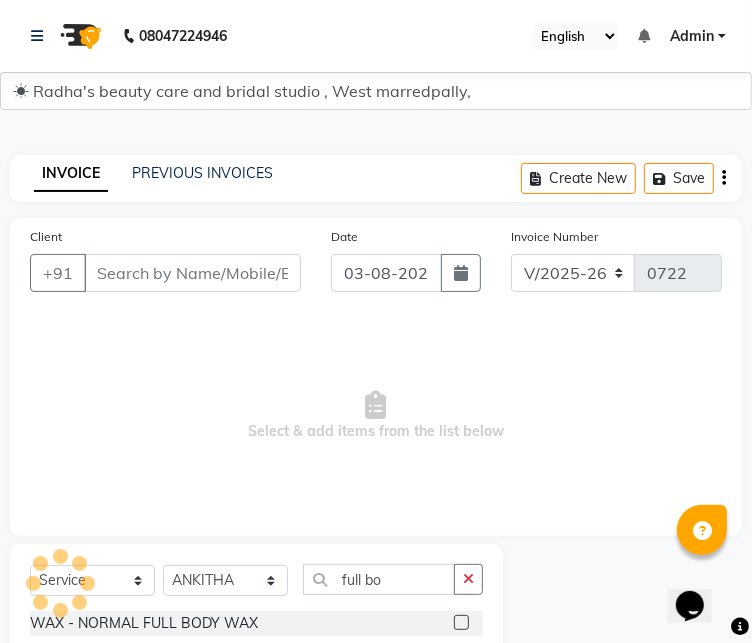 drag, startPoint x: 127, startPoint y: 3, endPoint x: 76, endPoint y: -89, distance: 105.1903 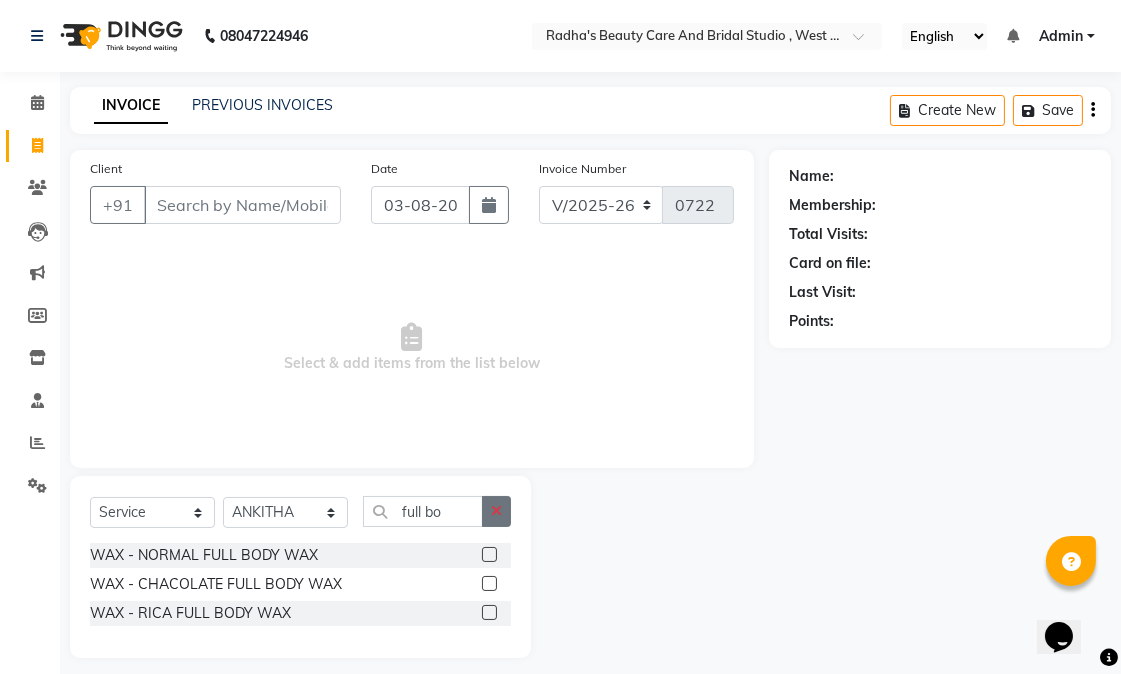 click 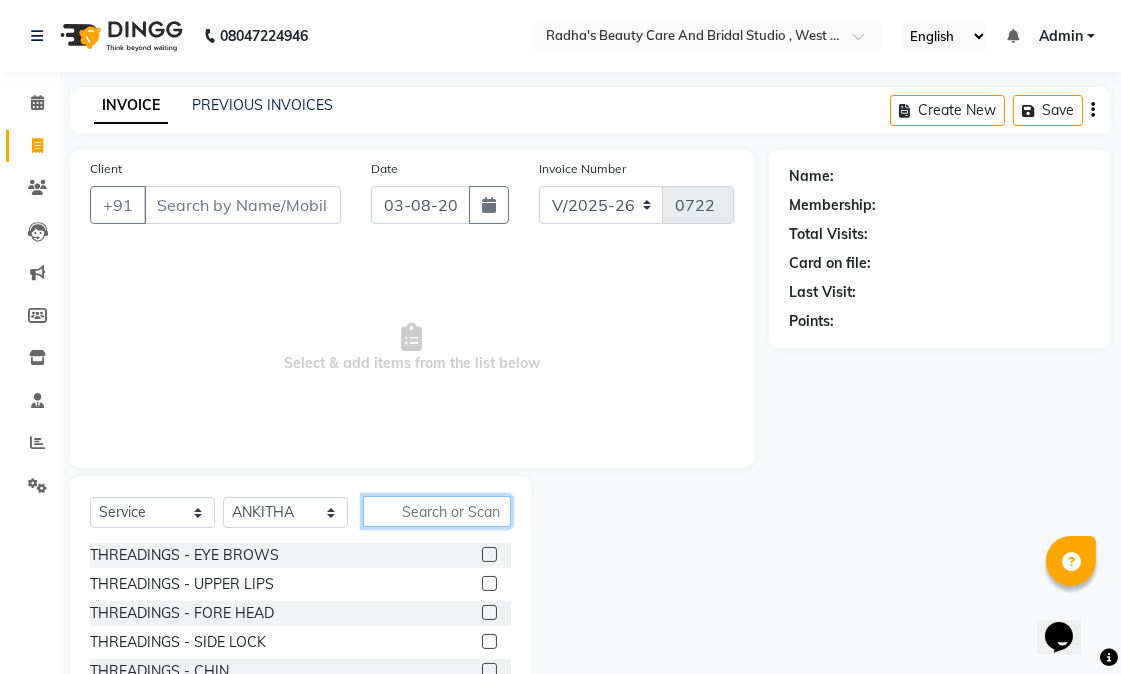 click 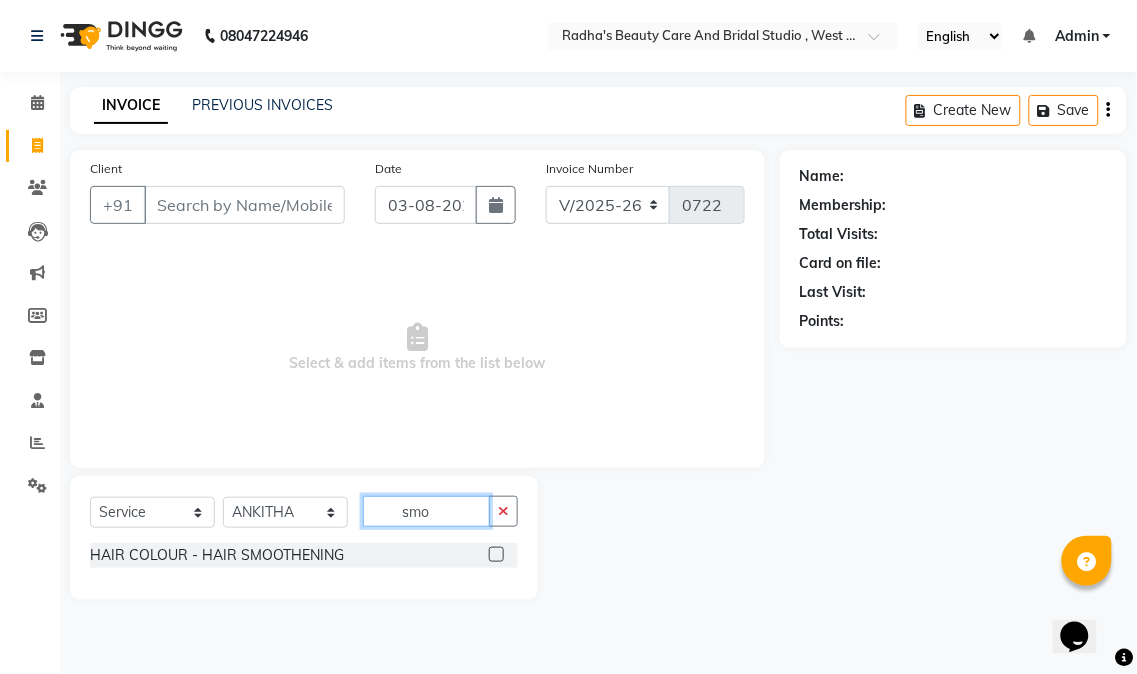 type on "smo" 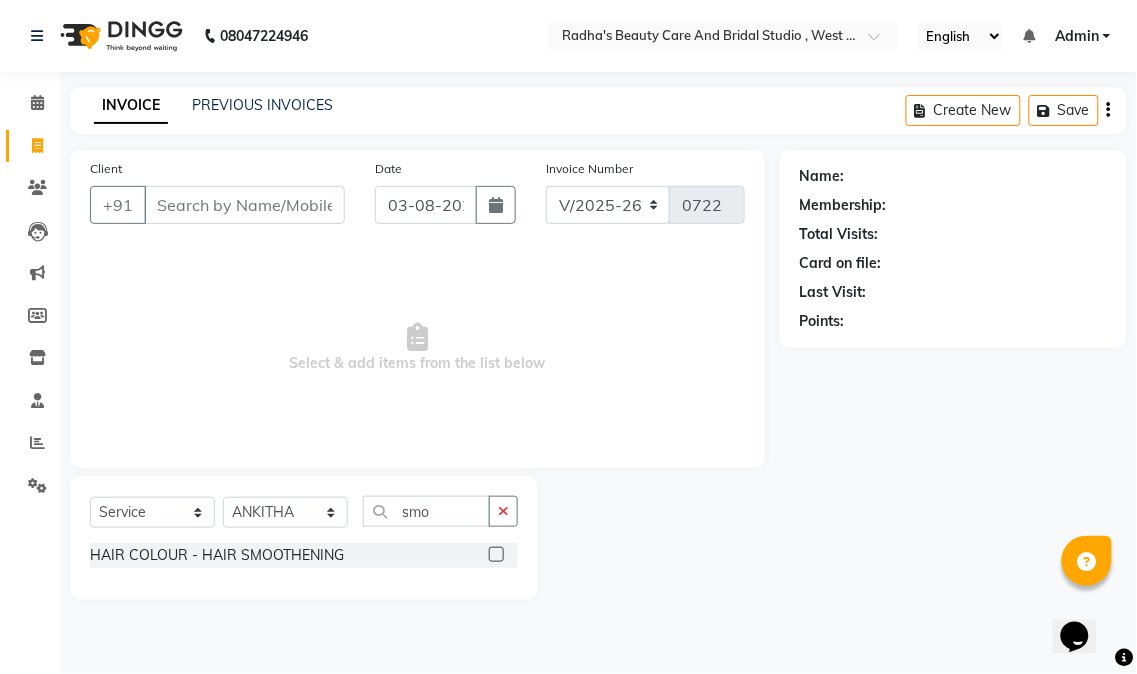 click 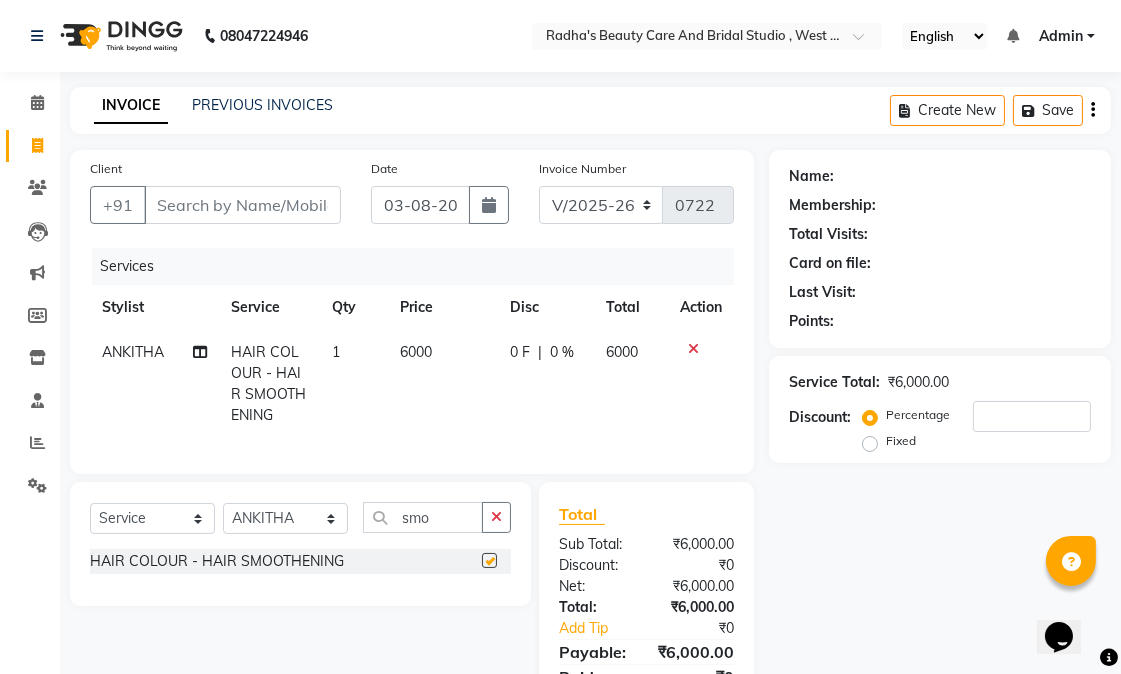 checkbox on "false" 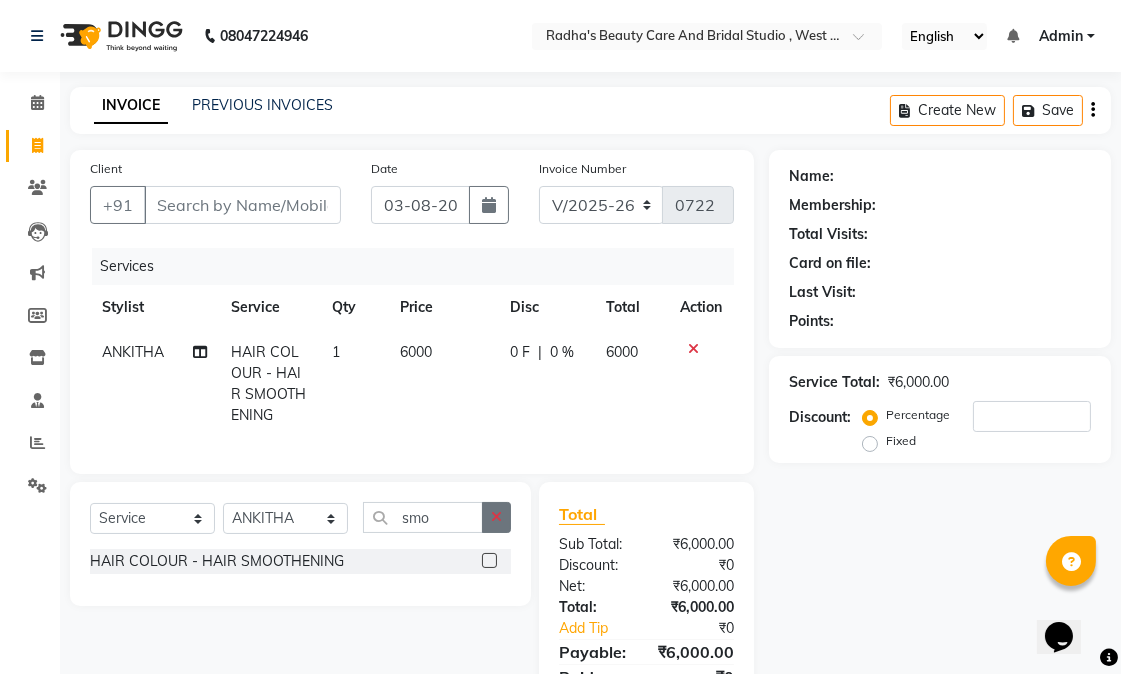 click 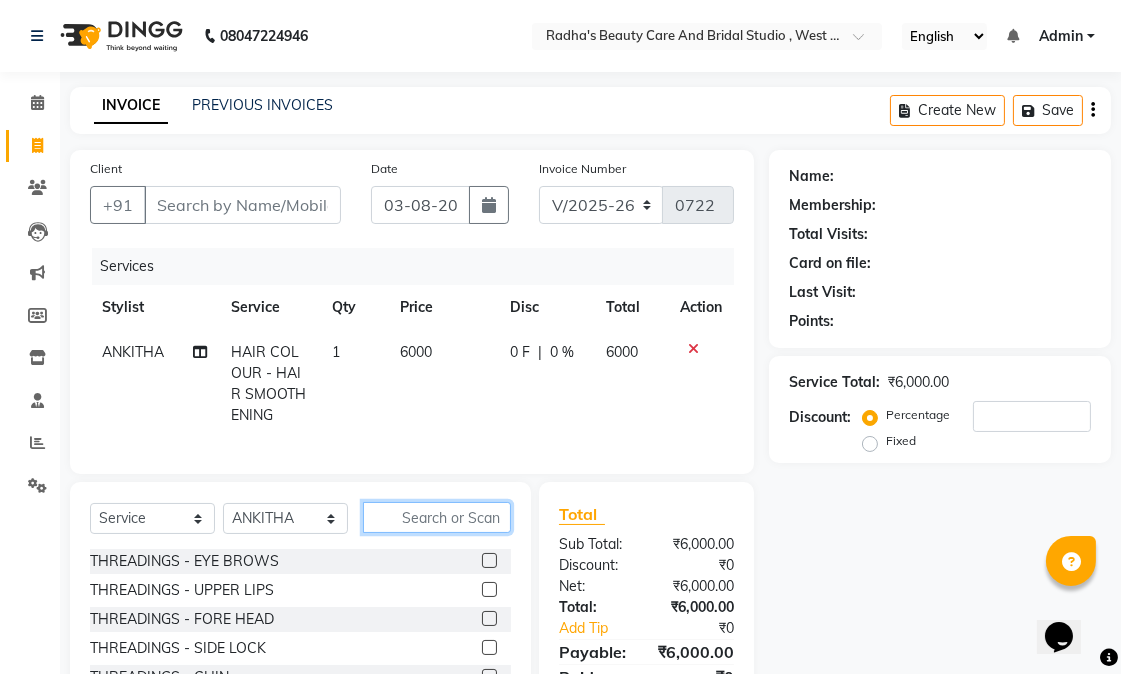 click 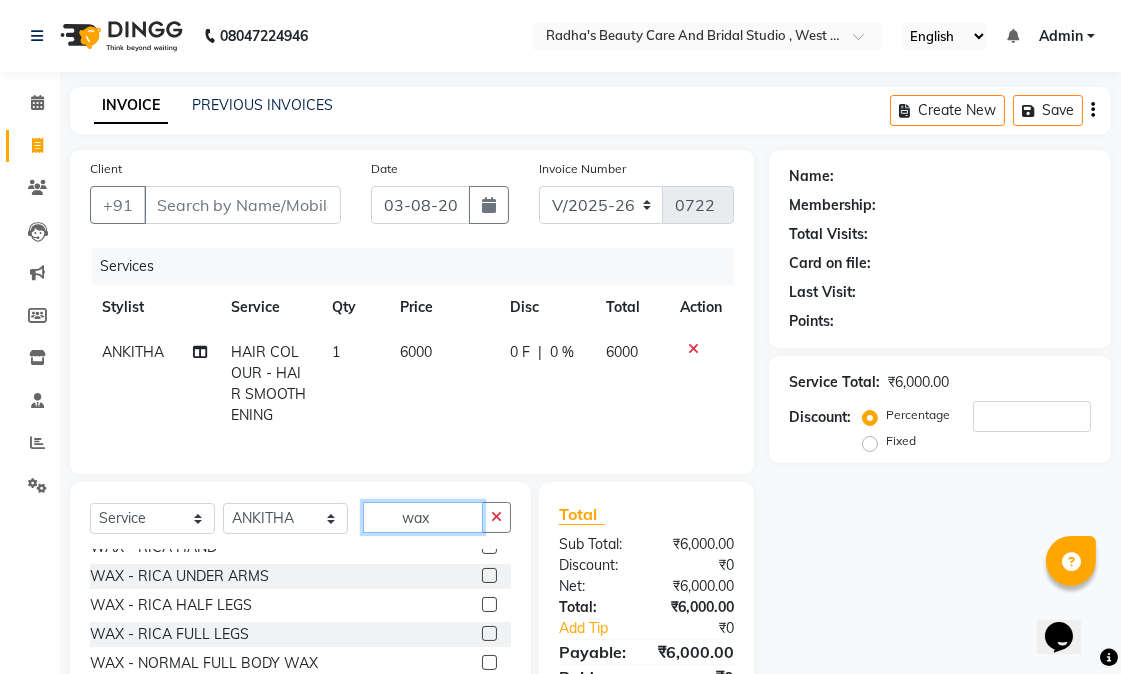 scroll, scrollTop: 222, scrollLeft: 0, axis: vertical 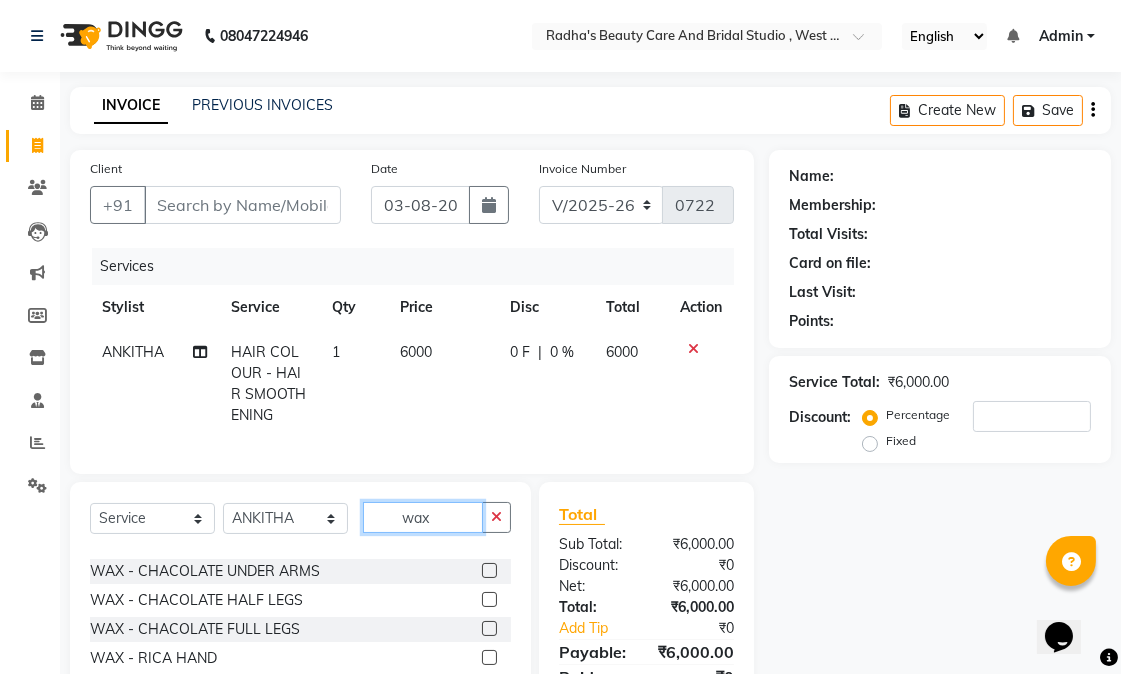 type on "wax" 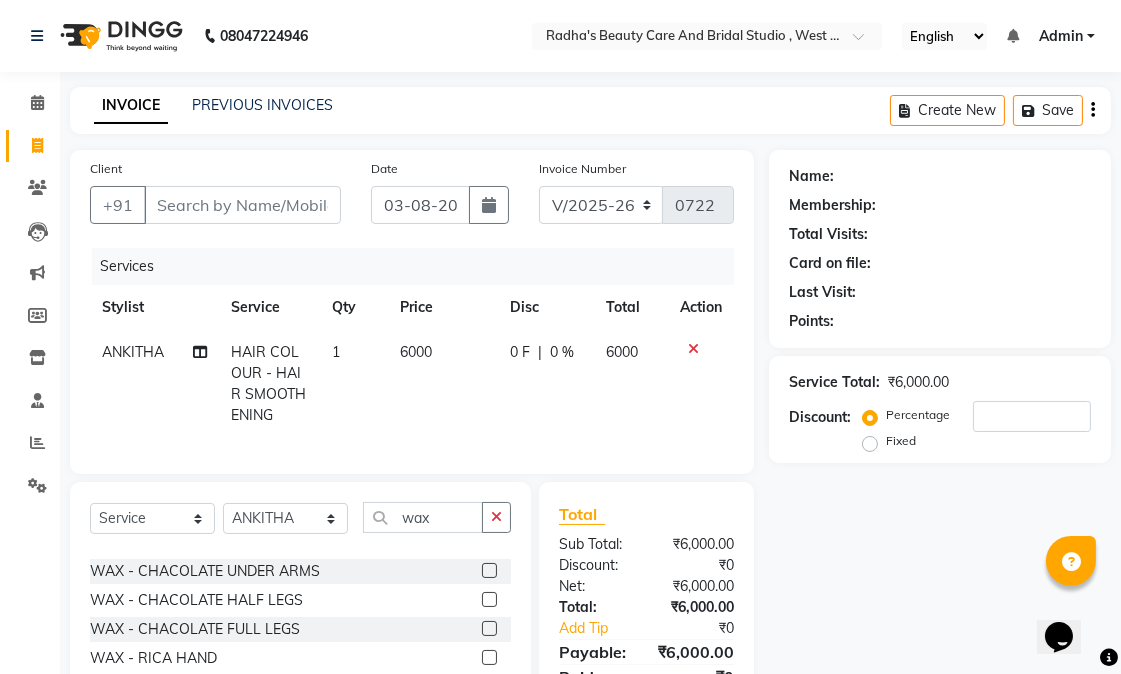 click 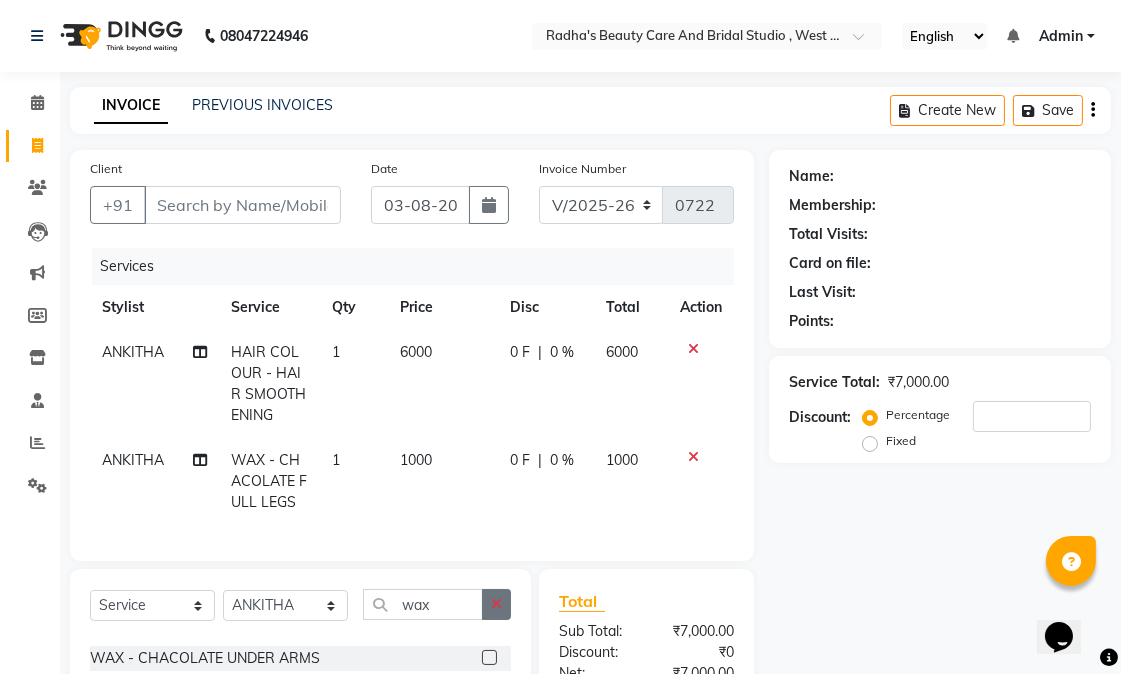 checkbox on "false" 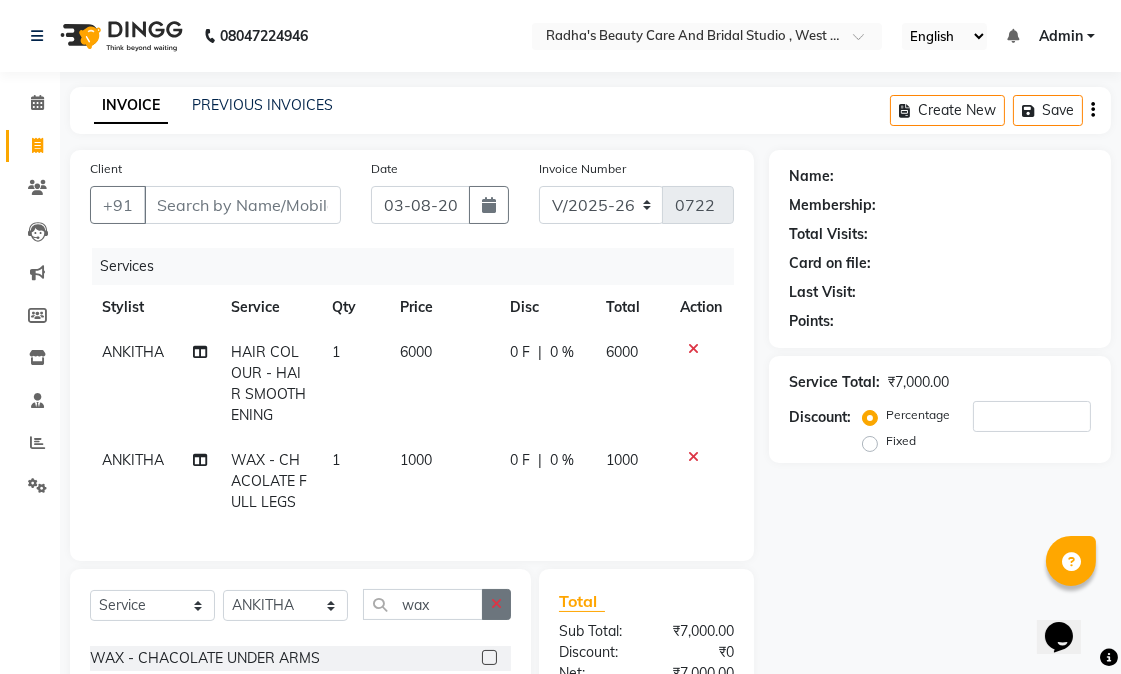 click 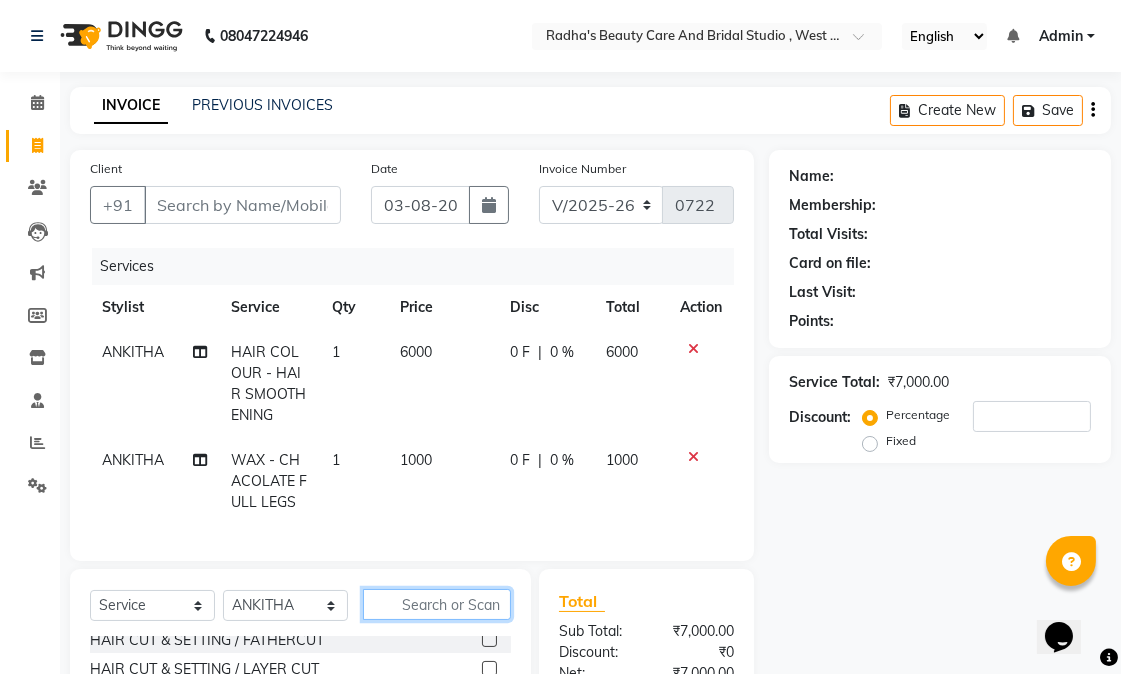 scroll, scrollTop: 555, scrollLeft: 0, axis: vertical 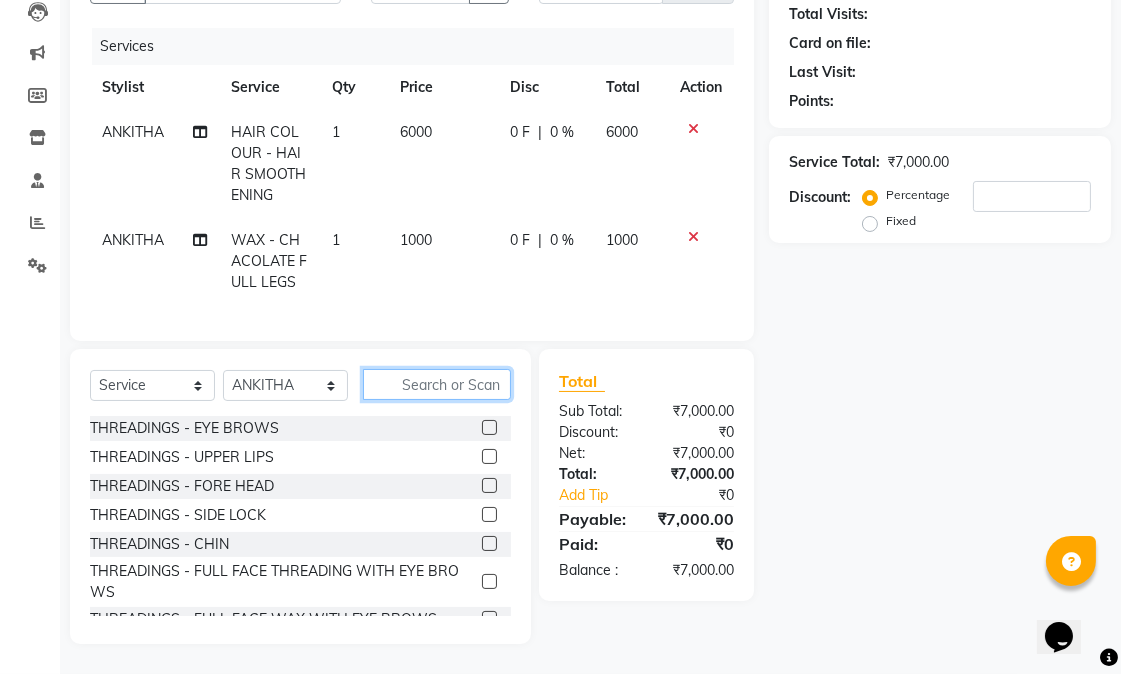 click 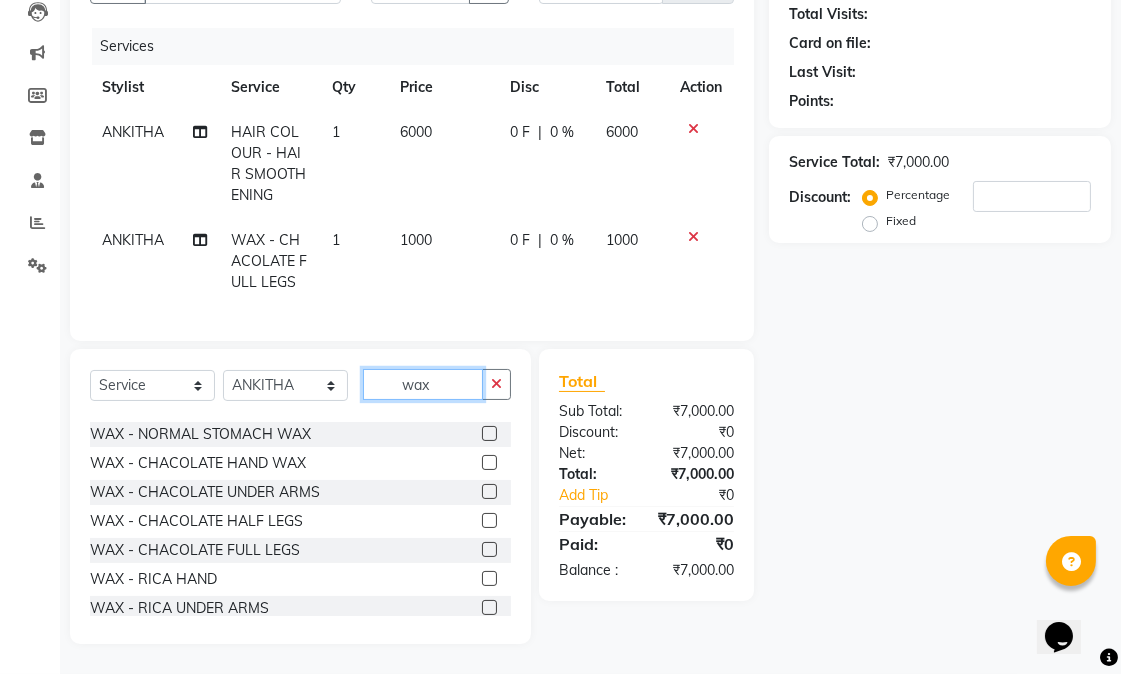 scroll, scrollTop: 222, scrollLeft: 0, axis: vertical 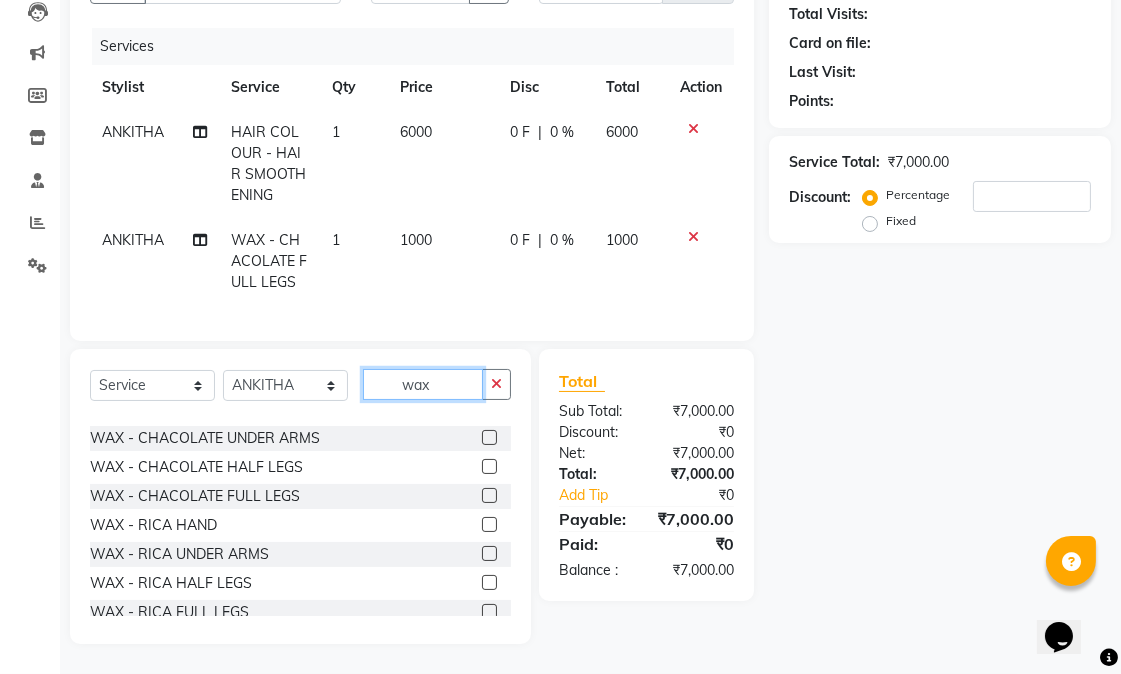 type on "wax" 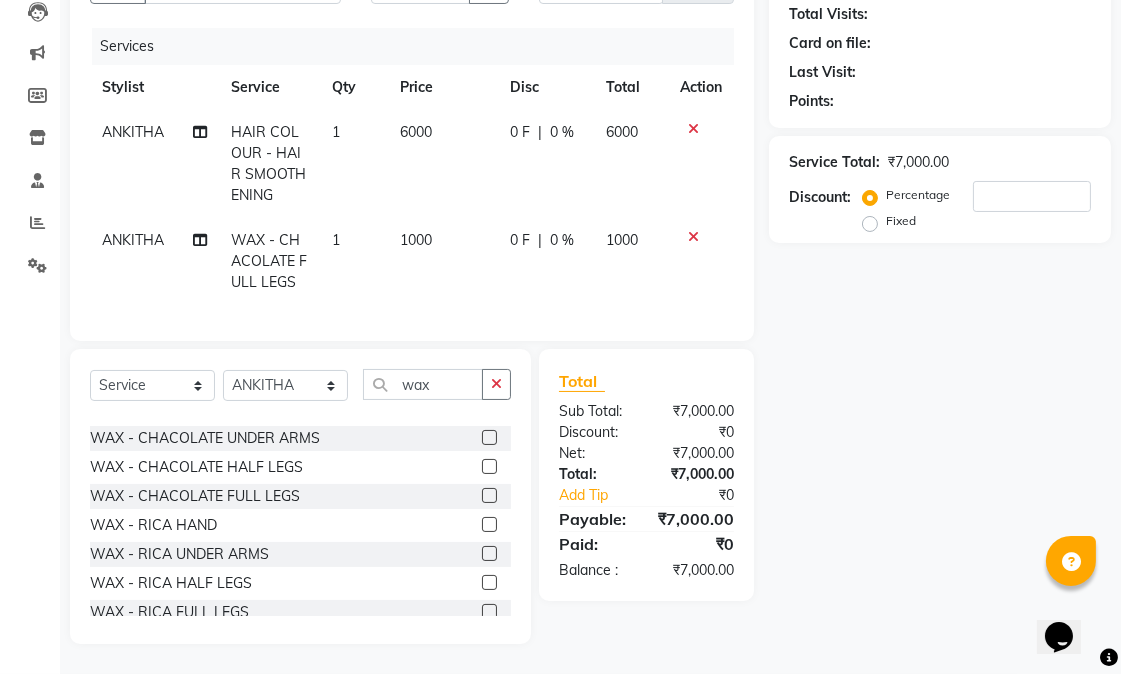 click 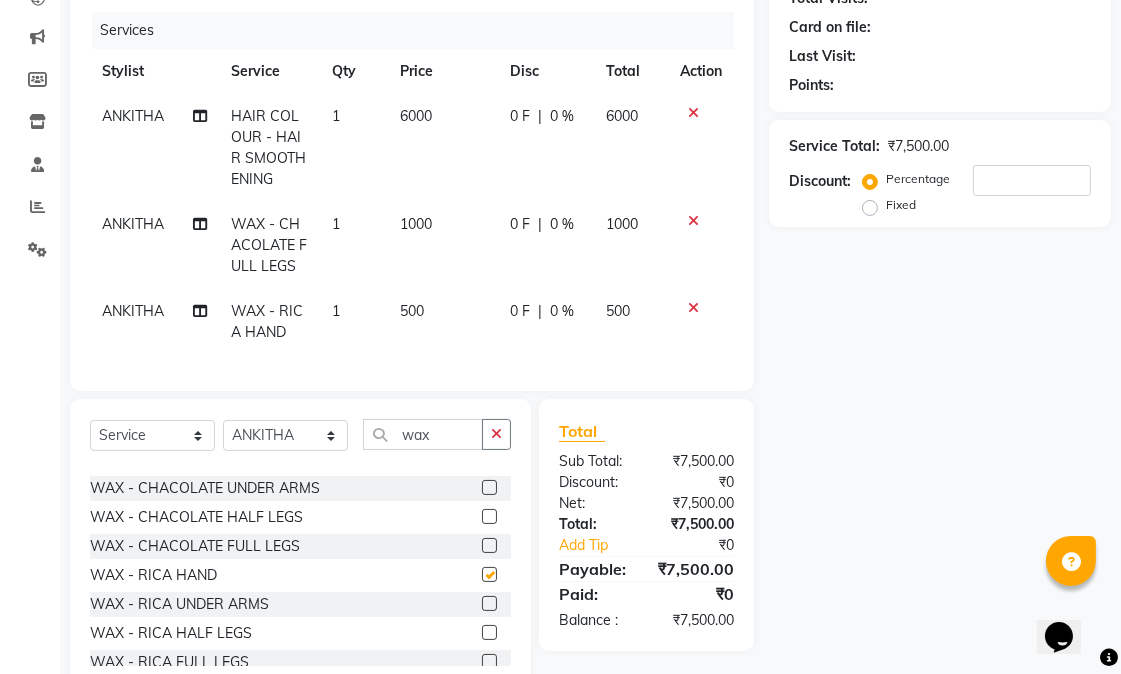 checkbox on "false" 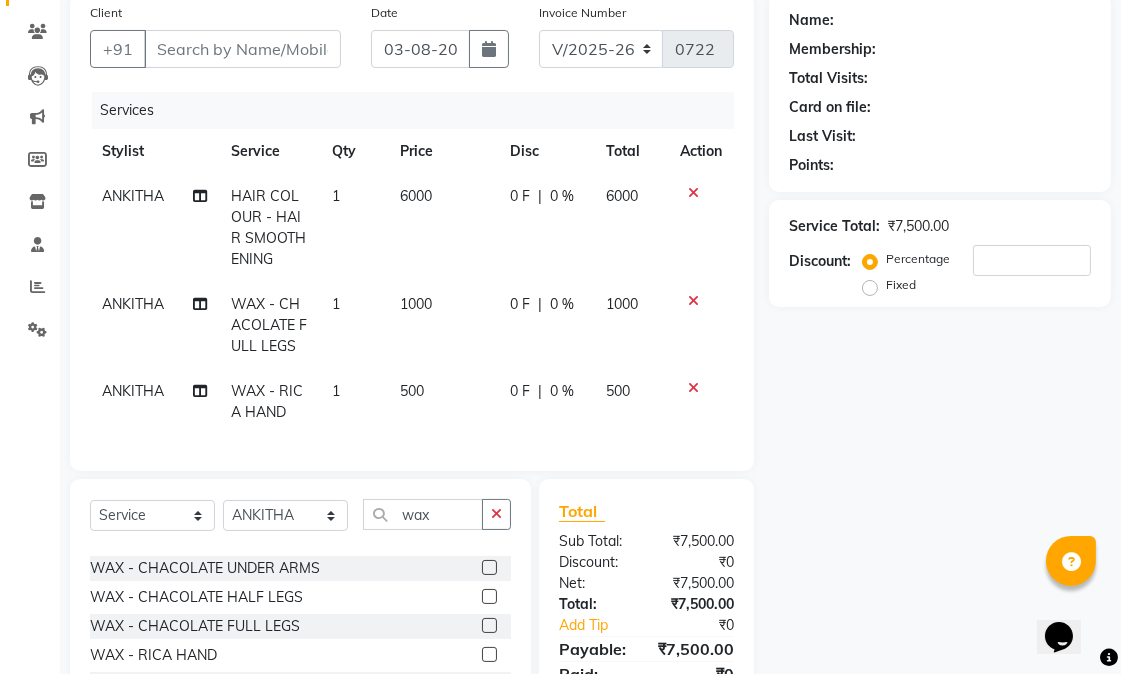 scroll, scrollTop: 222, scrollLeft: 0, axis: vertical 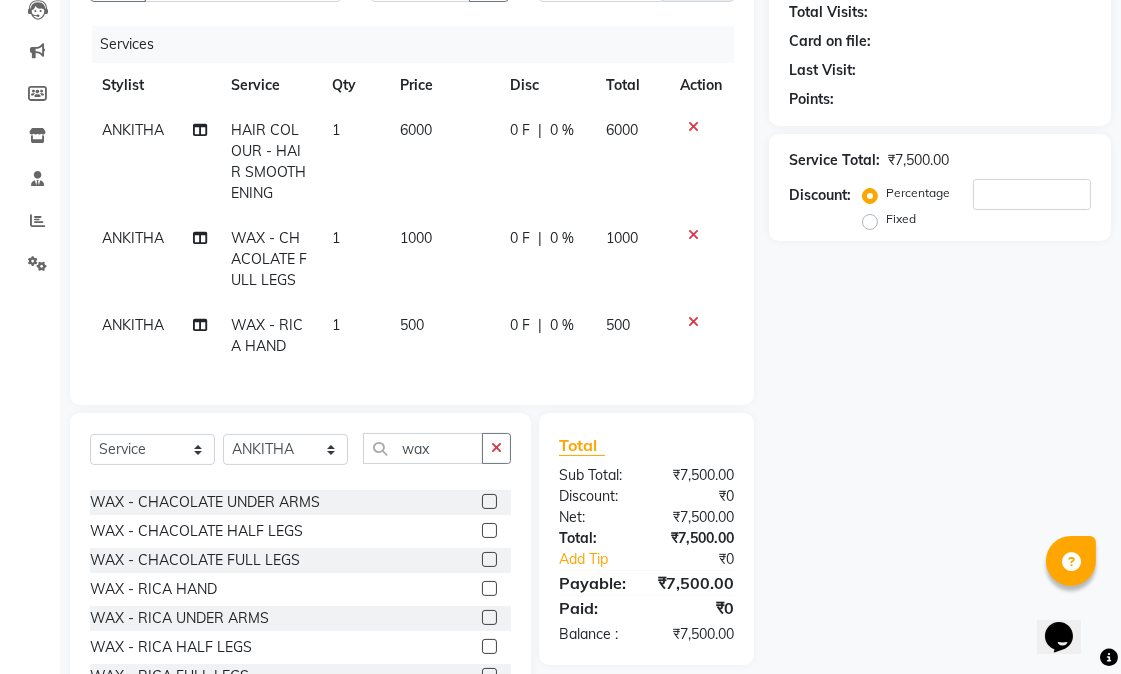 click 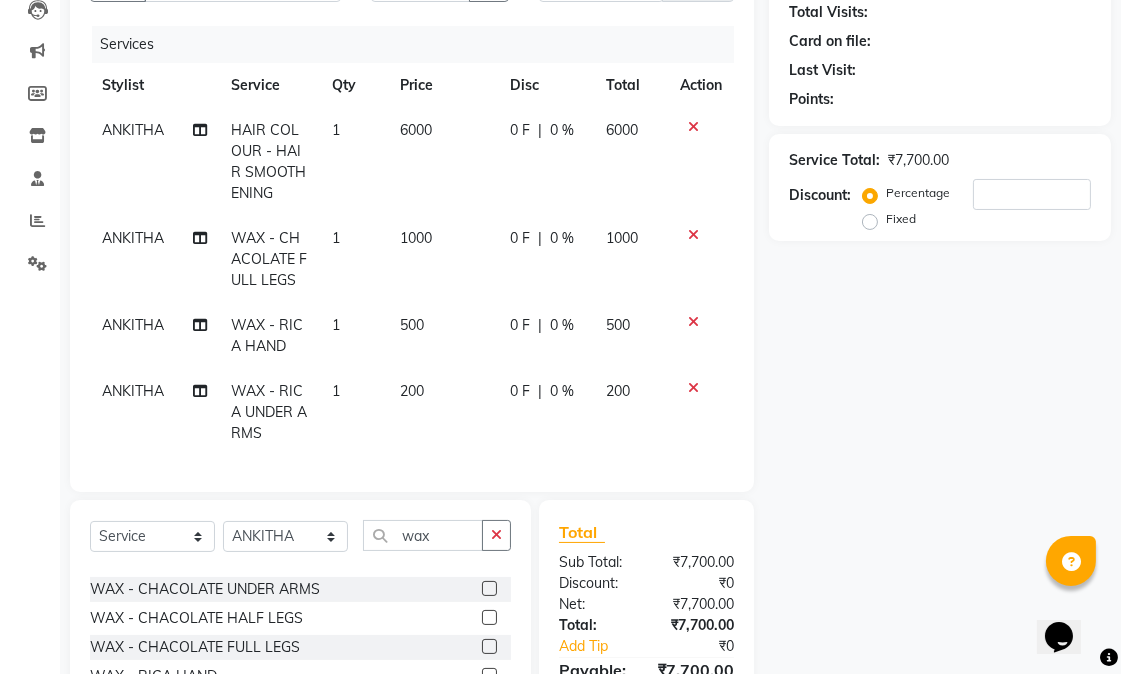 checkbox on "false" 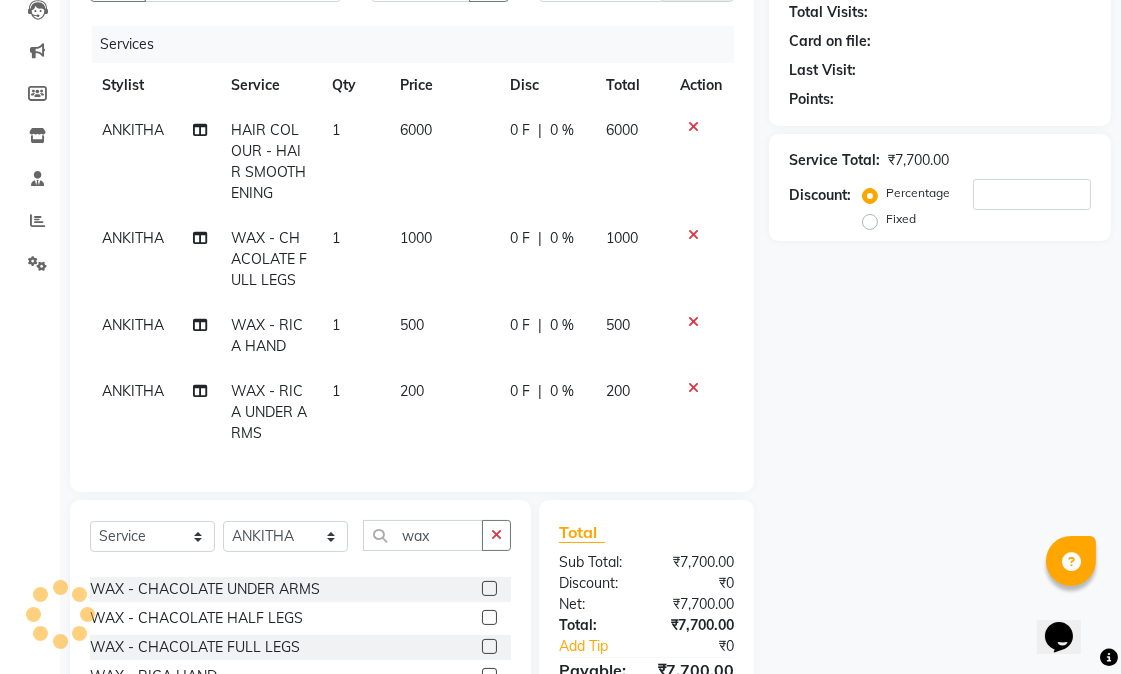 scroll, scrollTop: 388, scrollLeft: 0, axis: vertical 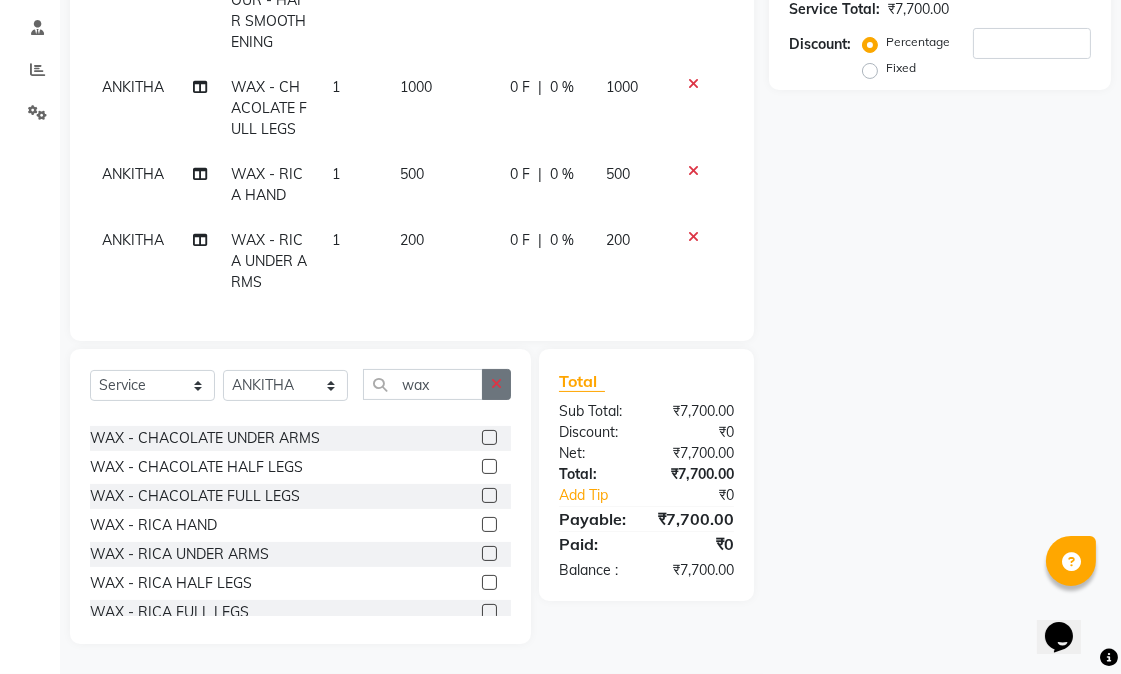 click 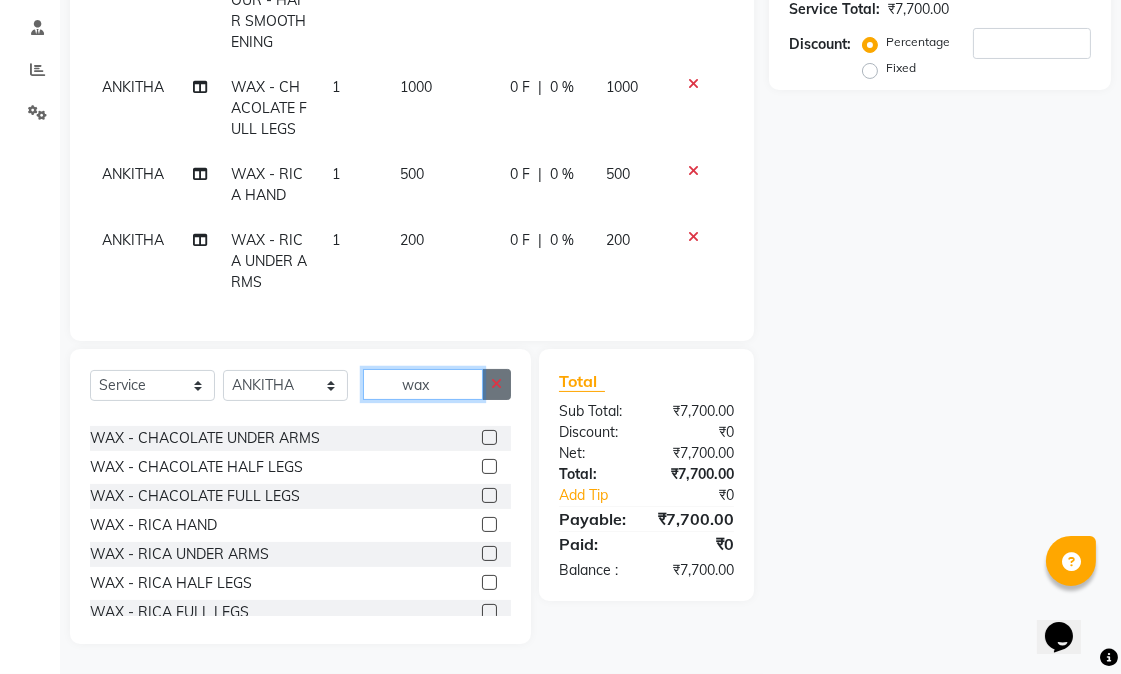 type 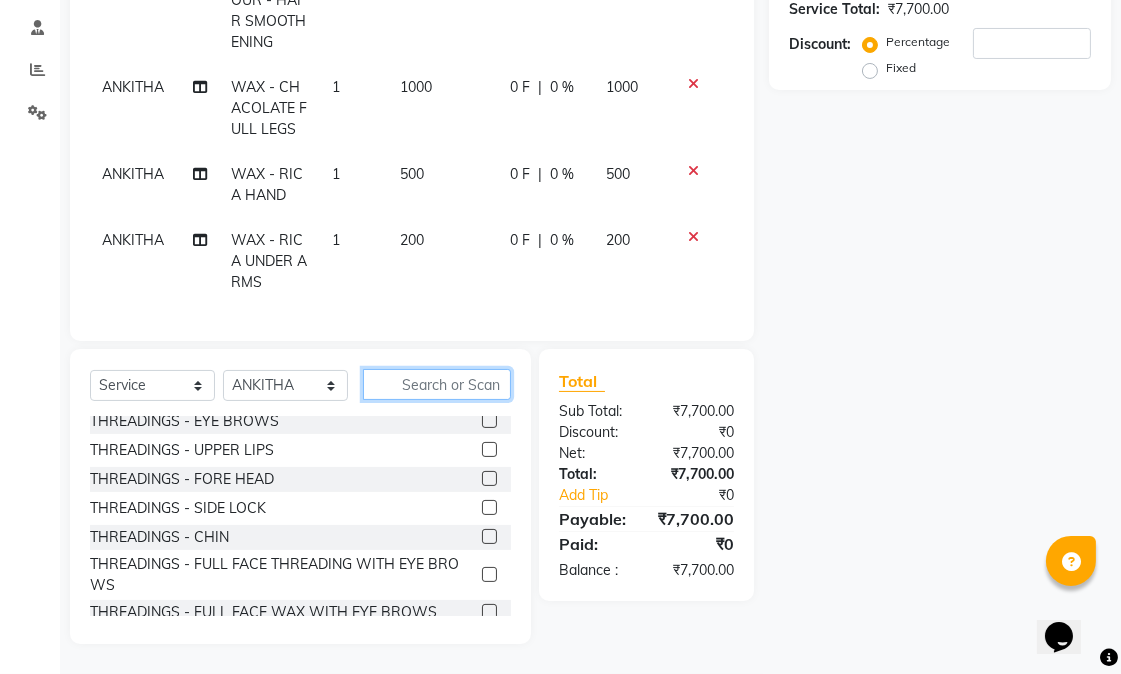 scroll, scrollTop: 0, scrollLeft: 0, axis: both 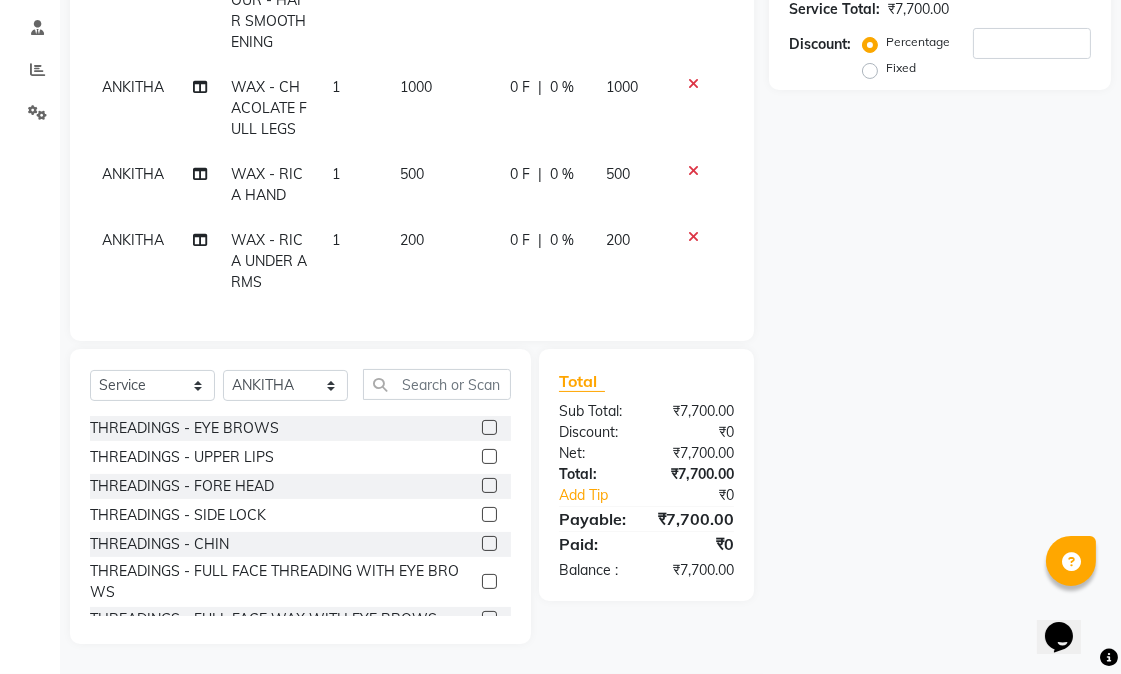 click 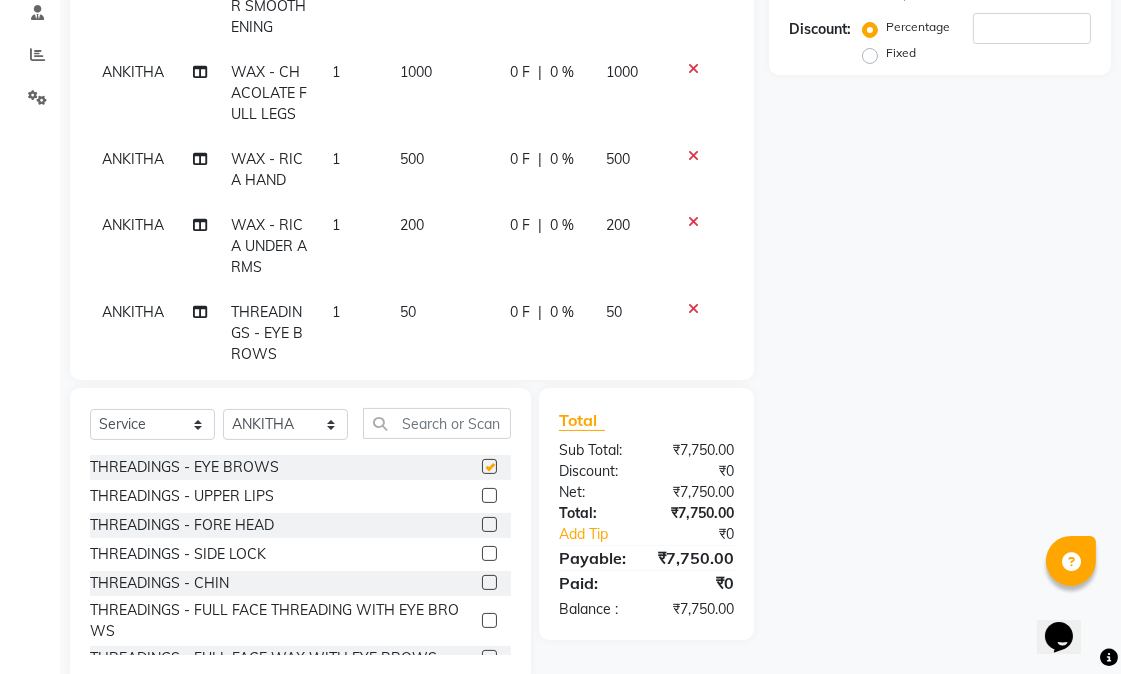 checkbox on "false" 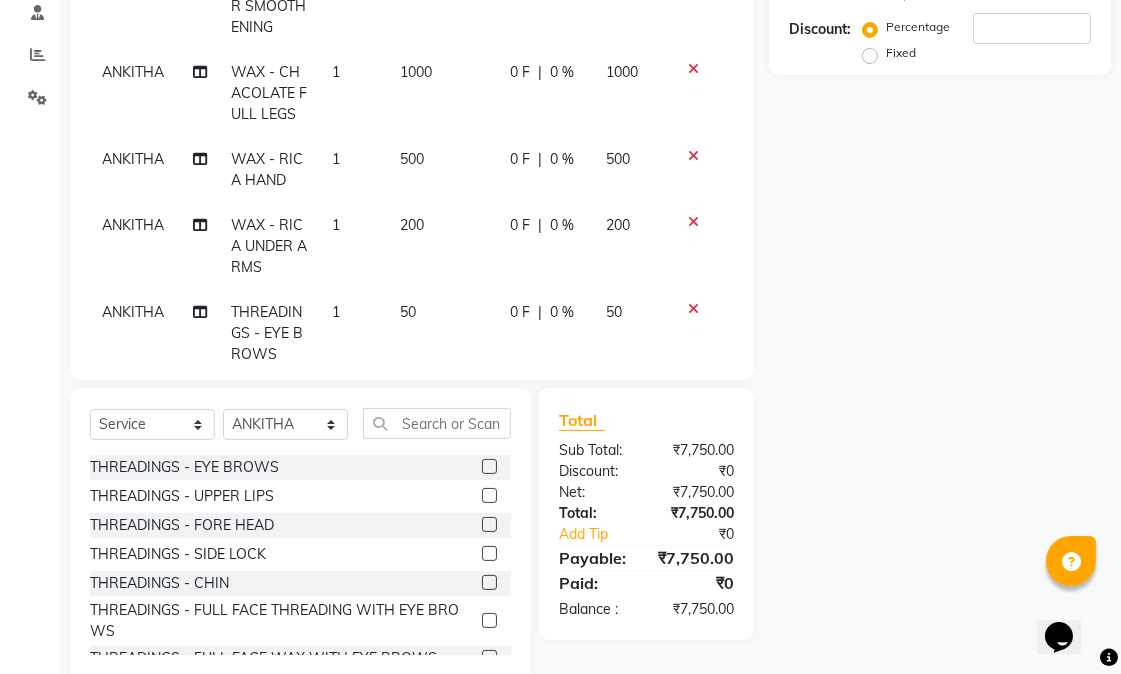 scroll, scrollTop: 48, scrollLeft: 0, axis: vertical 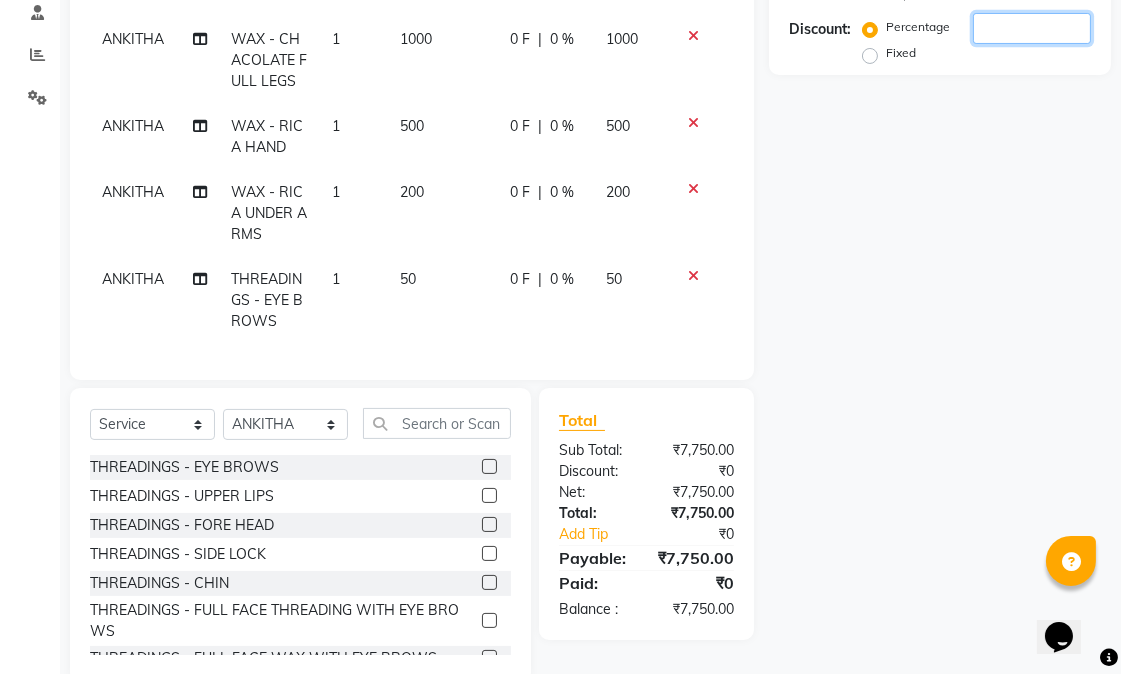 click 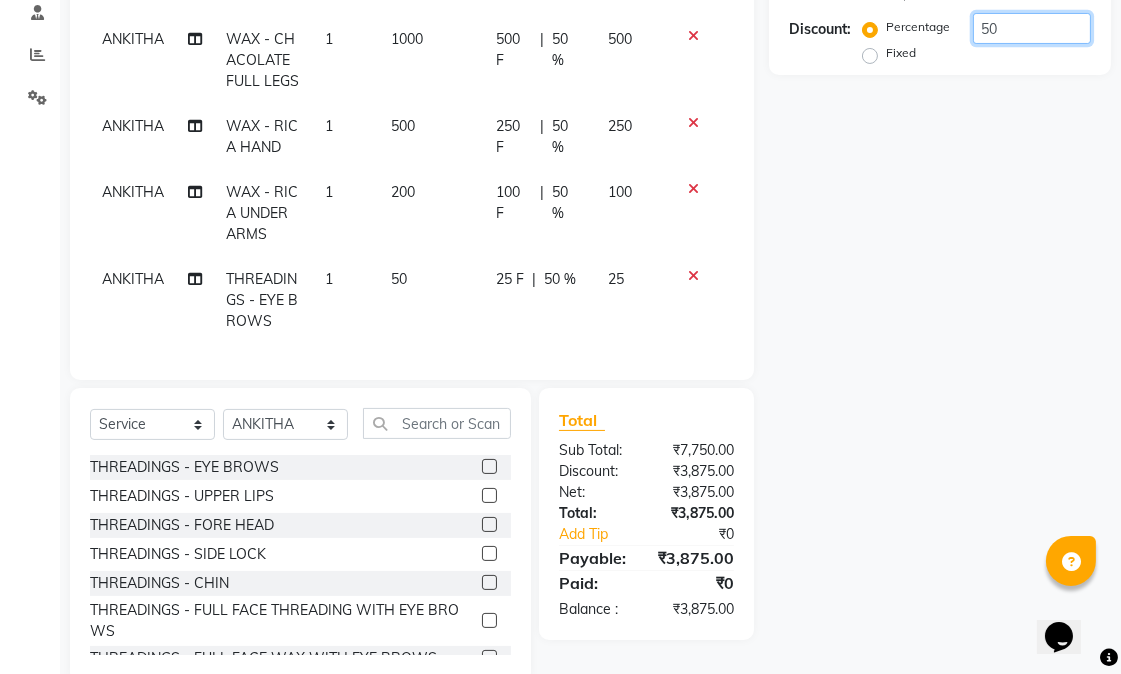 type on "50" 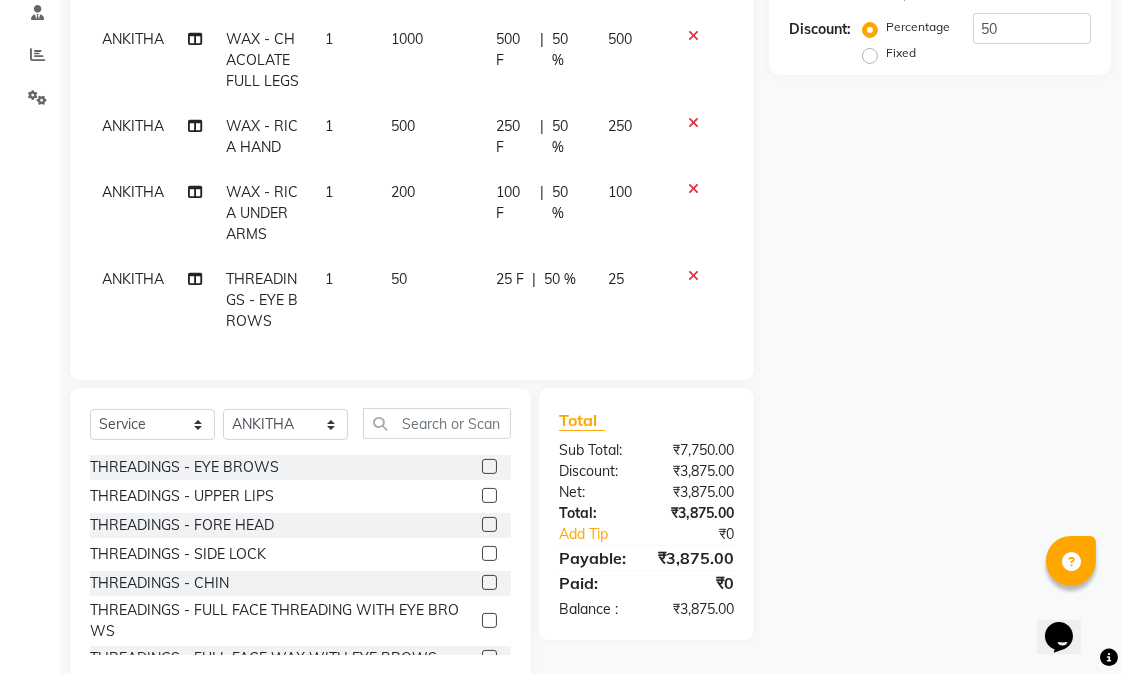 click 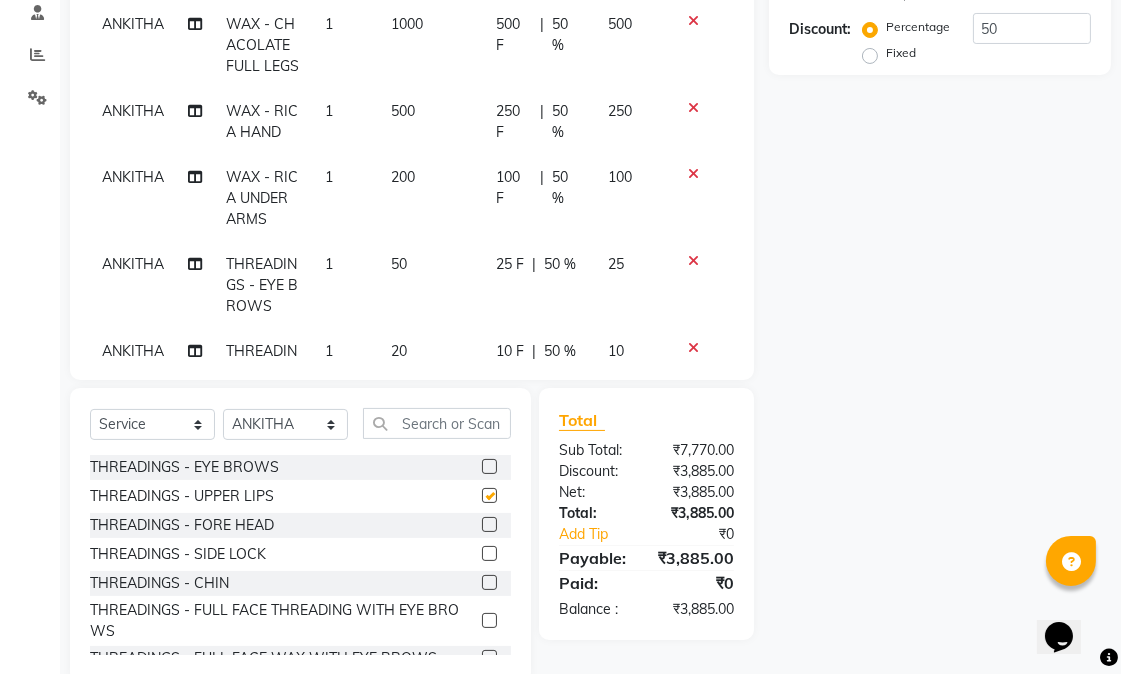 checkbox on "false" 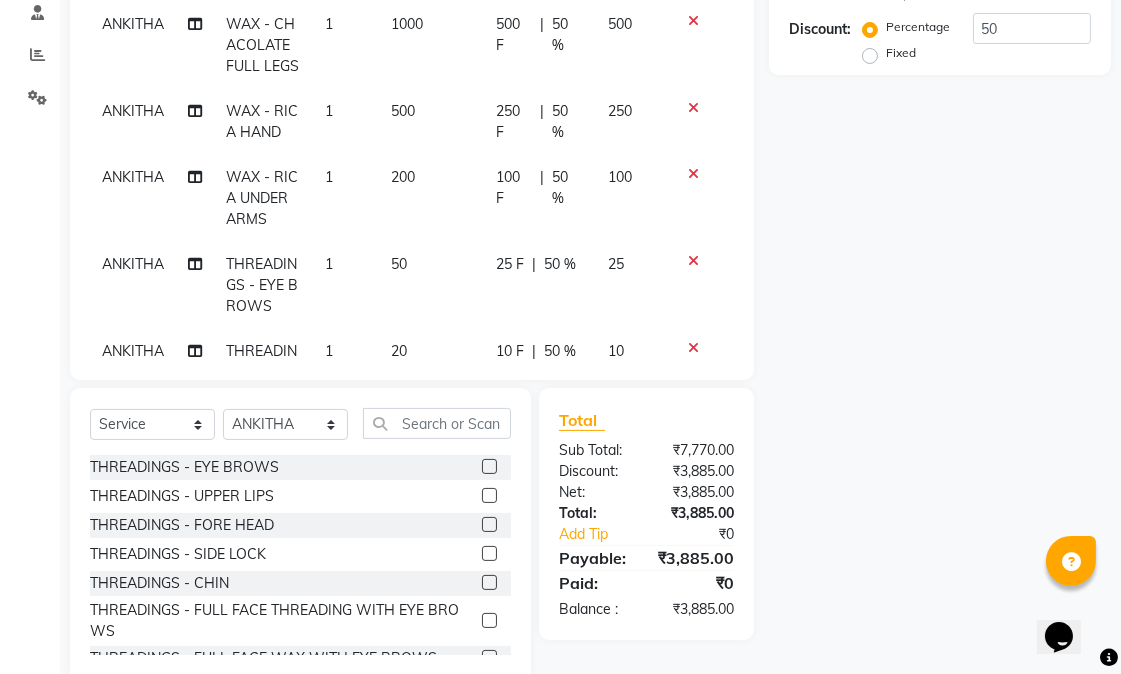 click 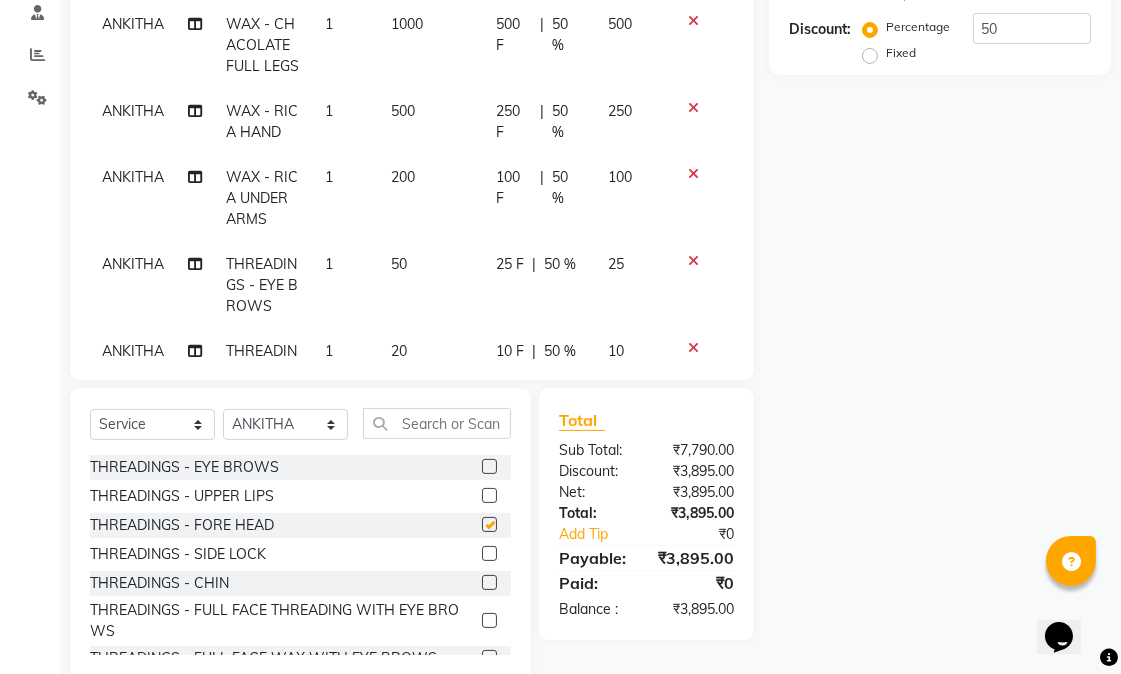 checkbox on "false" 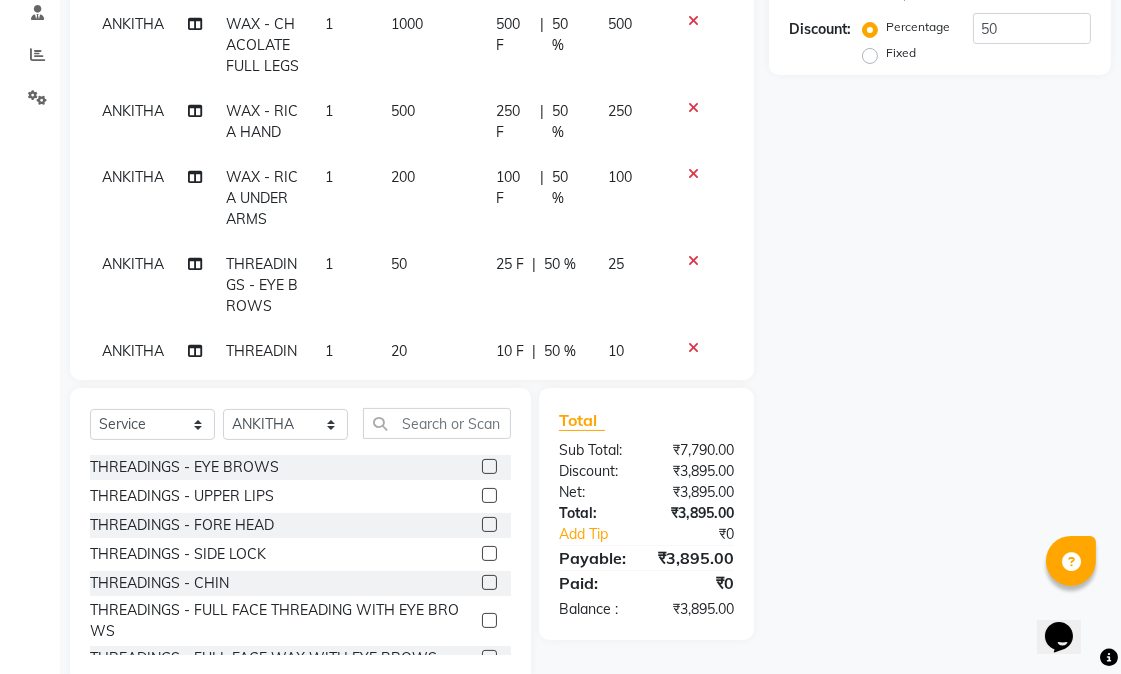 click 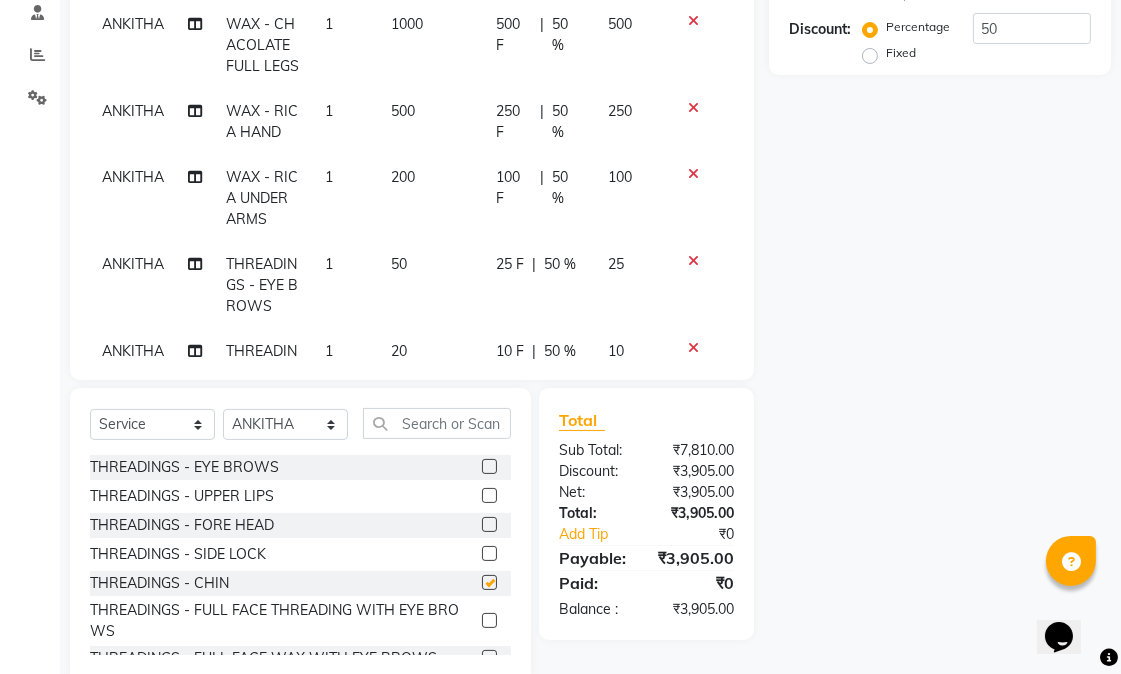 checkbox on "false" 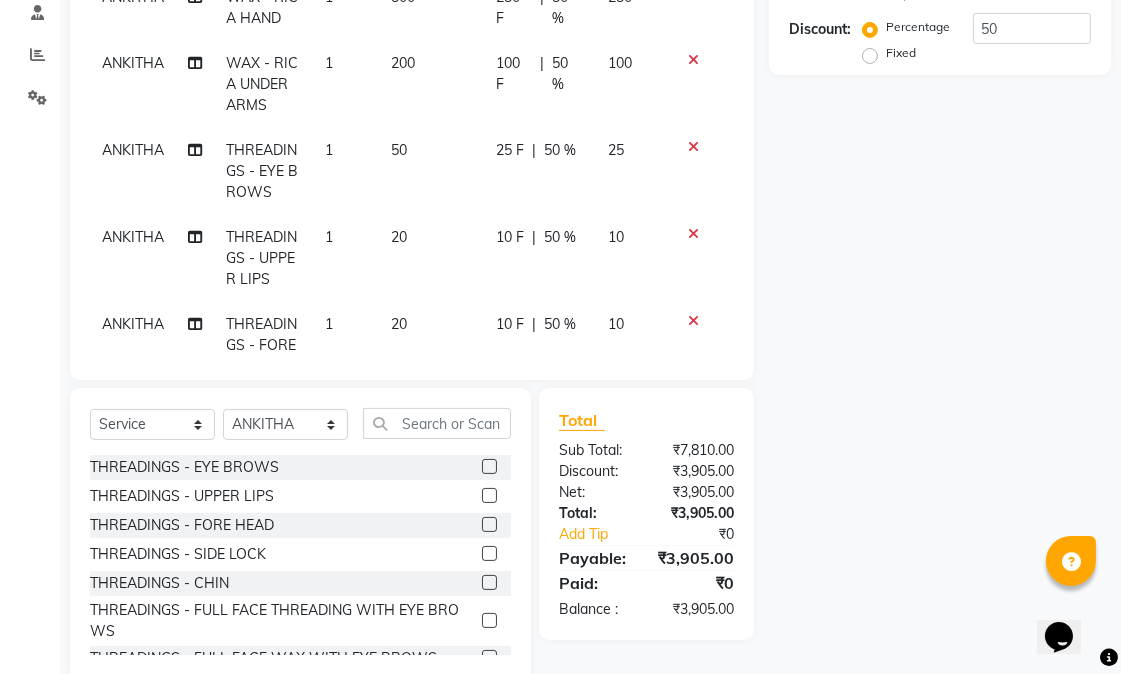 scroll, scrollTop: 331, scrollLeft: 0, axis: vertical 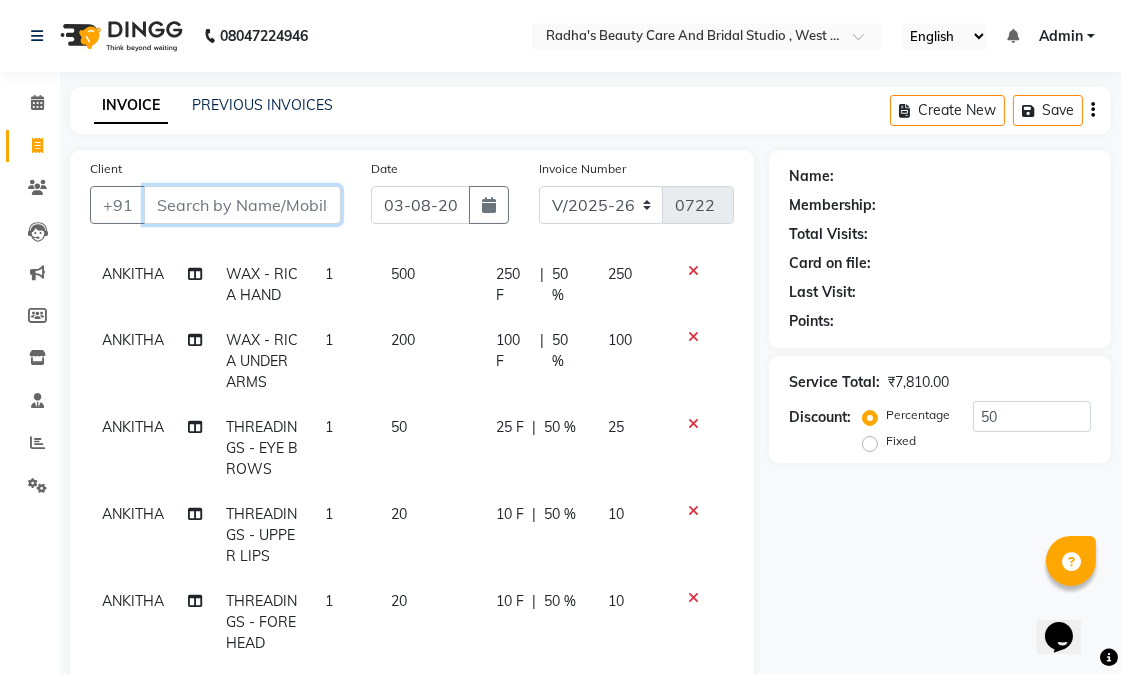 click on "Client" at bounding box center (242, 205) 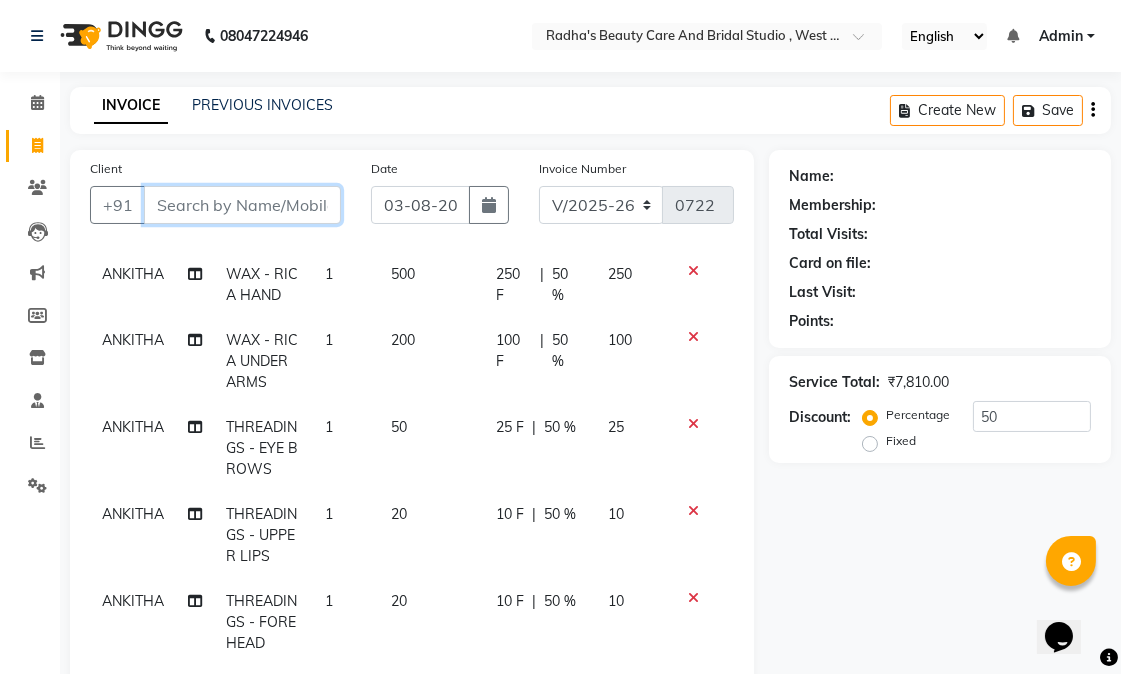 type on "v" 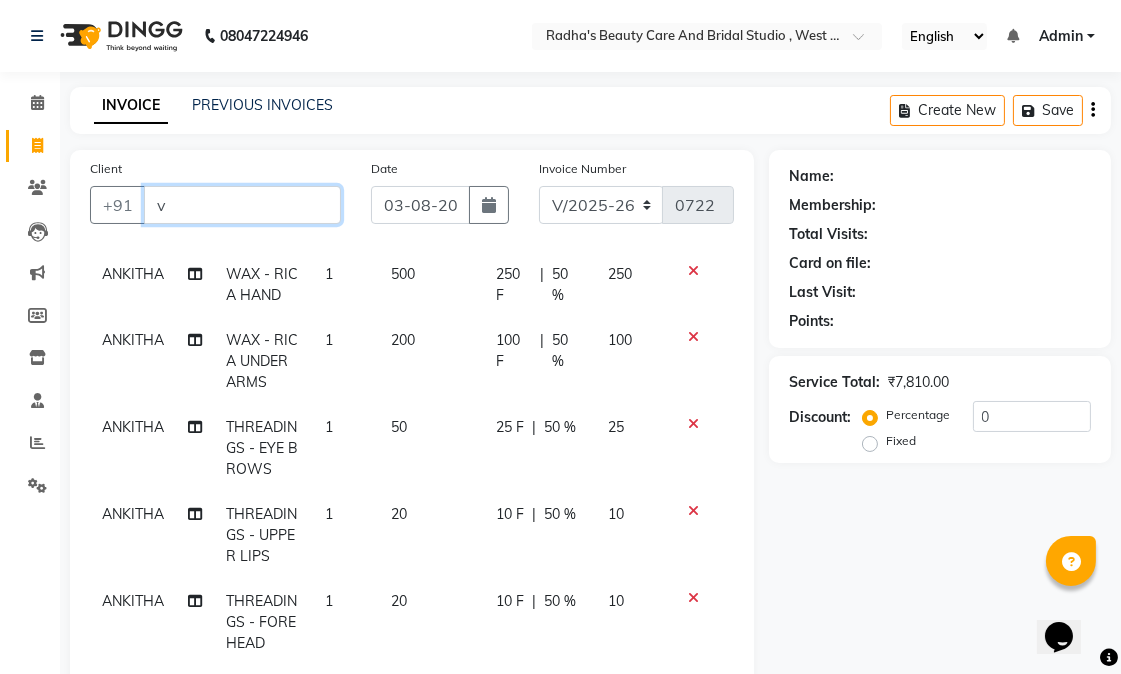 scroll, scrollTop: 288, scrollLeft: 0, axis: vertical 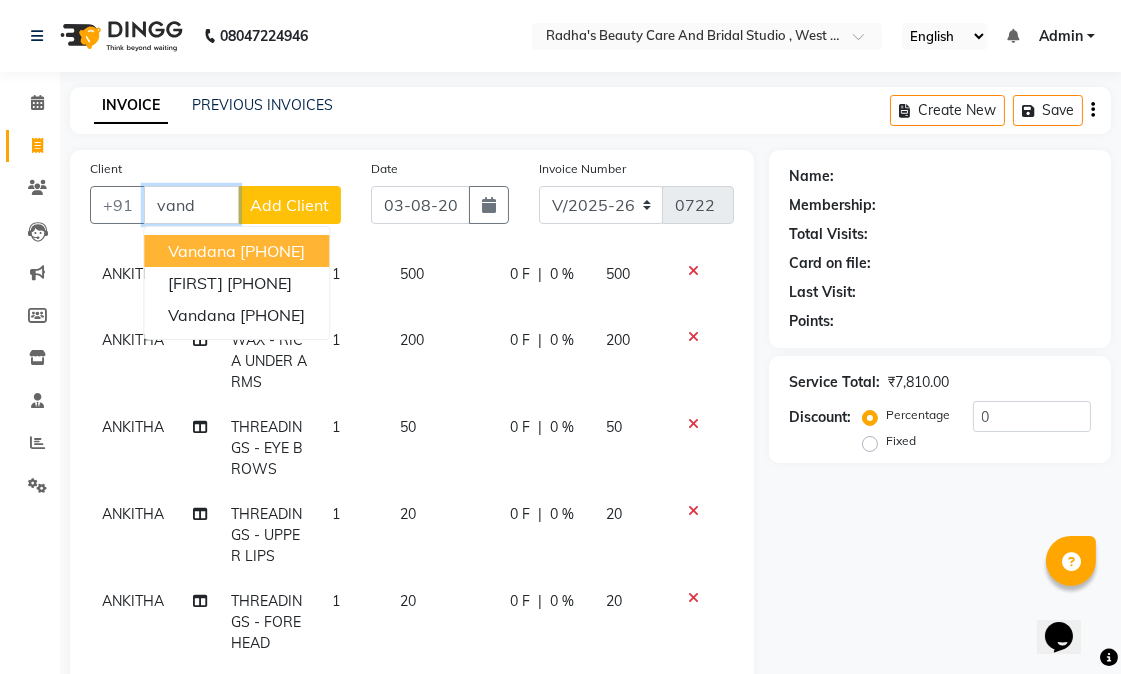 click on "[FIRST] [PHONE]" at bounding box center (236, 251) 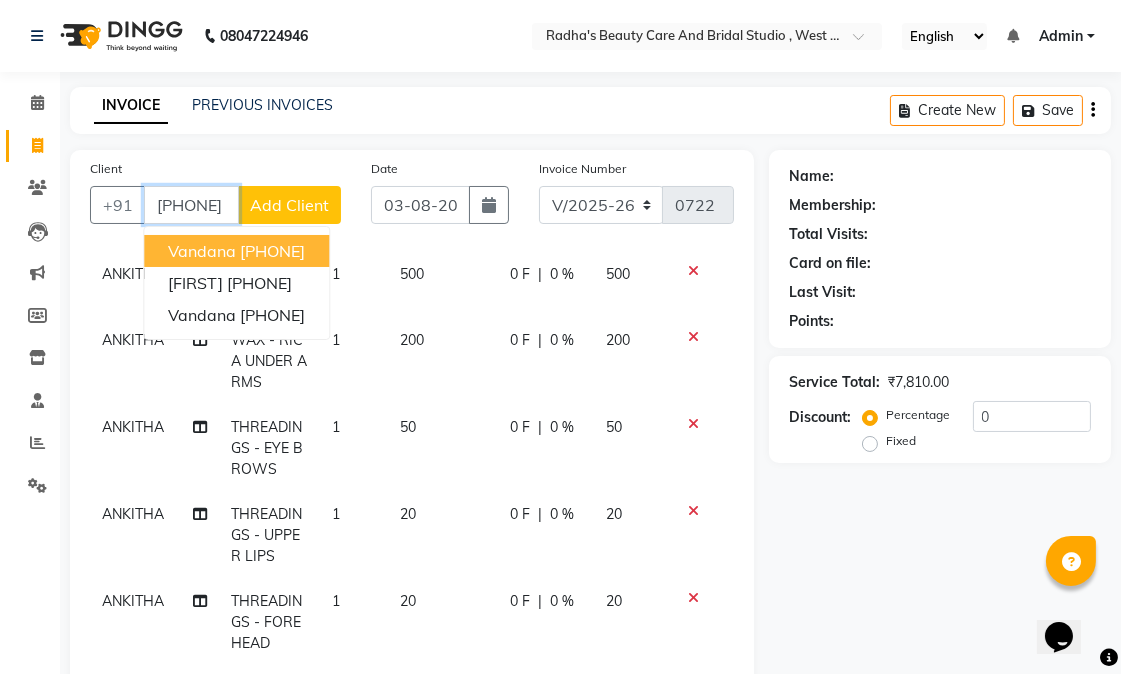 type on "[PHONE]" 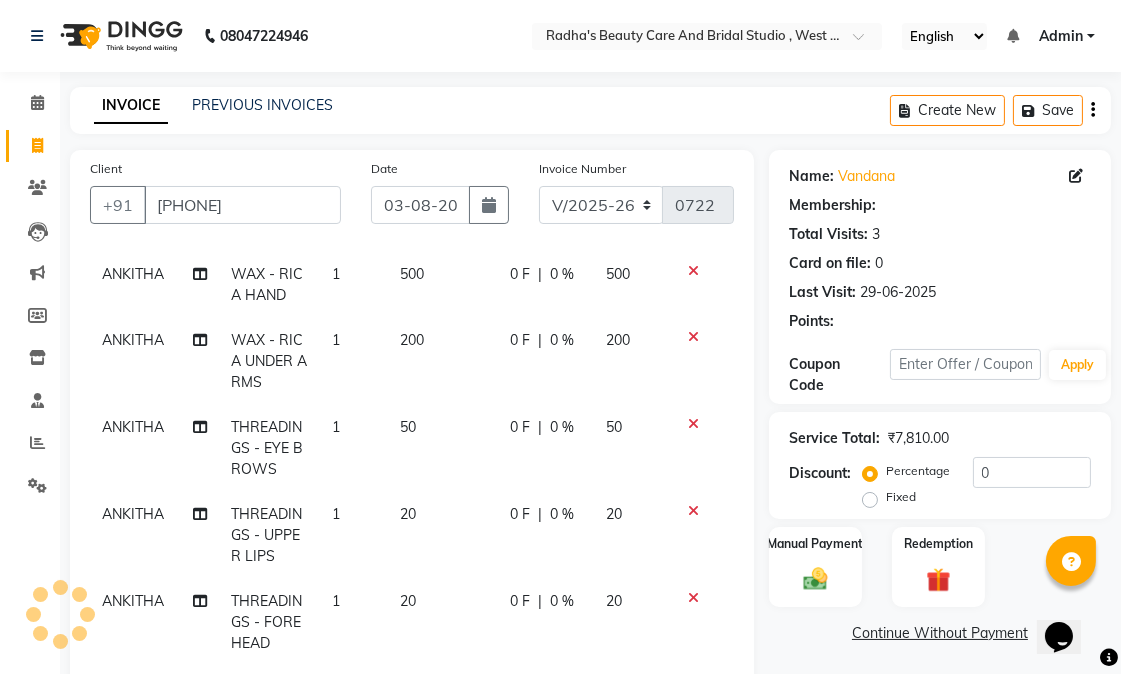 select on "1: Object" 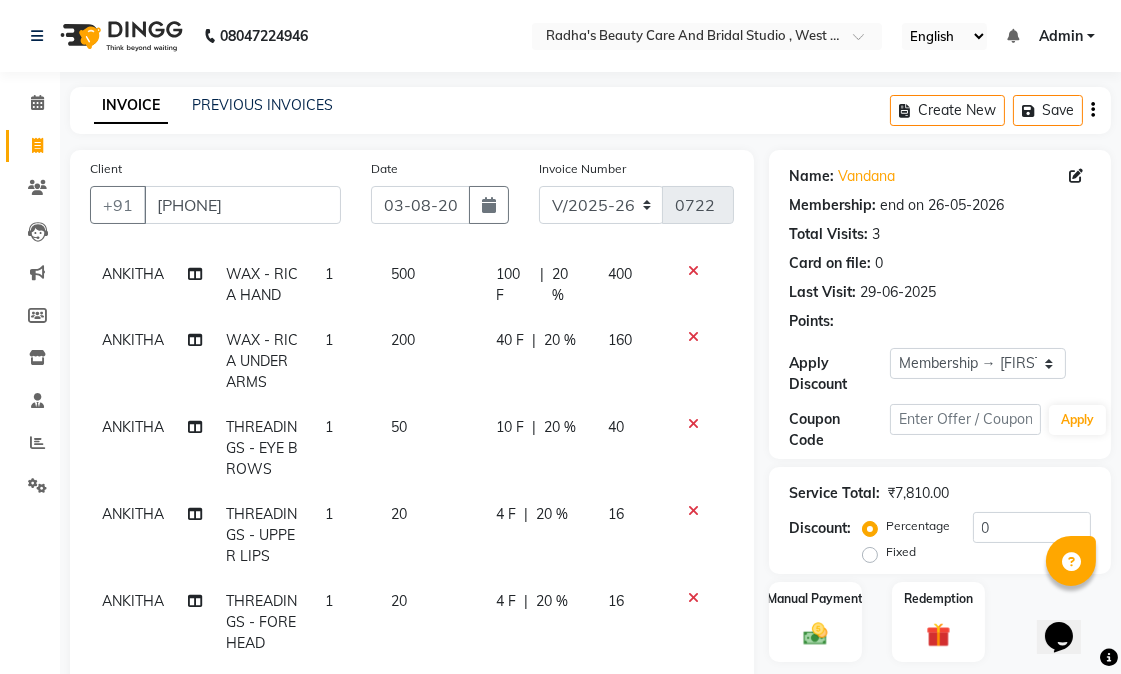 scroll, scrollTop: 331, scrollLeft: 0, axis: vertical 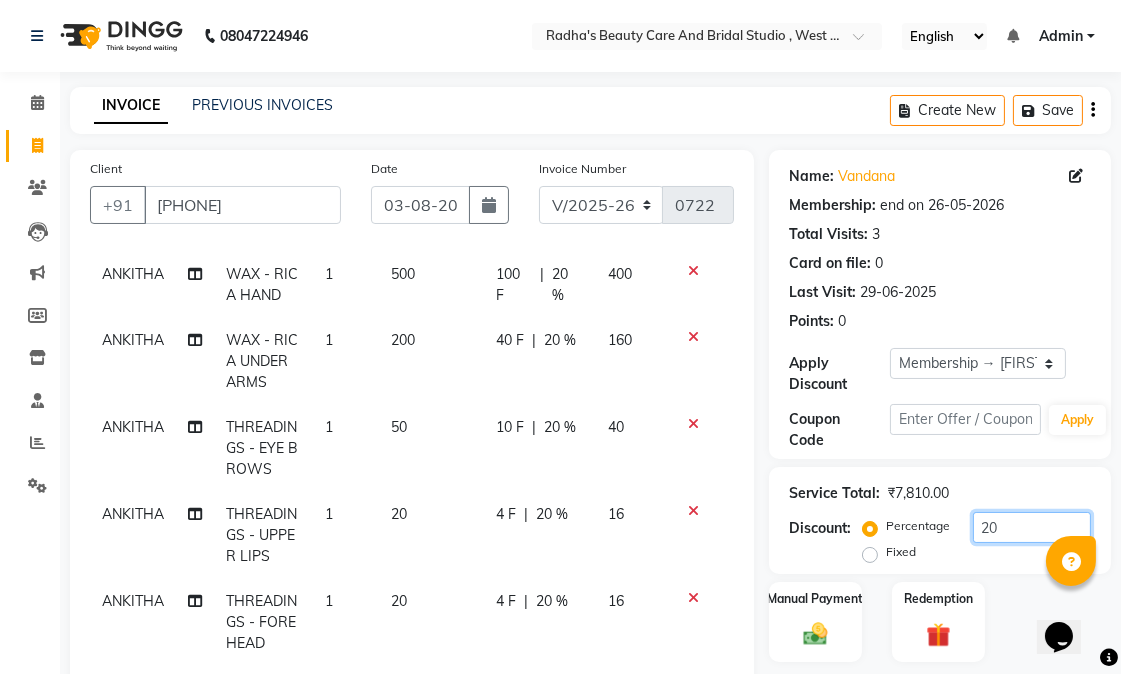 click on "20" 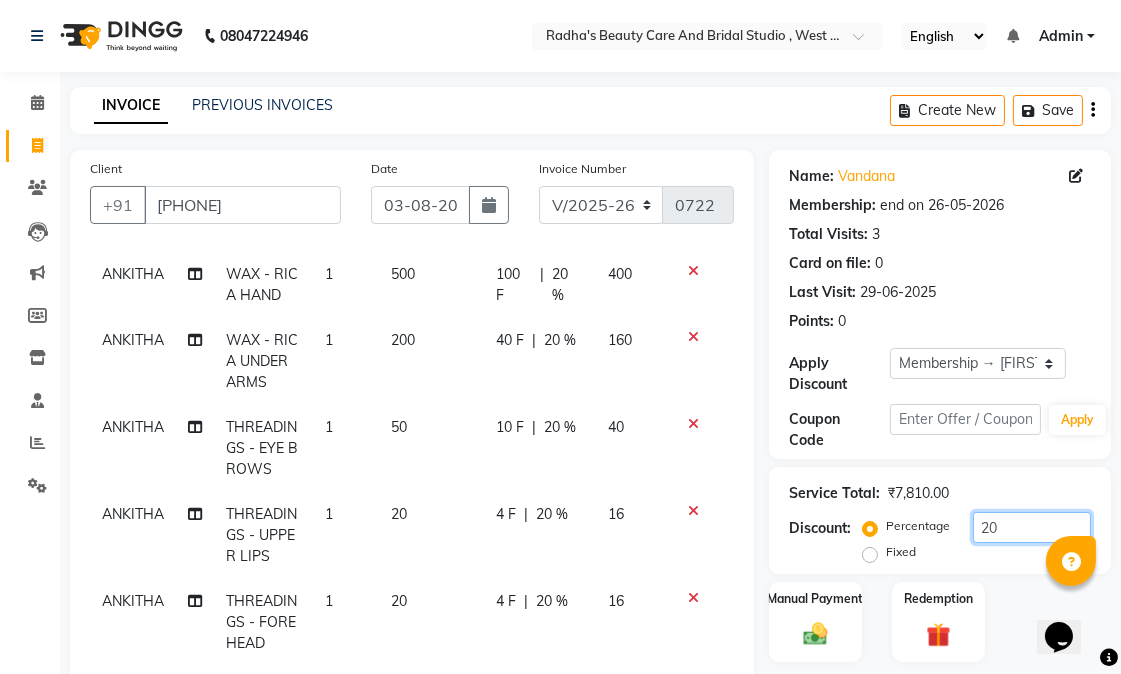 type on "2" 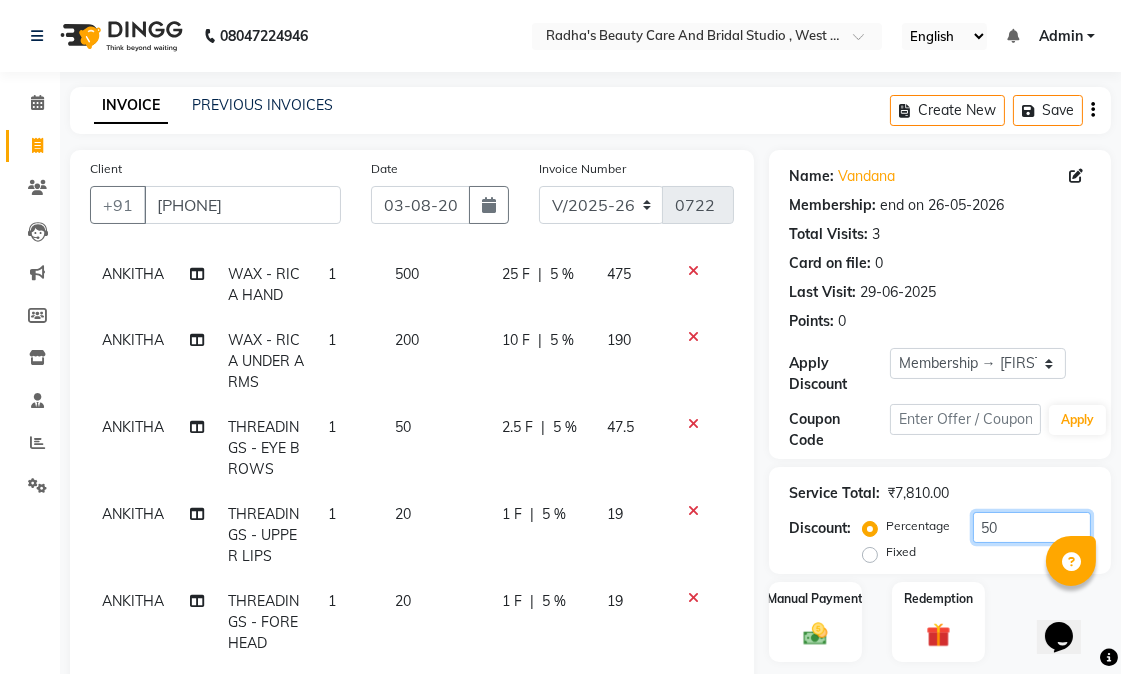 scroll, scrollTop: 331, scrollLeft: 0, axis: vertical 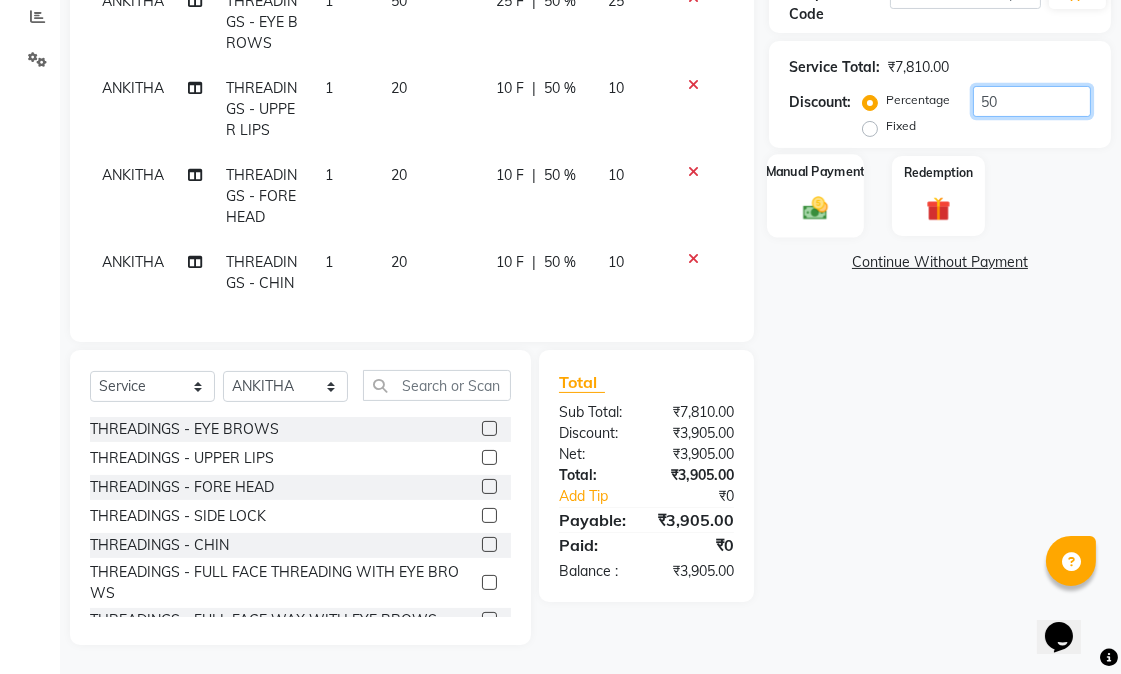 type on "50" 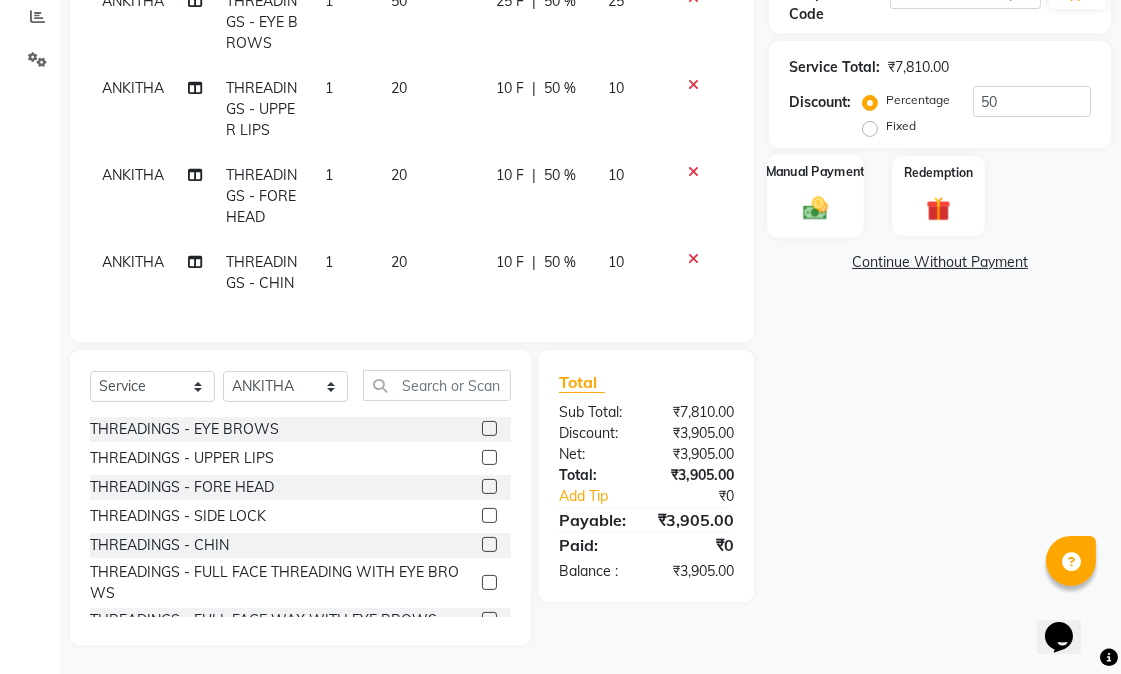 click 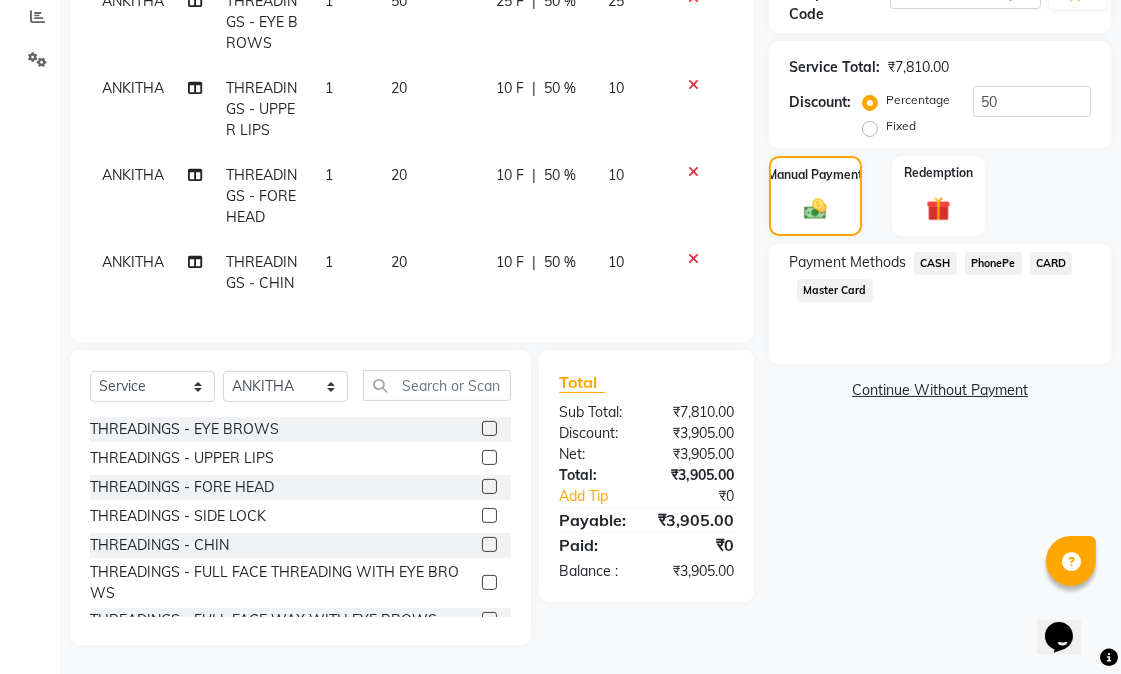 click on "PhonePe" 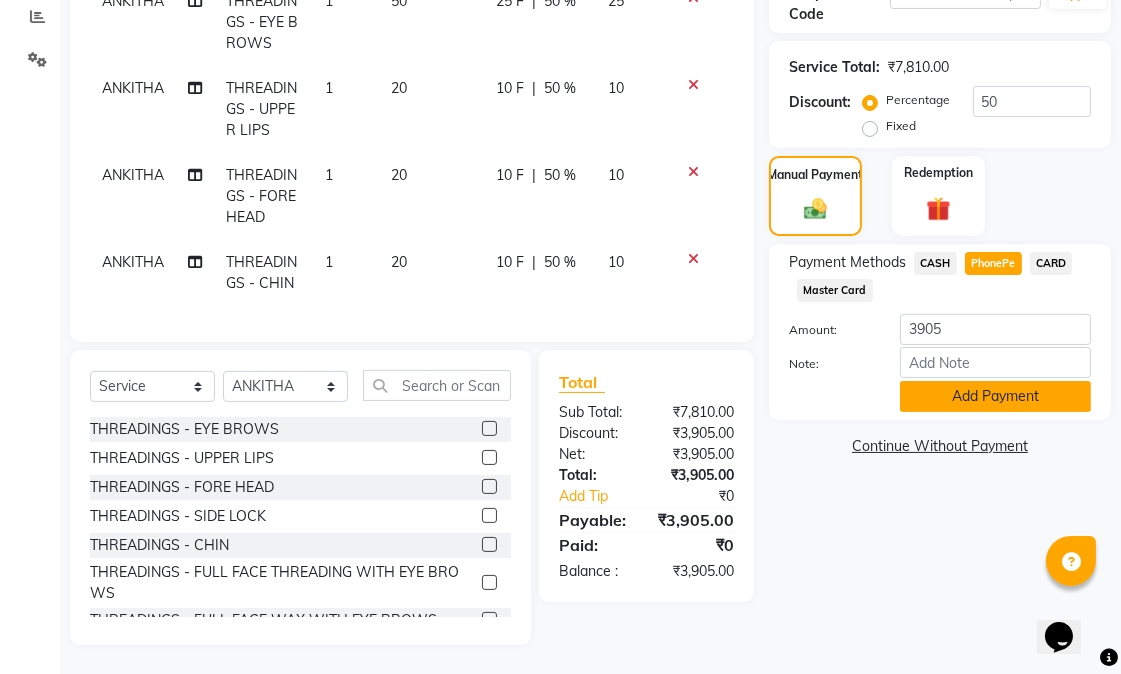 click on "Add Payment" 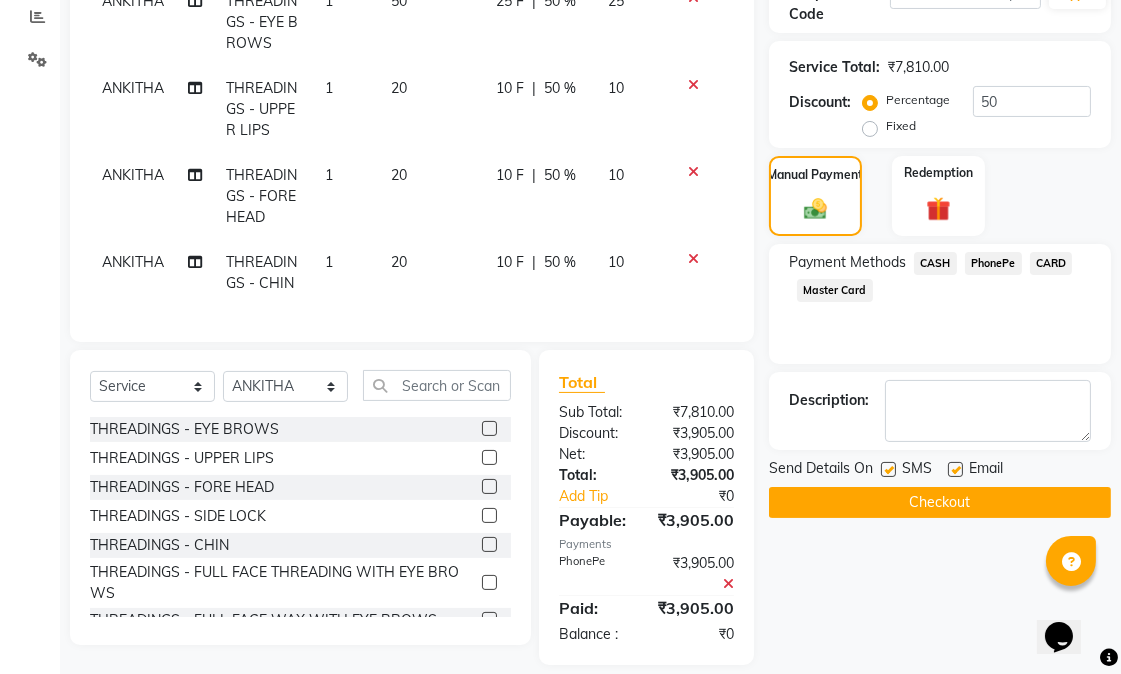 click on "Checkout" 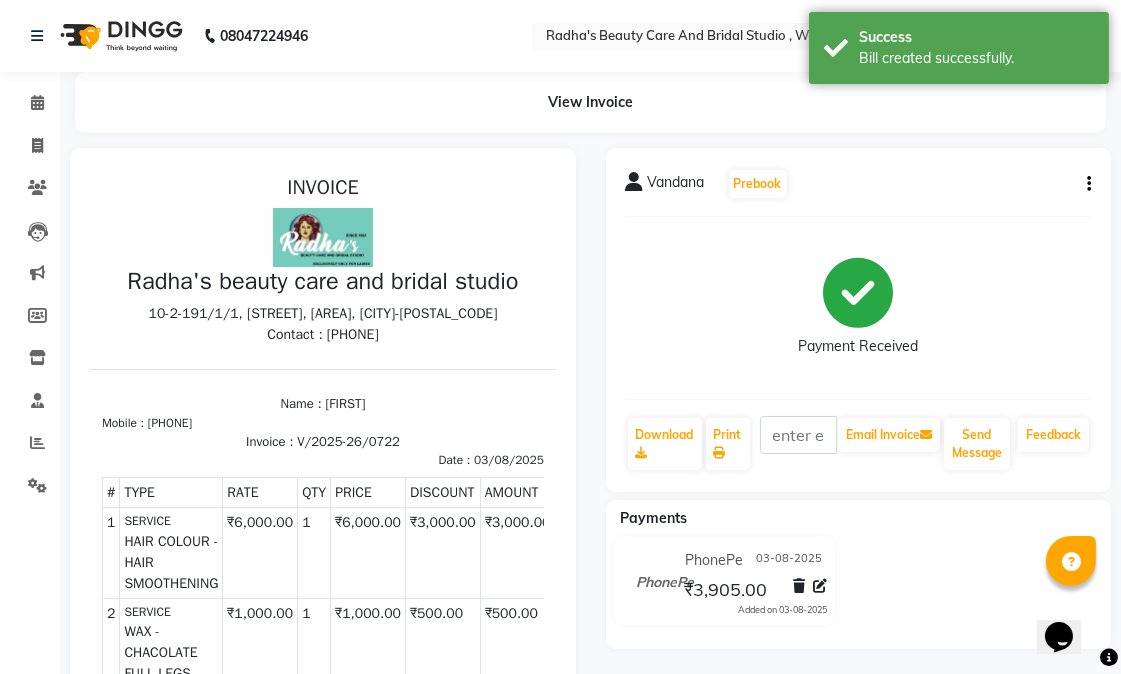 scroll, scrollTop: 0, scrollLeft: 0, axis: both 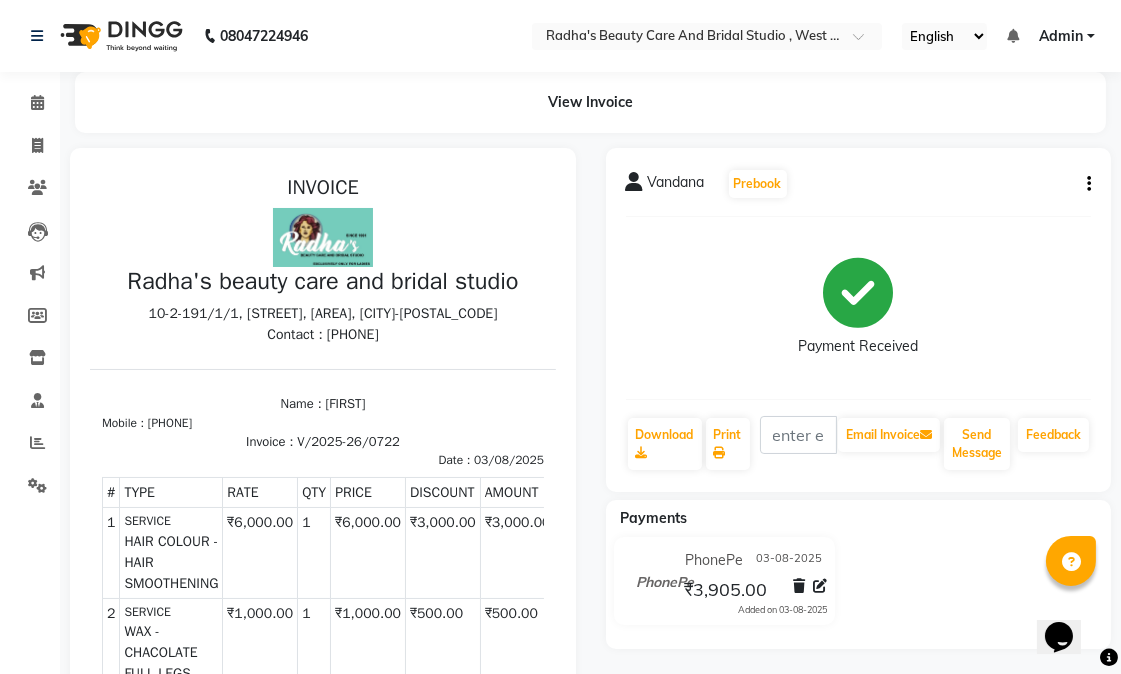 click on "08047224946 Select Location × Radha's Beauty Care And Bridal Studio , West Marredpally, English ENGLISH Español العربية मराठी हिंदी ગુજરાતી தமிழ் 中文 Notifications nothing to show Admin Manage Profile Change Password Sign out  Version:3.15.11  ☀ Radha's beauty care and bridal studio , West marredpally,  Calendar  Invoice  Clients  Leads   Marketing  Members  Inventory  Staff  Reports  Settings Completed InProgress Upcoming Dropped Tentative Check-In Confirm Bookings Generate Report Segments Page Builder  View Invoice      [FIRST]   Prebook   Payment Received  Download  Print   Email Invoice   Send Message Feedback  Payments PhonePe [DATE] ₹3,905.00  Added on [DATE]
Your subscription is expiring in next 8 days   Subscribe
Help" at bounding box center [560, 337] 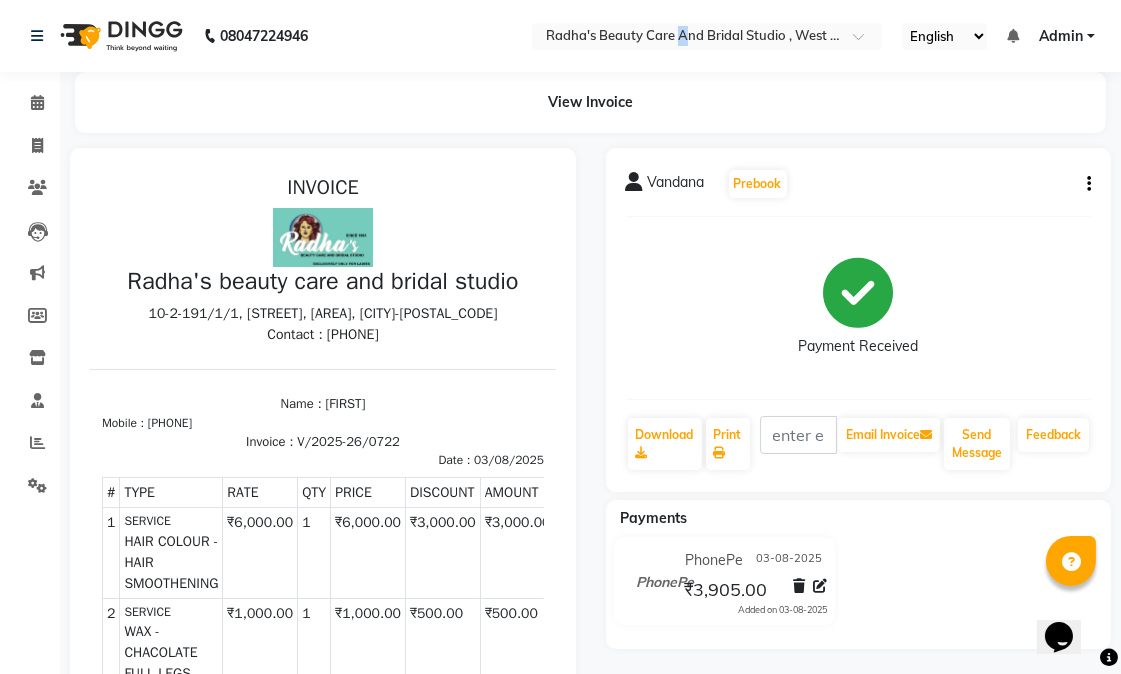 drag, startPoint x: 674, startPoint y: 77, endPoint x: 658, endPoint y: 92, distance: 21.931713 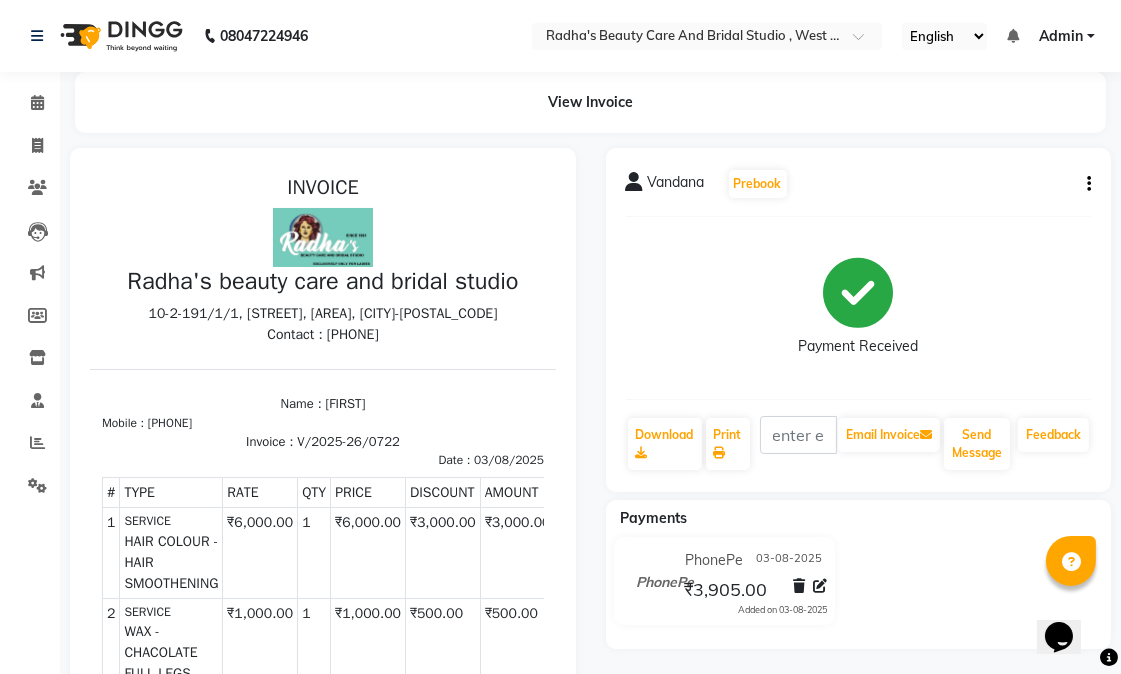 click on "[FIRST]   Prebook   Payment Received  Download  Print   Email Invoice   Send Message Feedback" 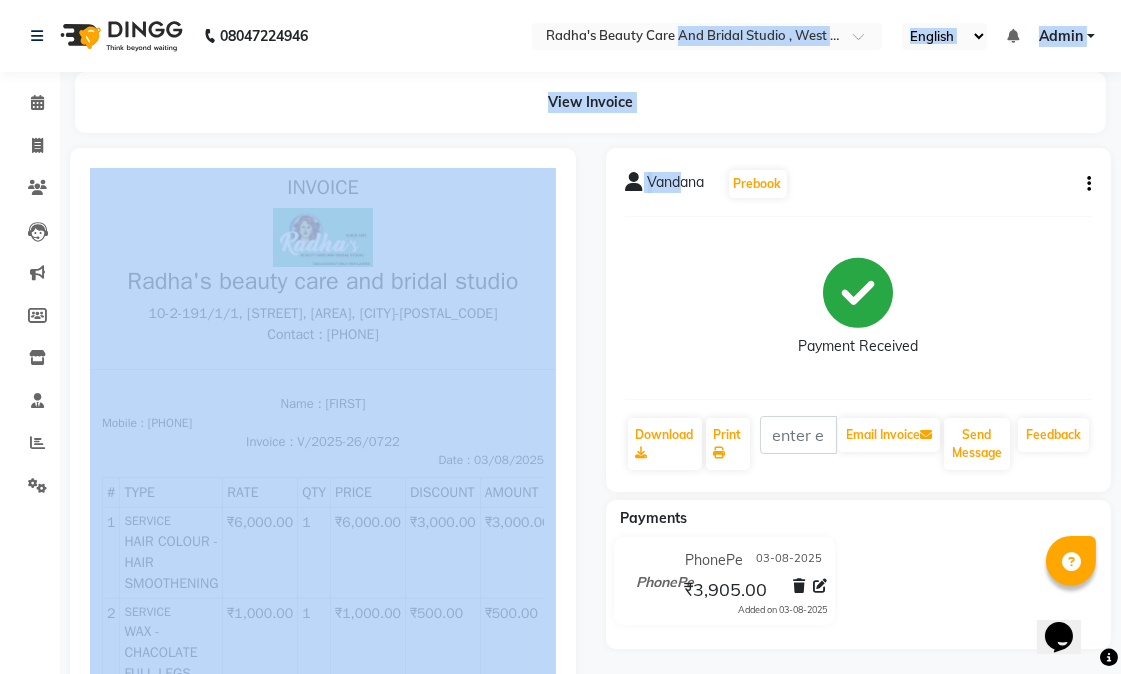 drag, startPoint x: 682, startPoint y: 136, endPoint x: 682, endPoint y: 162, distance: 26 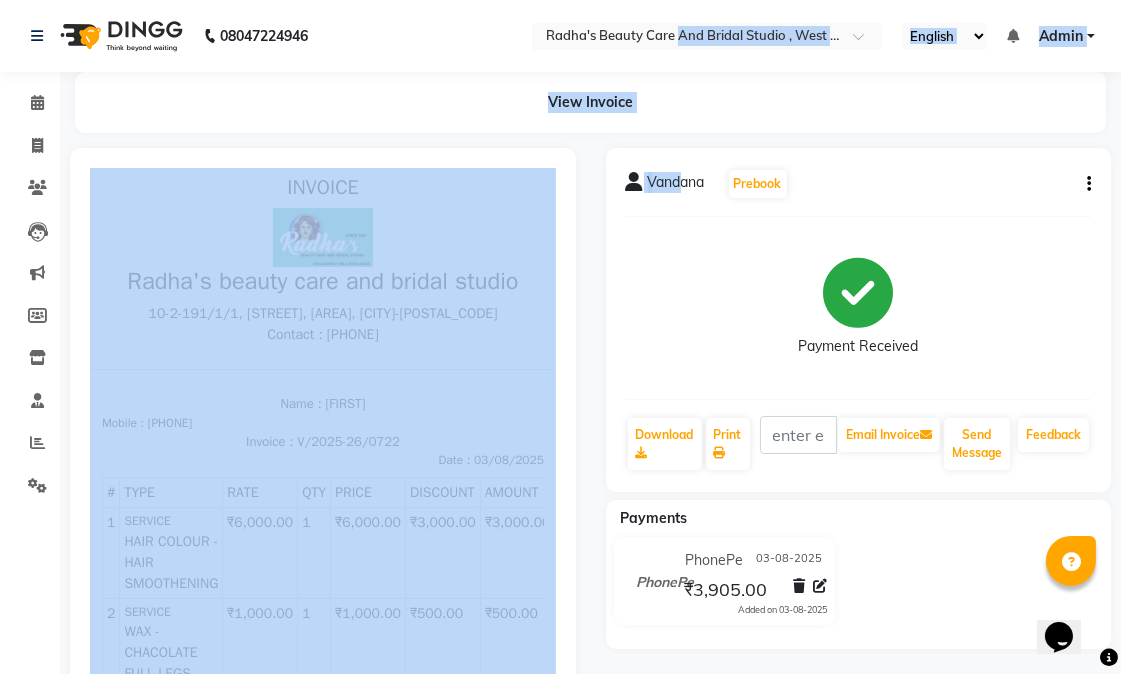 click on "View Invoice" 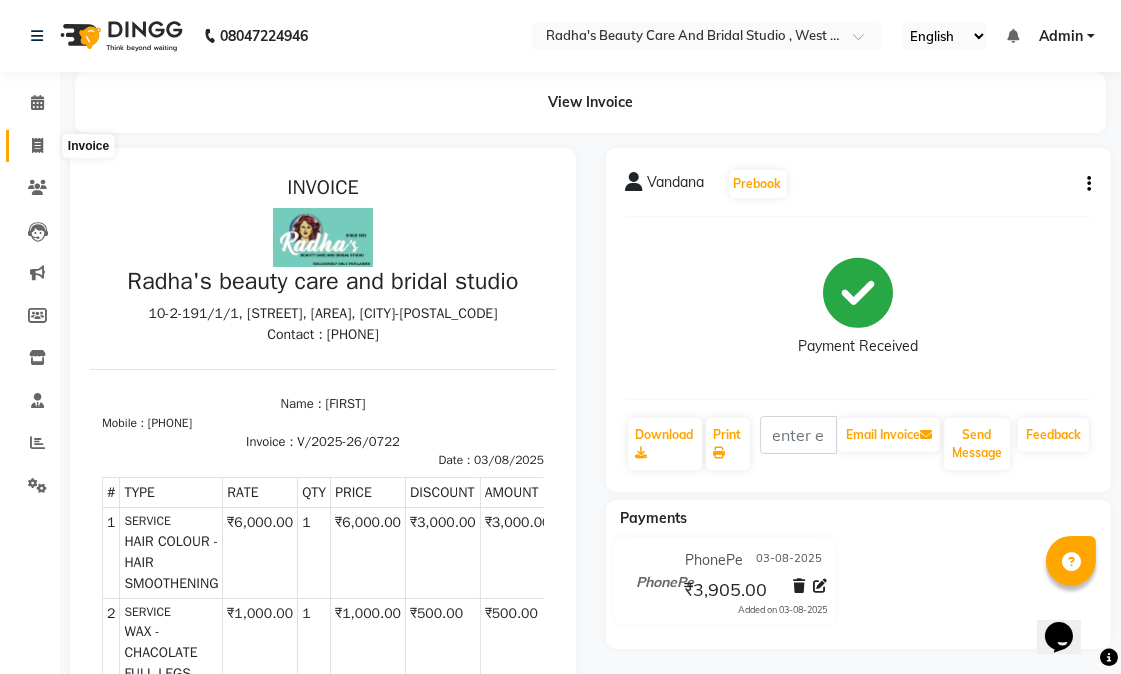 click 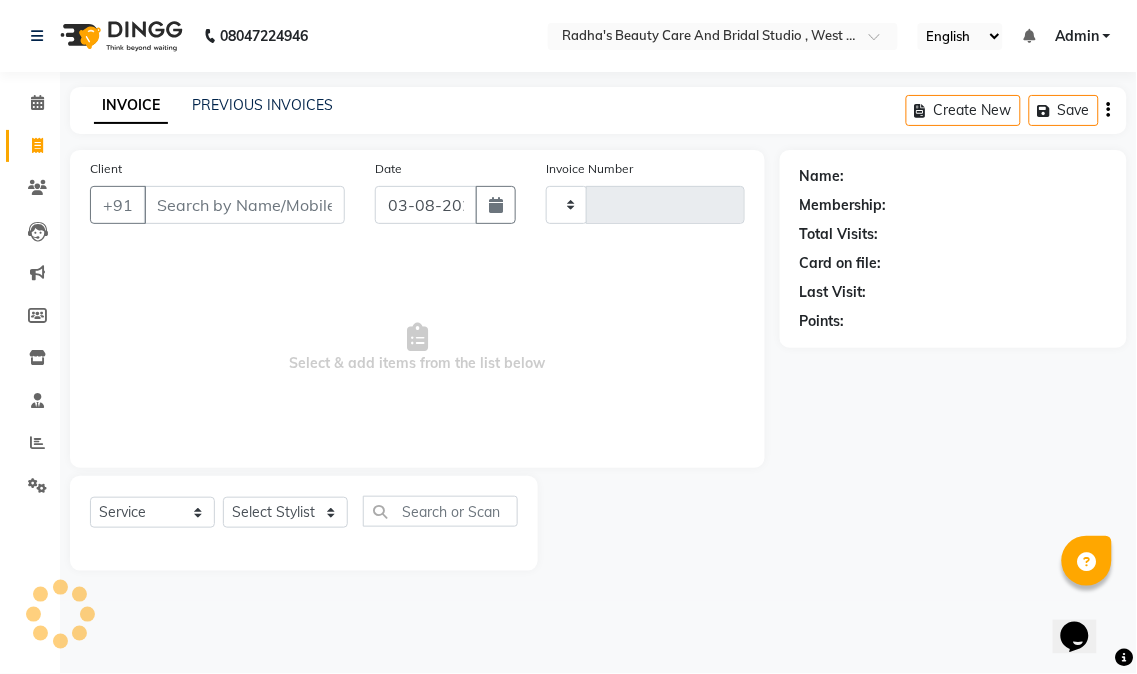 type on "0723" 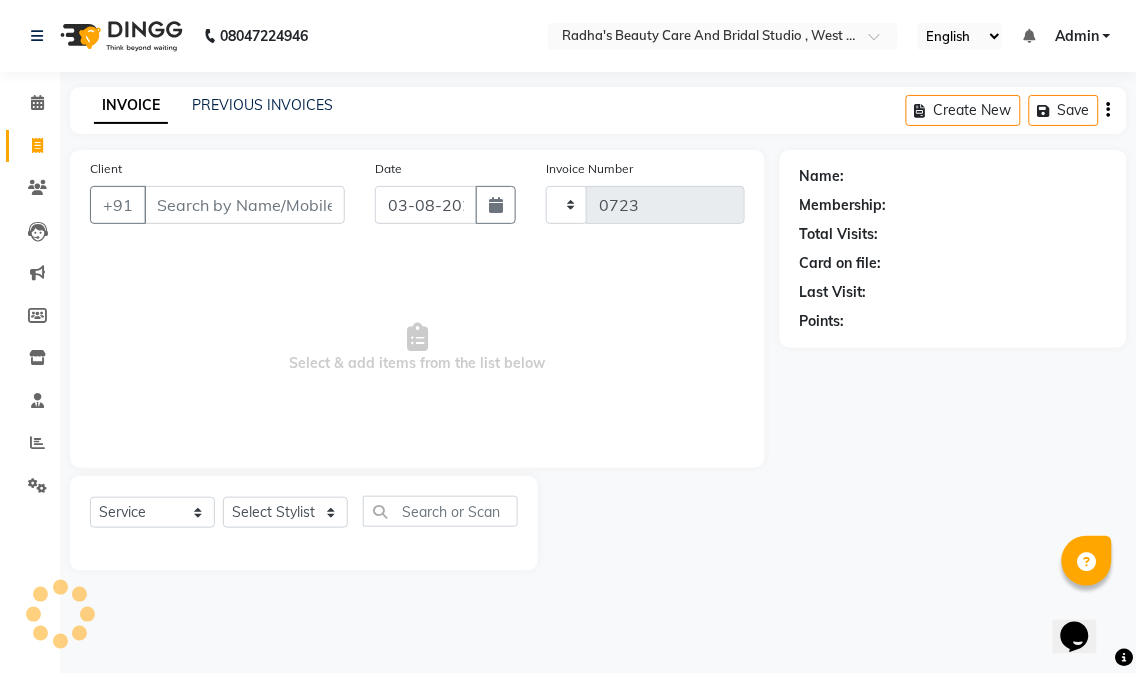 select on "6153" 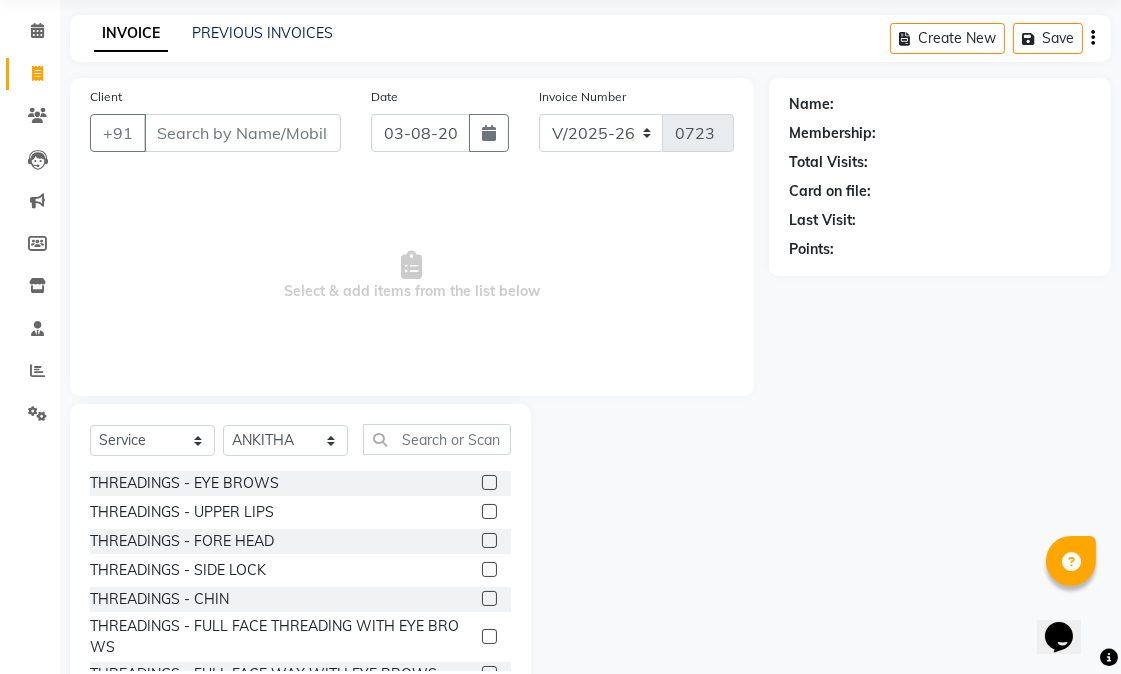 scroll, scrollTop: 126, scrollLeft: 0, axis: vertical 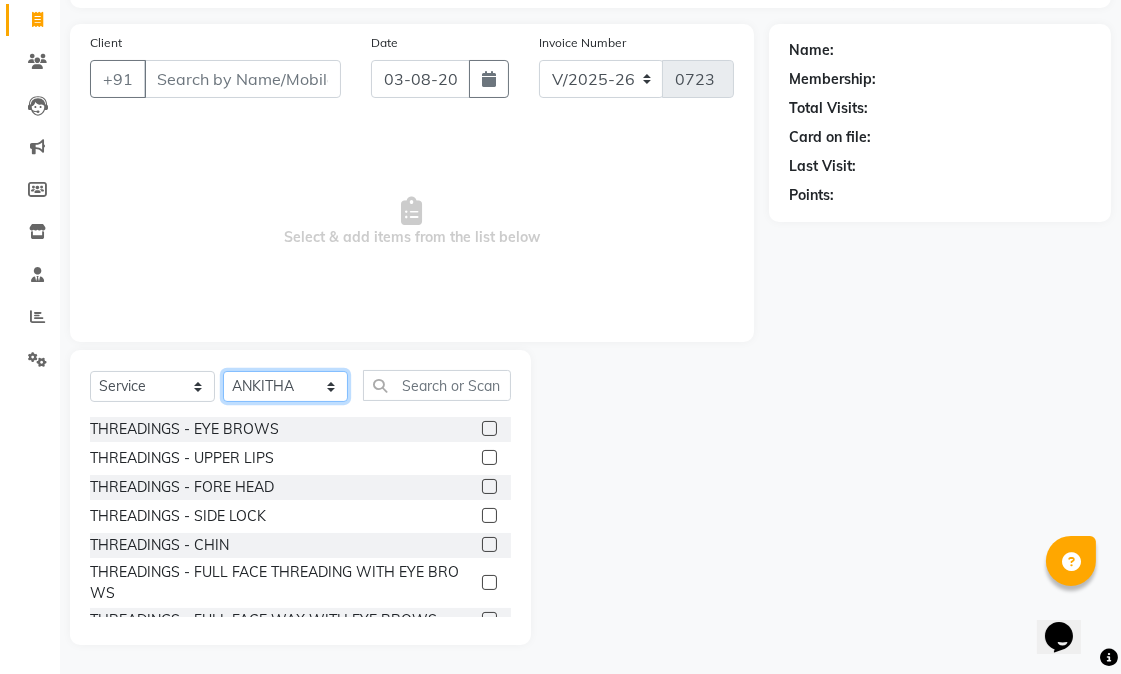 click on "Select Stylist [FIRST]  [LAST]  Meera  Priyanka  Ribika [FIRST] [LAST] [FIRST] [LAST] [FIRST] [LAST] [FIRST] [LAST]" 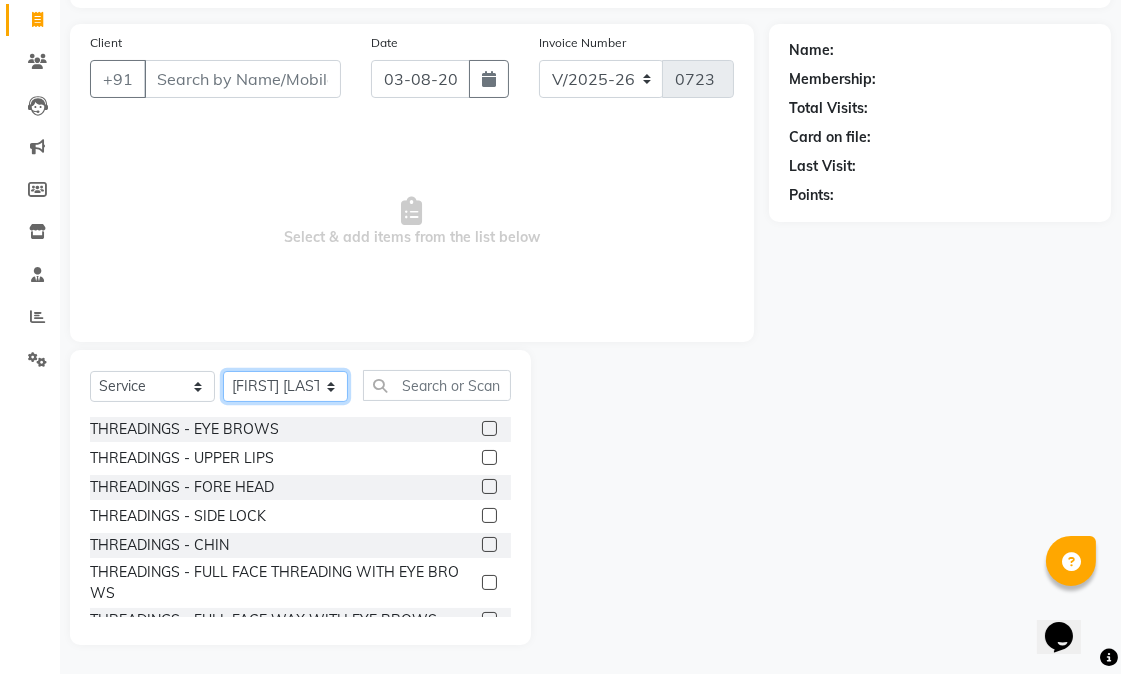 click on "Select Stylist [FIRST]  [LAST]  Meera  Priyanka  Ribika [FIRST] [LAST] [FIRST] [LAST] [FIRST] [LAST] [FIRST] [LAST]" 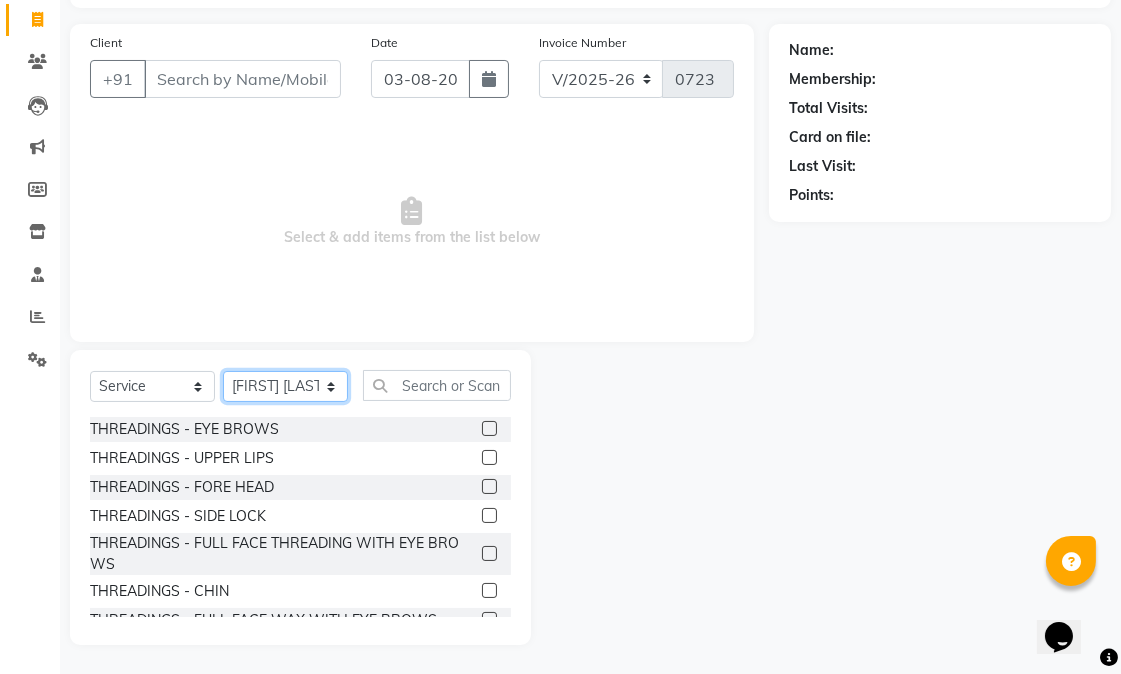 click on "Select Stylist [FIRST]  [LAST]  Meera  Priyanka  Ribika [FIRST] [LAST] [FIRST] [LAST] [FIRST] [LAST] [FIRST] [LAST]" 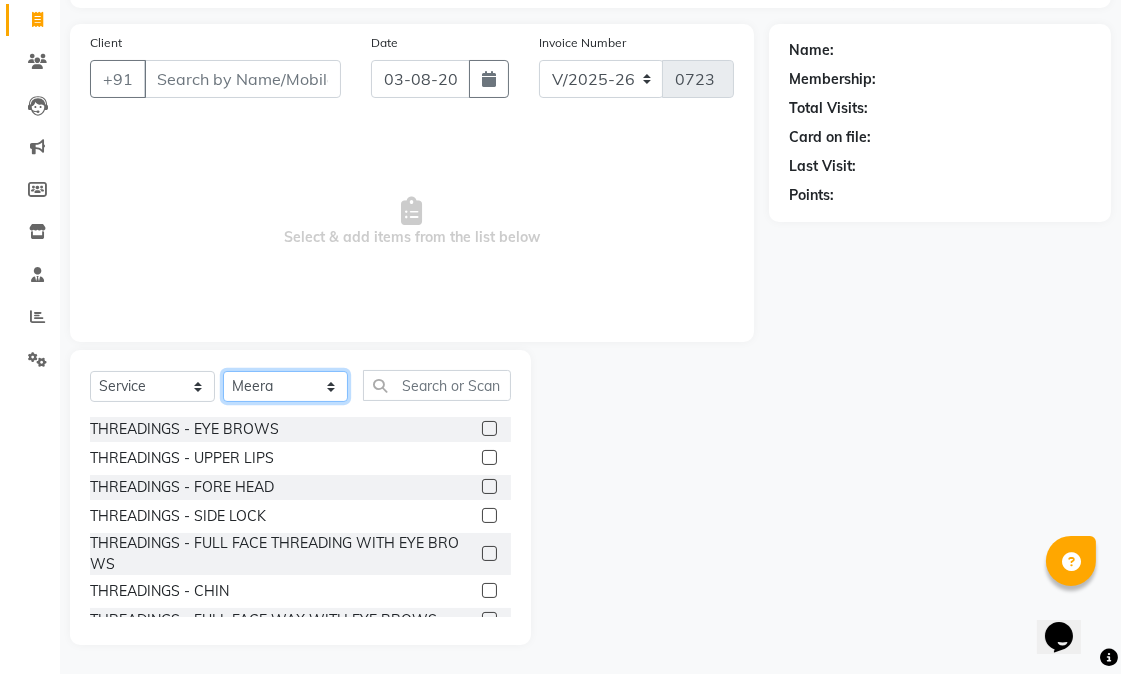 click on "Select Stylist [FIRST]  [LAST]  Meera  Priyanka  Ribika [FIRST] [LAST] [FIRST] [LAST] [FIRST] [LAST] [FIRST] [LAST]" 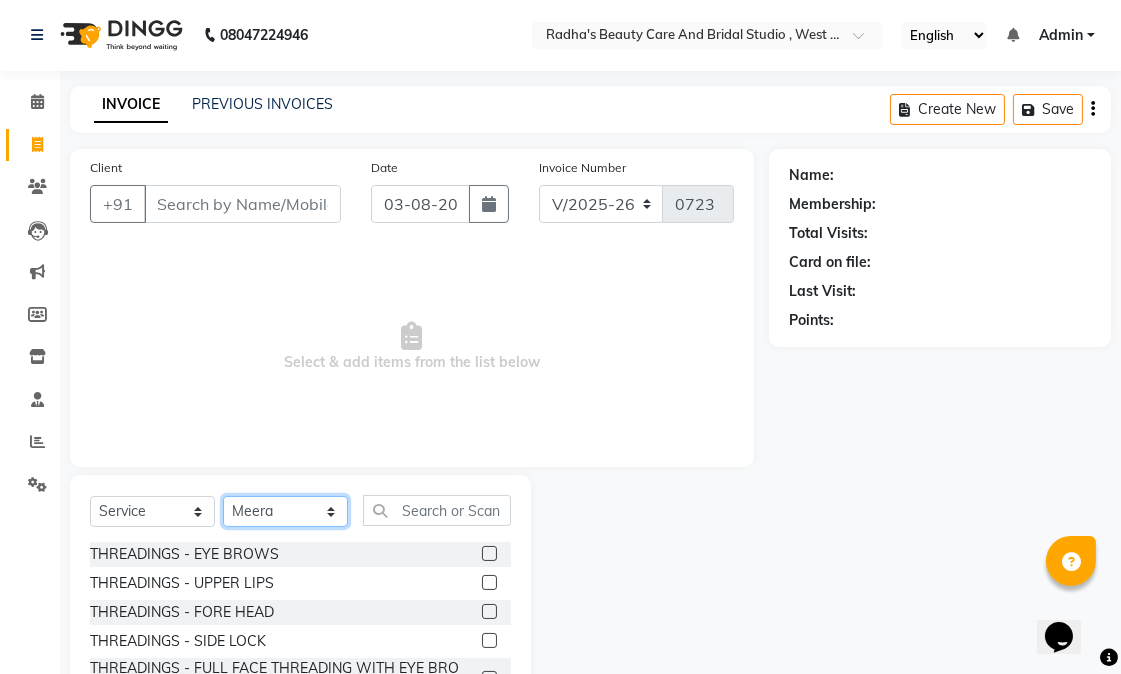 scroll, scrollTop: 0, scrollLeft: 0, axis: both 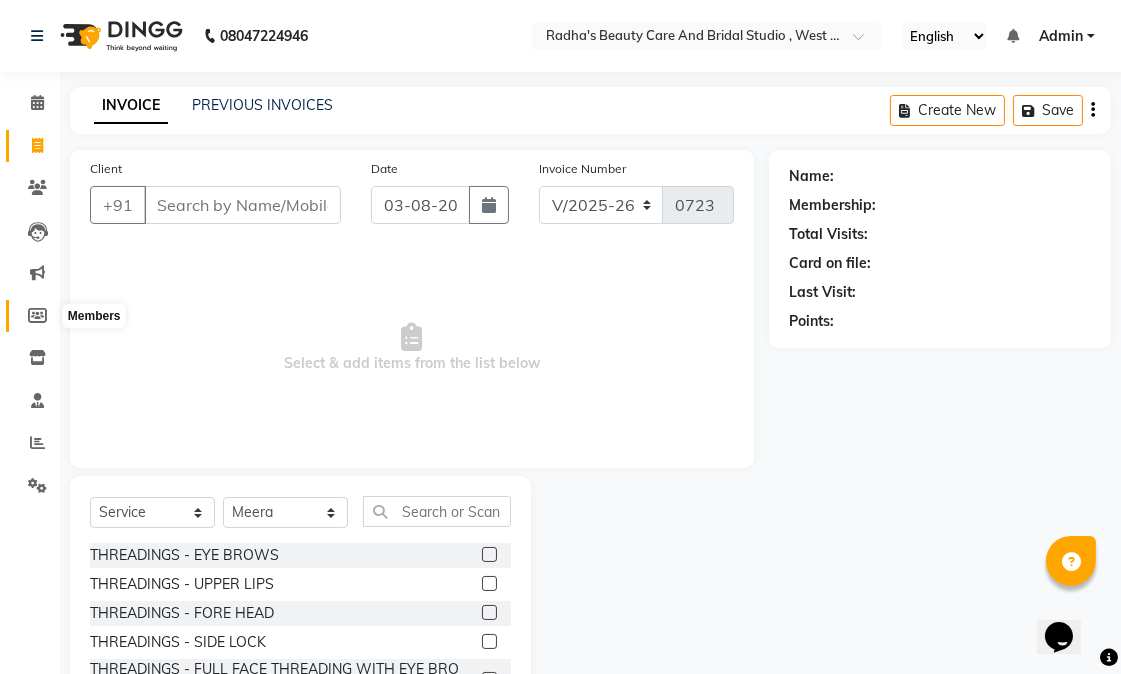 click 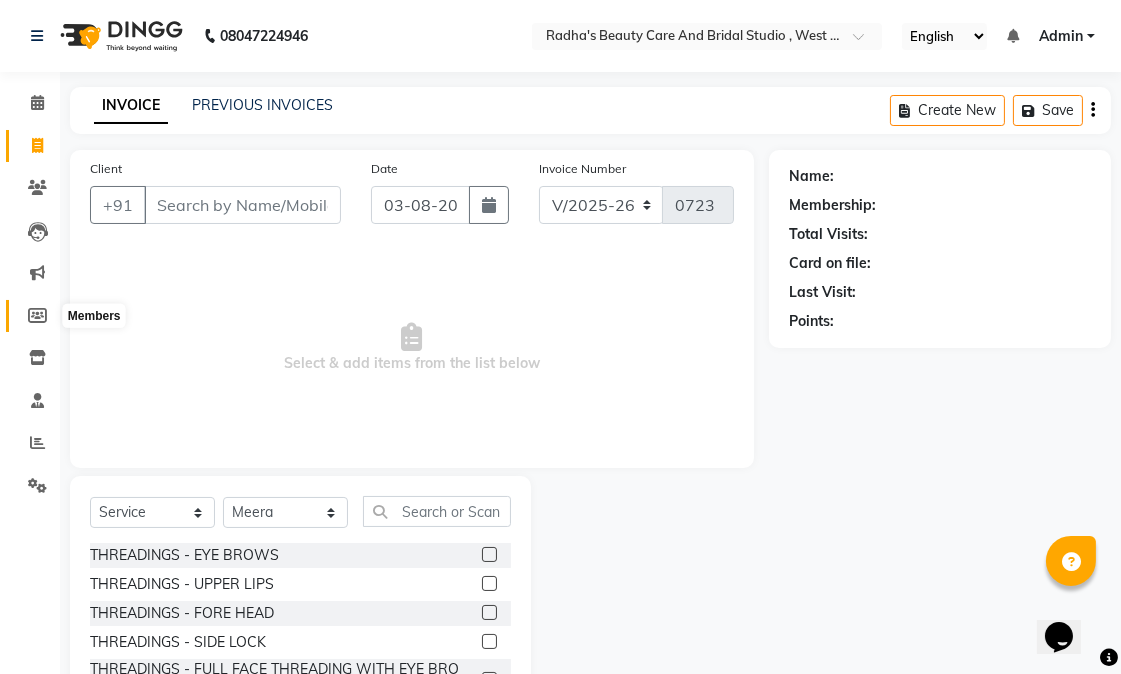 select 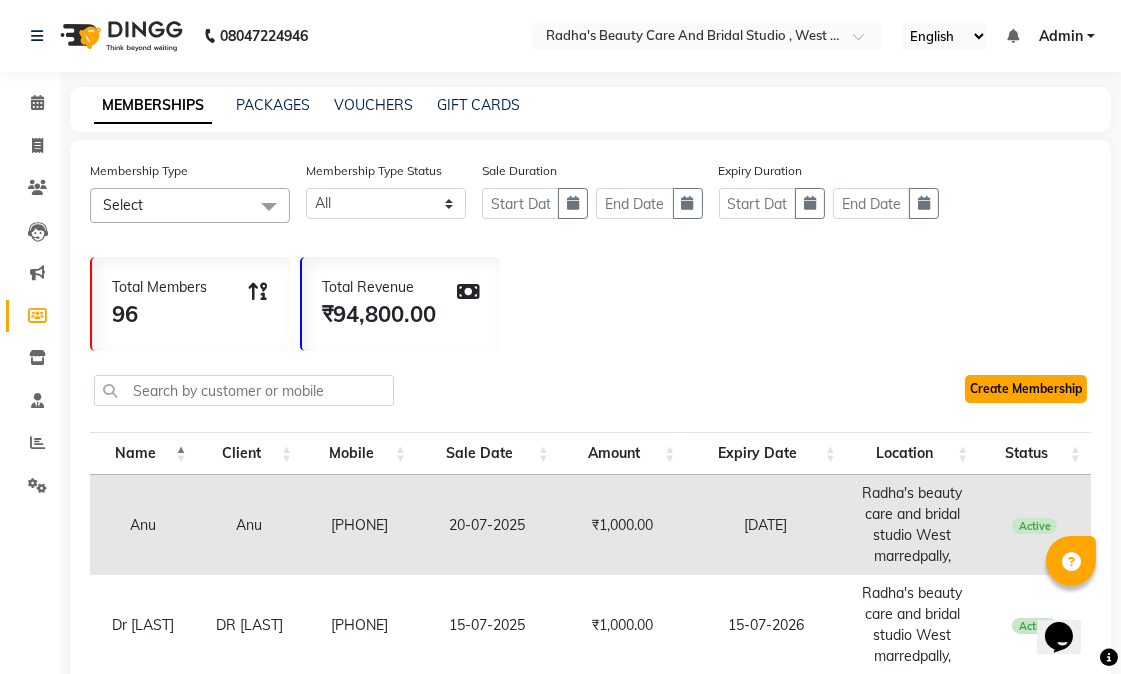 click on "Create Membership" 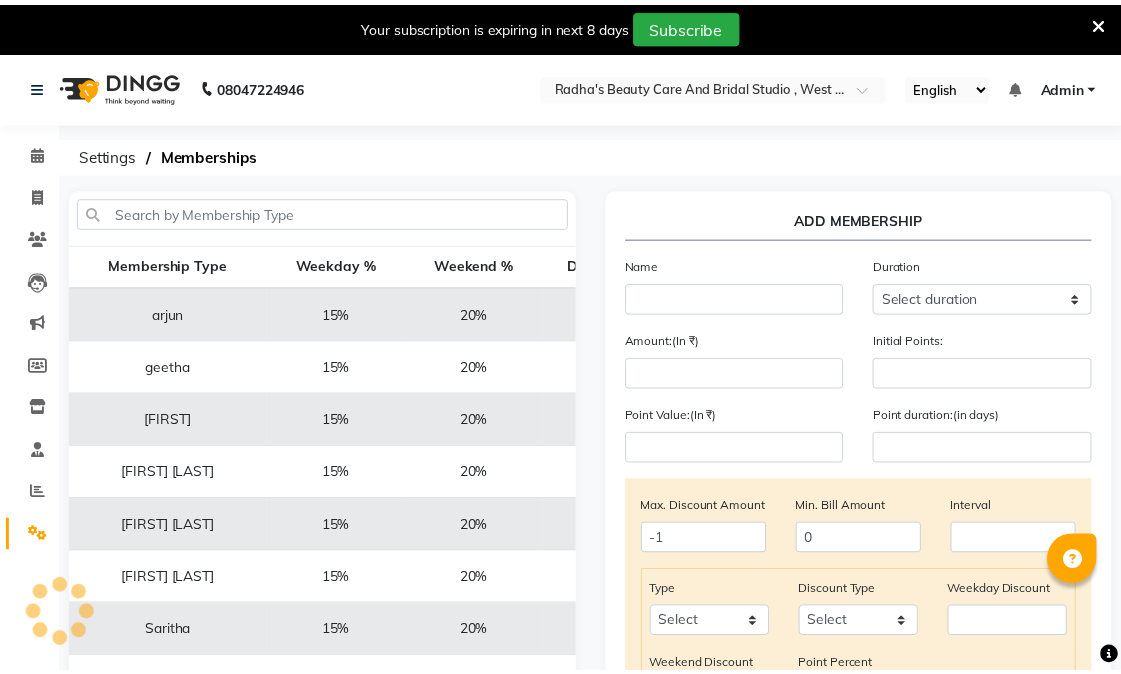 scroll, scrollTop: 0, scrollLeft: 0, axis: both 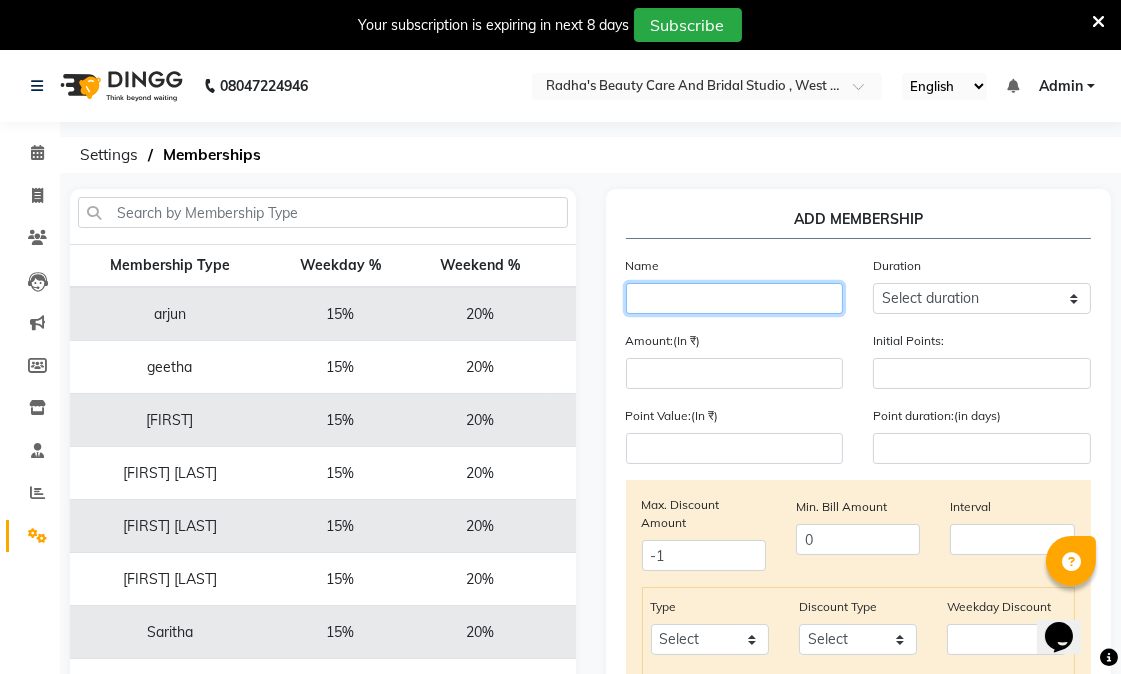 click 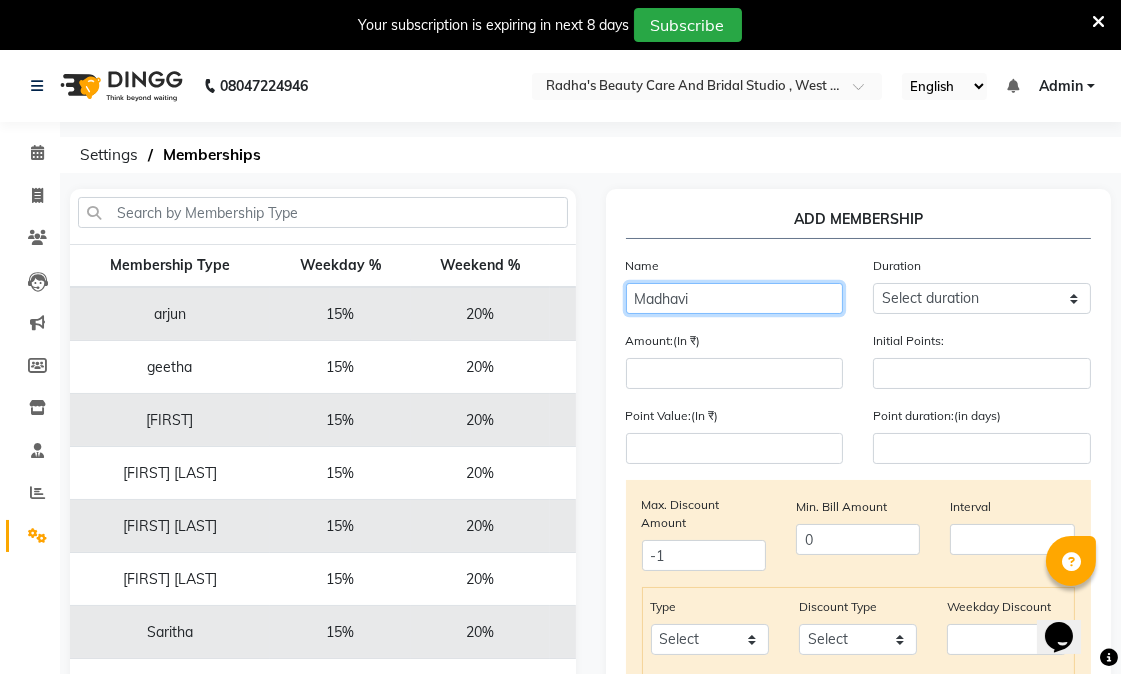 type on "Madhavi" 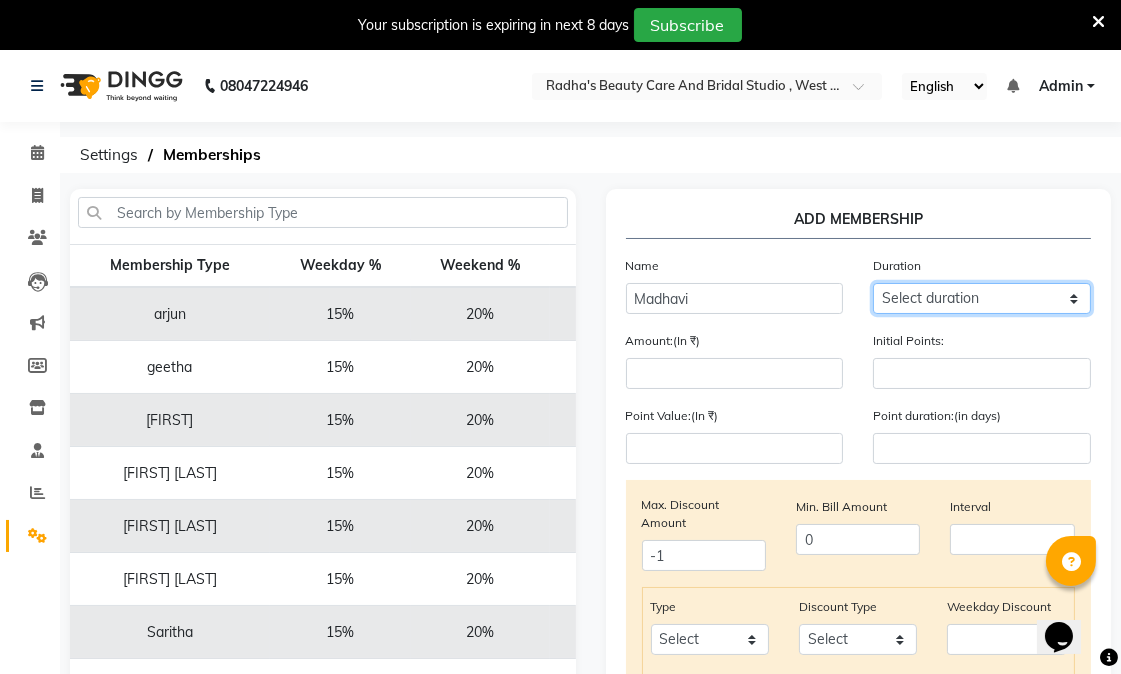 click on "Select duration Week  Half-month  Month  Year  Life Time  4 Months  8 Months  6 Months  15 Months  18 Months  30 Months  90 Days  210 Days  240 Days  270 Days  395 Days  425 Days  1 Day  2 Years  10 Months  3 Years  5 Years" 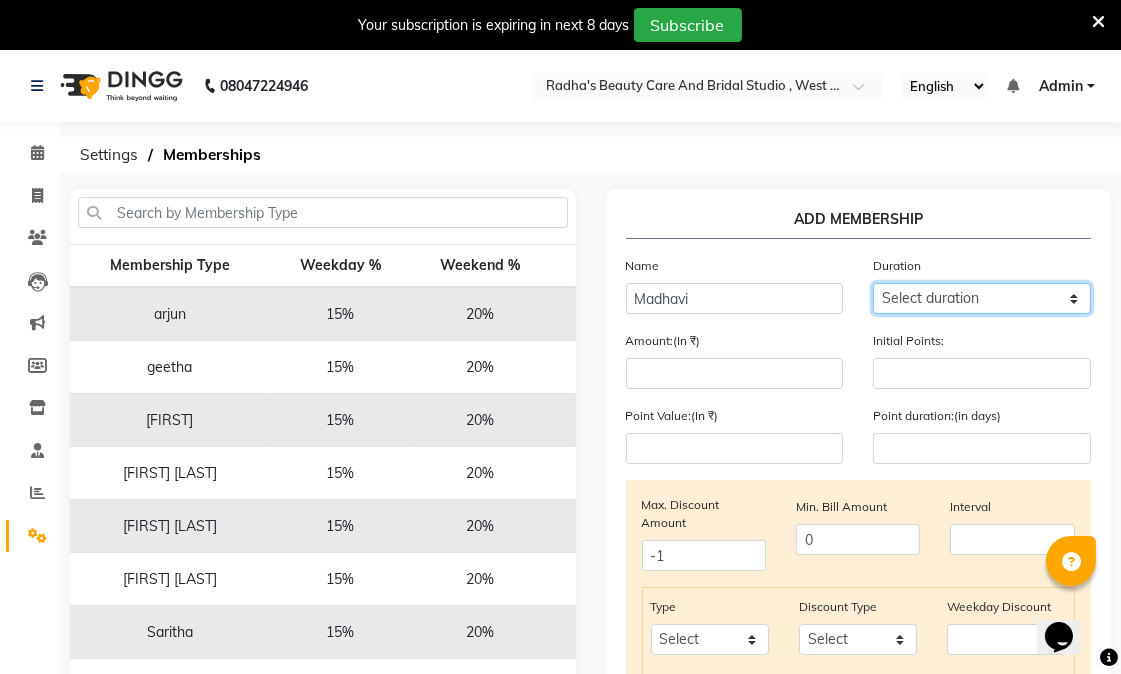 select on "4: 365" 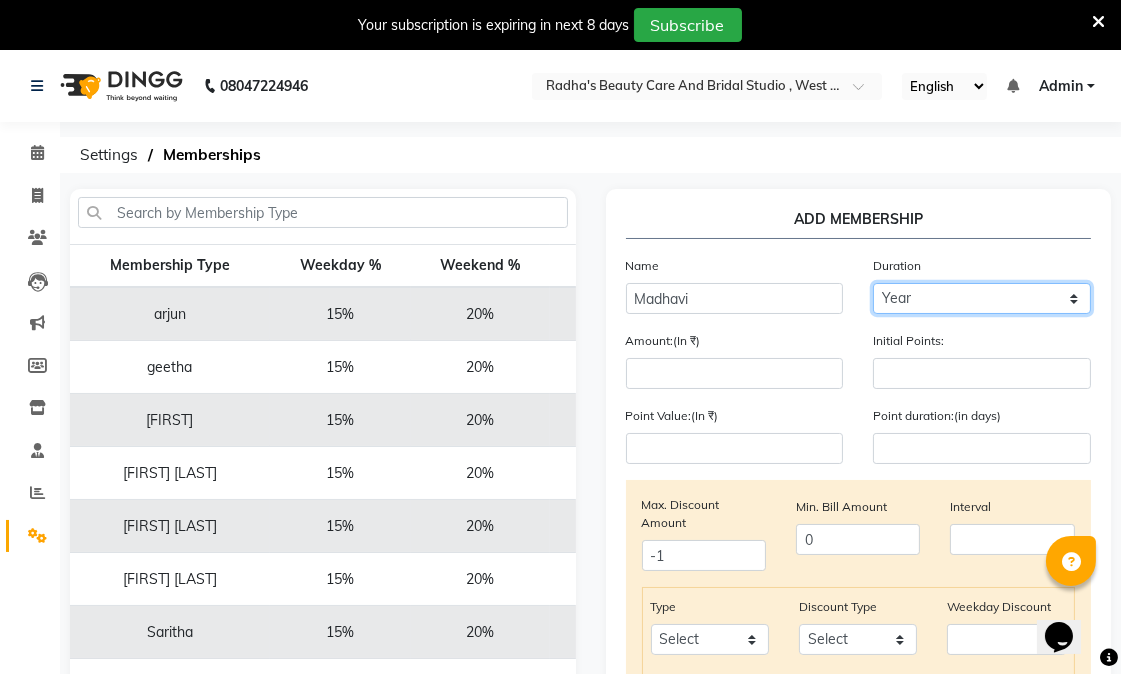 click on "Select duration Week  Half-month  Month  Year  Life Time  4 Months  8 Months  6 Months  15 Months  18 Months  30 Months  90 Days  210 Days  240 Days  270 Days  395 Days  425 Days  1 Day  2 Years  10 Months  3 Years  5 Years" 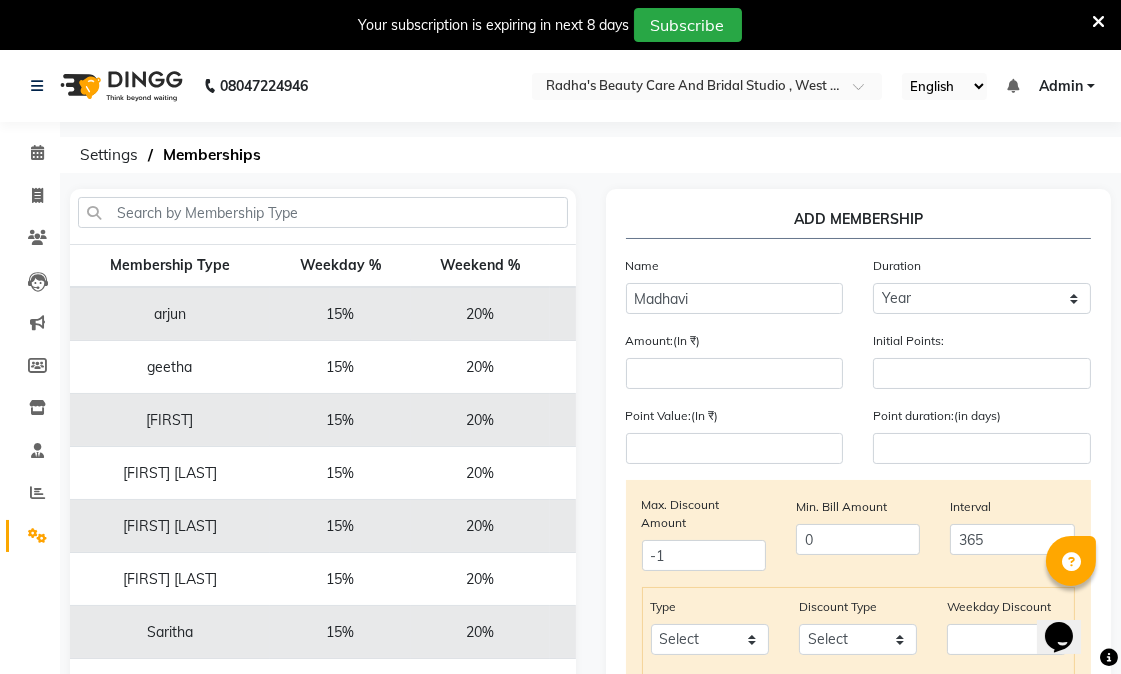 click on "Amount:(In ₹)" 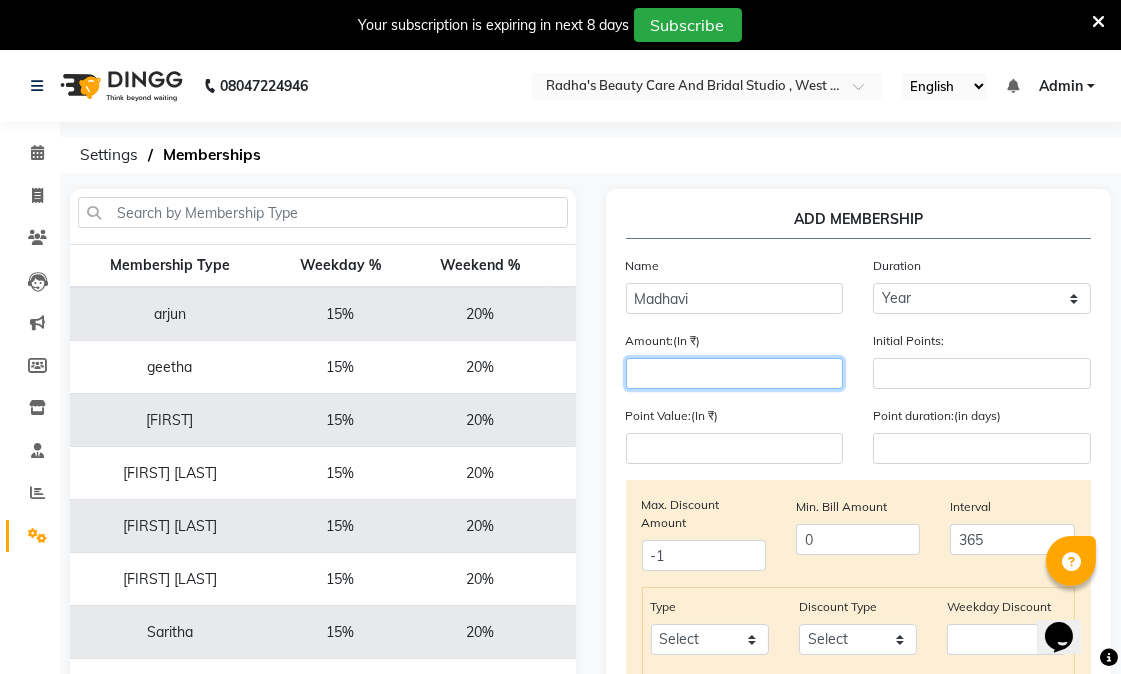 click 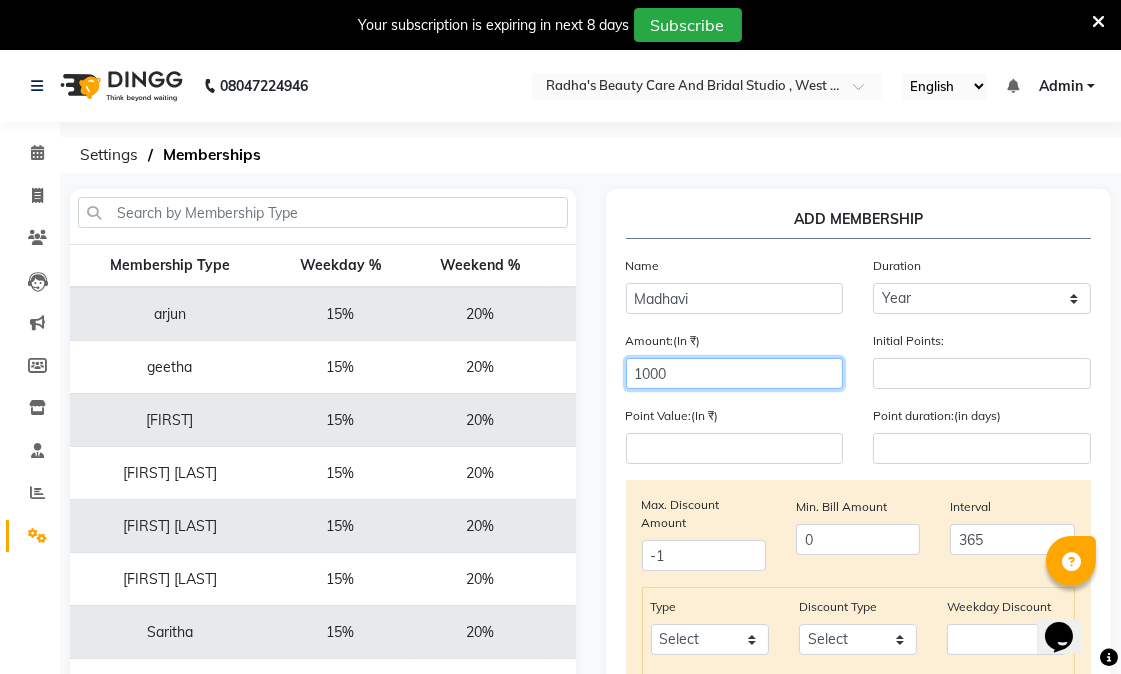 type on "1000" 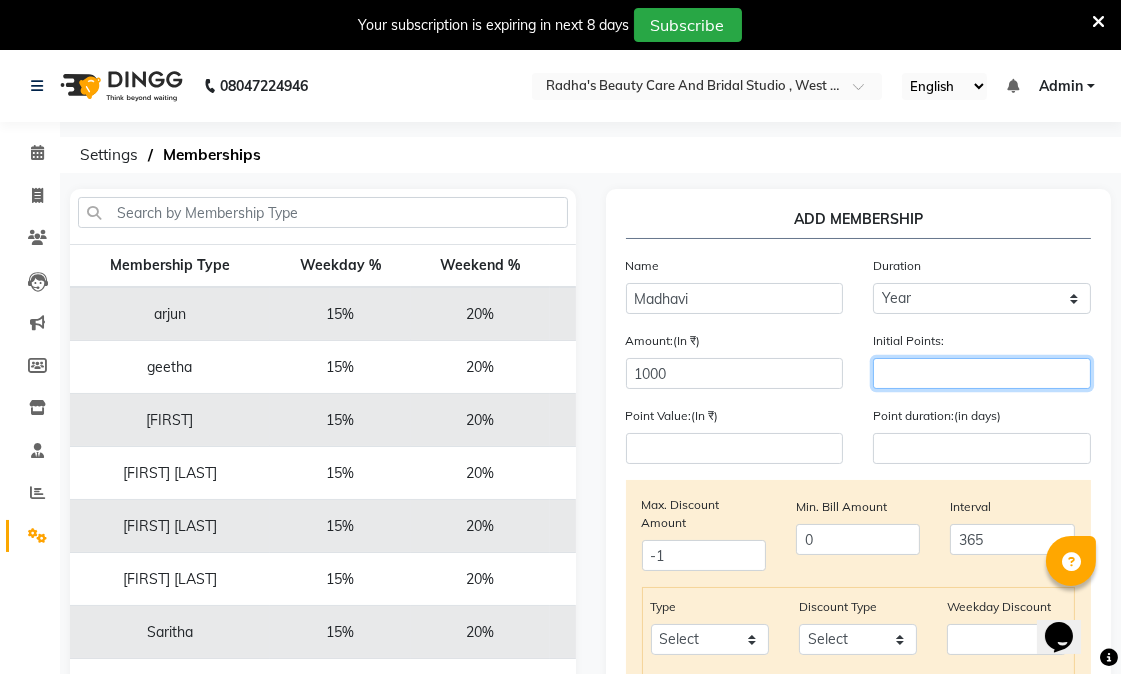 click 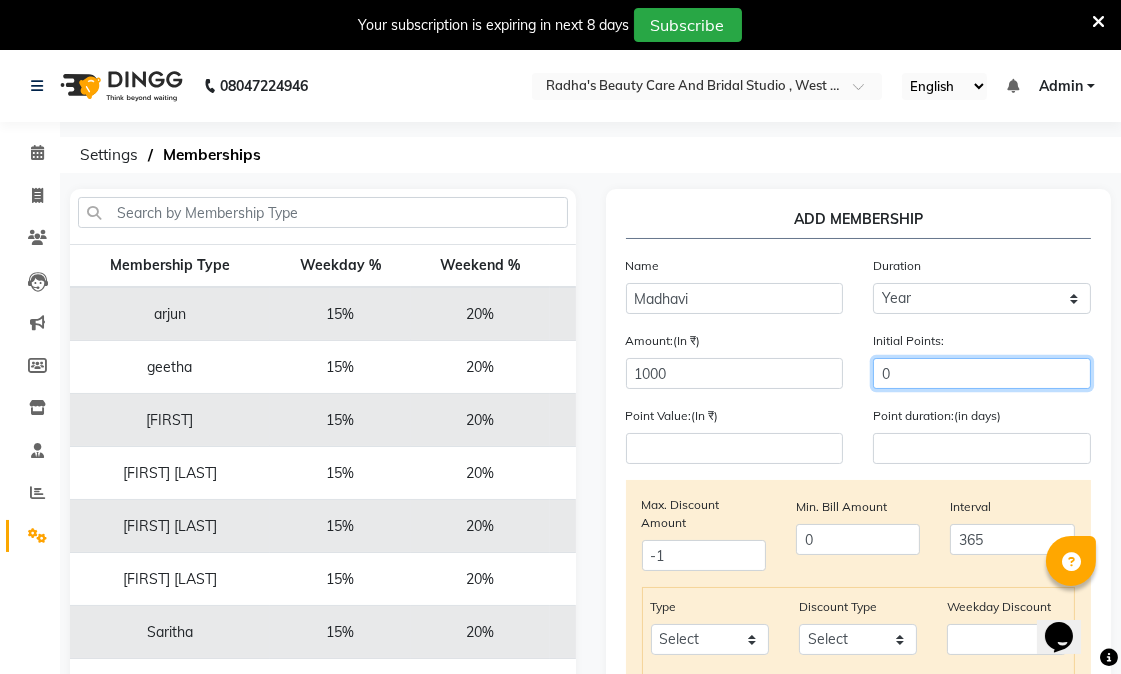 type on "0" 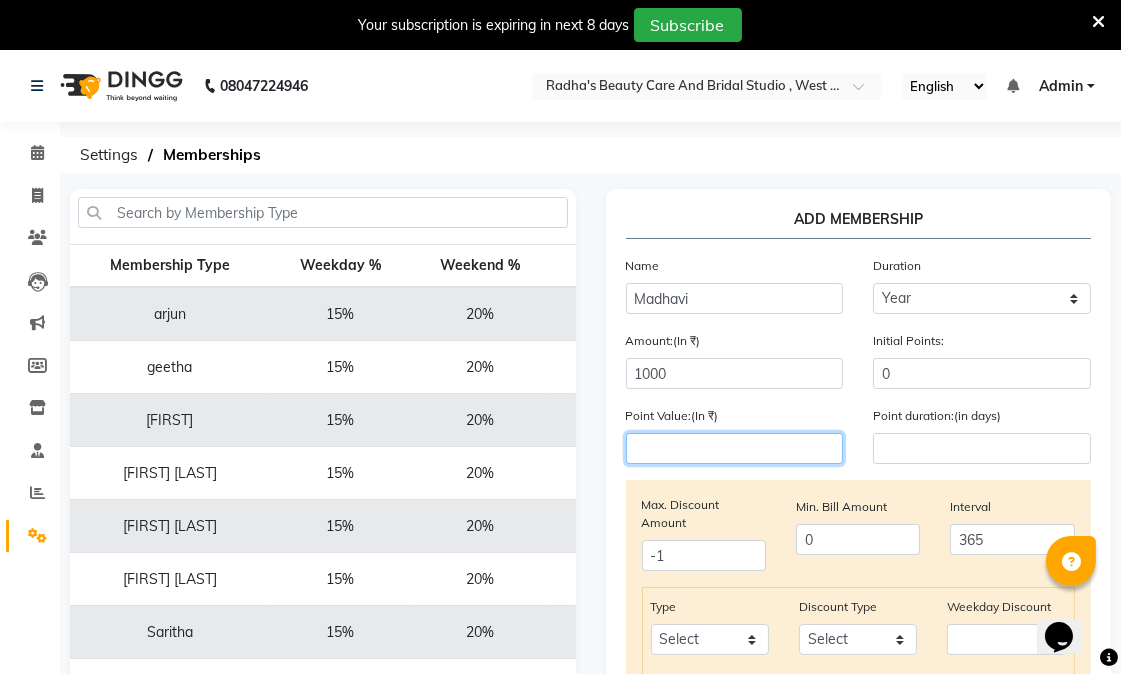 drag, startPoint x: 788, startPoint y: 443, endPoint x: 784, endPoint y: 423, distance: 20.396078 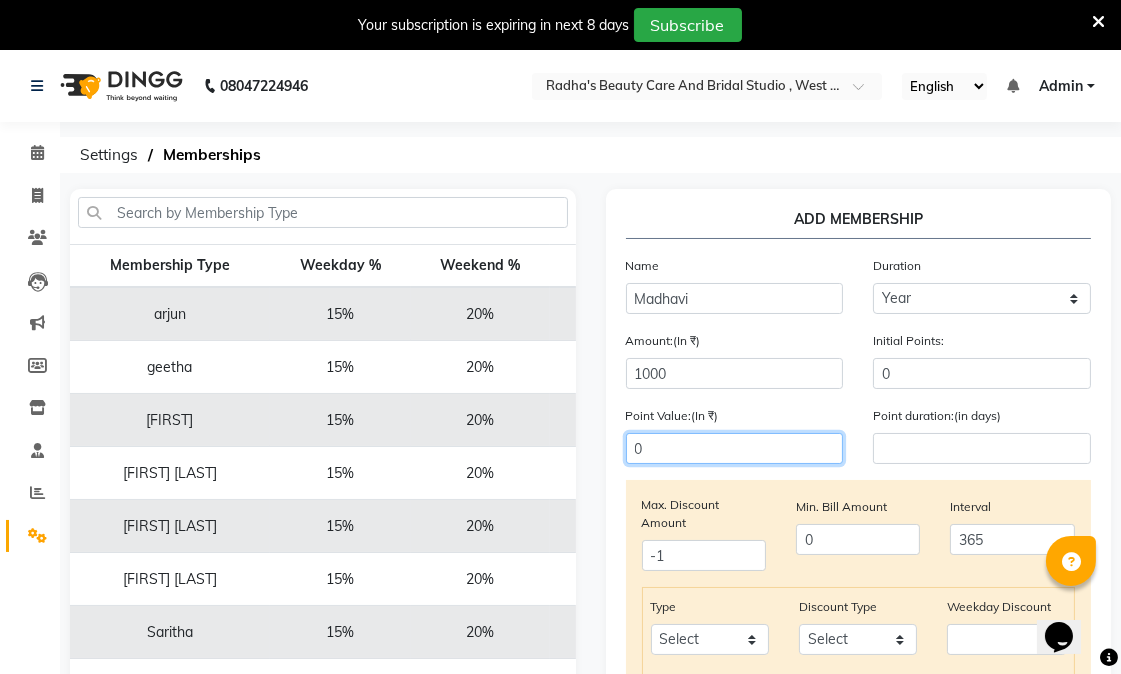 type on "0" 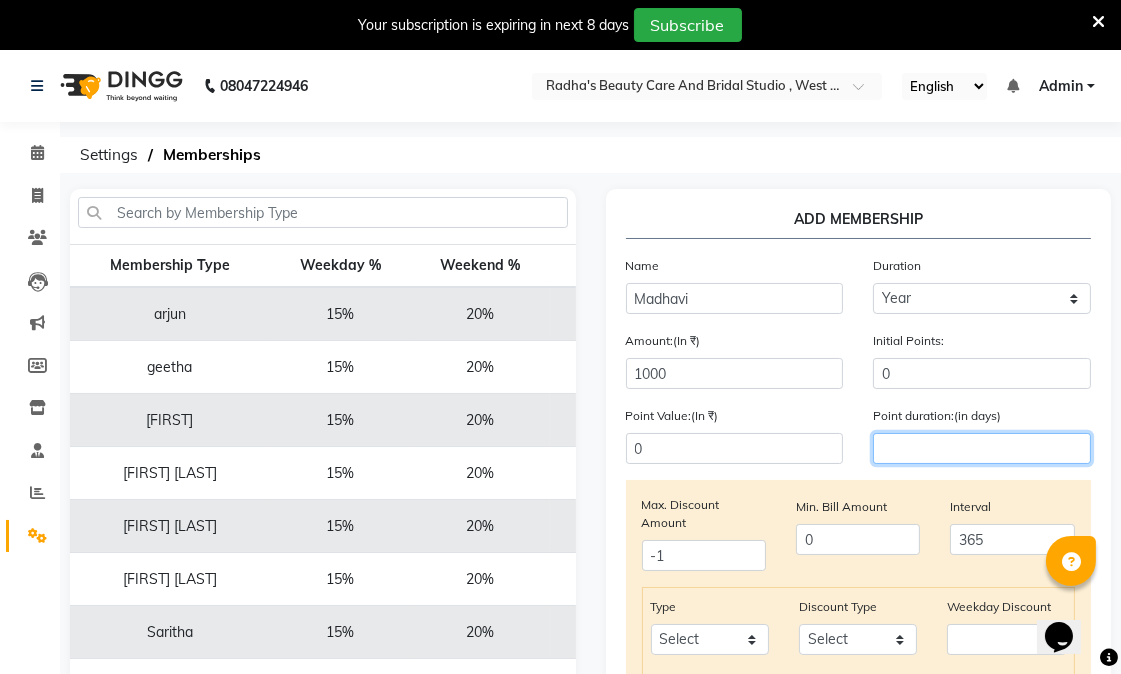 click 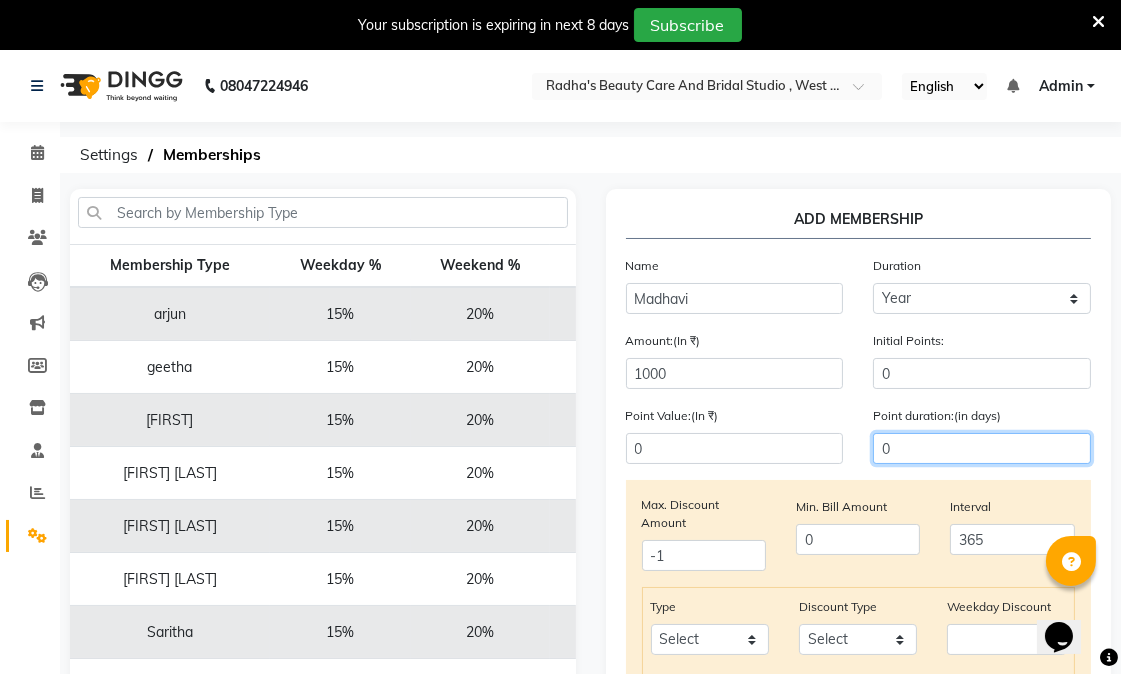 type on "0" 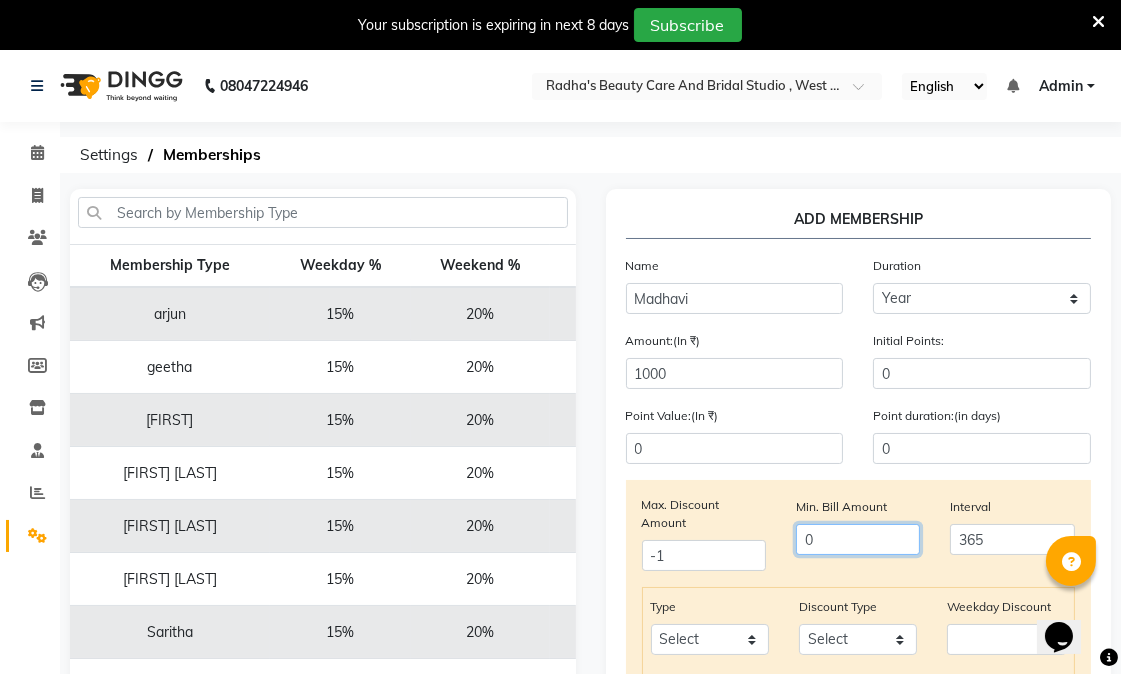 click on "0" 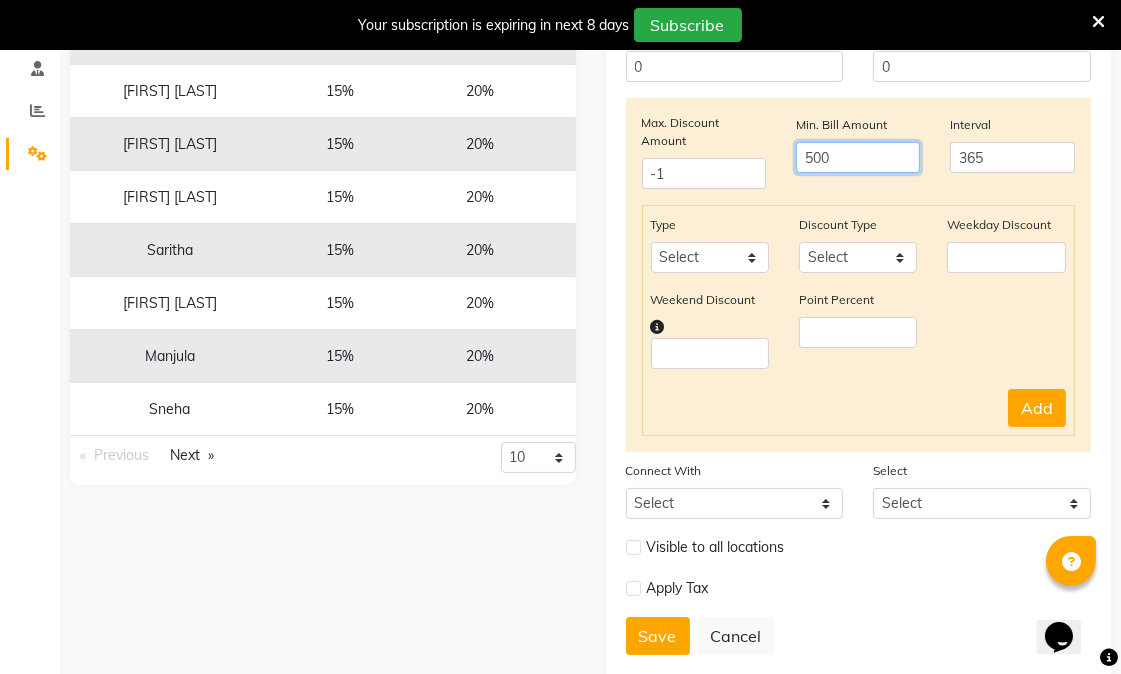scroll, scrollTop: 430, scrollLeft: 0, axis: vertical 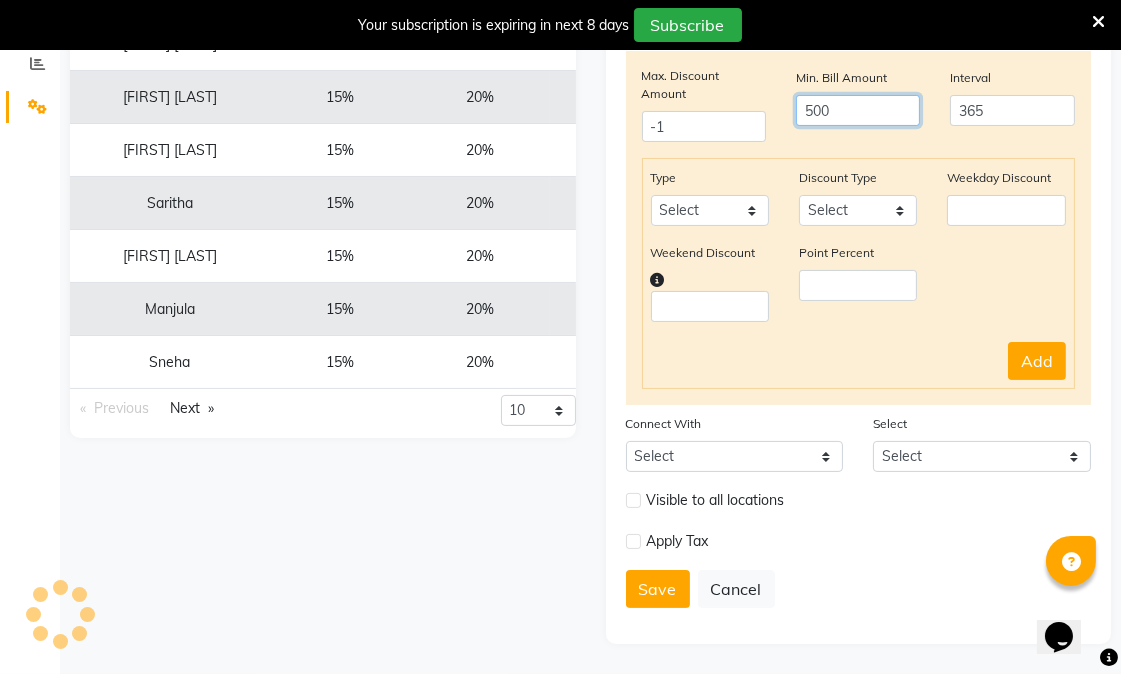 type on "500" 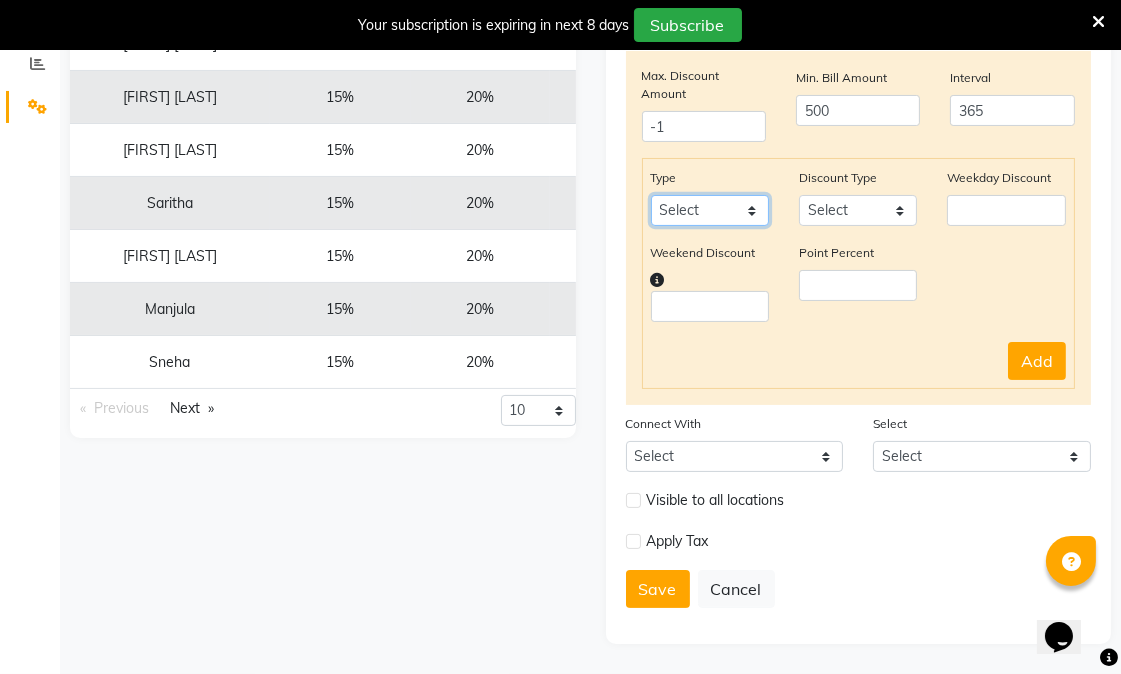 click on "Select Service Product Package Prepaid Voucher" 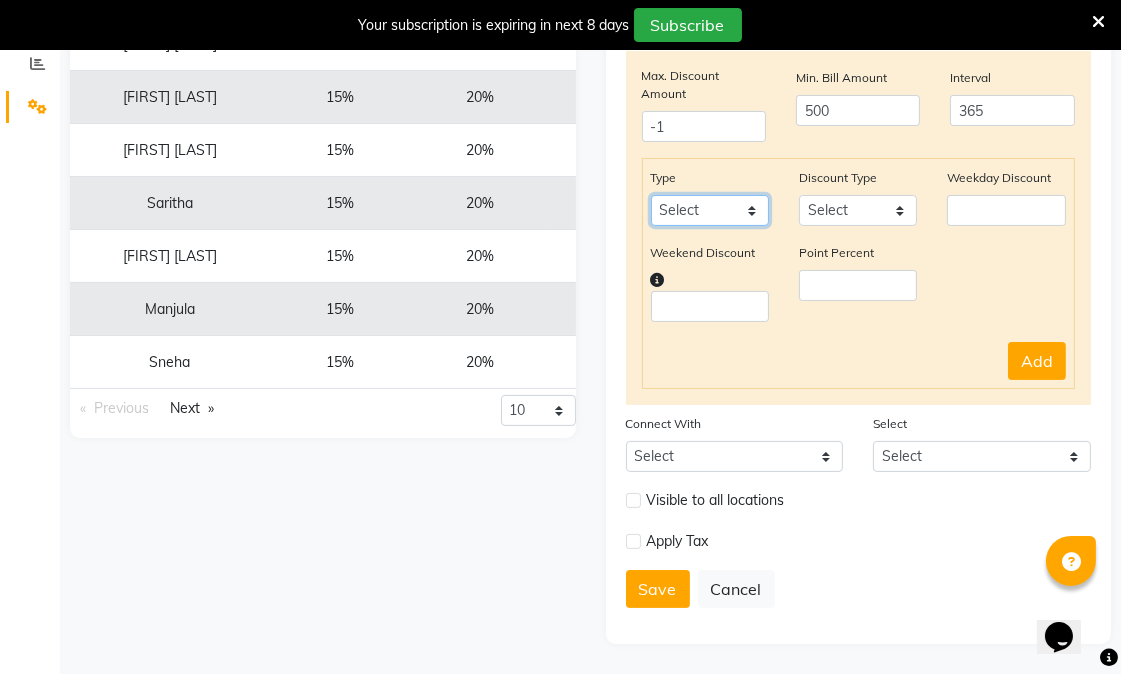select on "service" 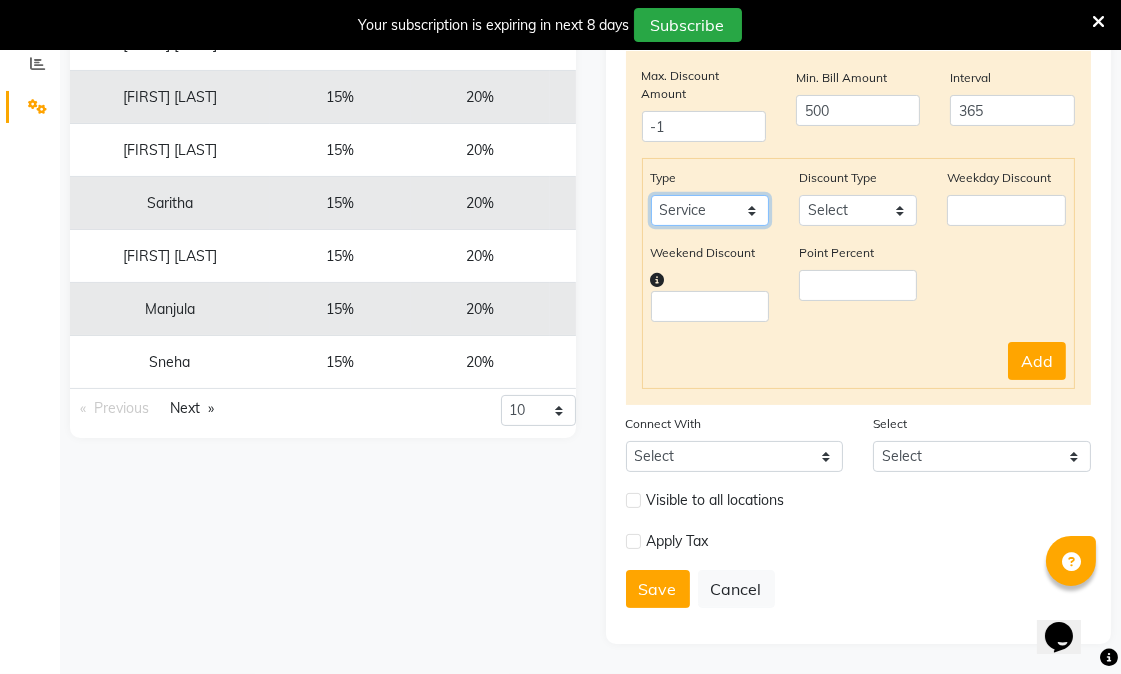 click on "Select Service Product Package Prepaid Voucher" 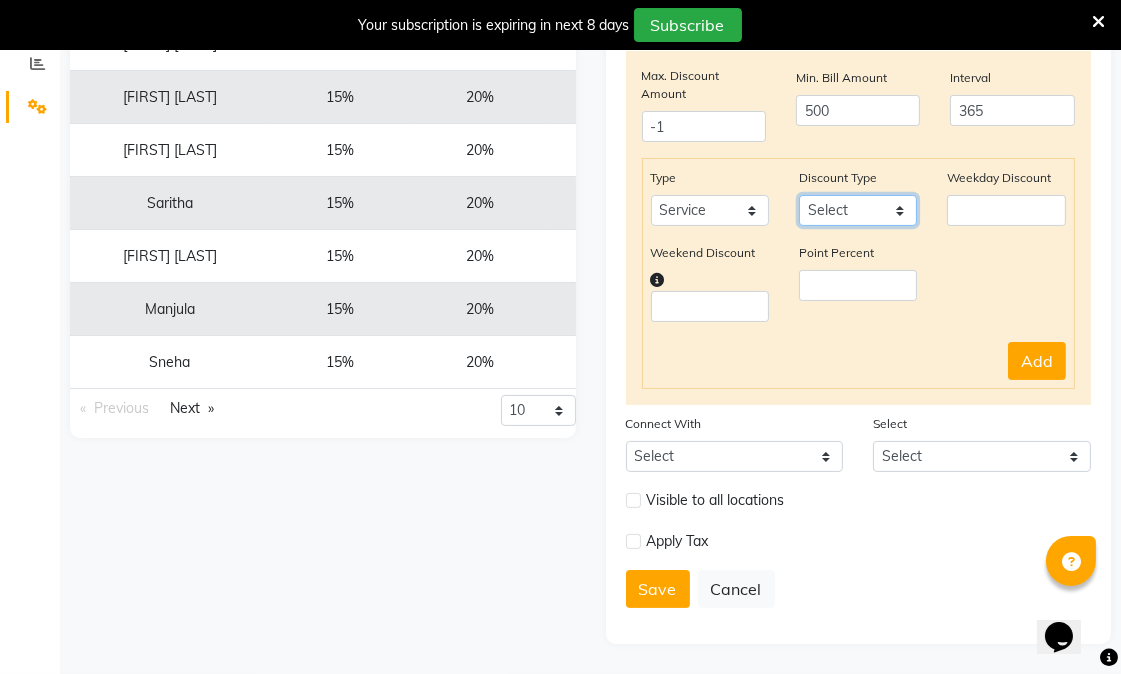 click on "Select Percent Flat" 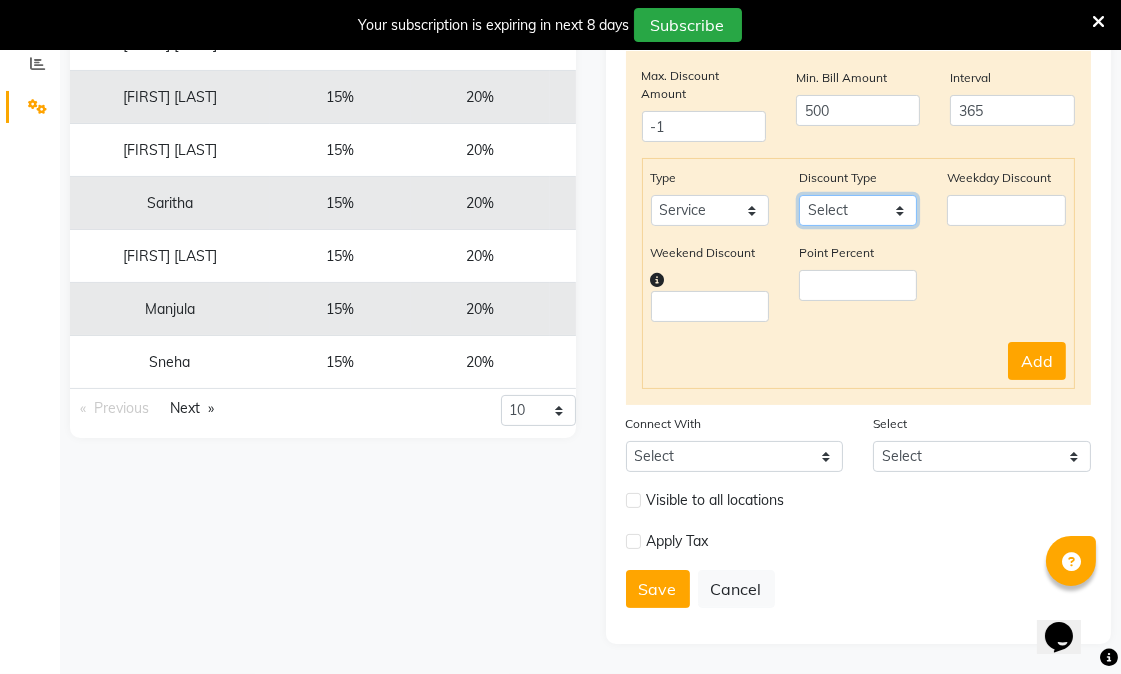 select on "Percent" 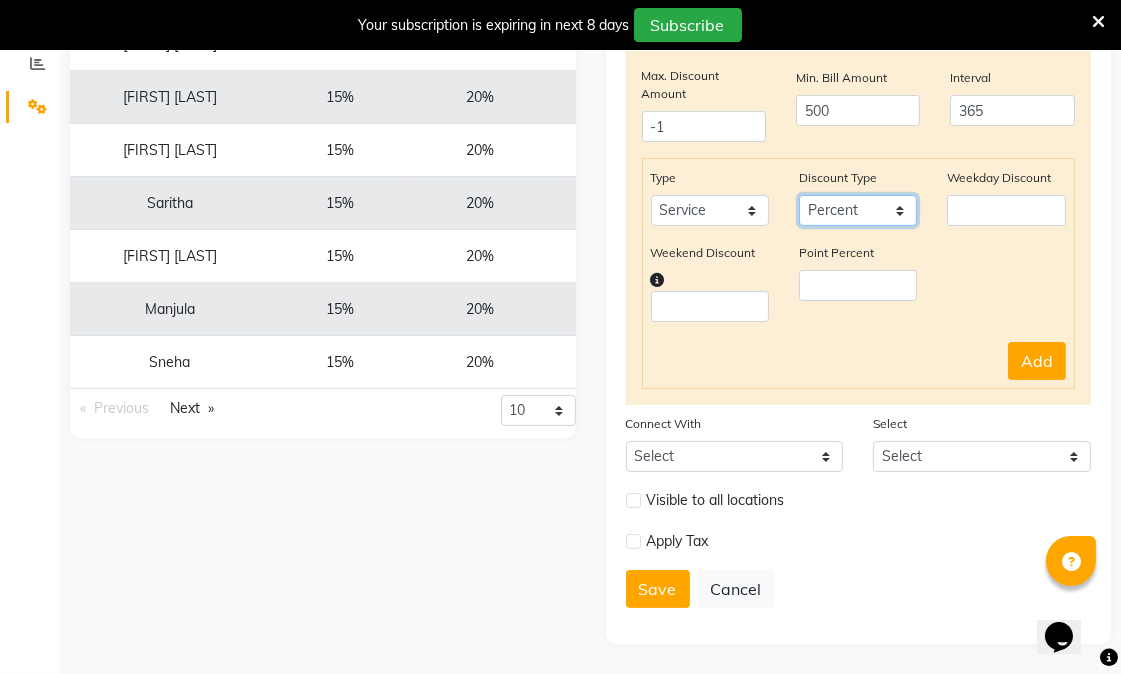 click on "Select Percent Flat" 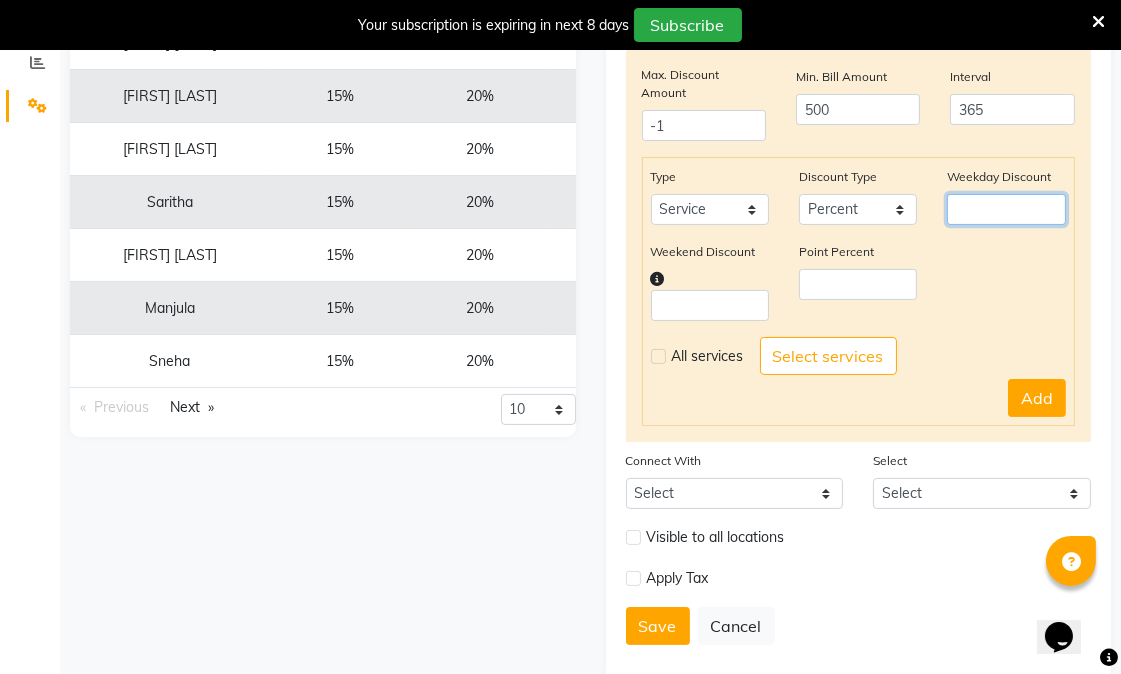 click 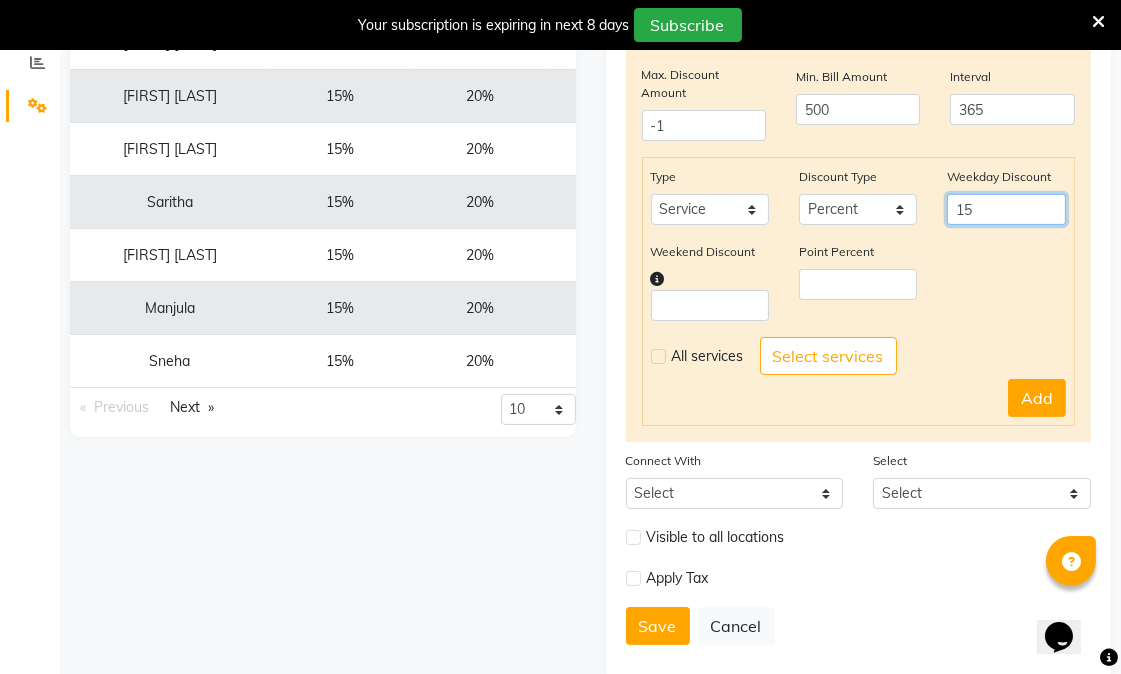 type on "15" 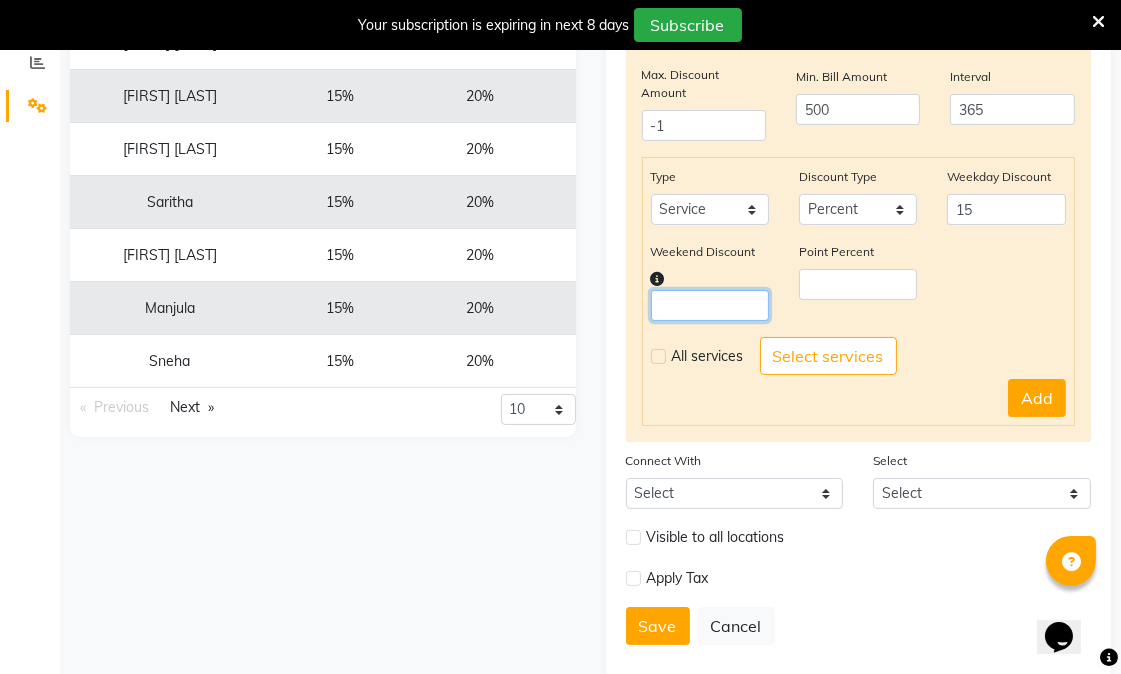 click 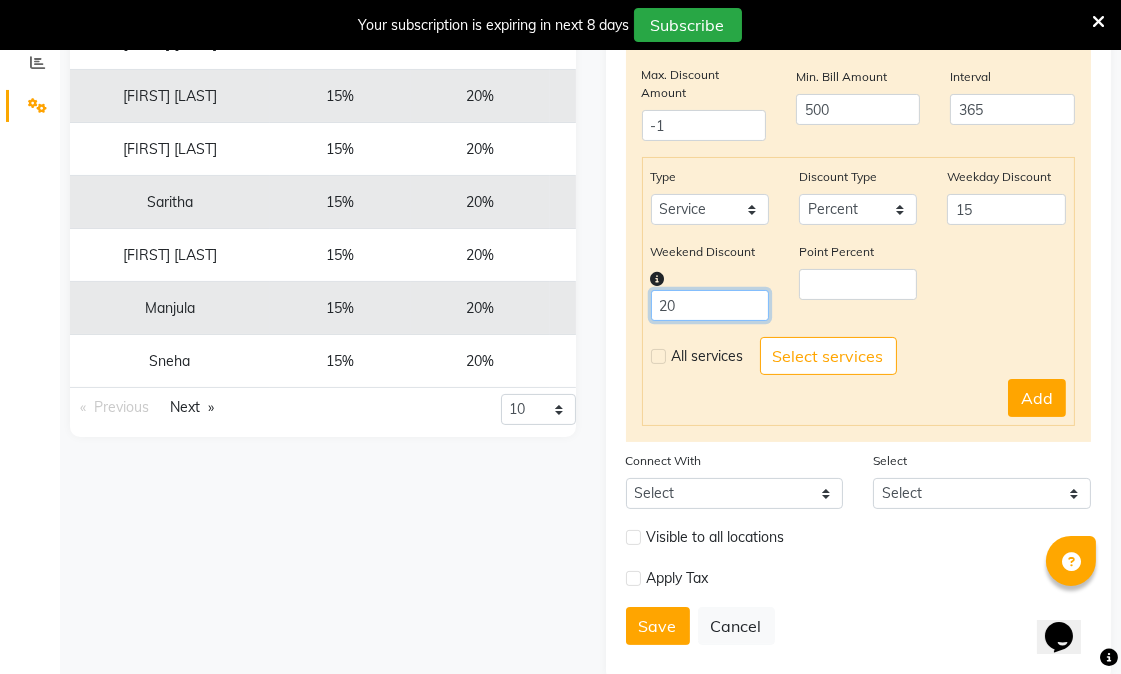 type on "20" 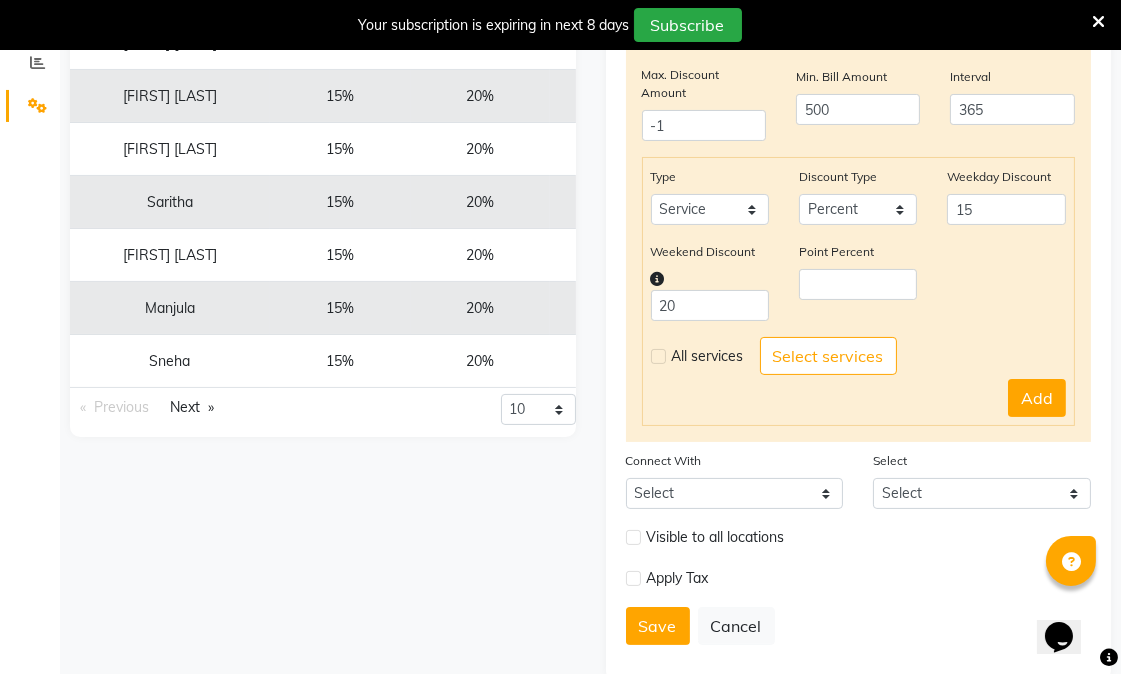 click 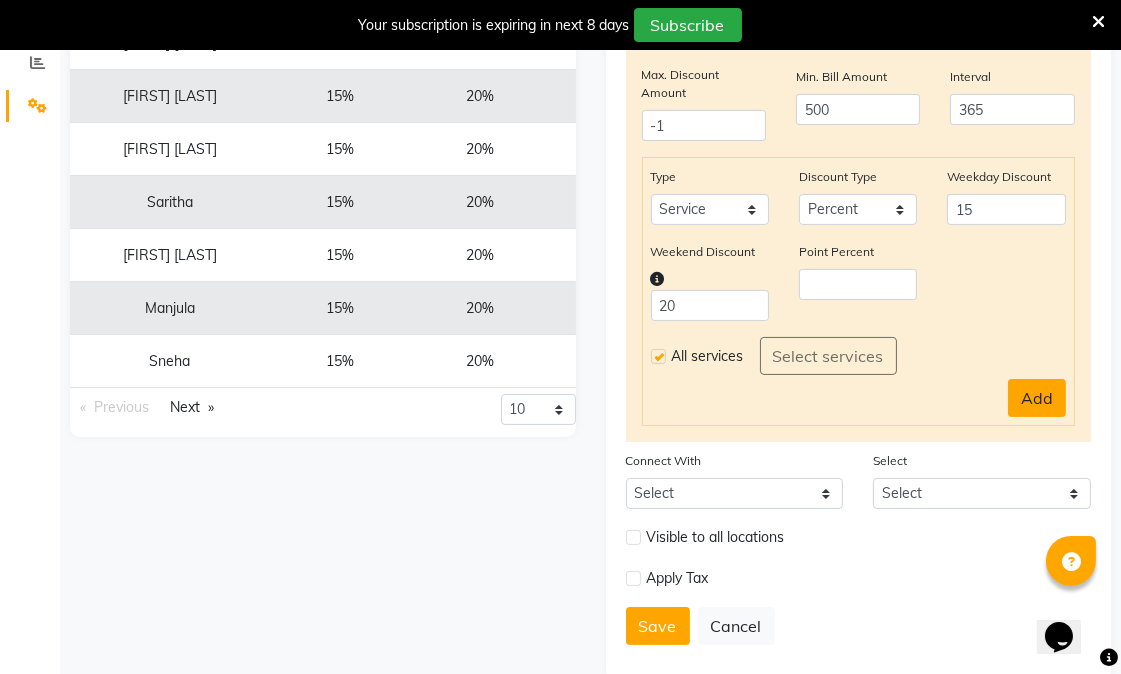 click on "Add" 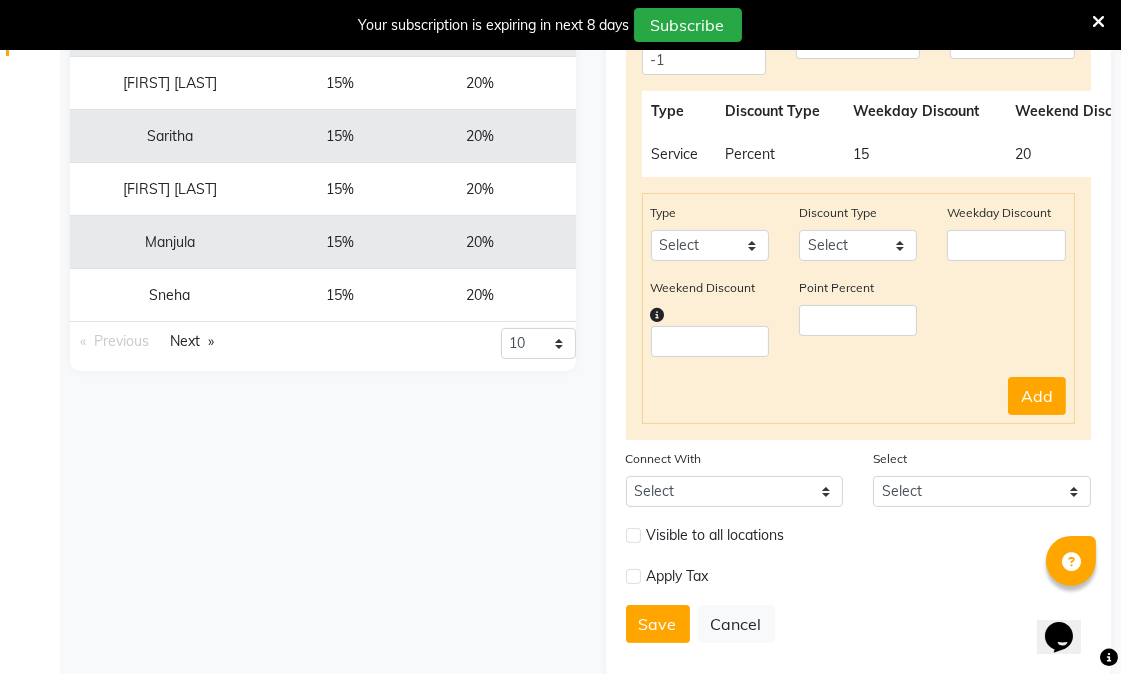 scroll, scrollTop: 532, scrollLeft: 0, axis: vertical 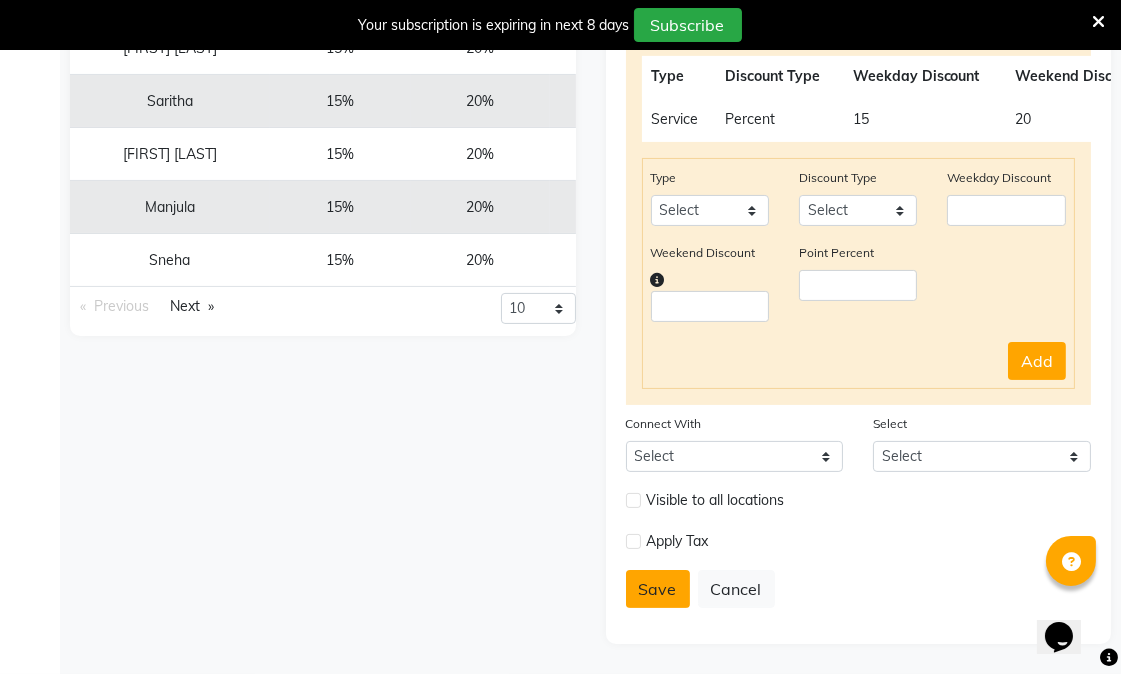 click on "Save" 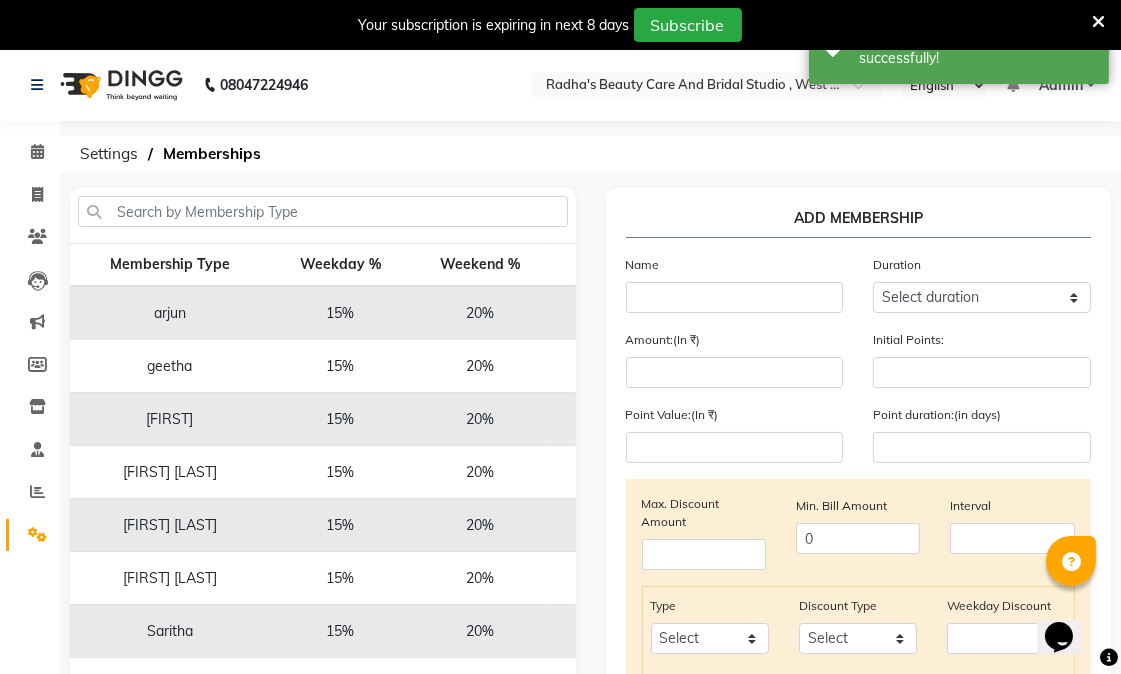 scroll, scrollTop: 0, scrollLeft: 0, axis: both 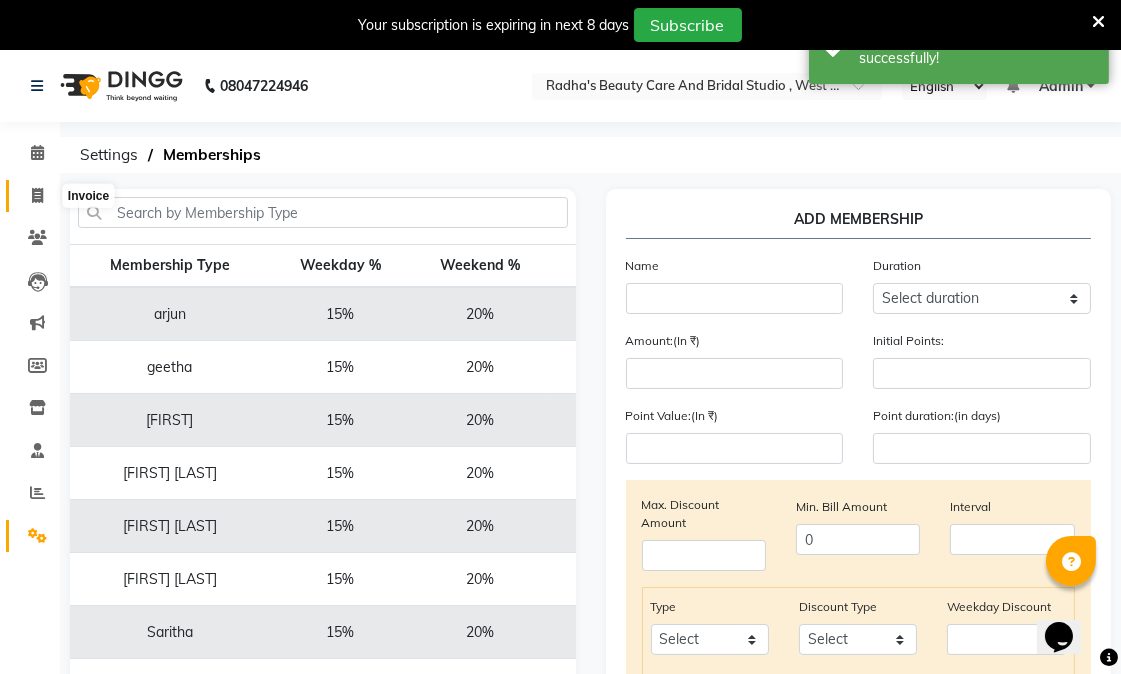 click 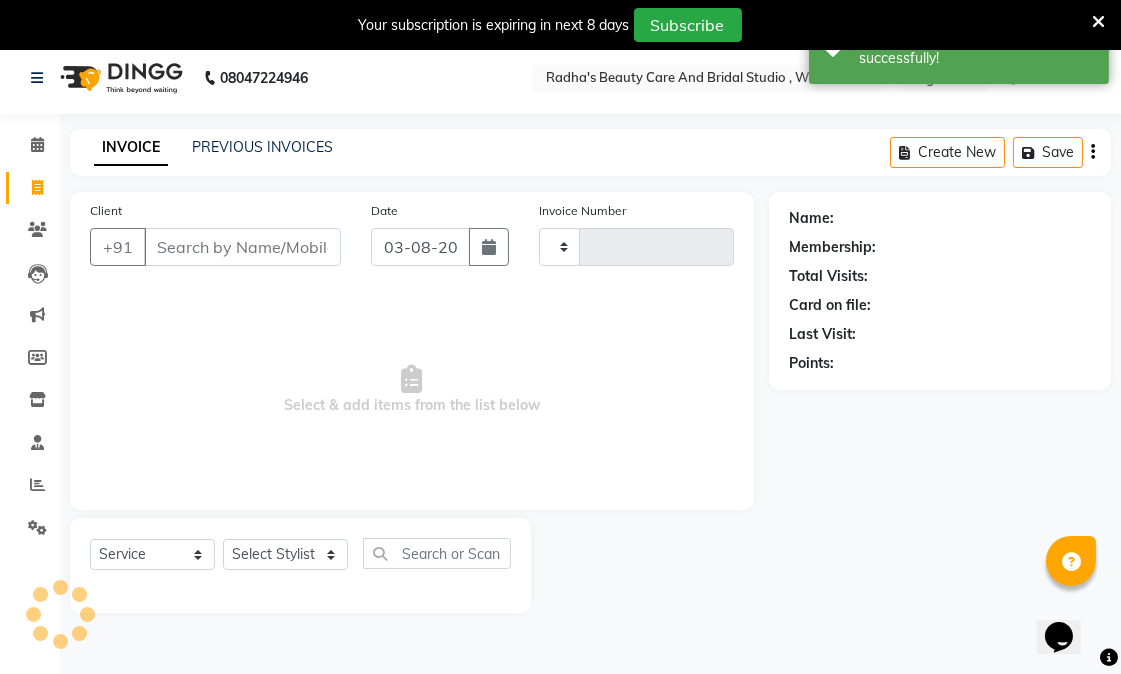 type on "0723" 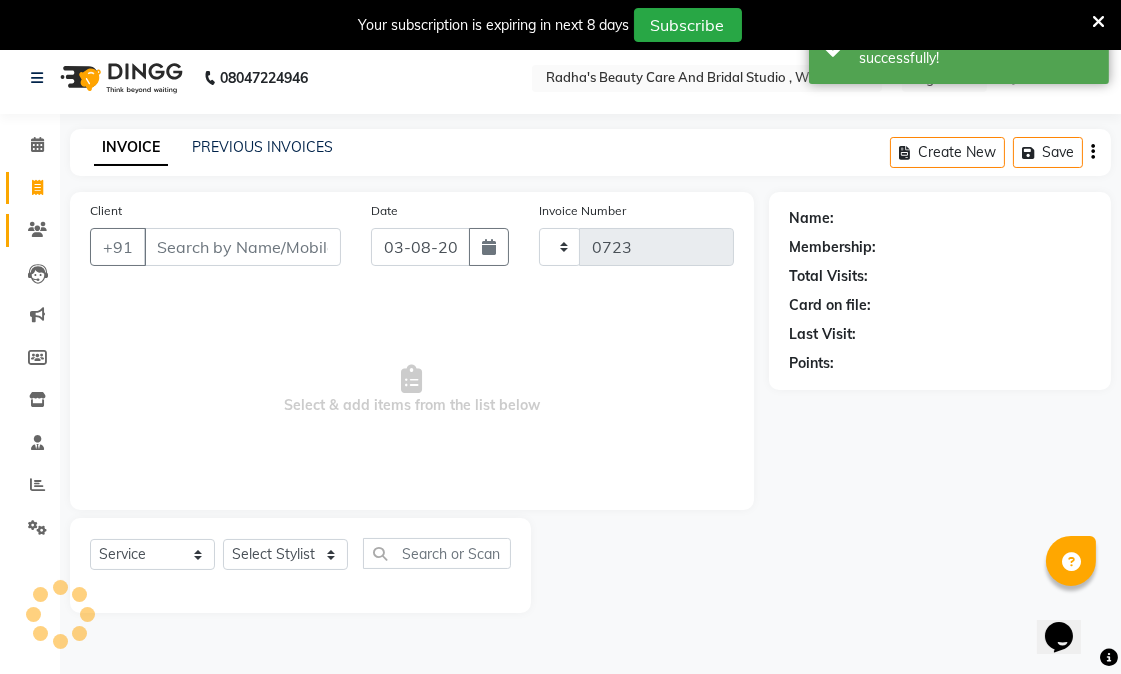 select on "6153" 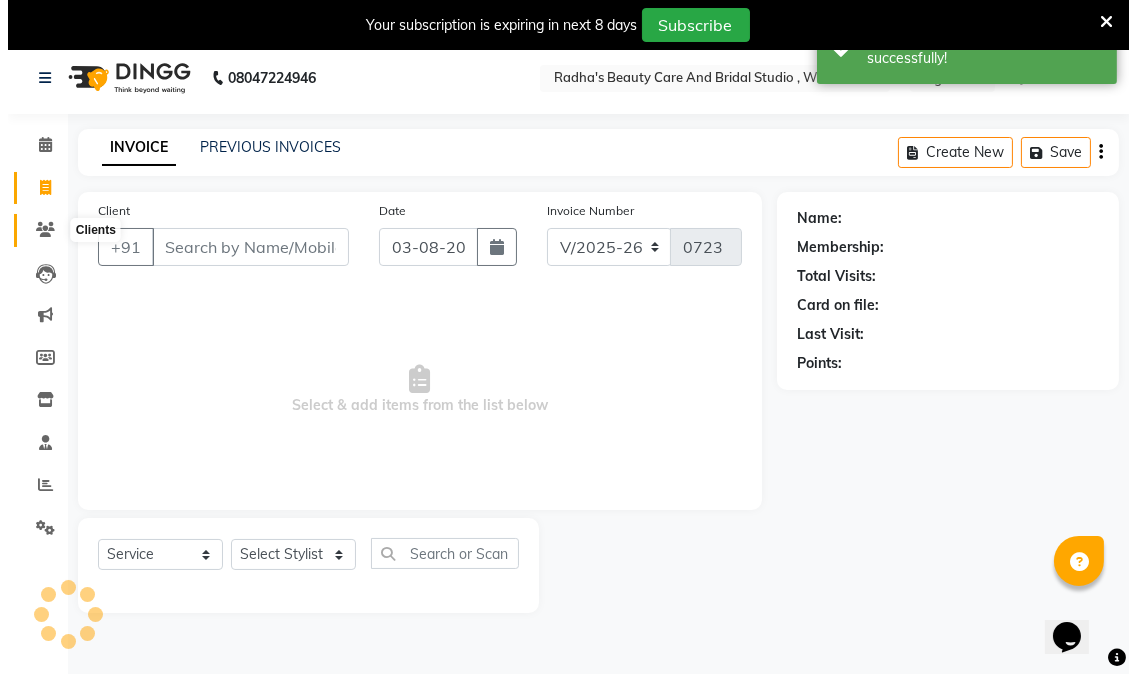 scroll, scrollTop: 50, scrollLeft: 0, axis: vertical 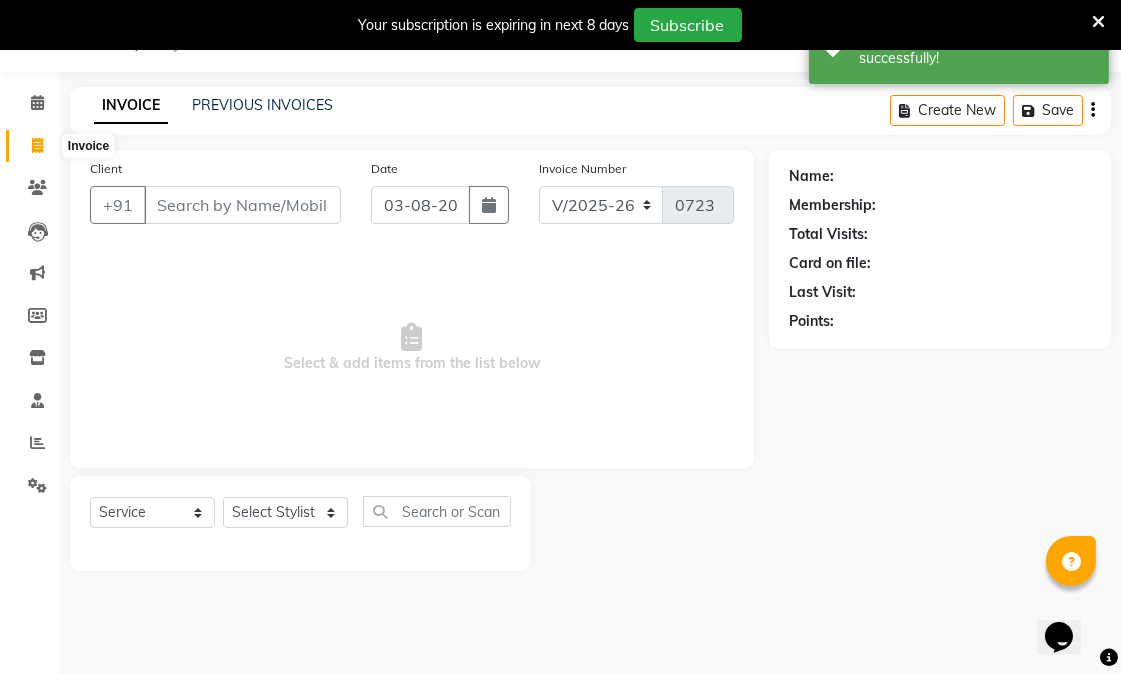 select on "80239" 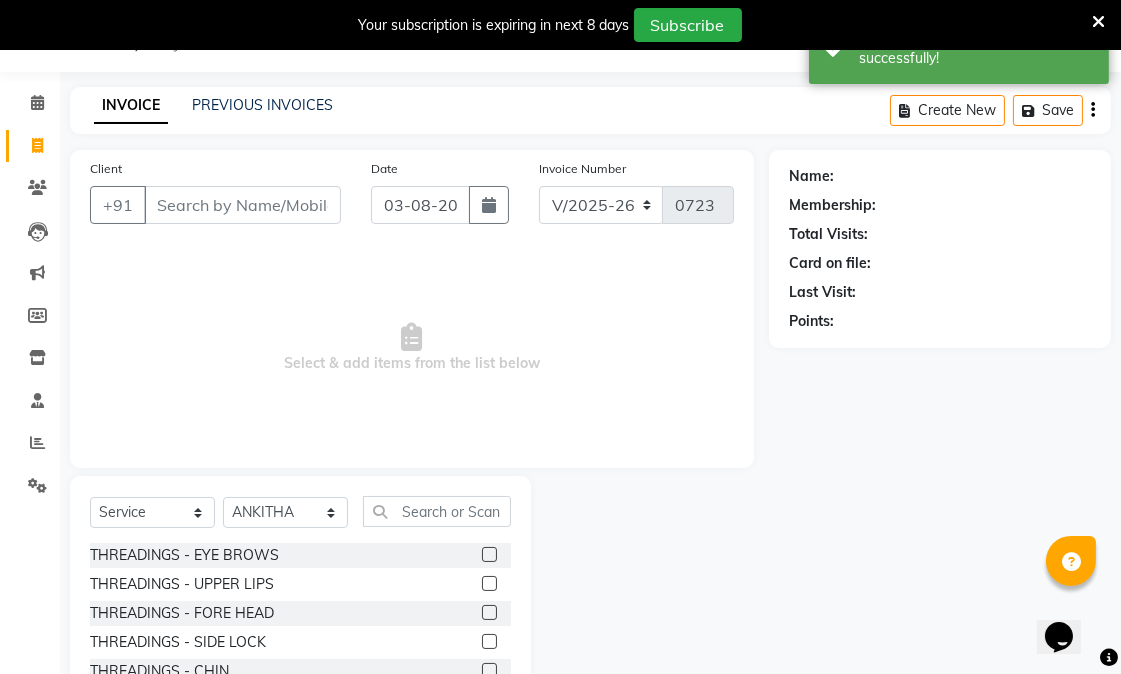 click on "Client" at bounding box center (242, 205) 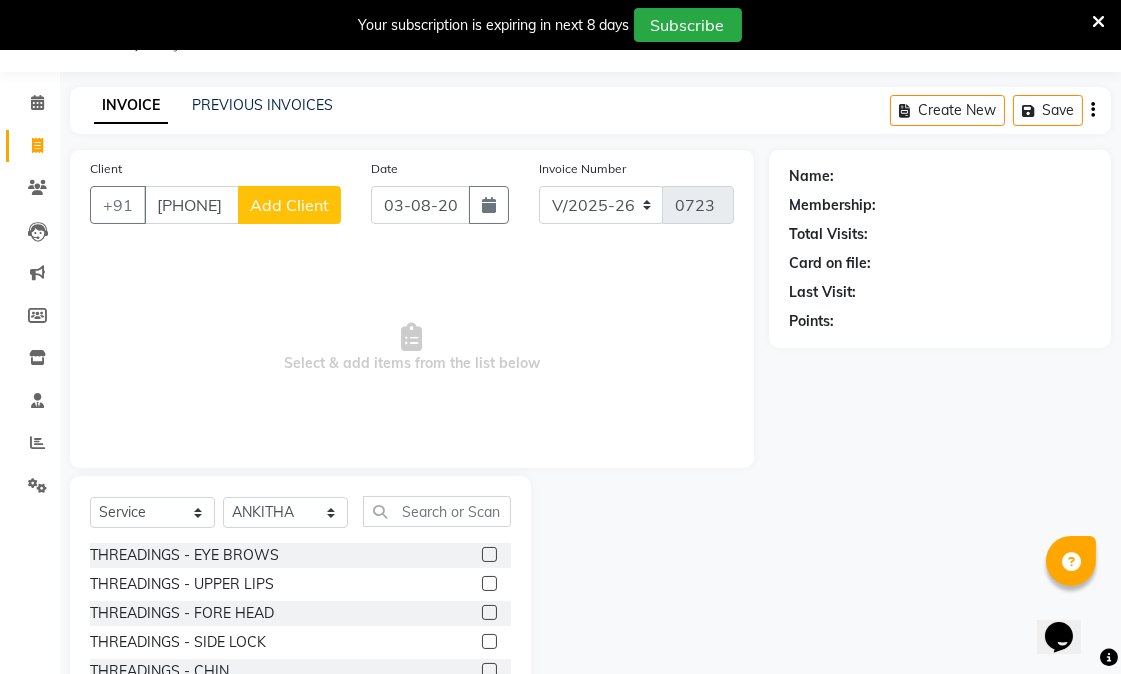 type on "9533899668" 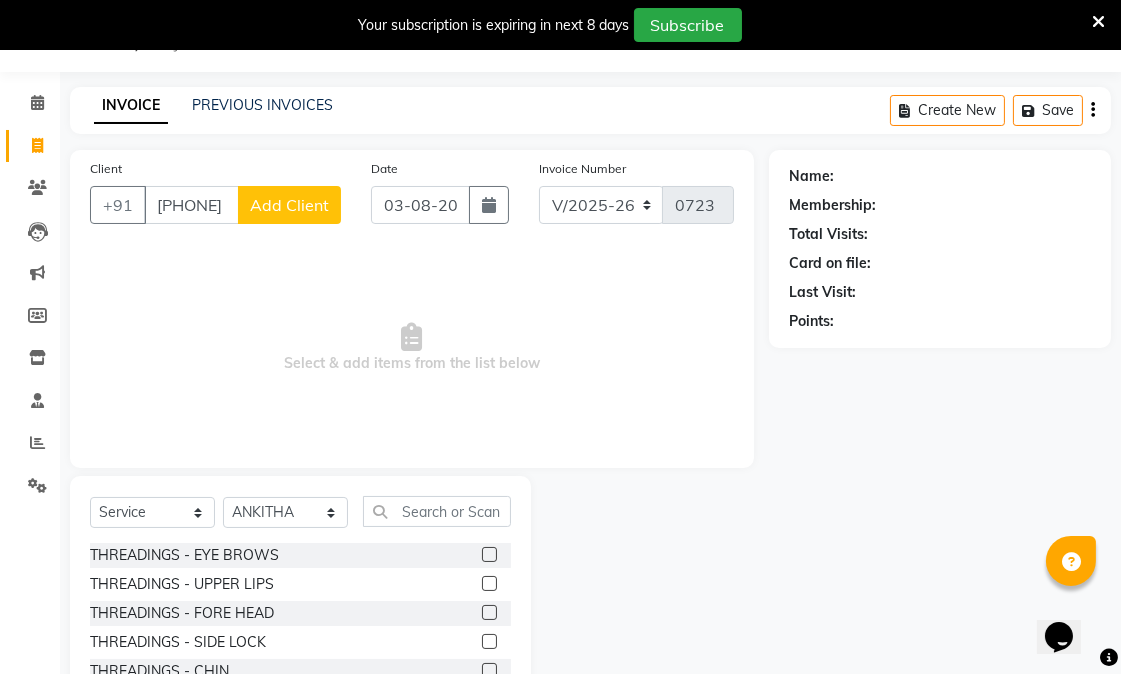 click on "Add Client" 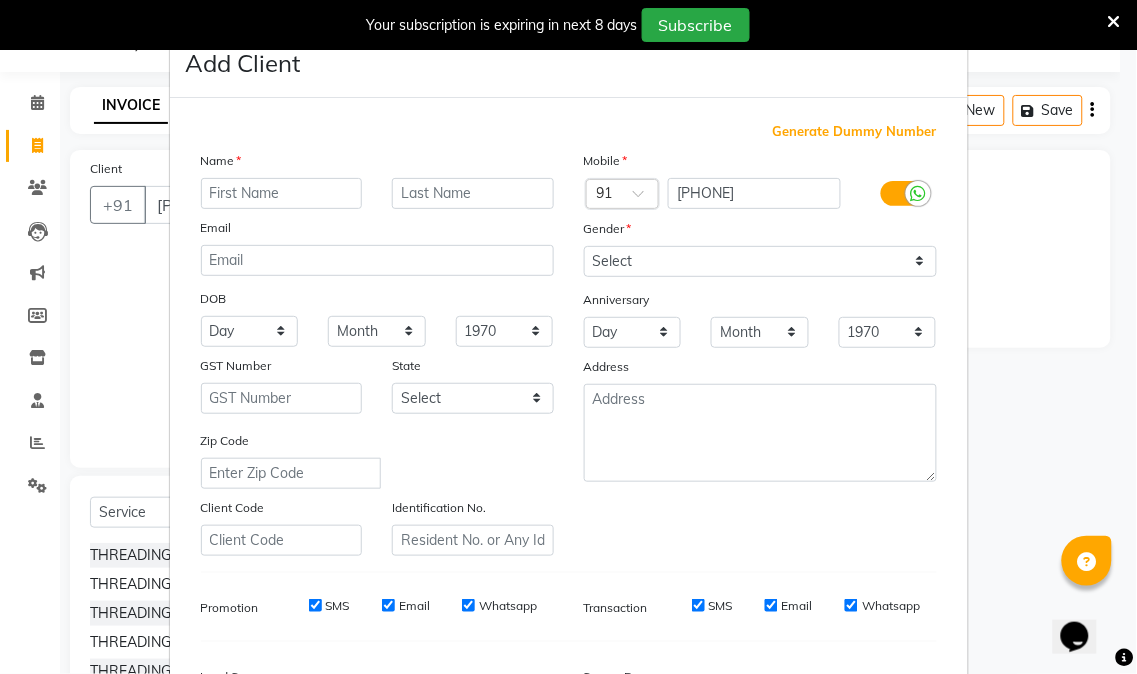 click at bounding box center (282, 193) 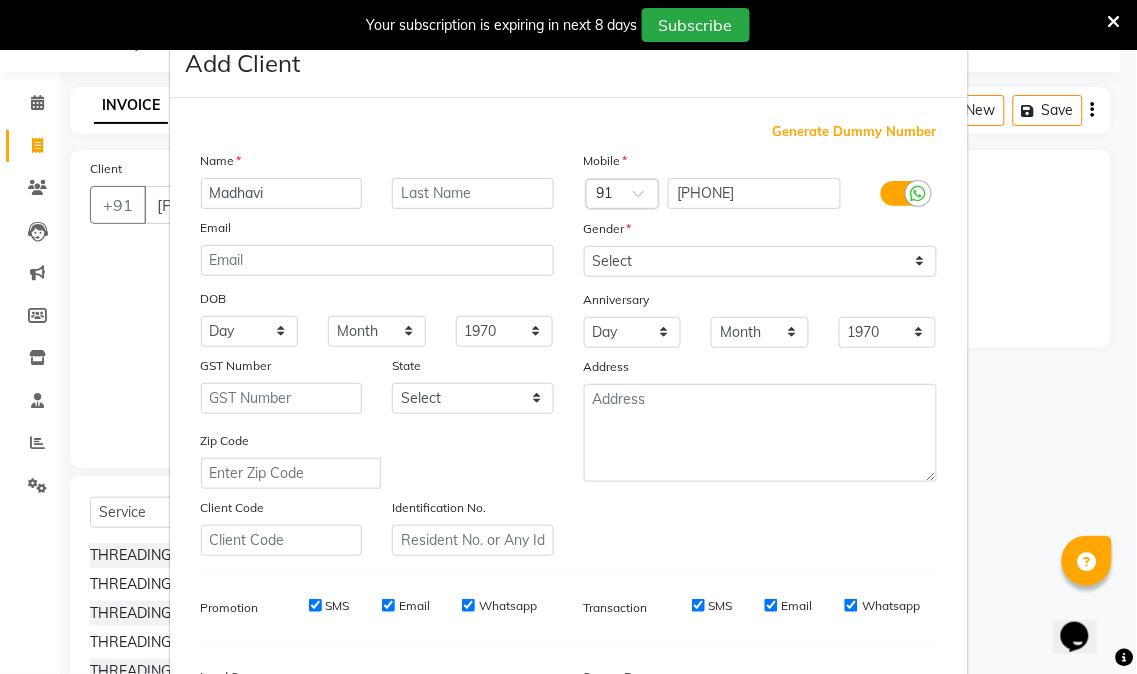 type on "Madhavi" 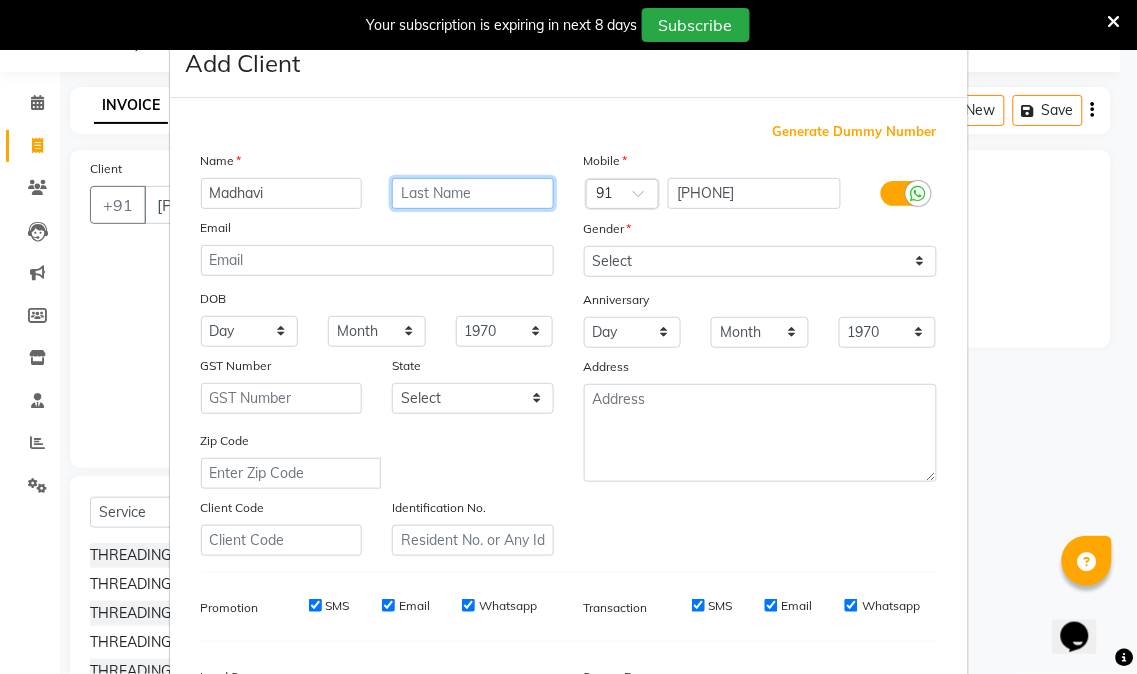 click at bounding box center (473, 193) 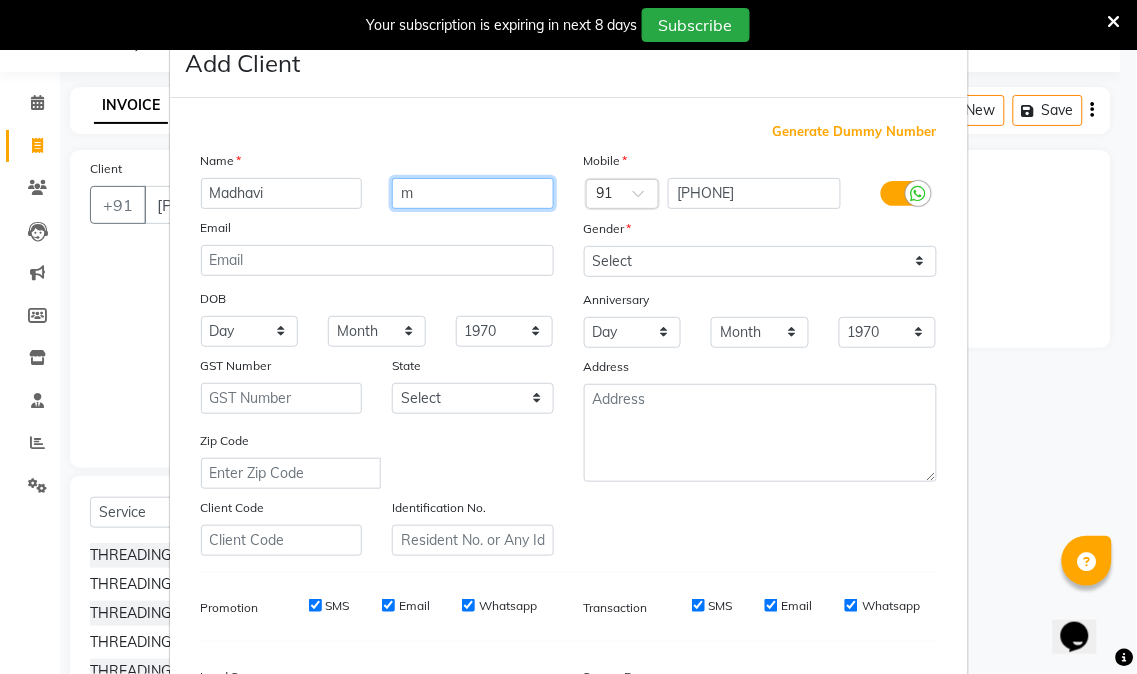 type on "m" 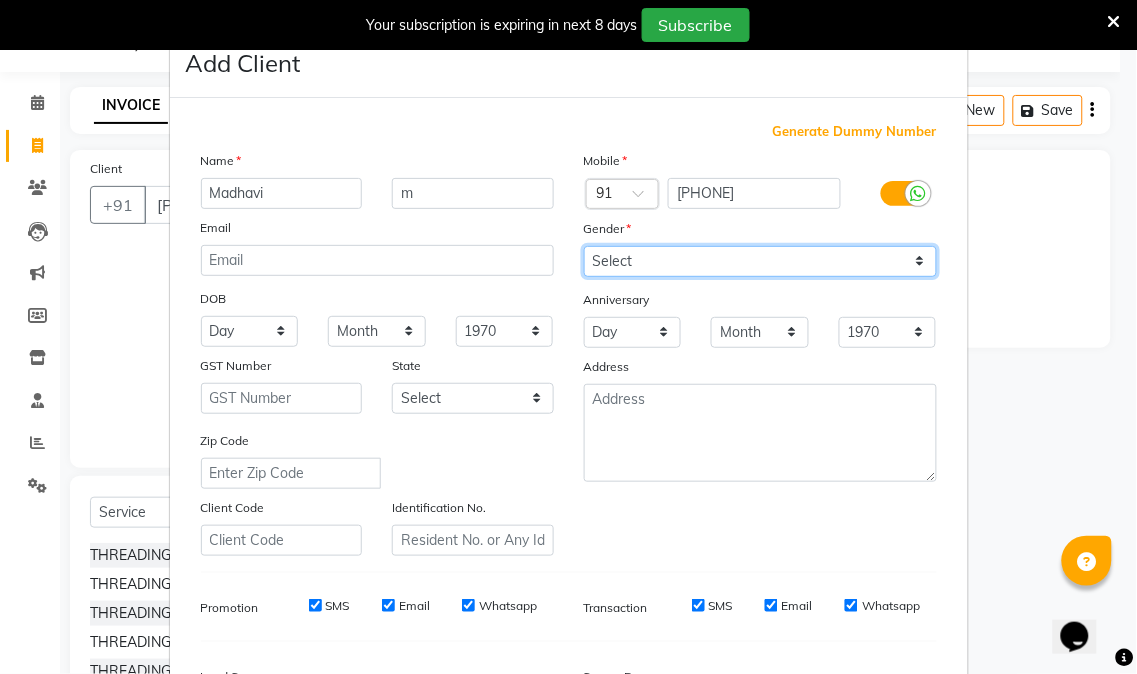 click on "Select Male Female Other Prefer Not To Say" at bounding box center (760, 261) 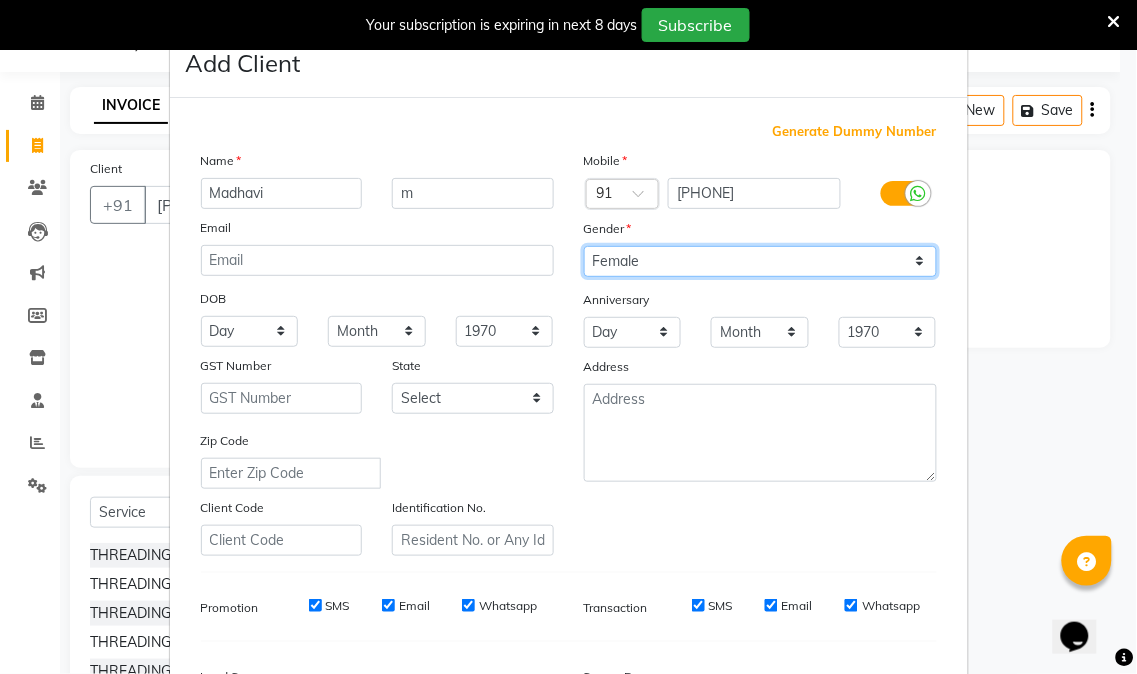 click on "Select Male Female Other Prefer Not To Say" at bounding box center [760, 261] 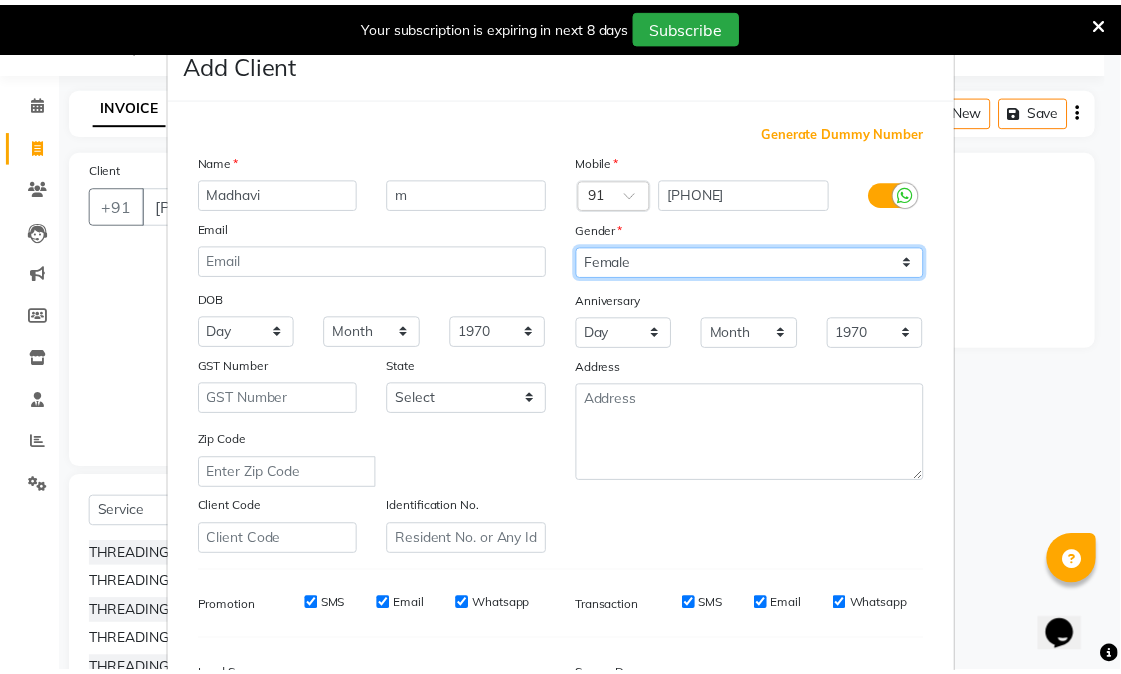 scroll, scrollTop: 250, scrollLeft: 0, axis: vertical 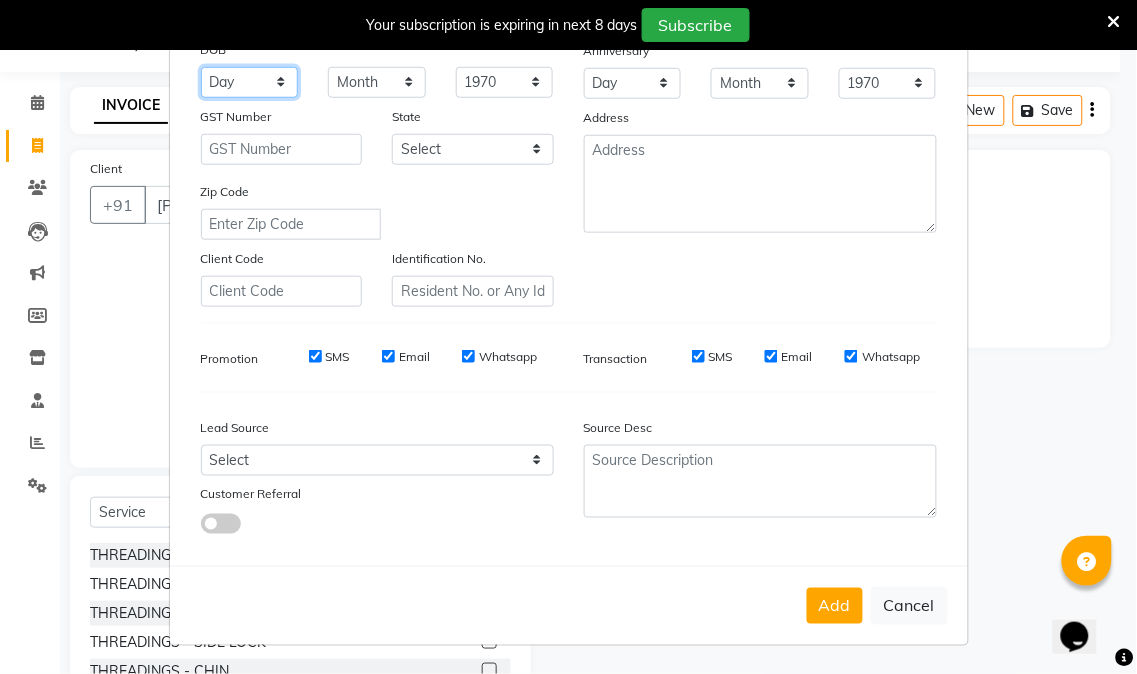 click on "Day 01 02 03 04 05 06 07 08 09 10 11 12 13 14 15 16 17 18 19 20 21 22 23 24 25 26 27 28 29 30 31" at bounding box center [250, 82] 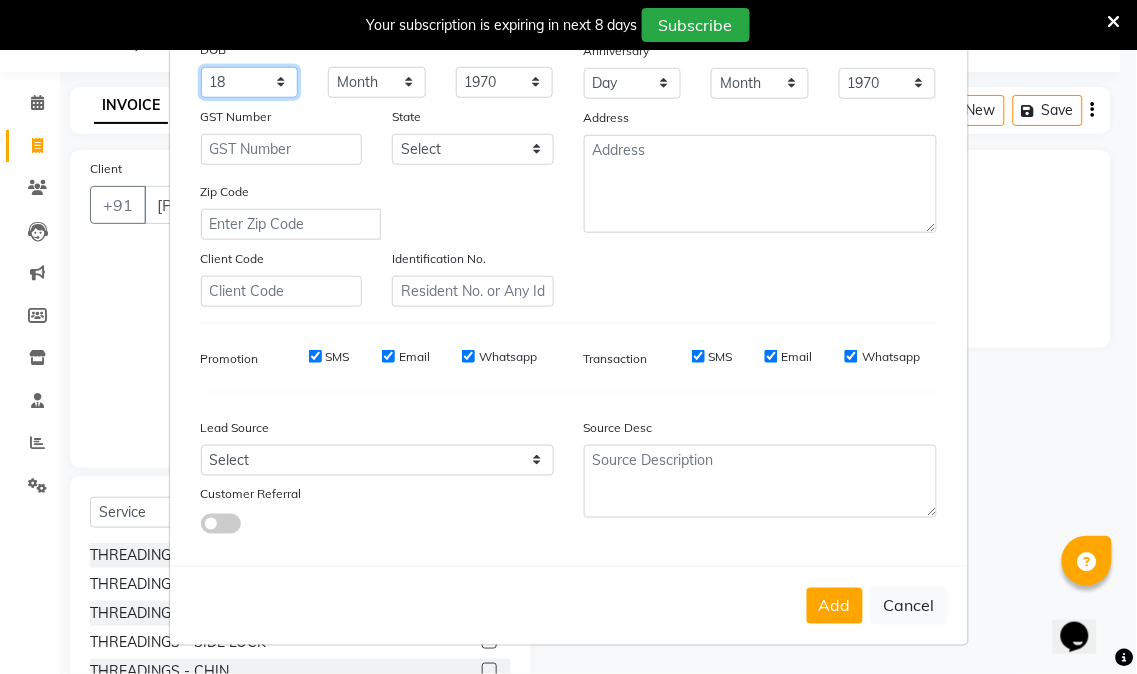 click on "Day 01 02 03 04 05 06 07 08 09 10 11 12 13 14 15 16 17 18 19 20 21 22 23 24 25 26 27 28 29 30 31" at bounding box center (250, 82) 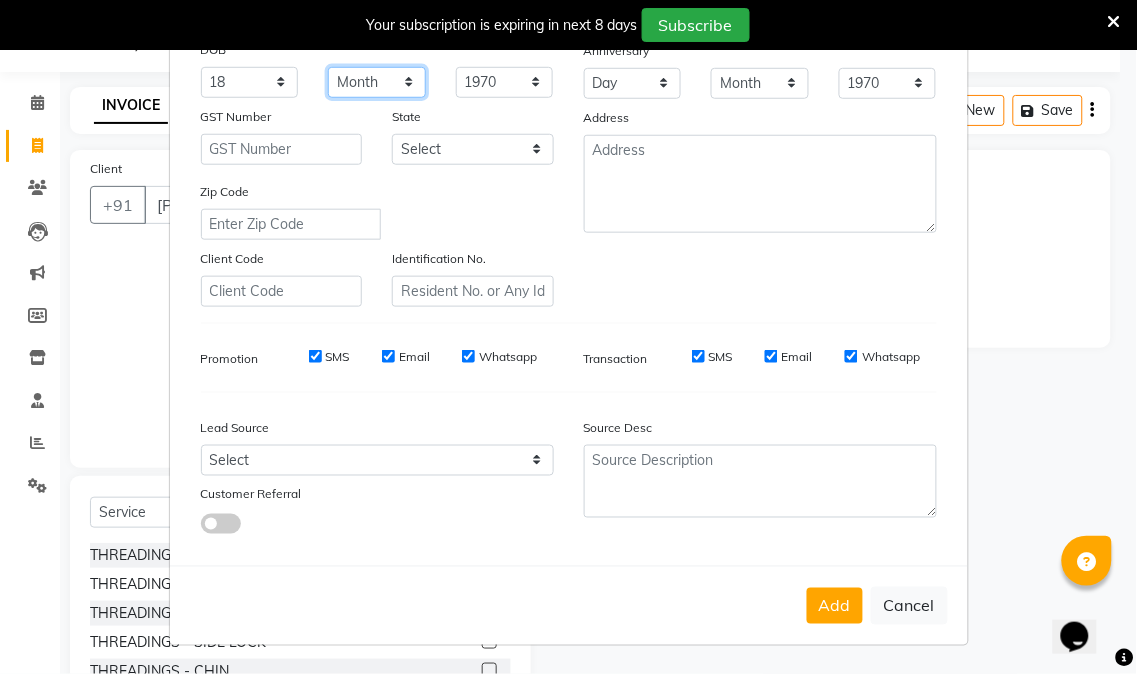 click on "Month January February March April May June July August September October November December" at bounding box center [377, 82] 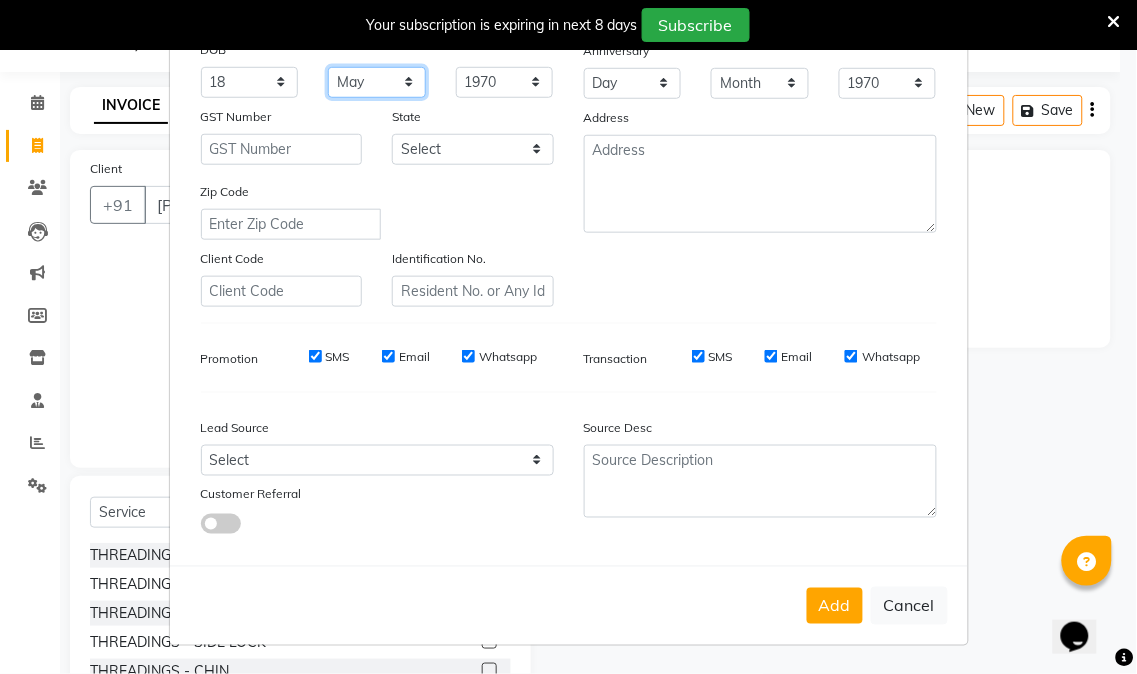 click on "Month January February March April May June July August September October November December" at bounding box center [377, 82] 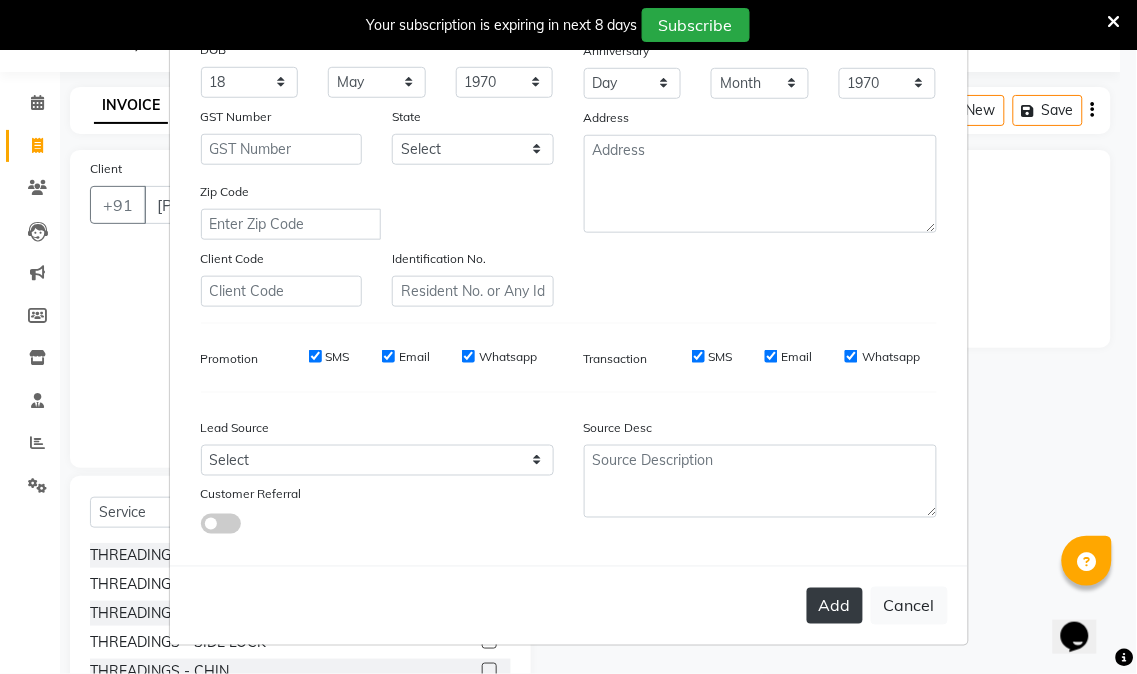 click on "Add" at bounding box center (835, 606) 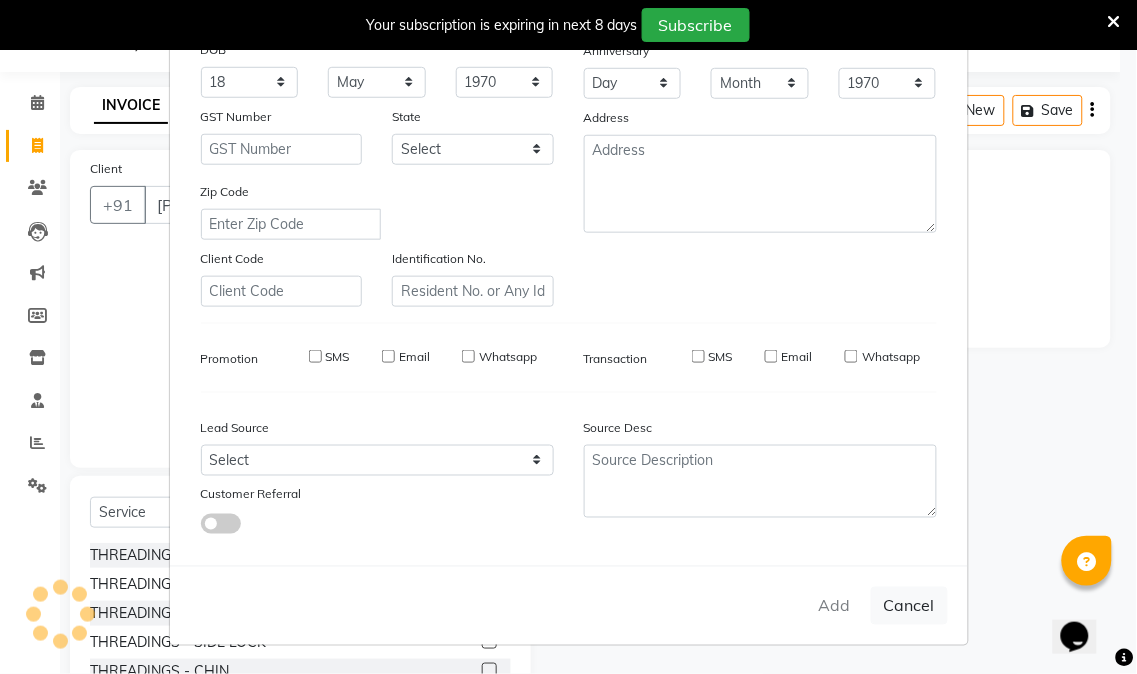 type 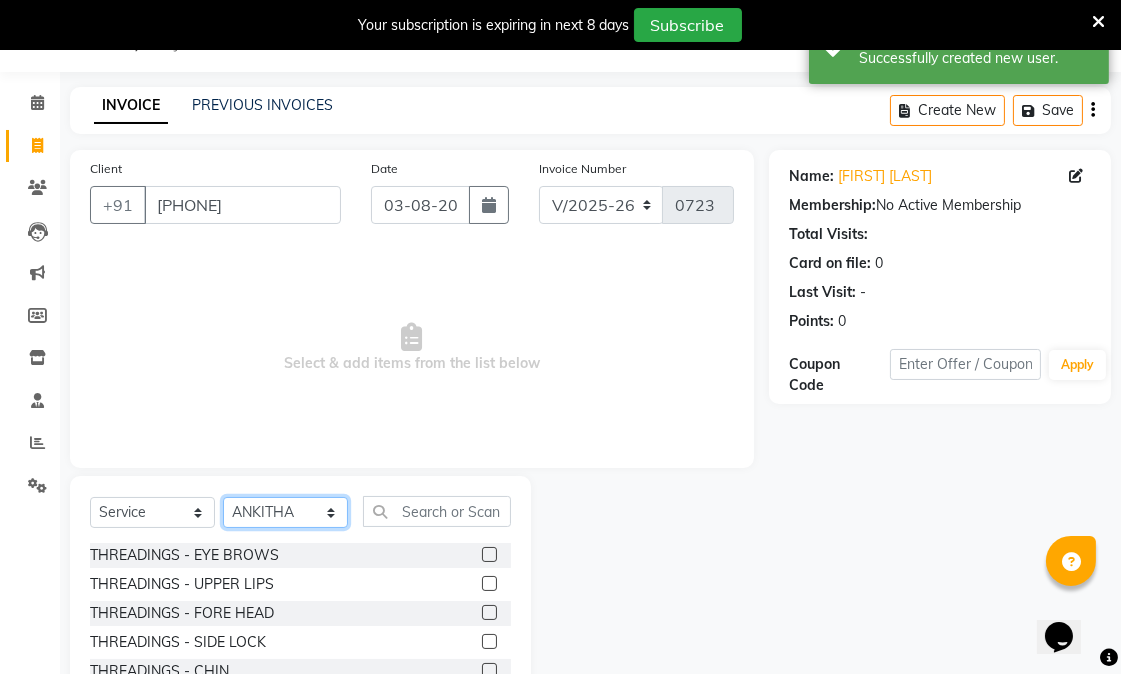 click on "Select Stylist [FIRST]  [LAST]  Meera  Priyanka  Ribika [FIRST] [LAST] [FIRST] [LAST] [FIRST] [LAST] [FIRST] [LAST]" 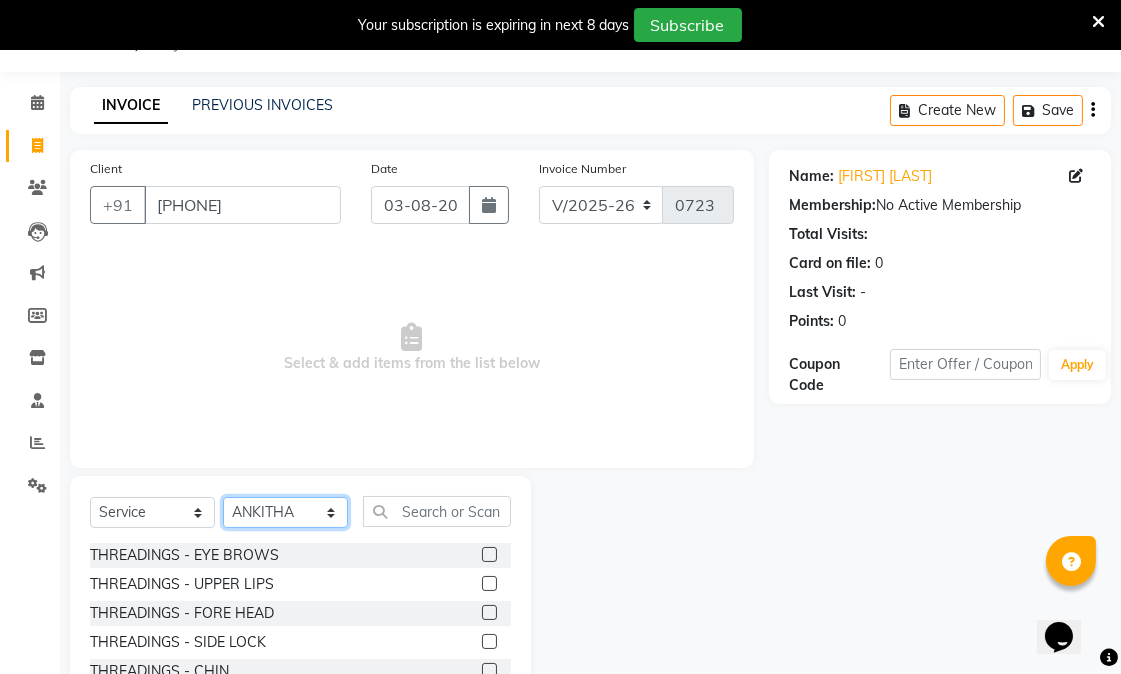 select on "45030" 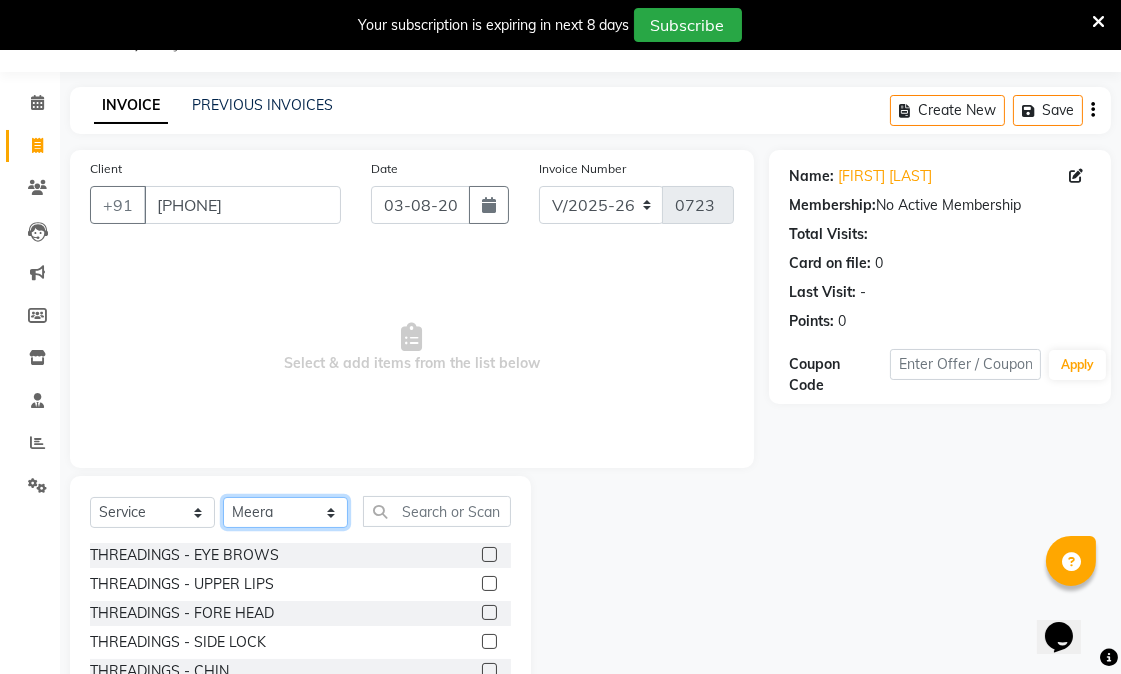 click on "Select Stylist [FIRST]  [LAST]  Meera  Priyanka  Ribika [FIRST] [LAST] [FIRST] [LAST] [FIRST] [LAST] [FIRST] [LAST]" 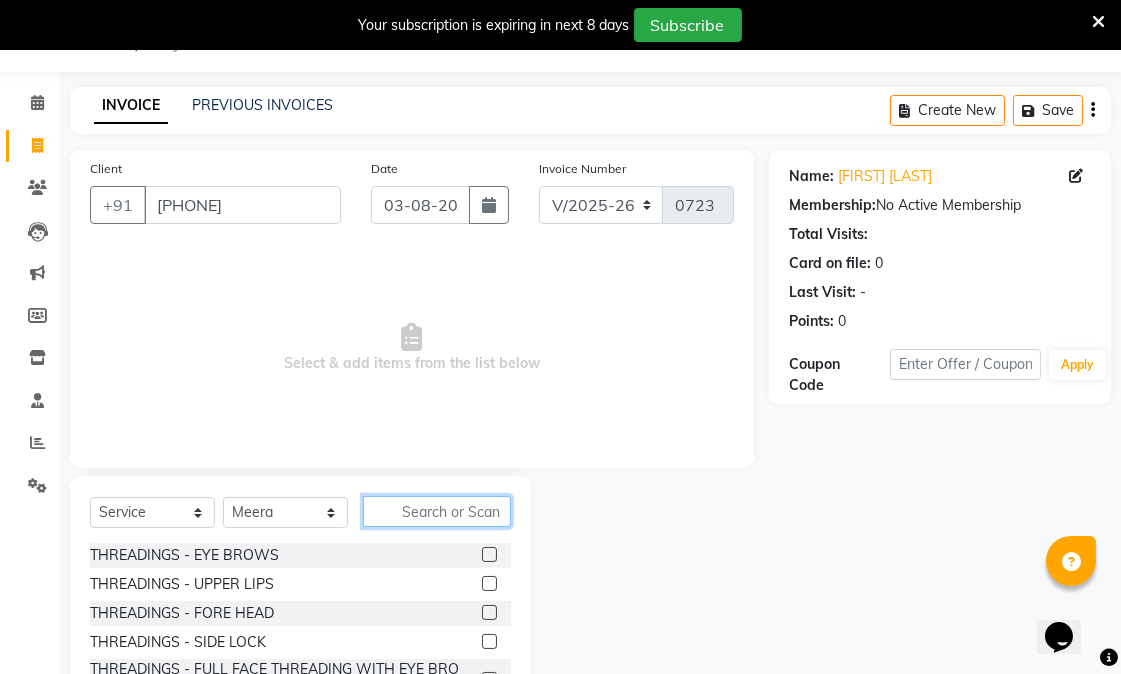 click 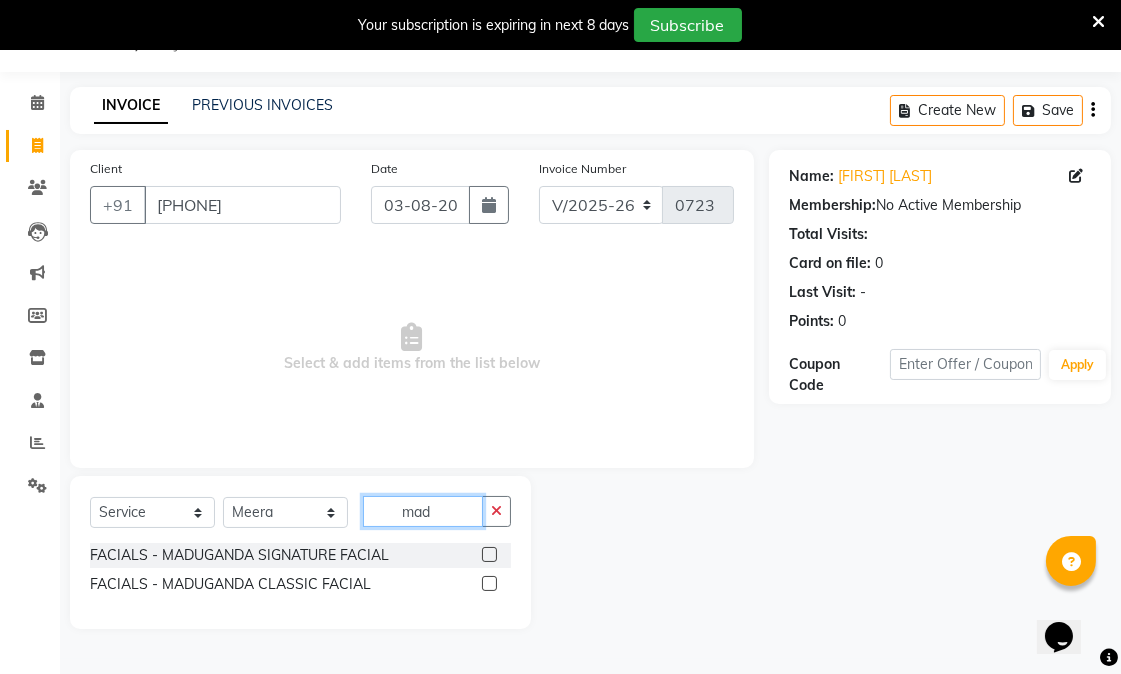 type on "mad" 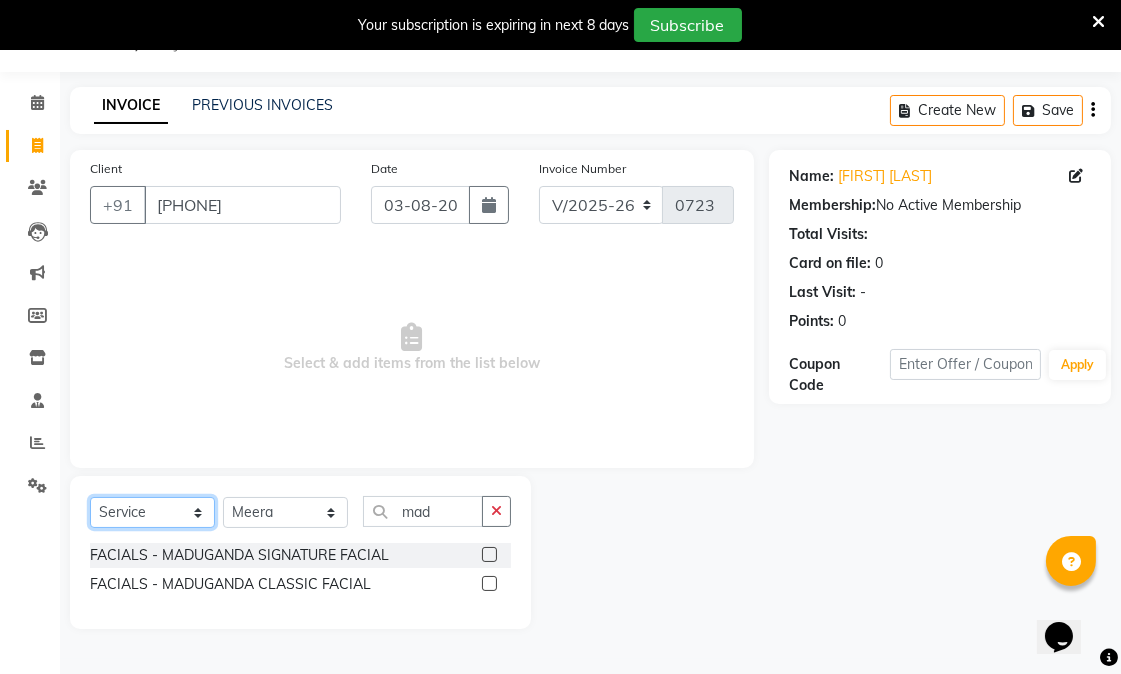 click on "Select  Service  Product  Membership  Package Voucher Prepaid Gift Card" 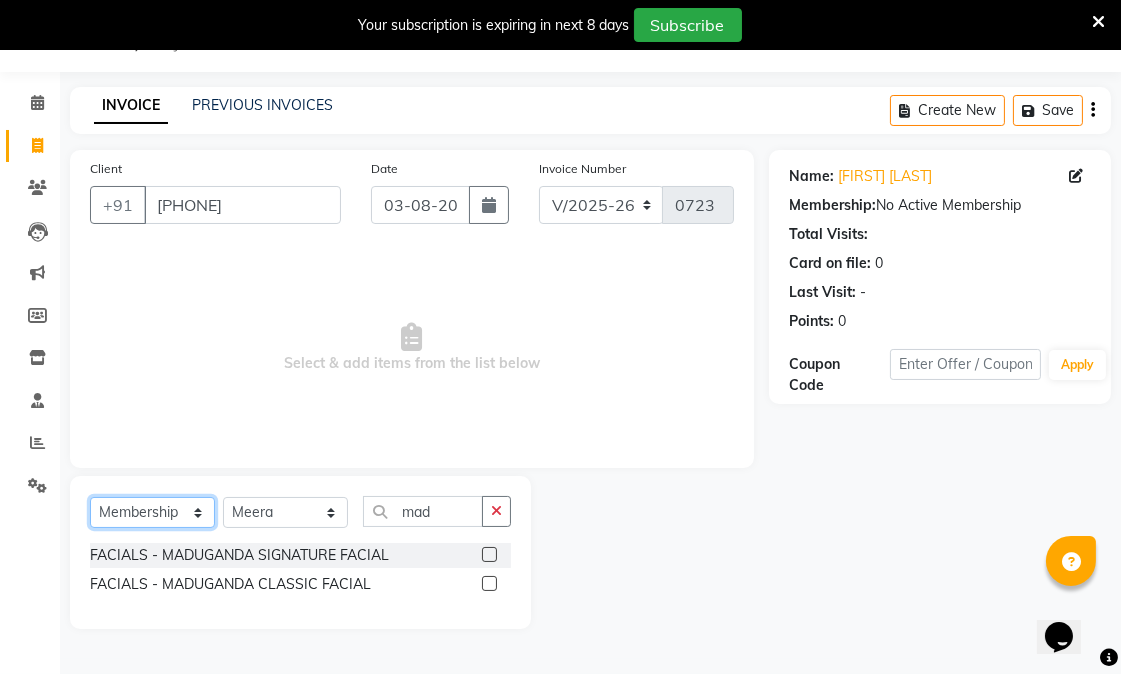 click on "Select  Service  Product  Membership  Package Voucher Prepaid Gift Card" 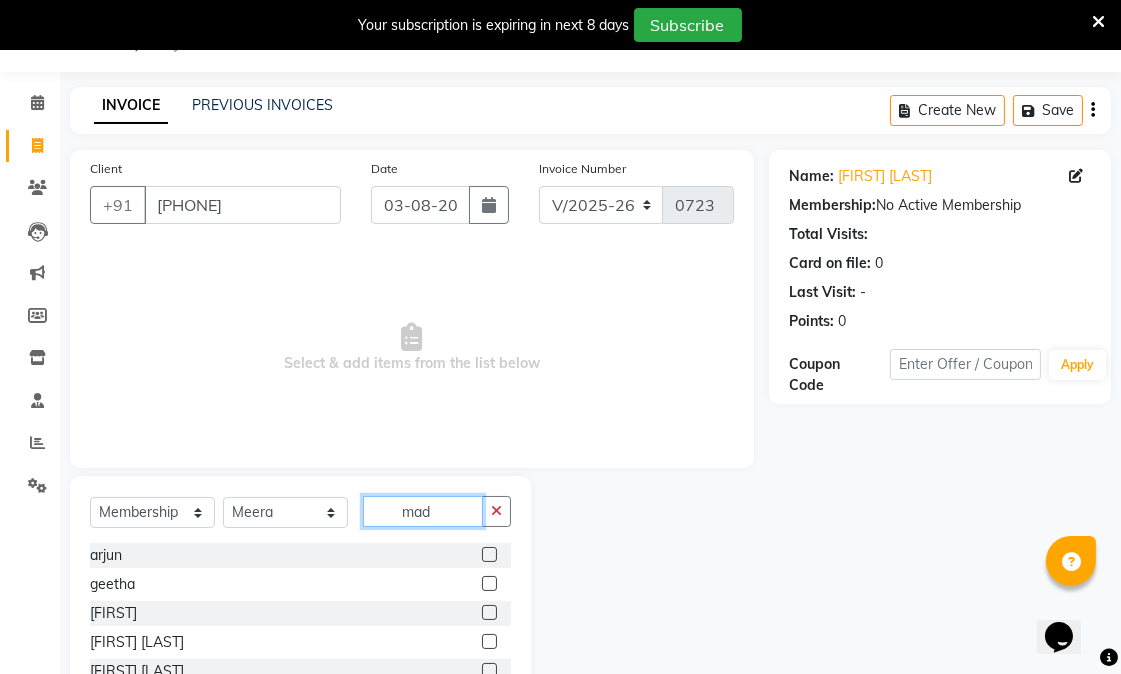click on "mad" 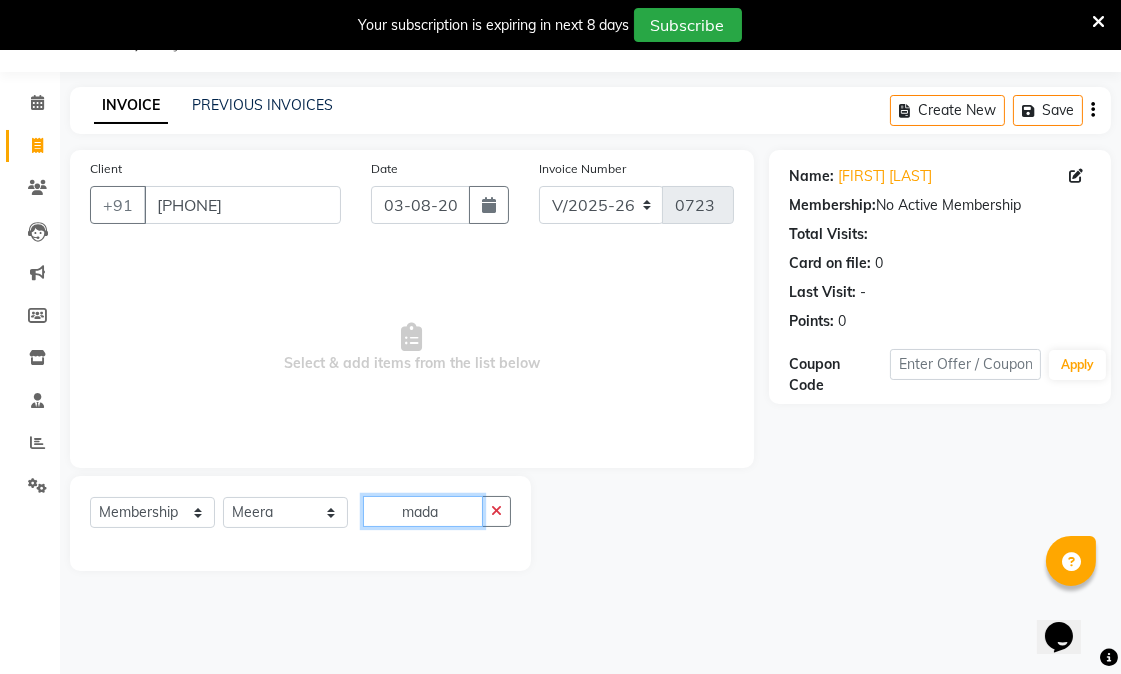 type on "mad" 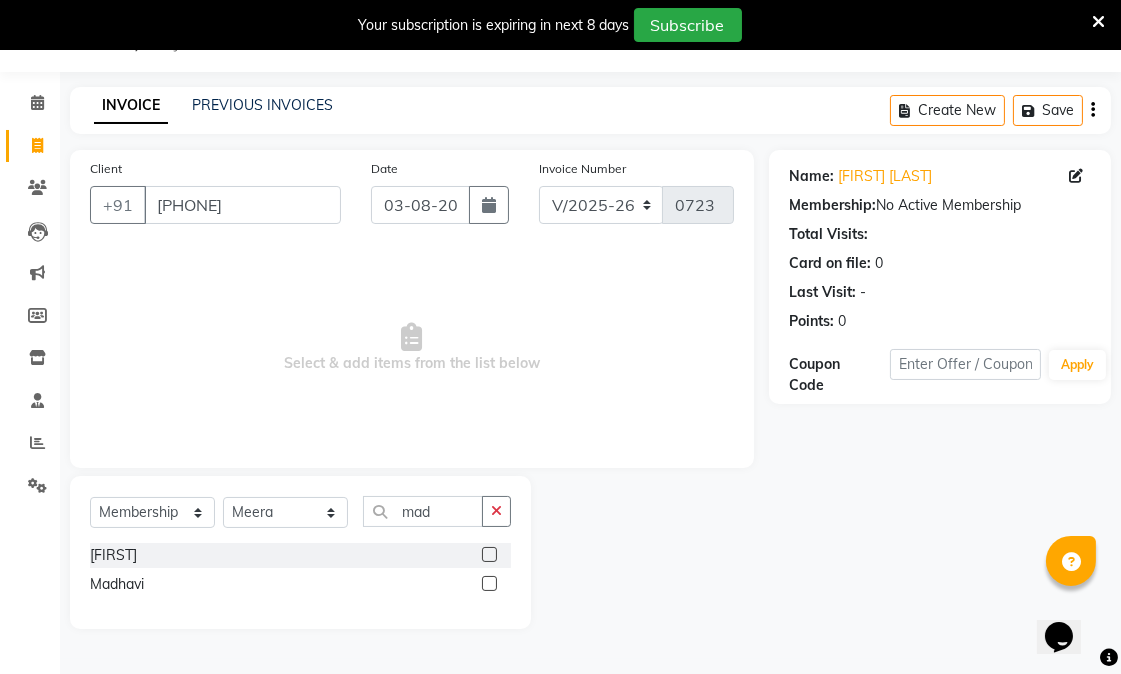click 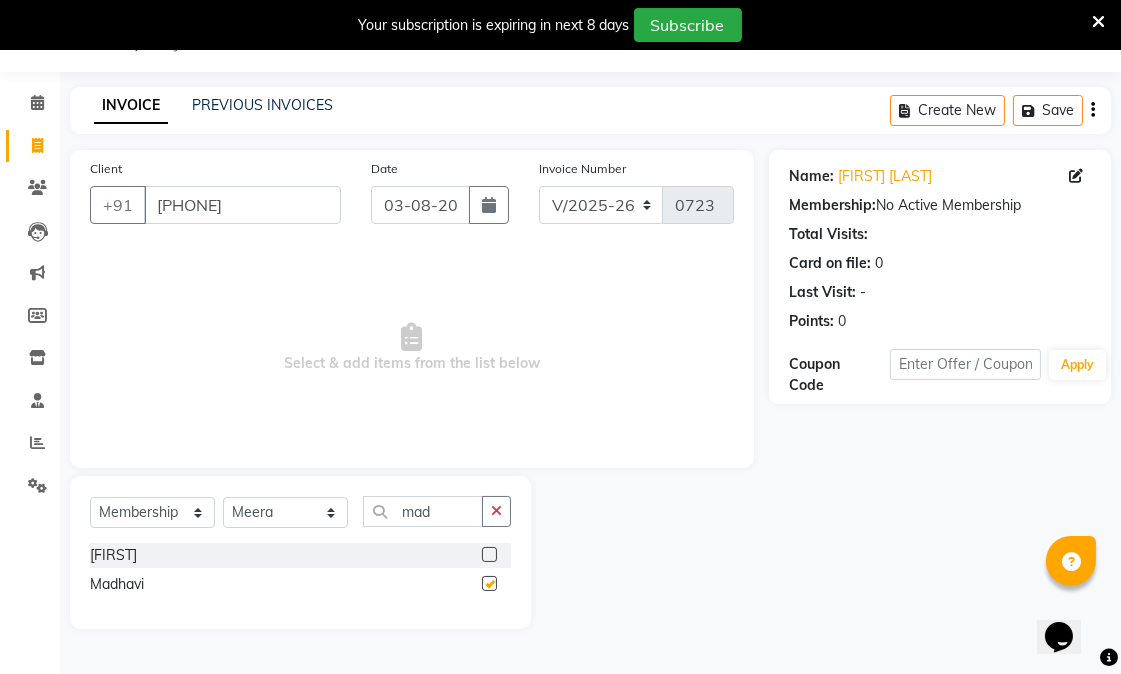 select on "select" 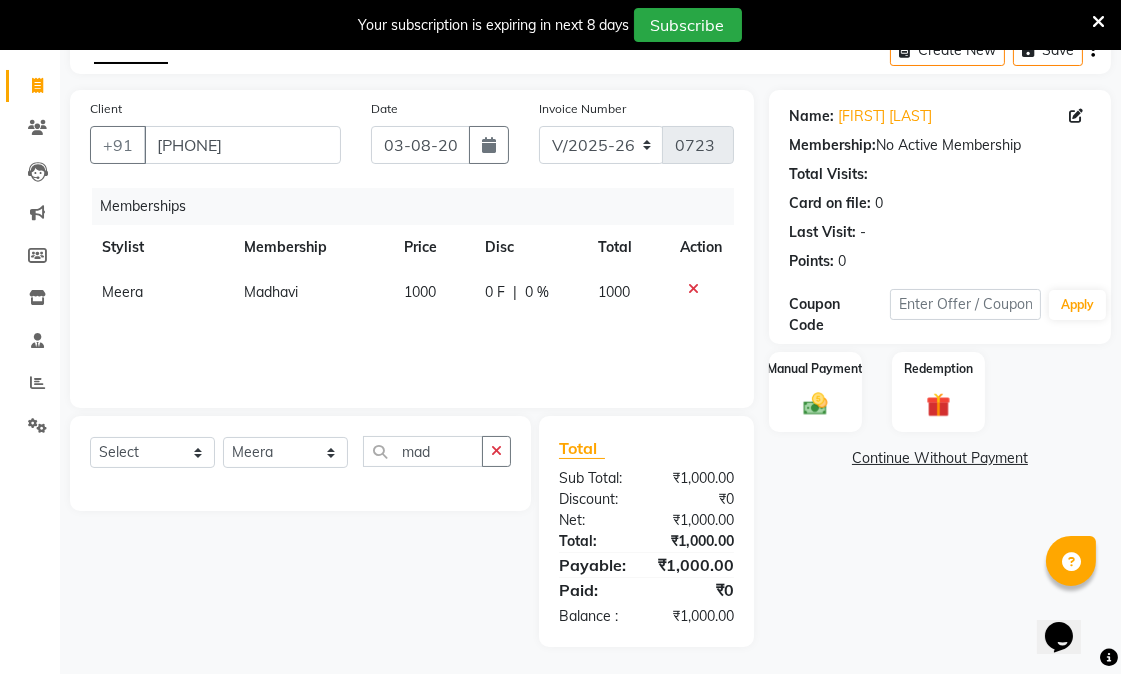 scroll, scrollTop: 113, scrollLeft: 0, axis: vertical 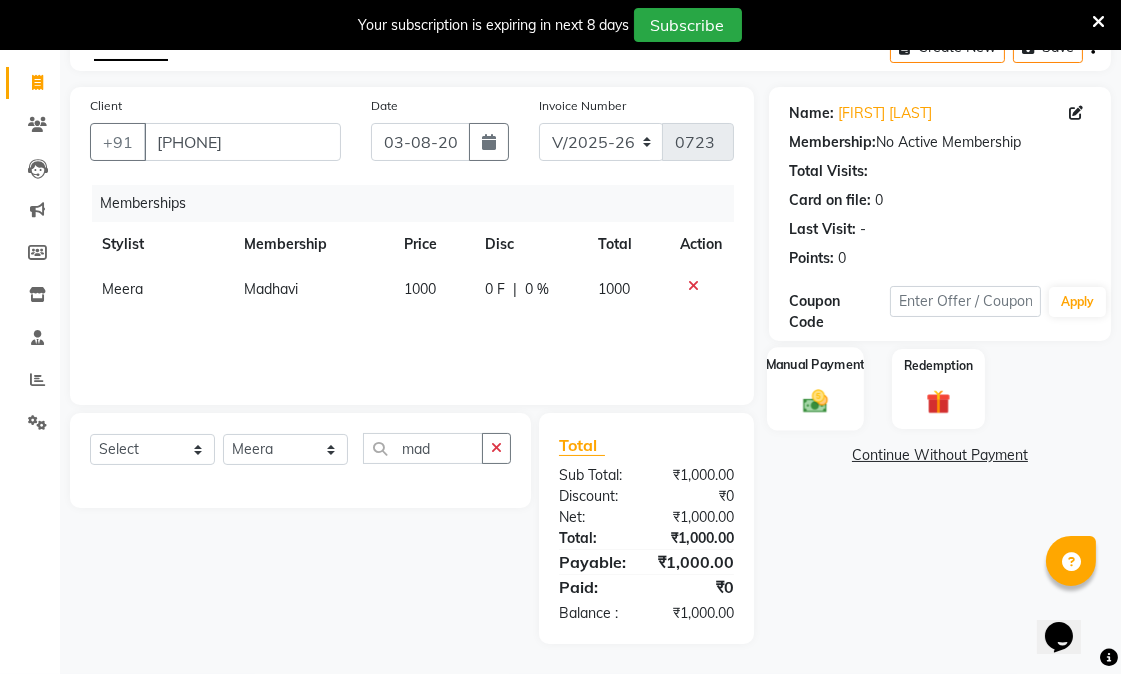 click on "Manual Payment" 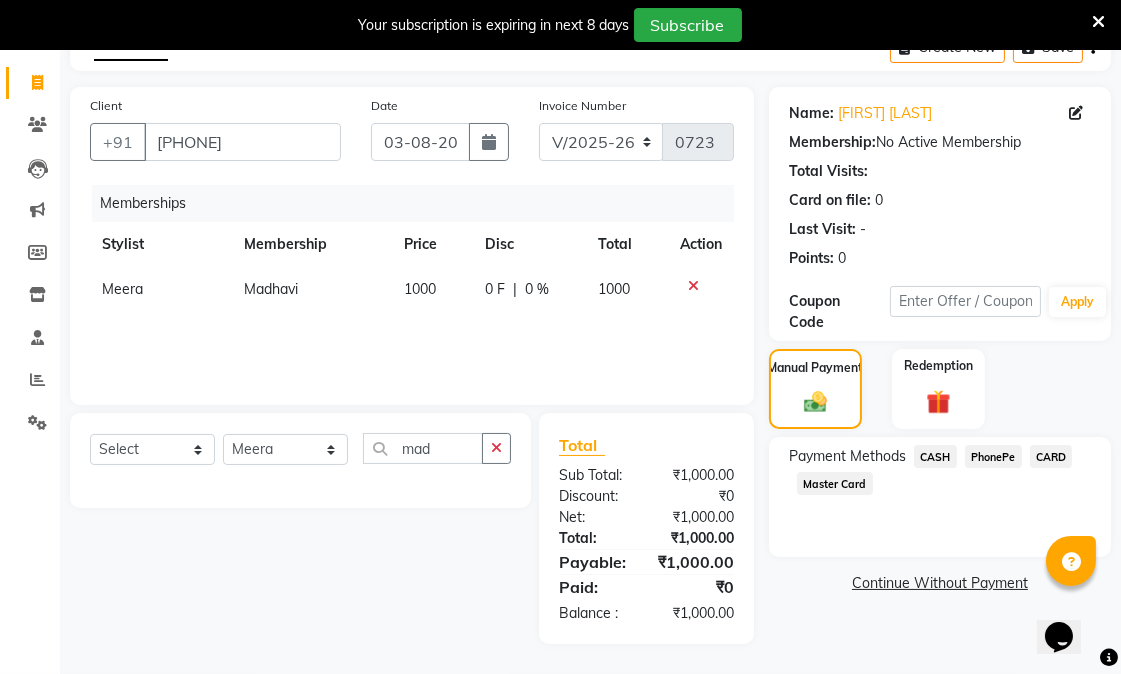click on "PhonePe" 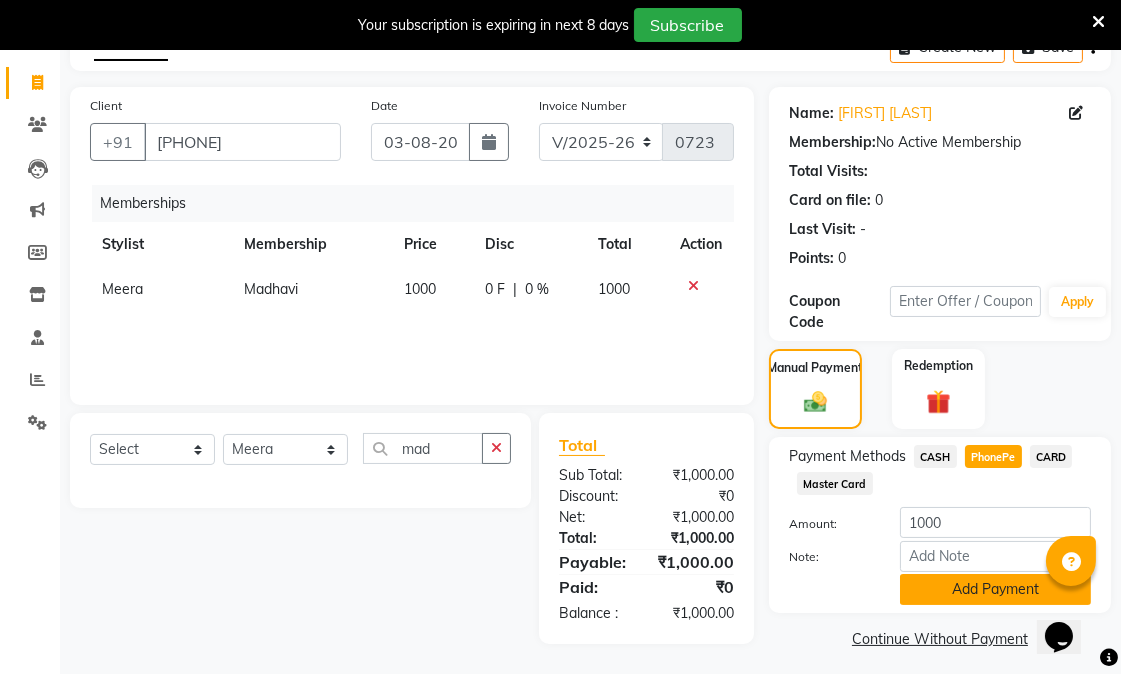 click on "Add Payment" 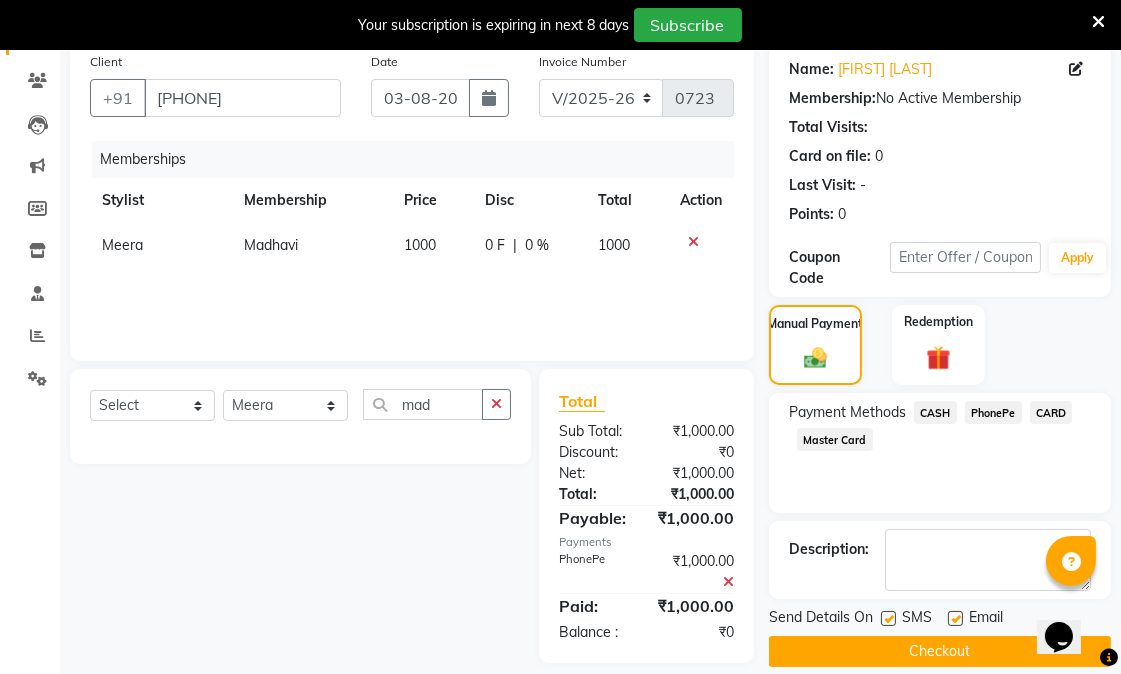 scroll, scrollTop: 180, scrollLeft: 0, axis: vertical 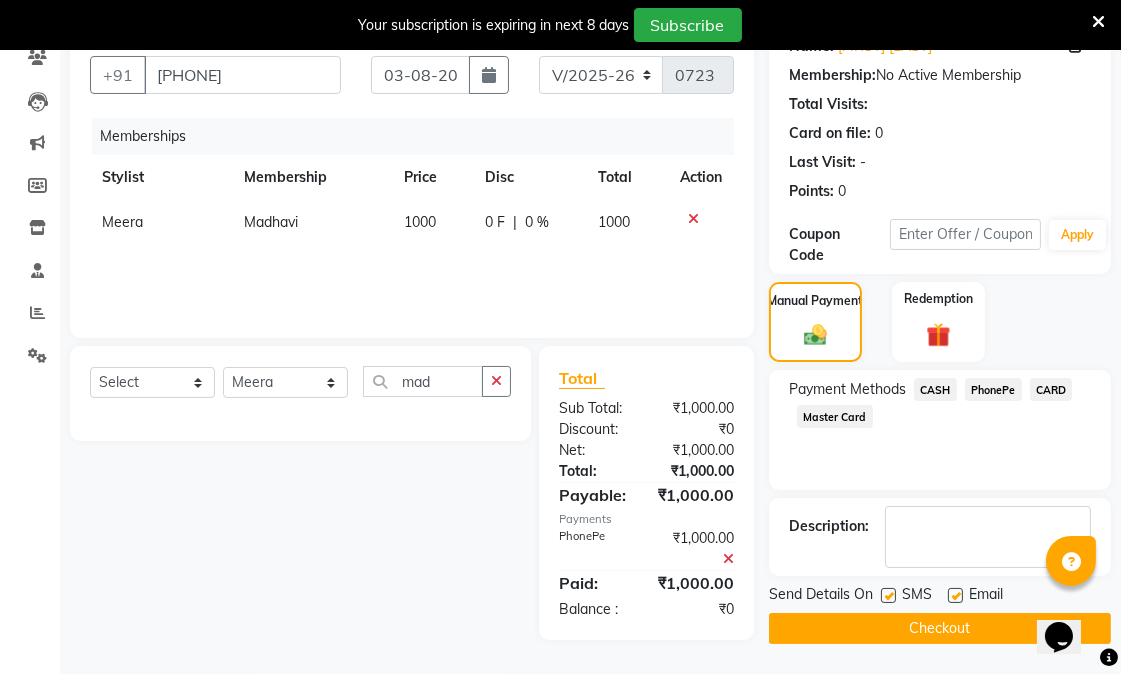 click on "Checkout" 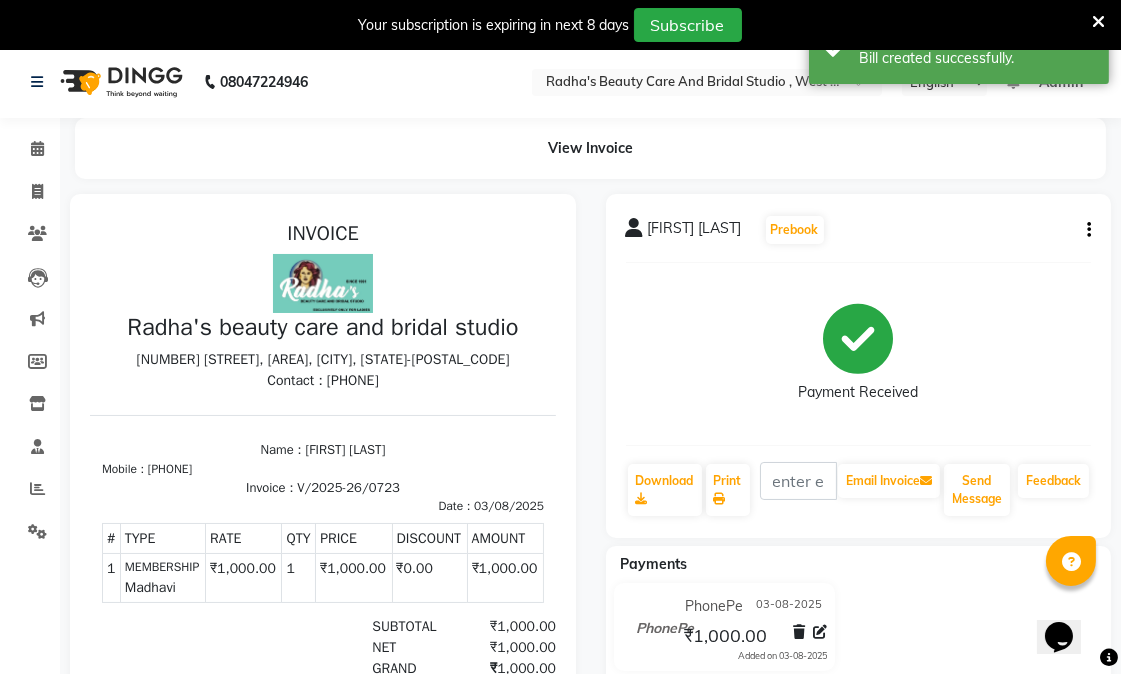 scroll, scrollTop: 0, scrollLeft: 0, axis: both 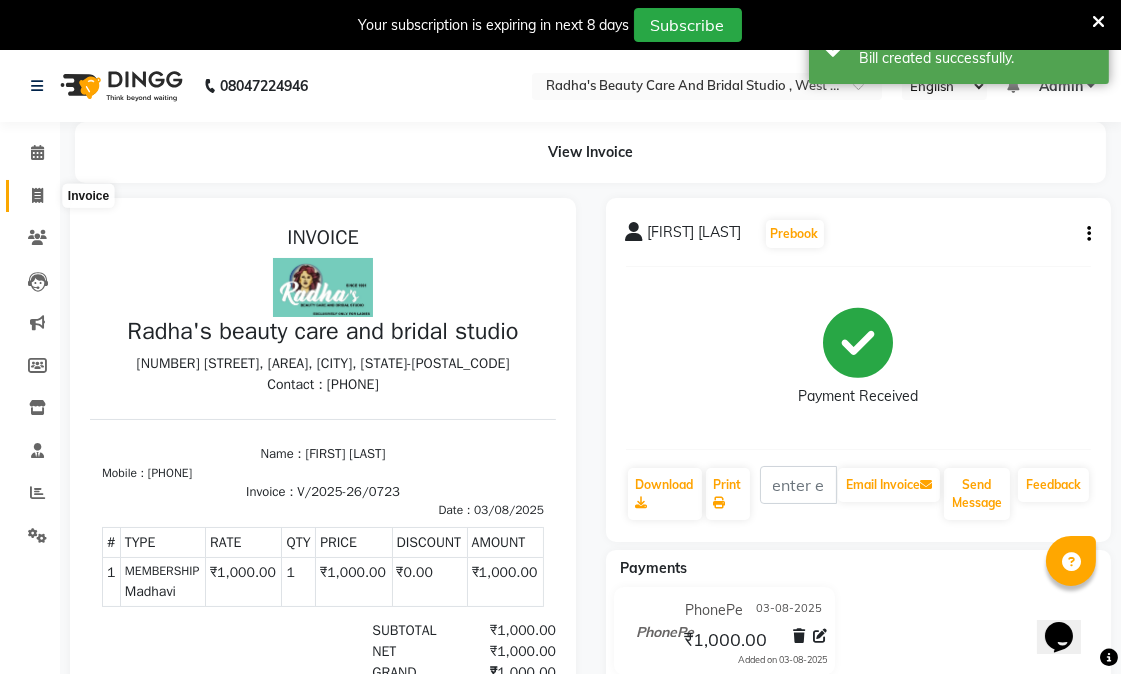 click 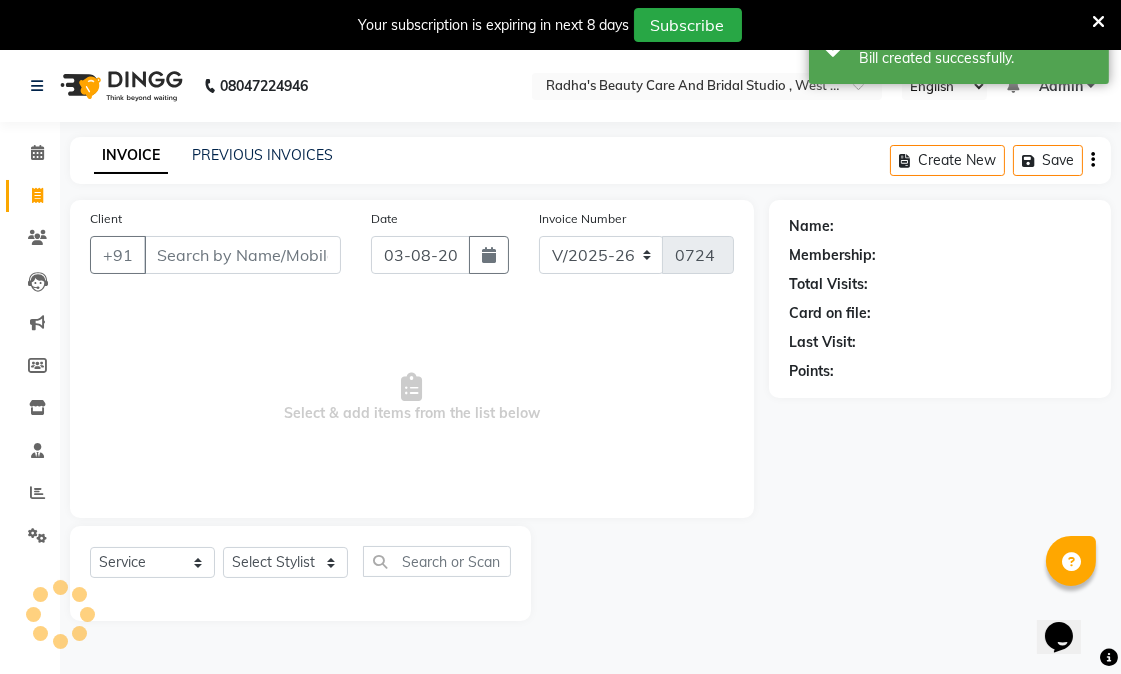 scroll, scrollTop: 50, scrollLeft: 0, axis: vertical 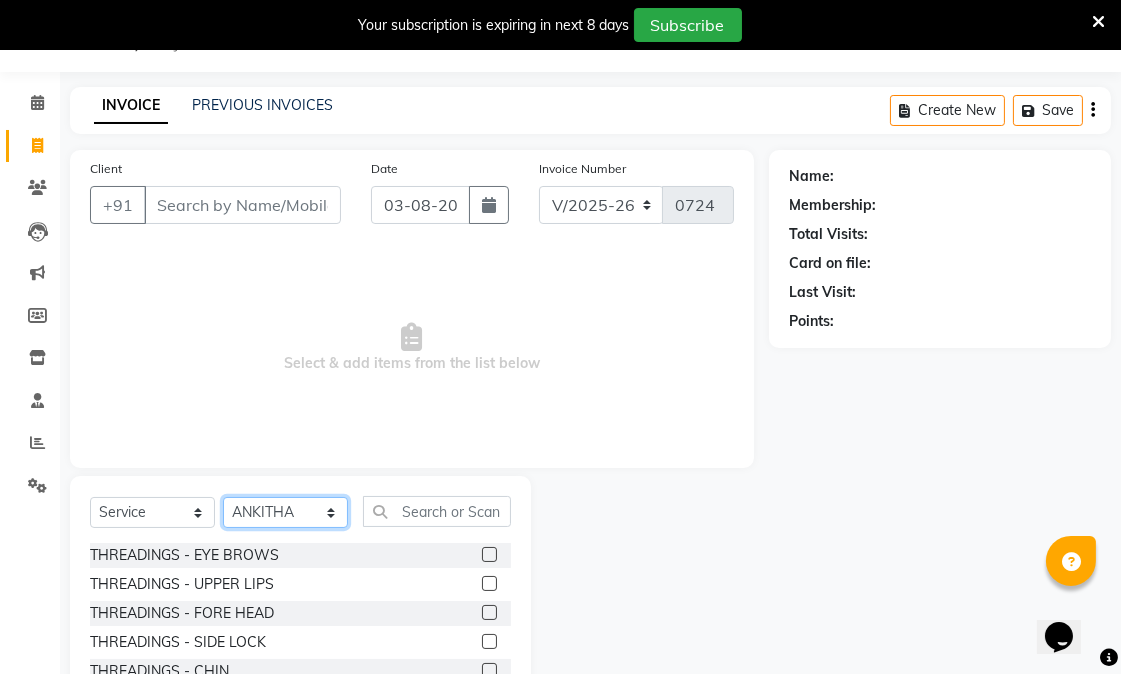 click on "Select Stylist [FIRST]  [LAST]  Meera  Priyanka  Ribika [FIRST] [LAST] [FIRST] [LAST] [FIRST] [LAST] [FIRST] [LAST]" 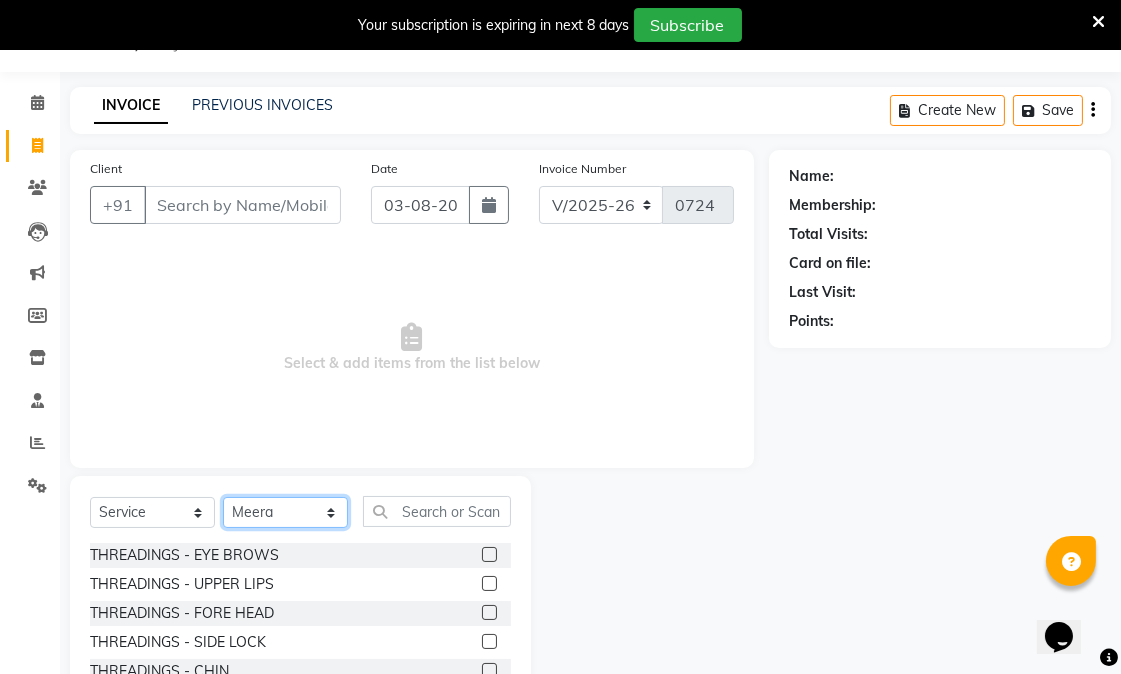 click on "Select Stylist [FIRST]  [LAST]  Meera  Priyanka  Ribika [FIRST] [LAST] [FIRST] [LAST] [FIRST] [LAST] [FIRST] [LAST]" 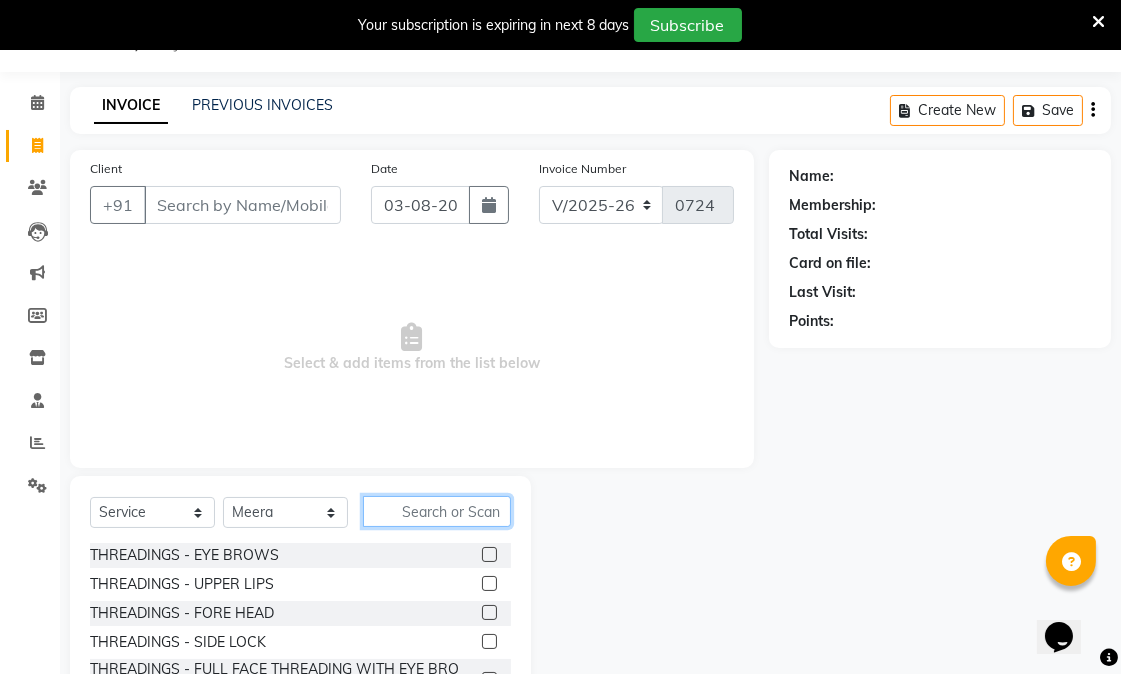click 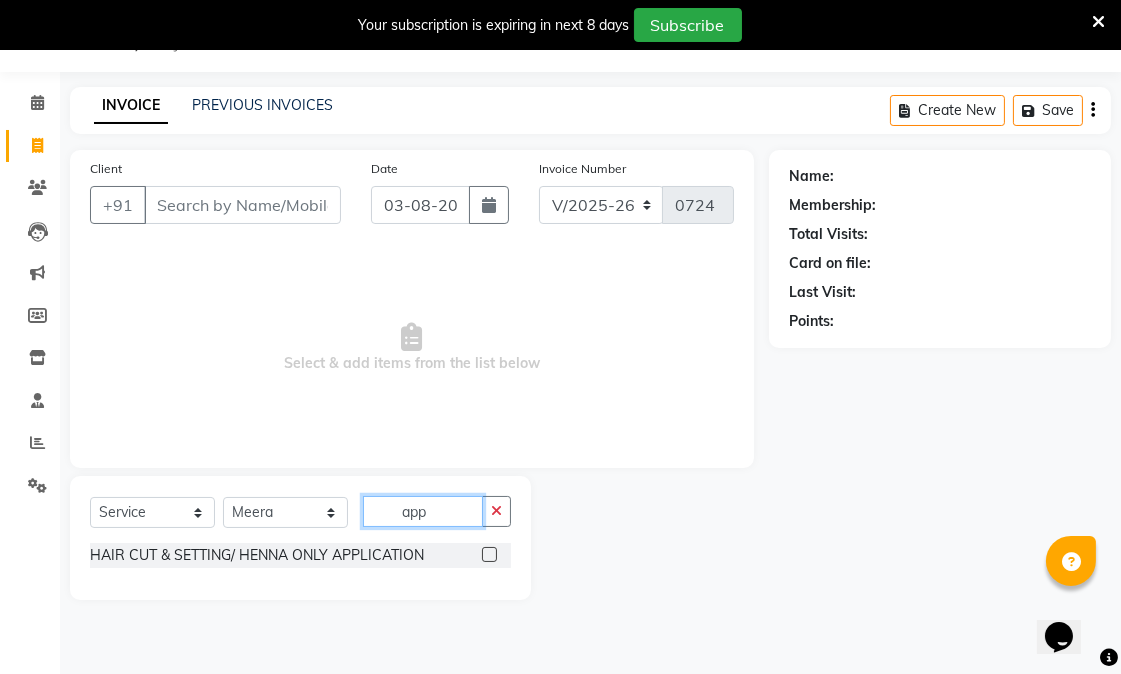 type on "app" 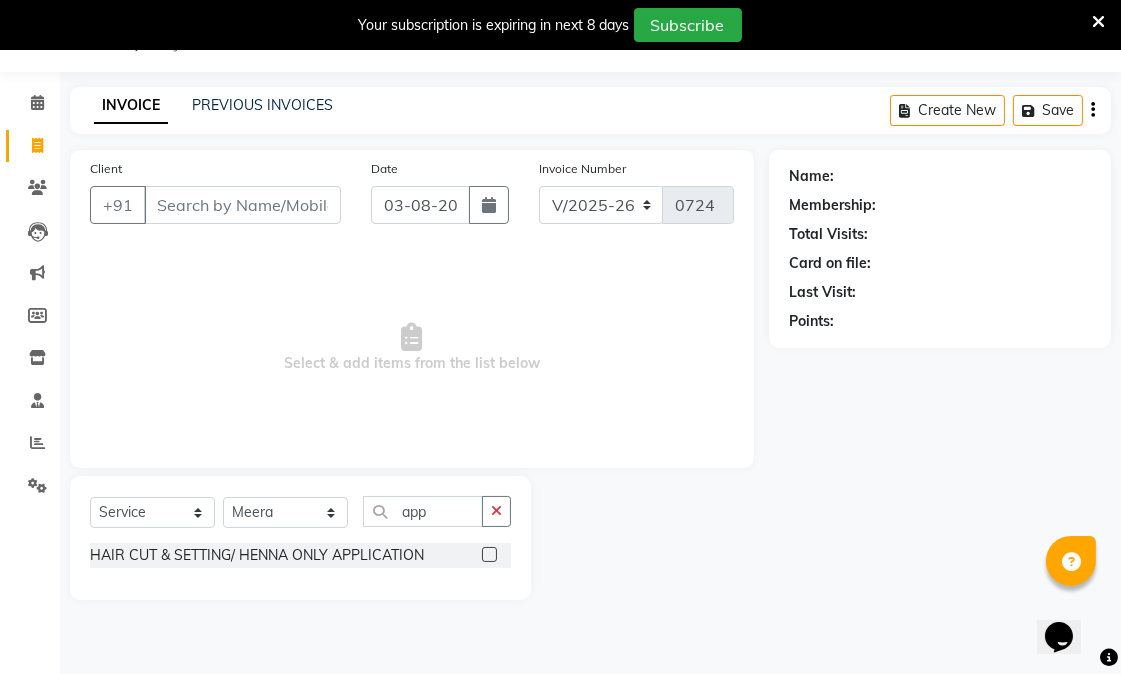 click 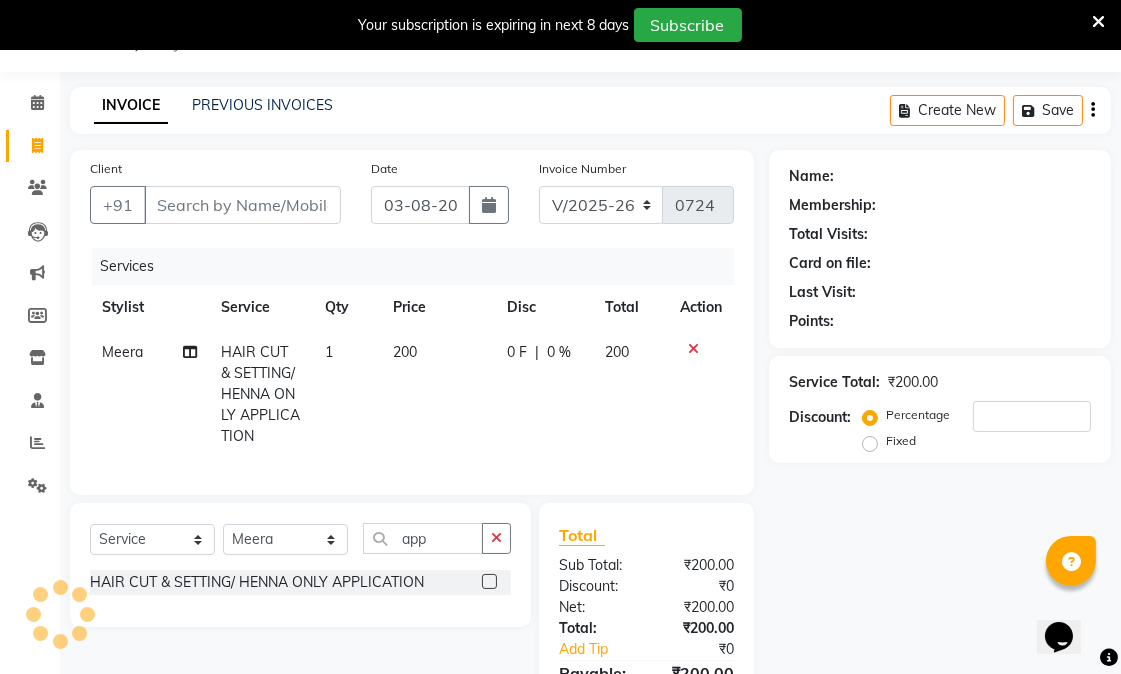 checkbox on "false" 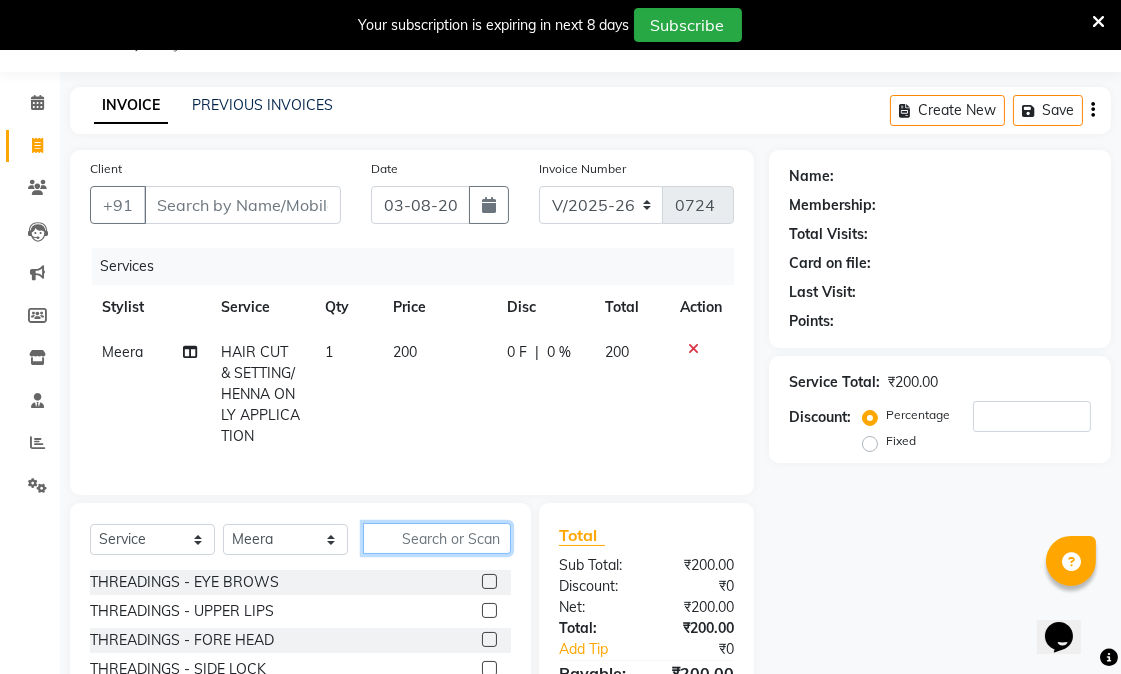 click 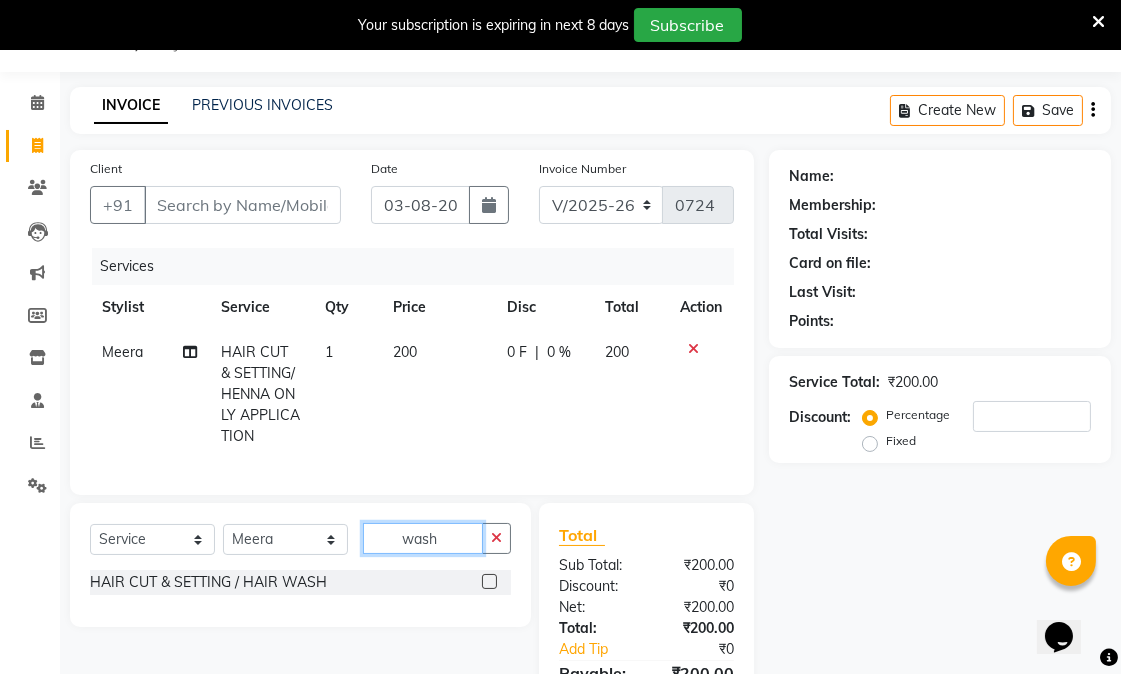 type on "wash" 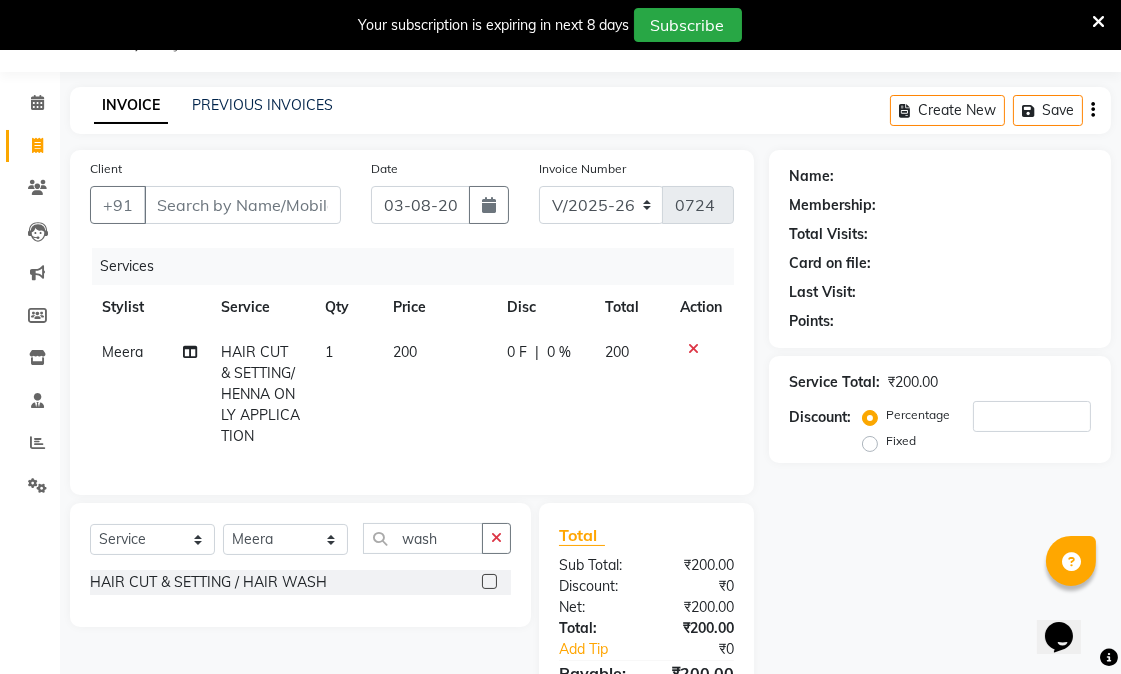 click 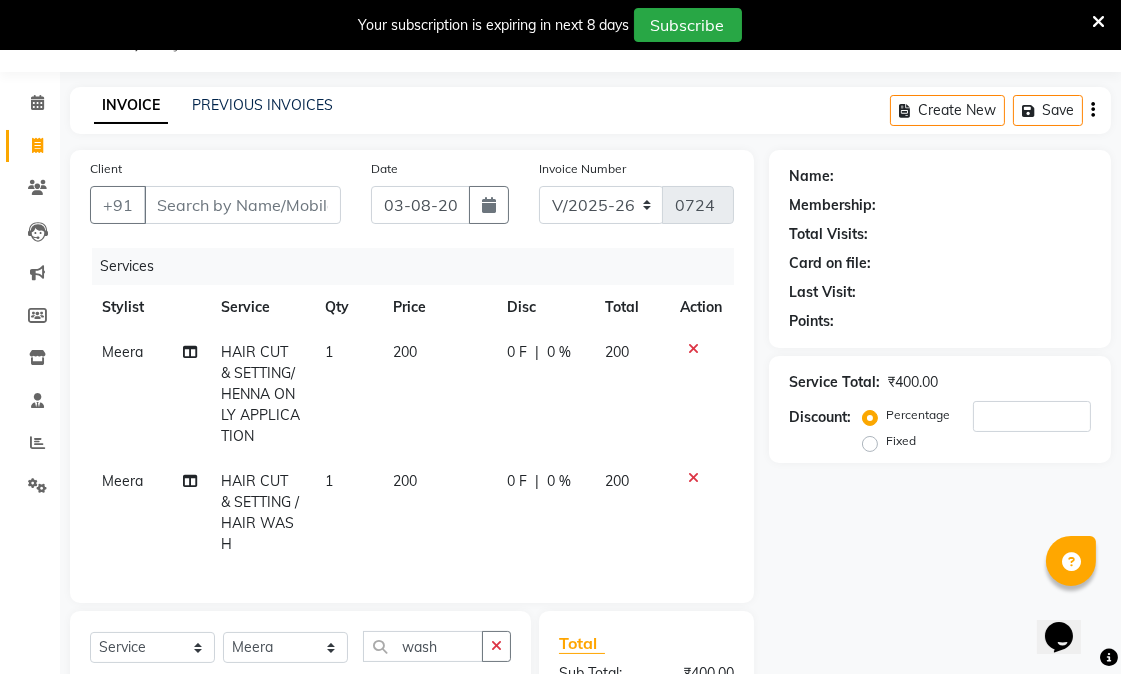 checkbox on "false" 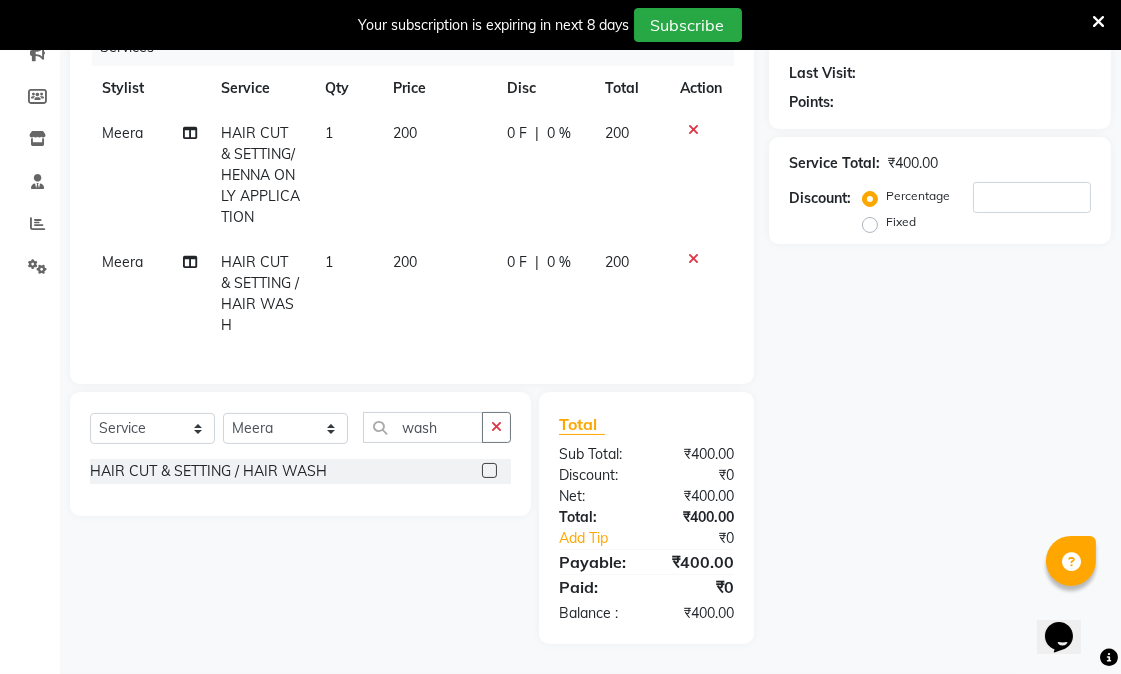 scroll, scrollTop: 272, scrollLeft: 0, axis: vertical 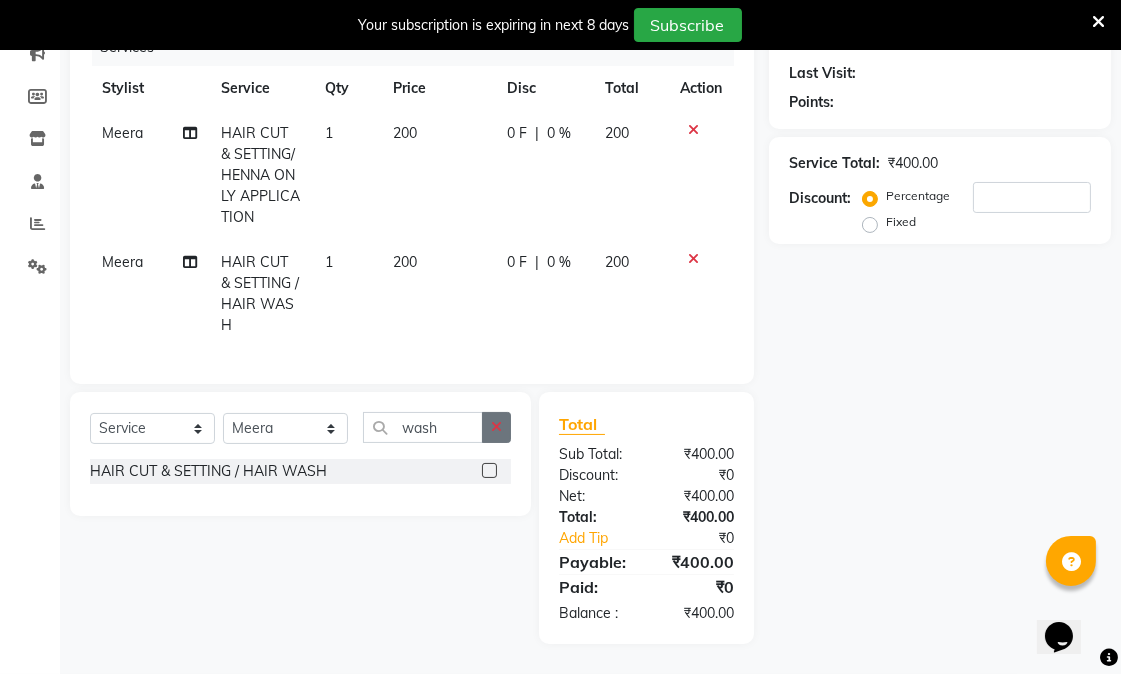 click 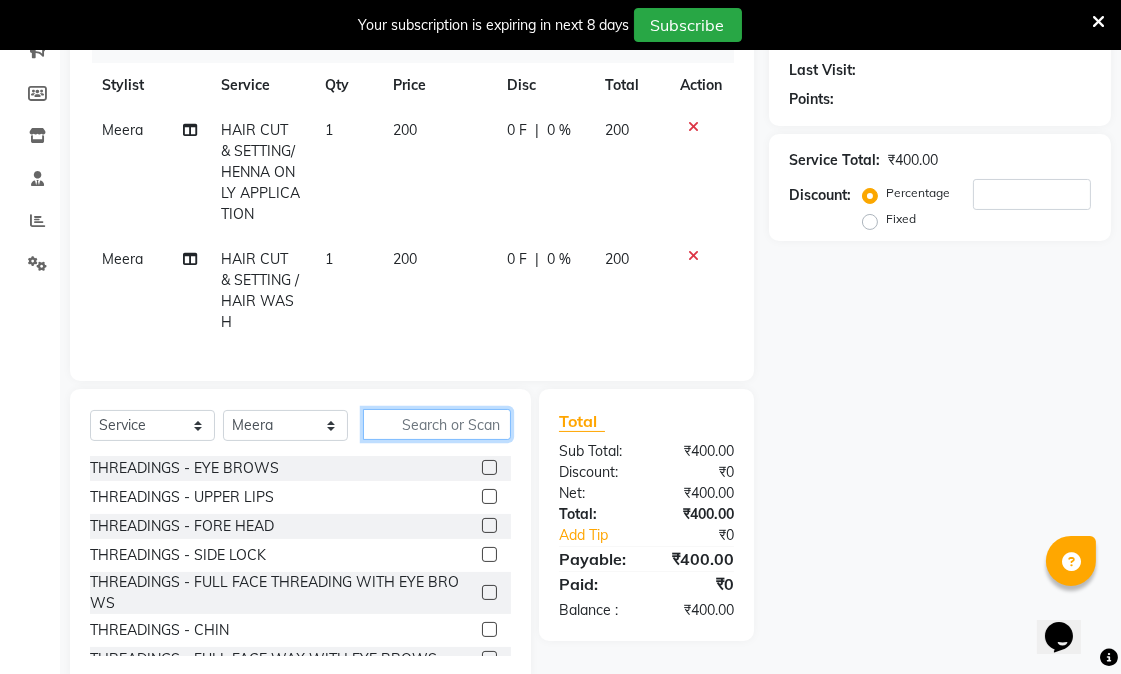 click 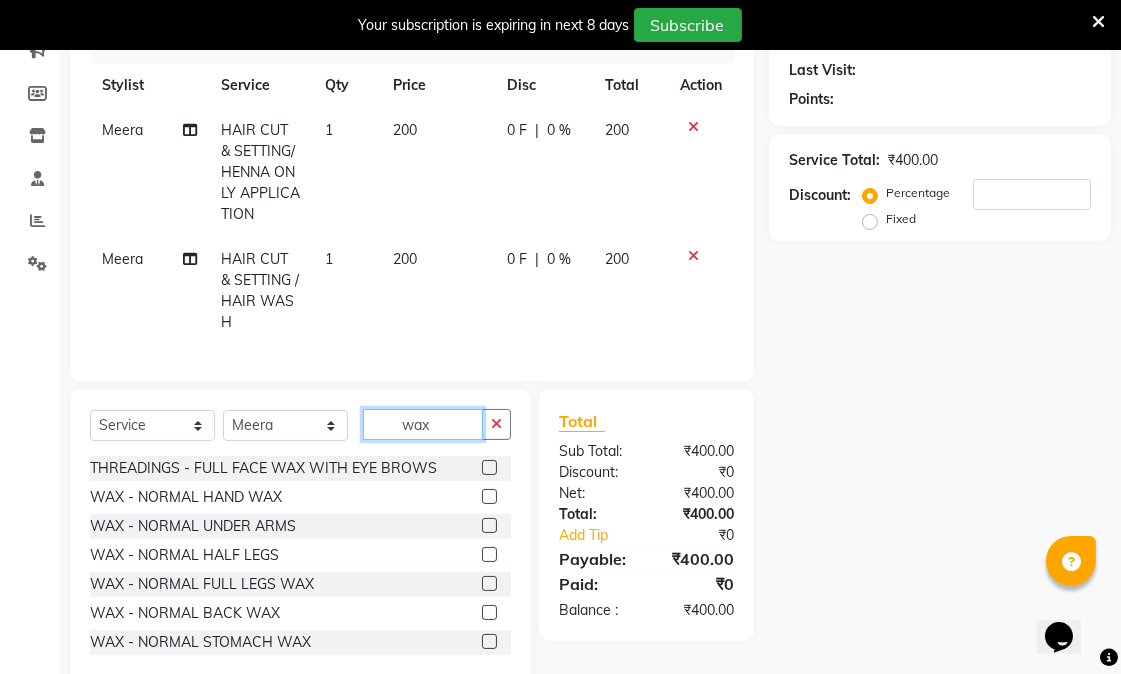 type on "wax" 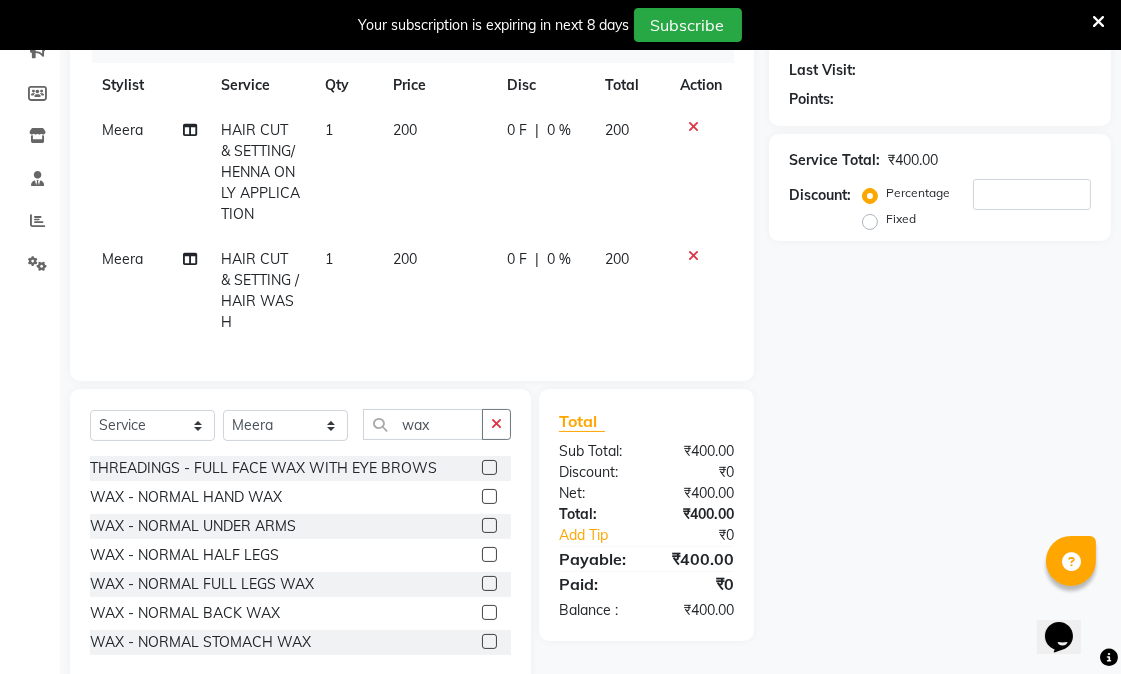 click 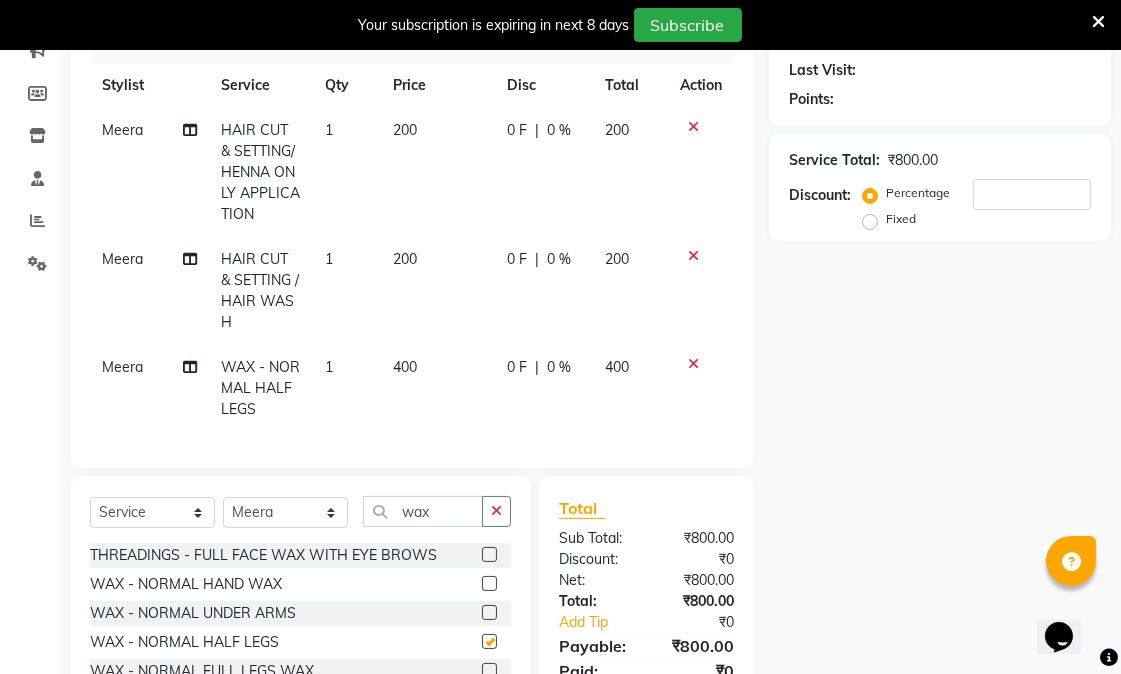 checkbox on "false" 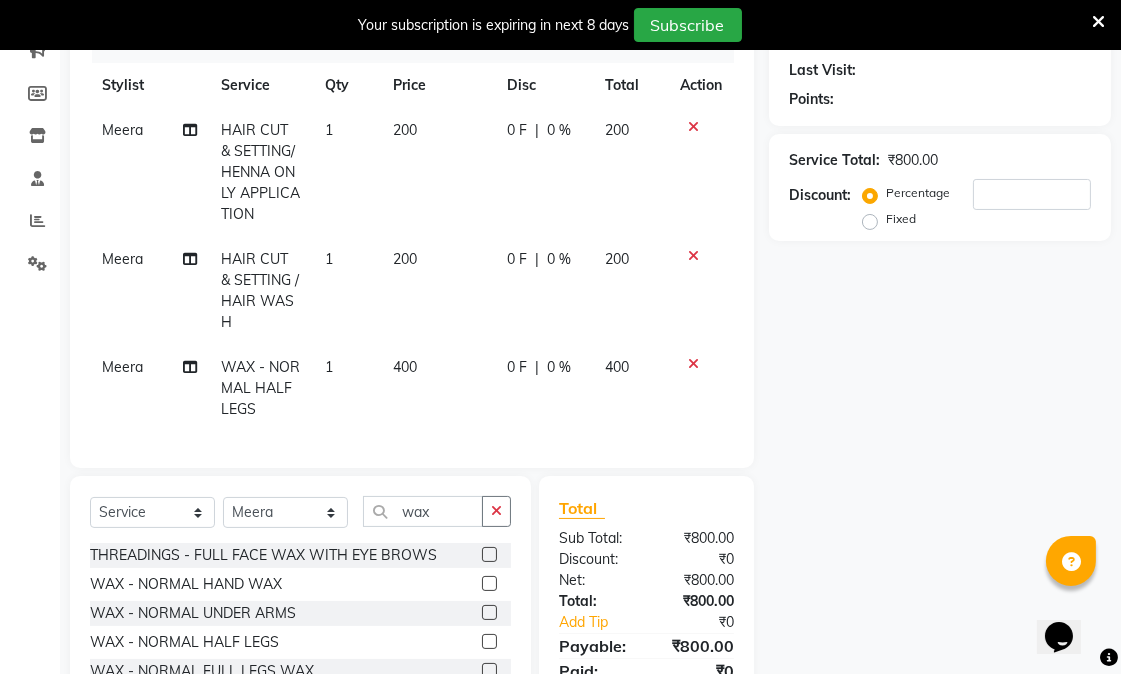 click 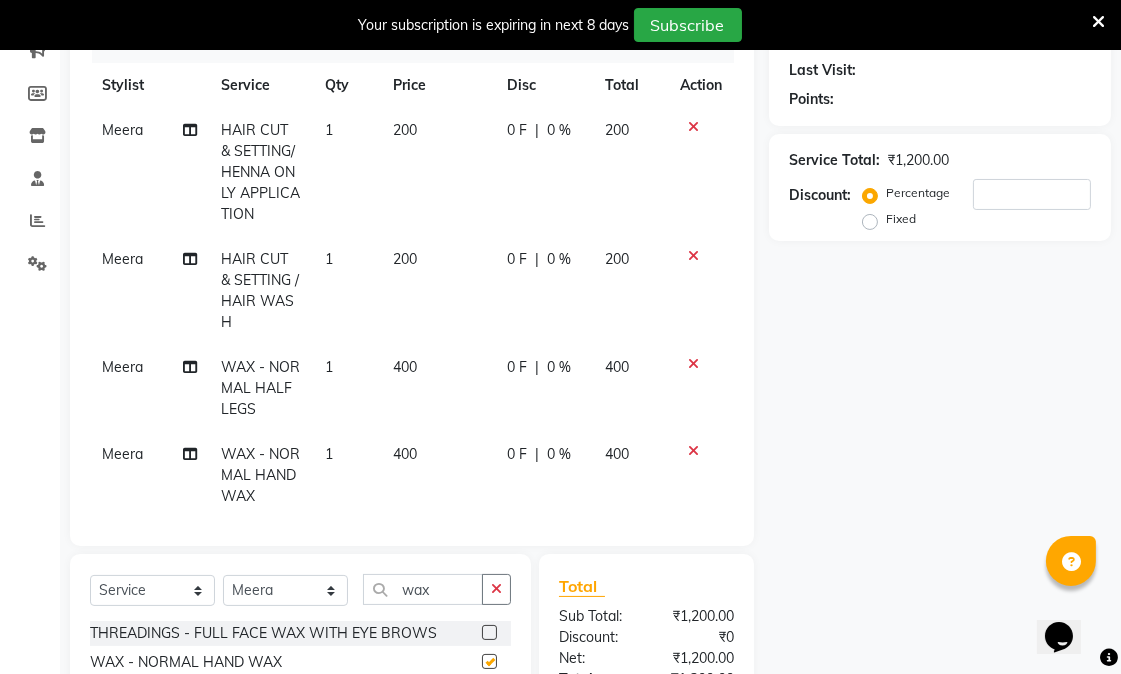 checkbox on "false" 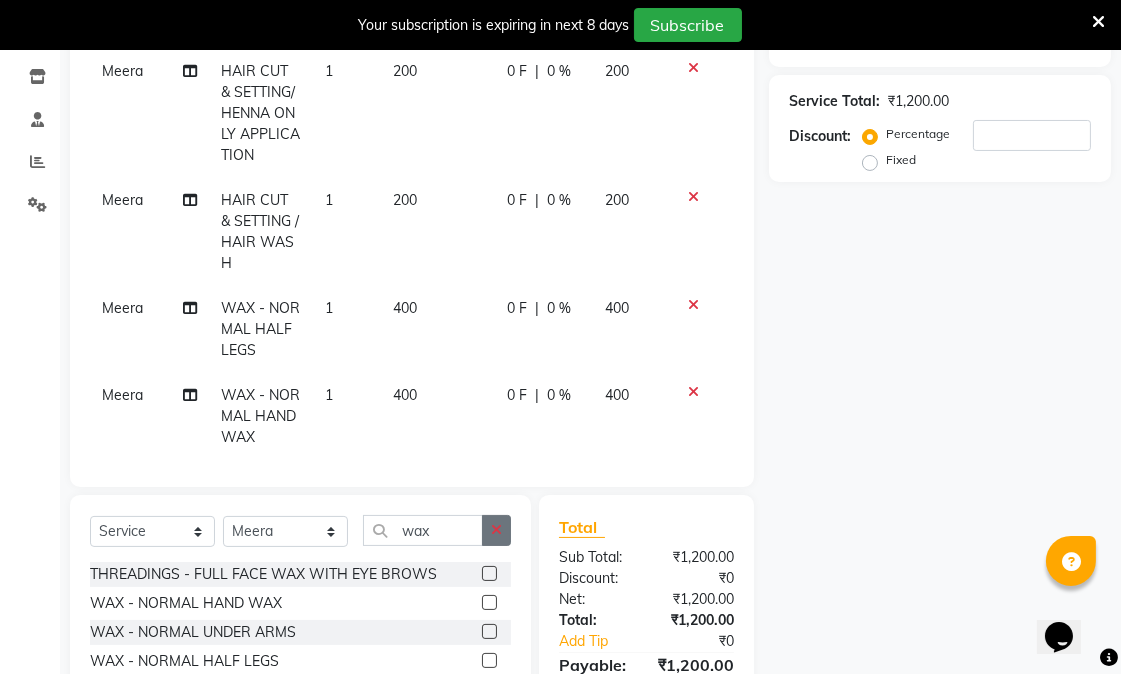 scroll, scrollTop: 383, scrollLeft: 0, axis: vertical 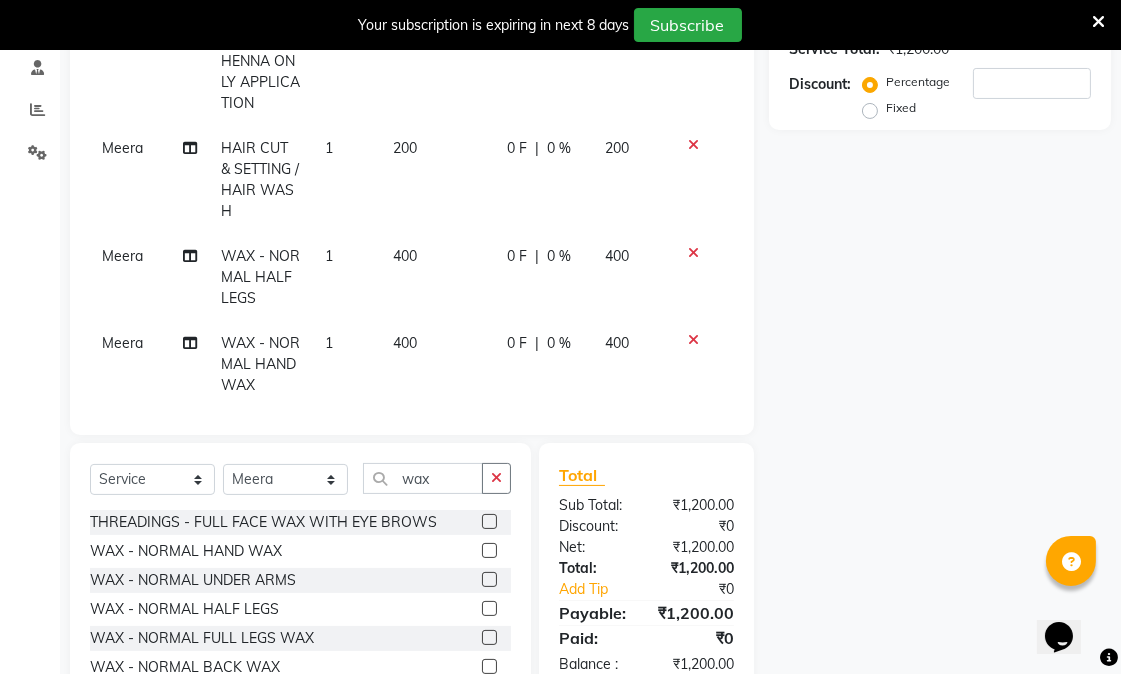 click 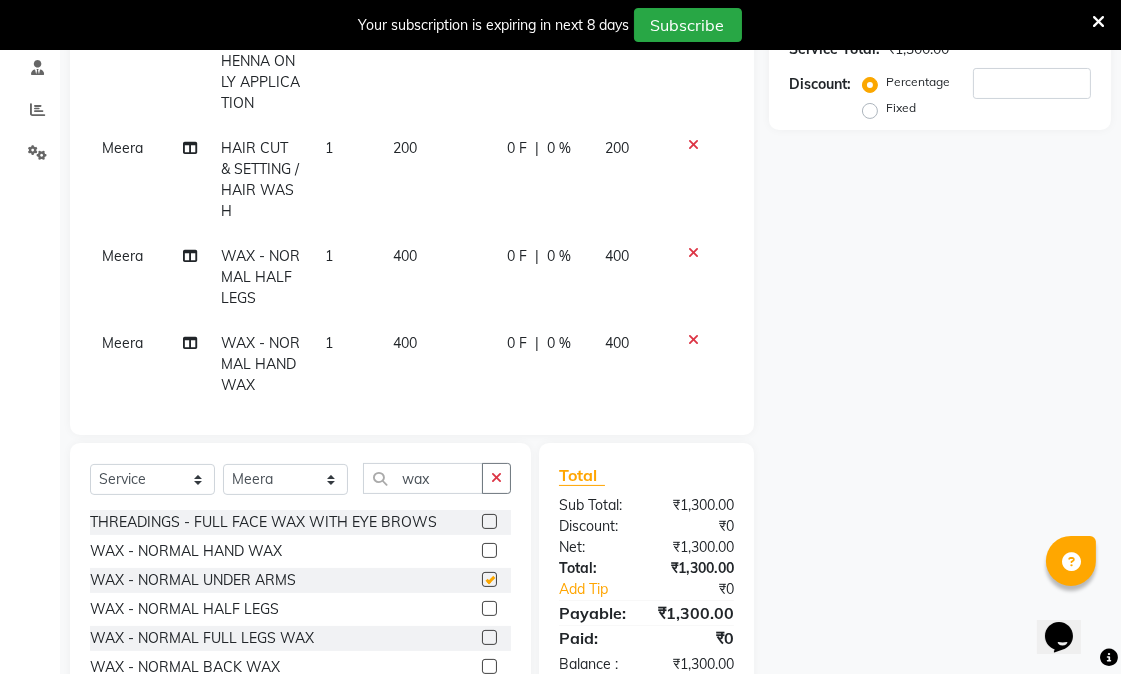 checkbox on "false" 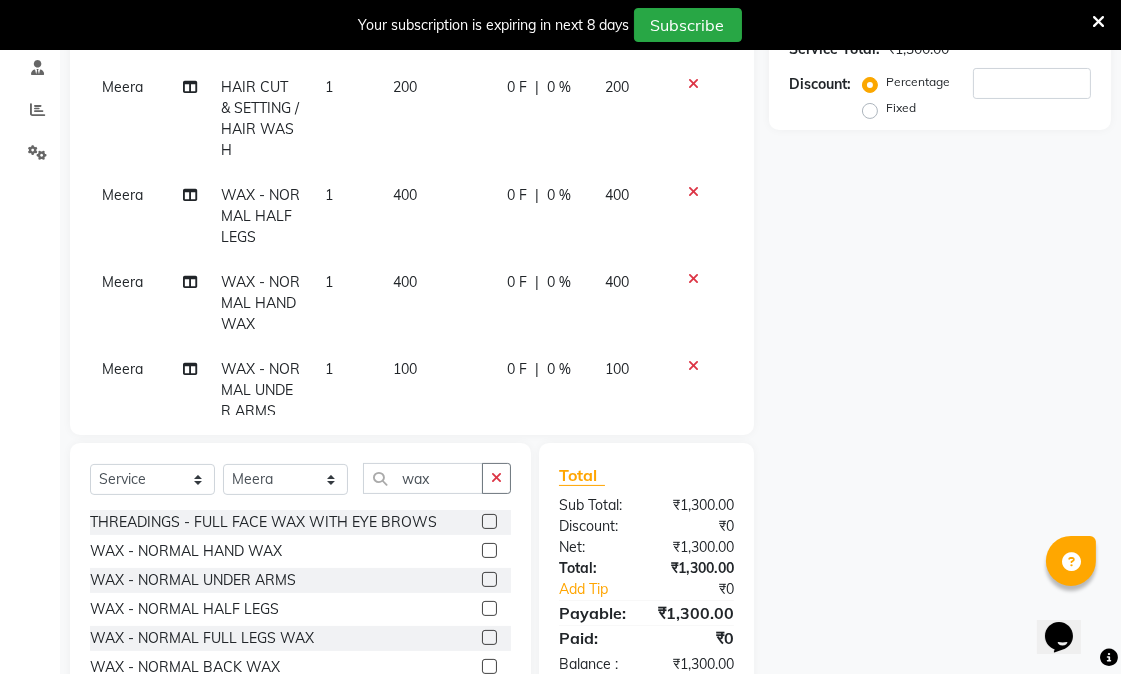 scroll, scrollTop: 112, scrollLeft: 0, axis: vertical 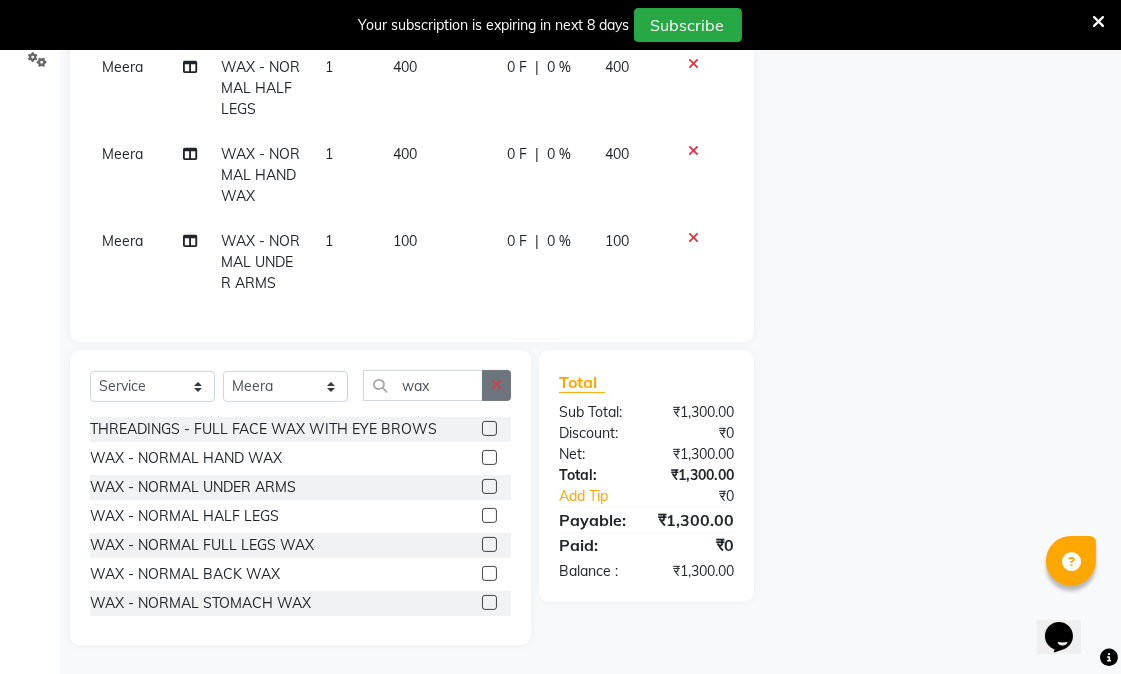 click 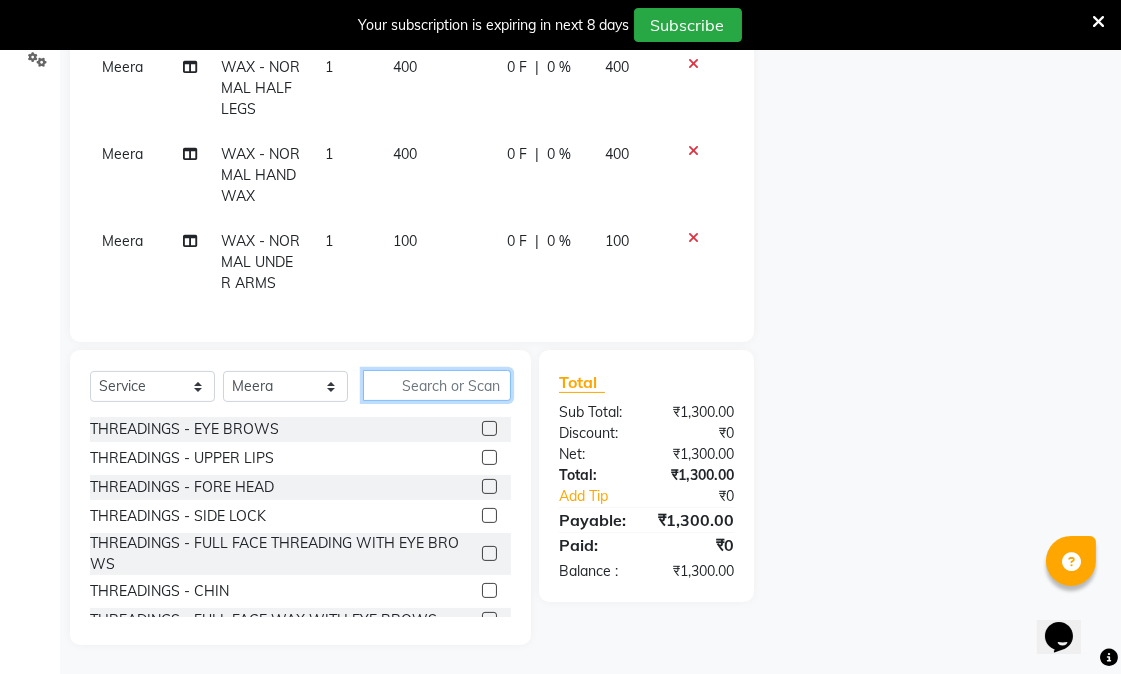 scroll, scrollTop: 0, scrollLeft: 0, axis: both 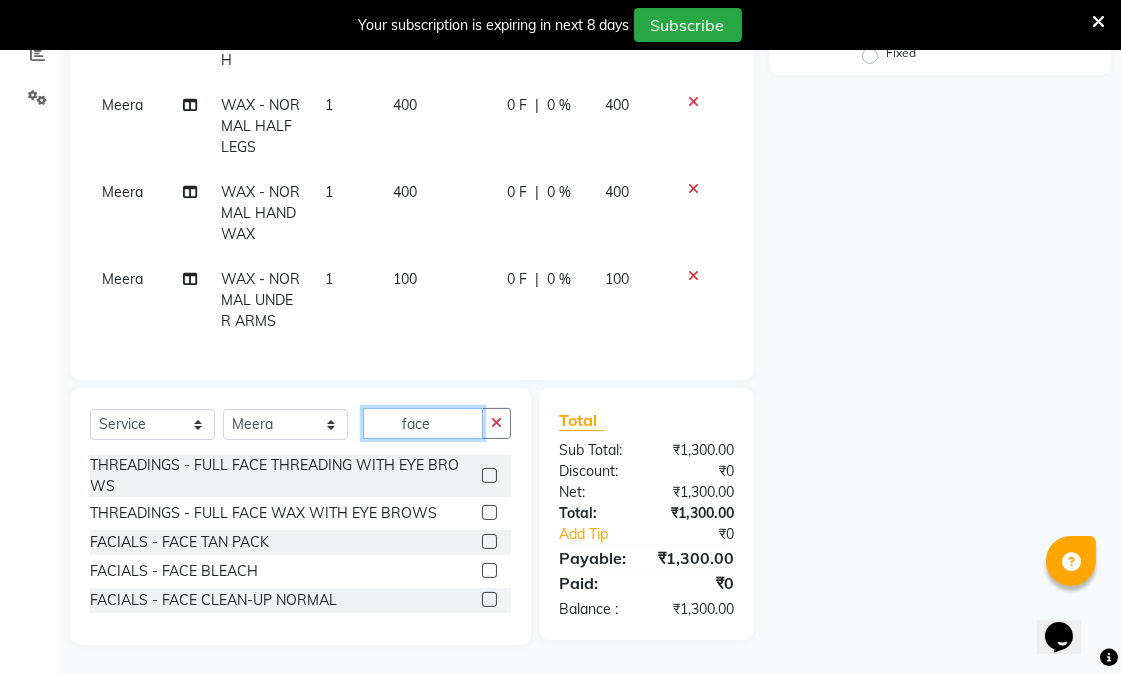type on "face" 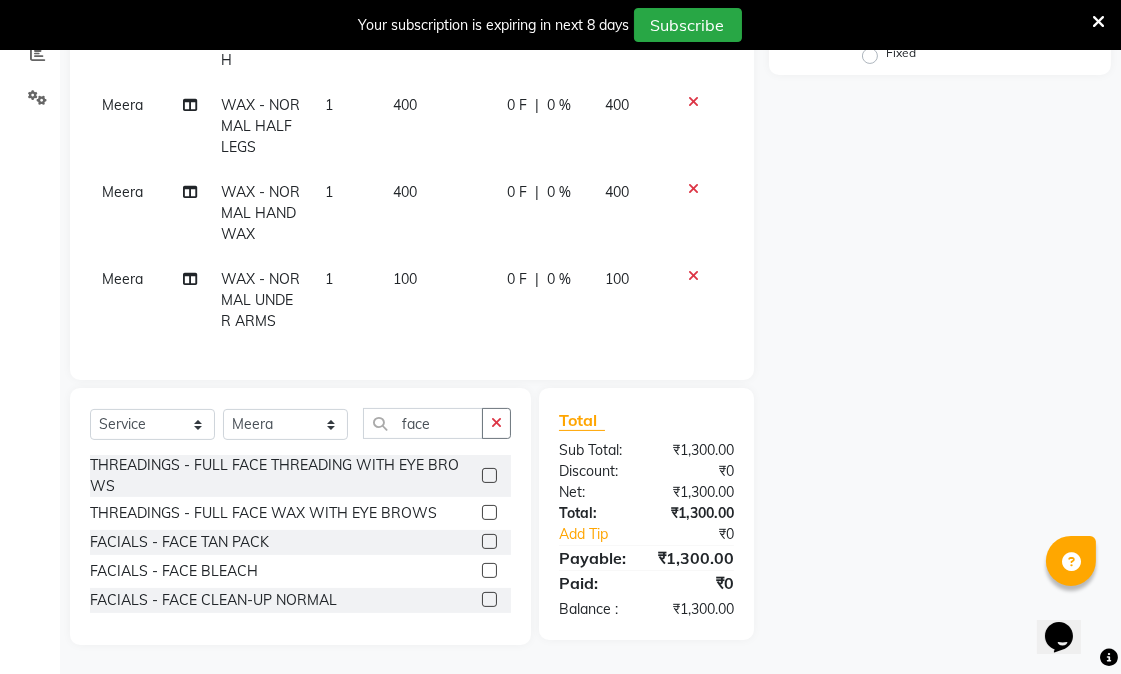 click 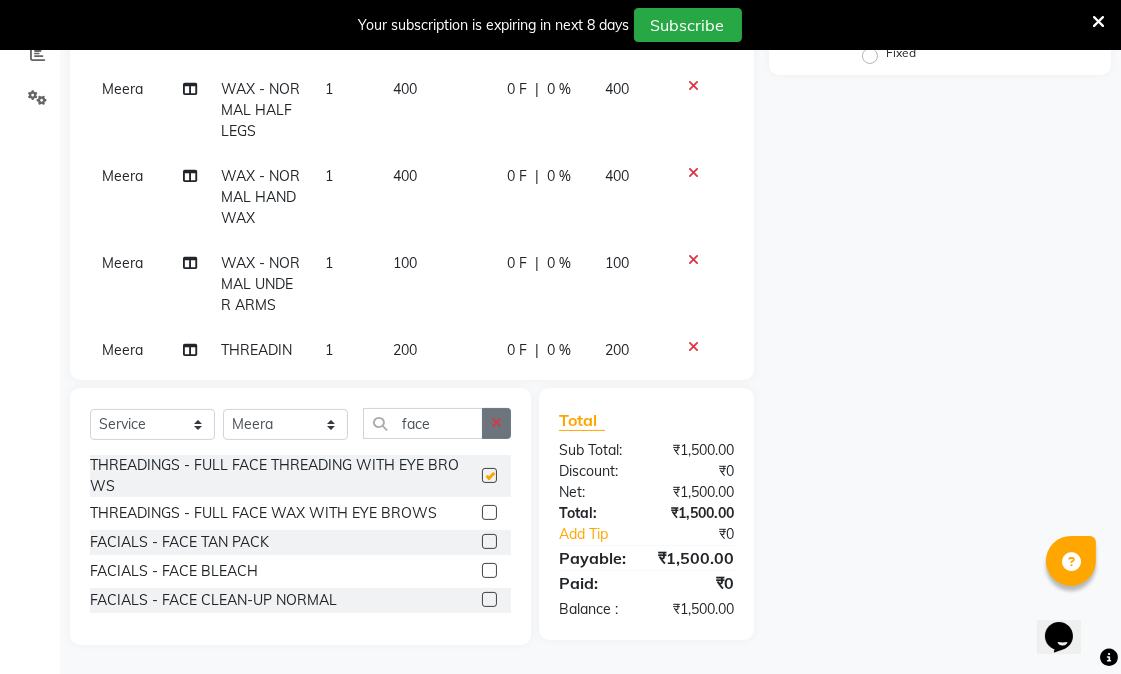 checkbox on "false" 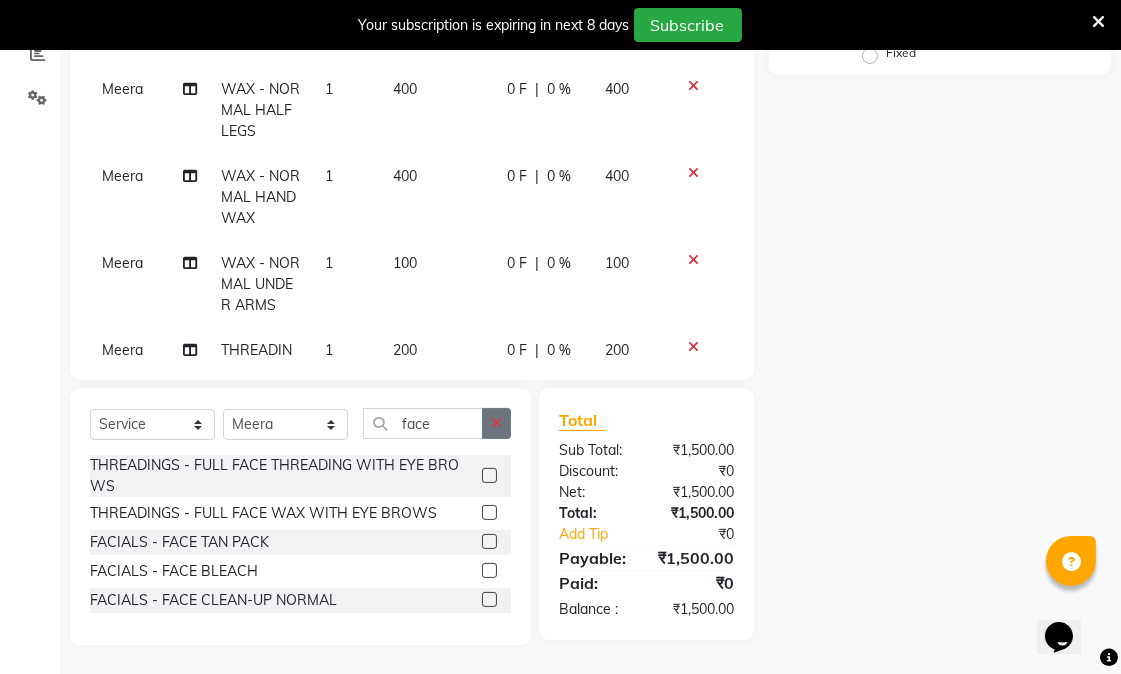 click 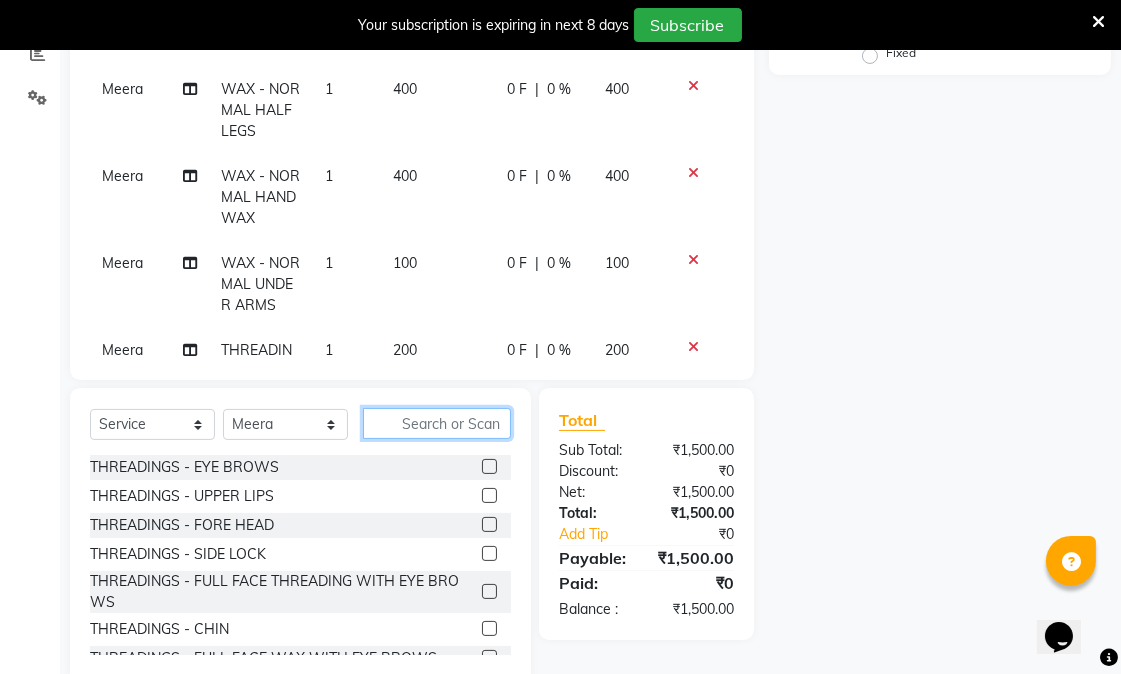 scroll, scrollTop: 262, scrollLeft: 0, axis: vertical 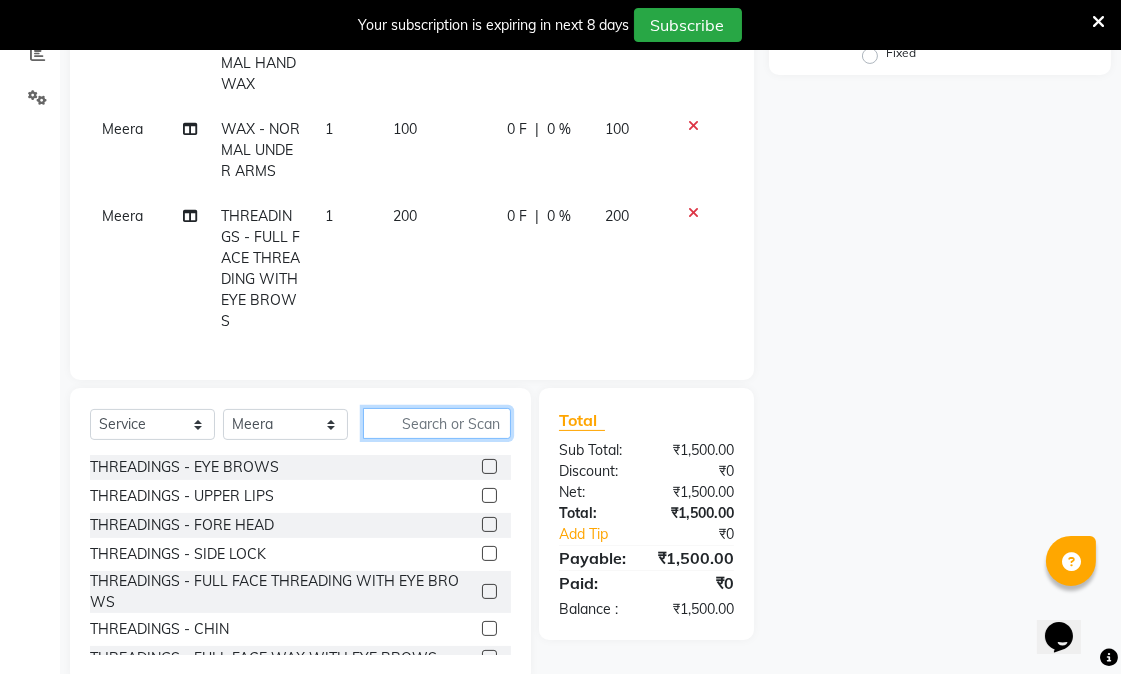 drag, startPoint x: 466, startPoint y: 431, endPoint x: 473, endPoint y: 417, distance: 15.652476 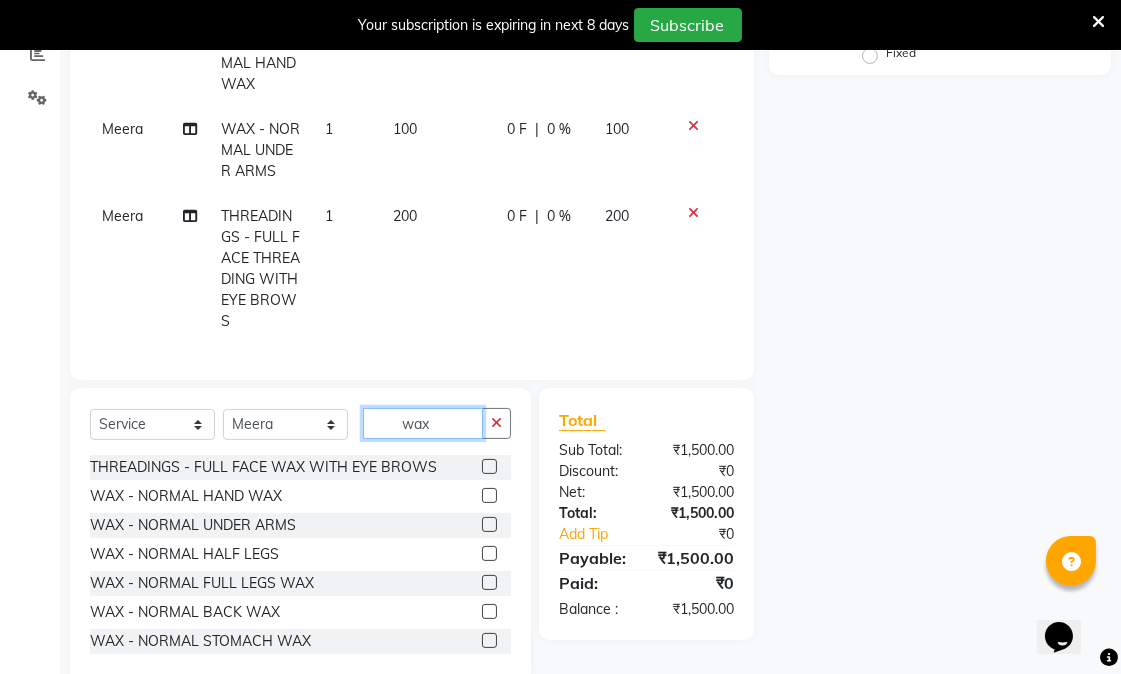 type on "wax" 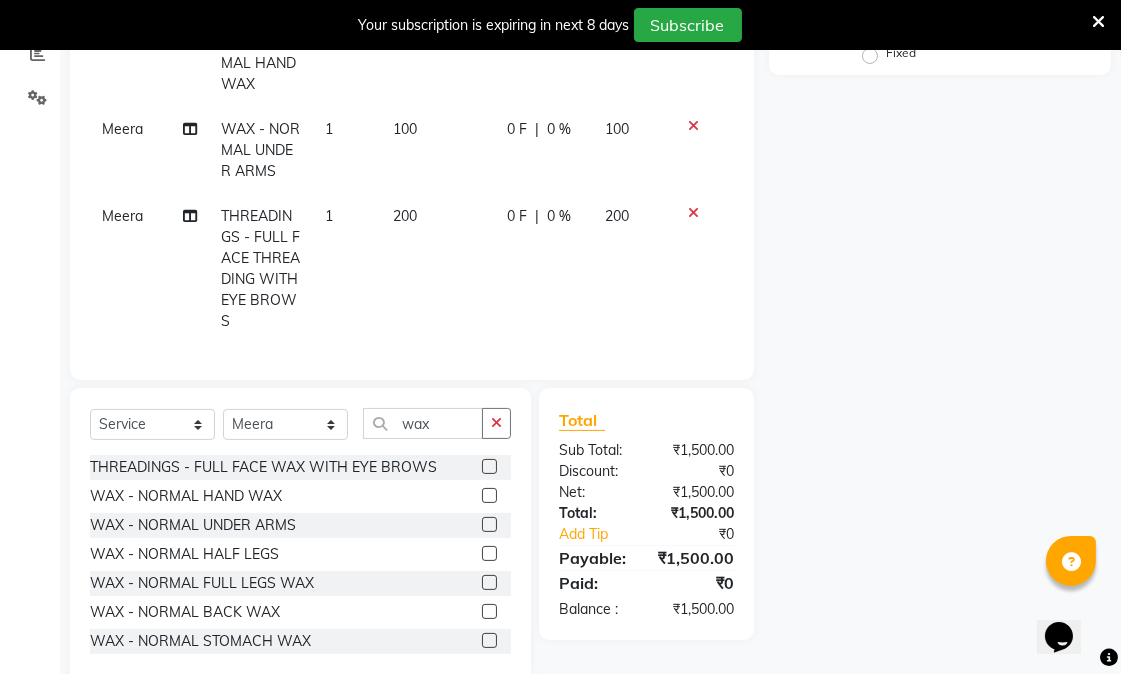 click 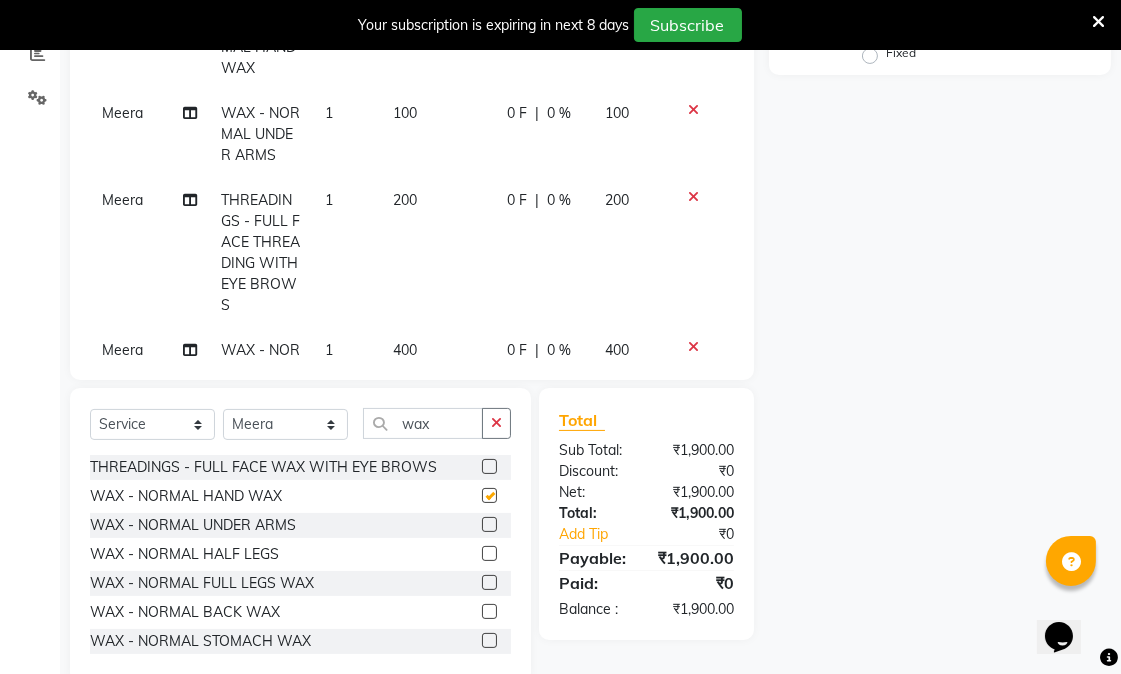 checkbox on "false" 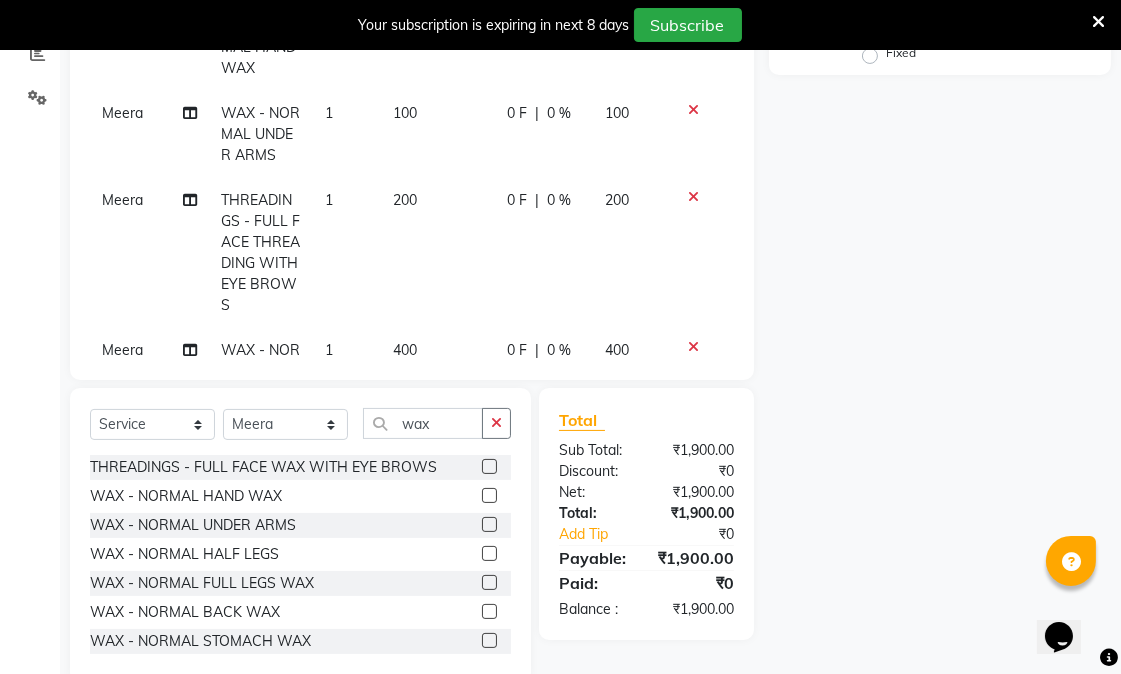 click 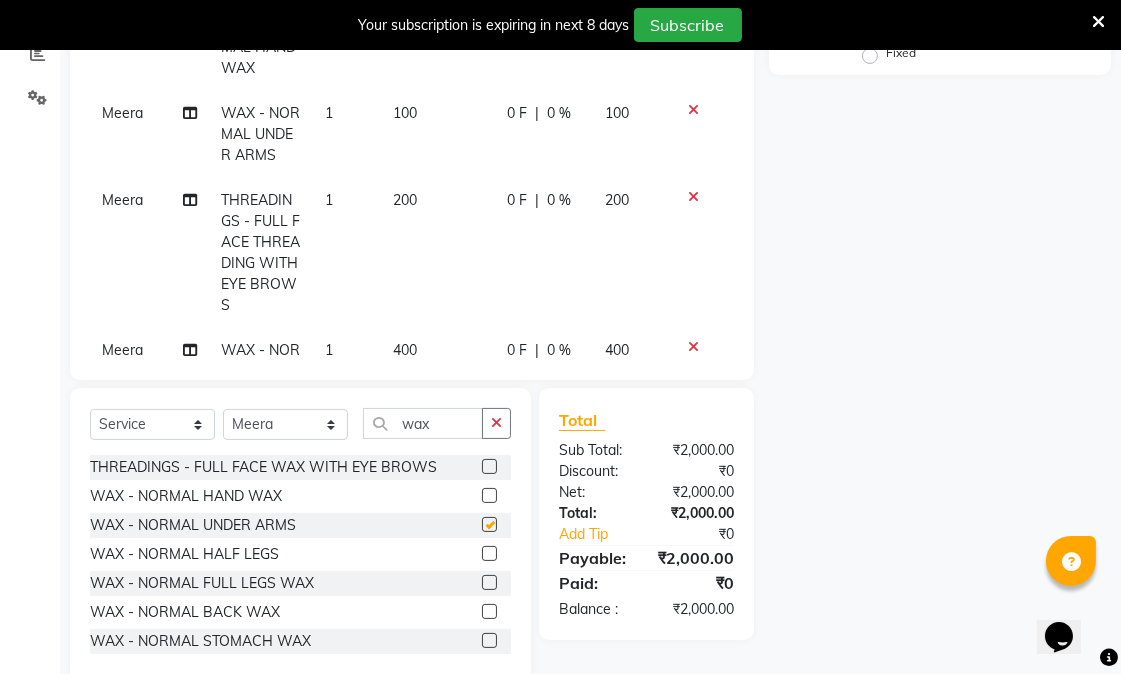 checkbox on "false" 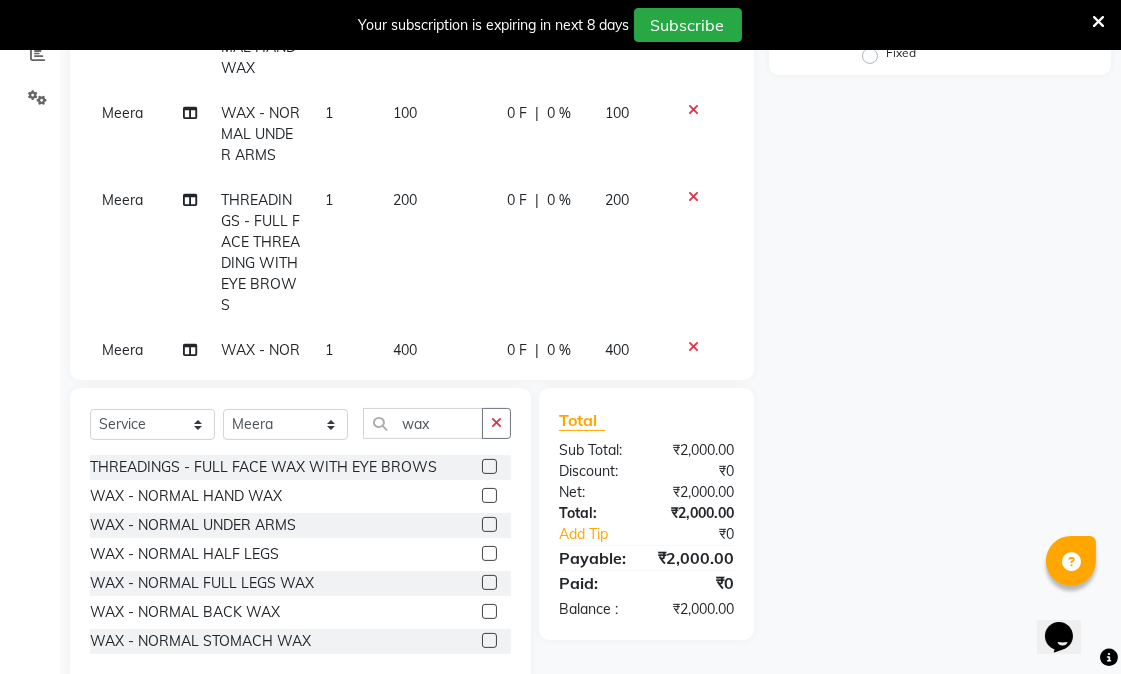 click 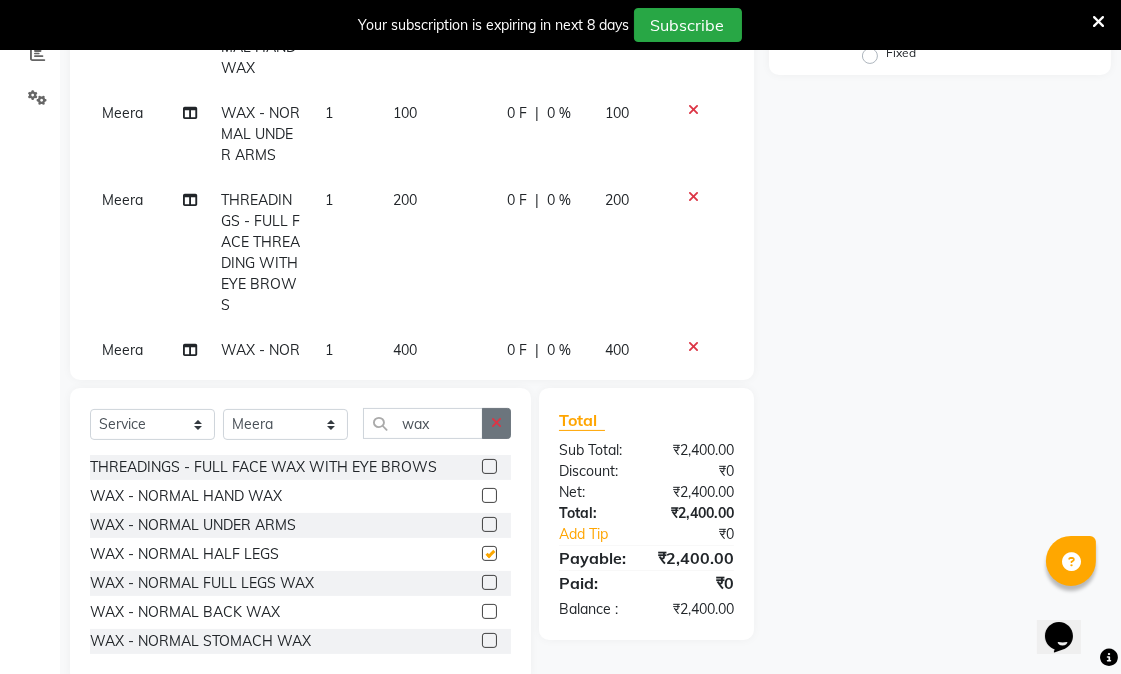 checkbox on "false" 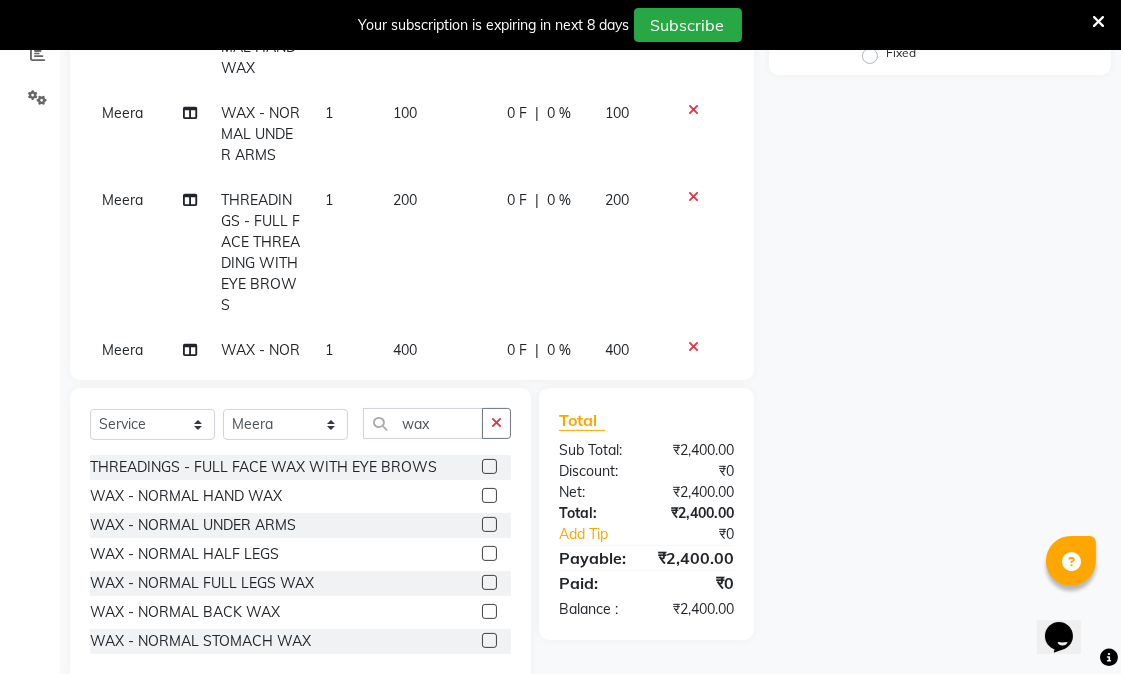 click 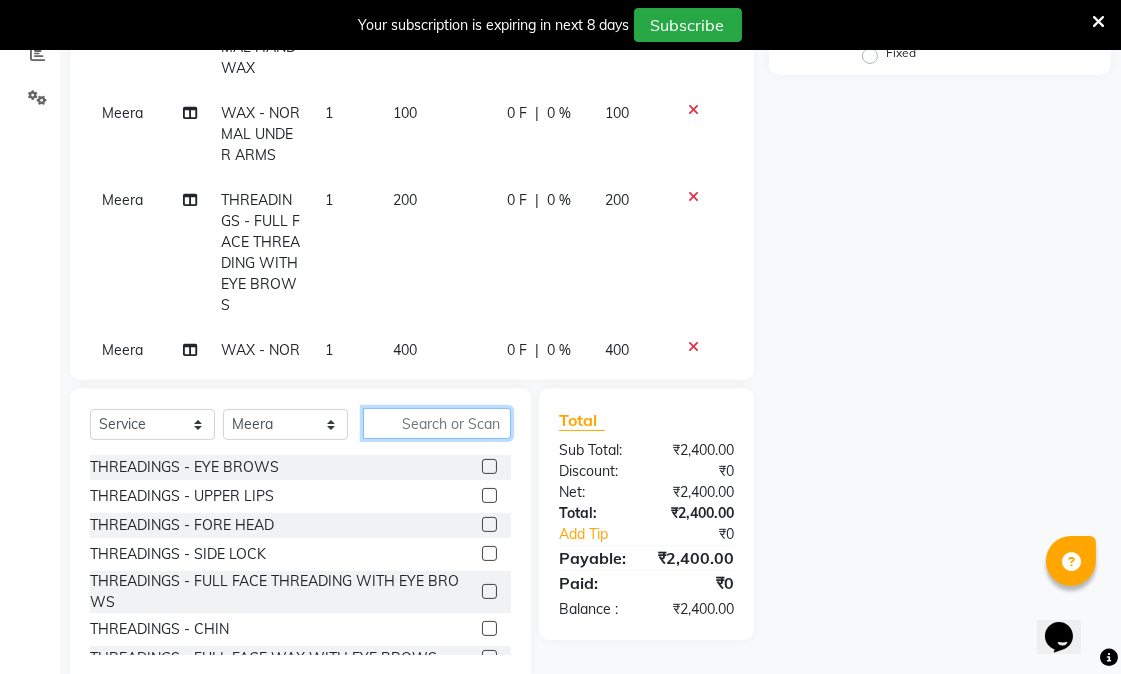 click 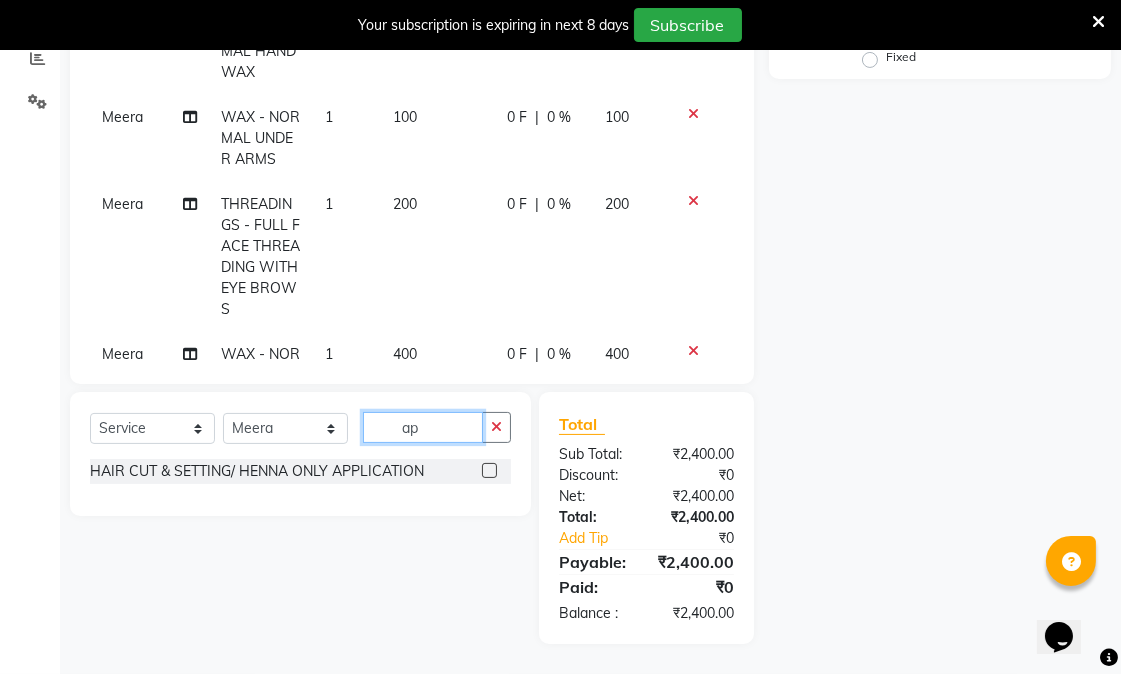 scroll, scrollTop: 434, scrollLeft: 0, axis: vertical 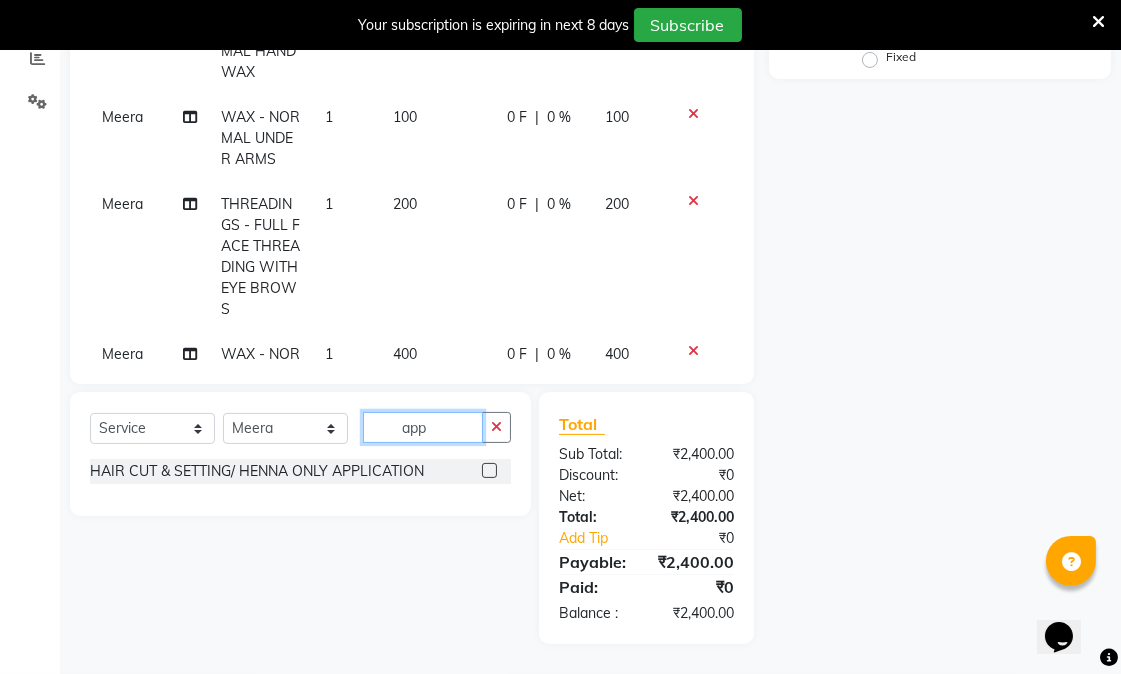 type on "app" 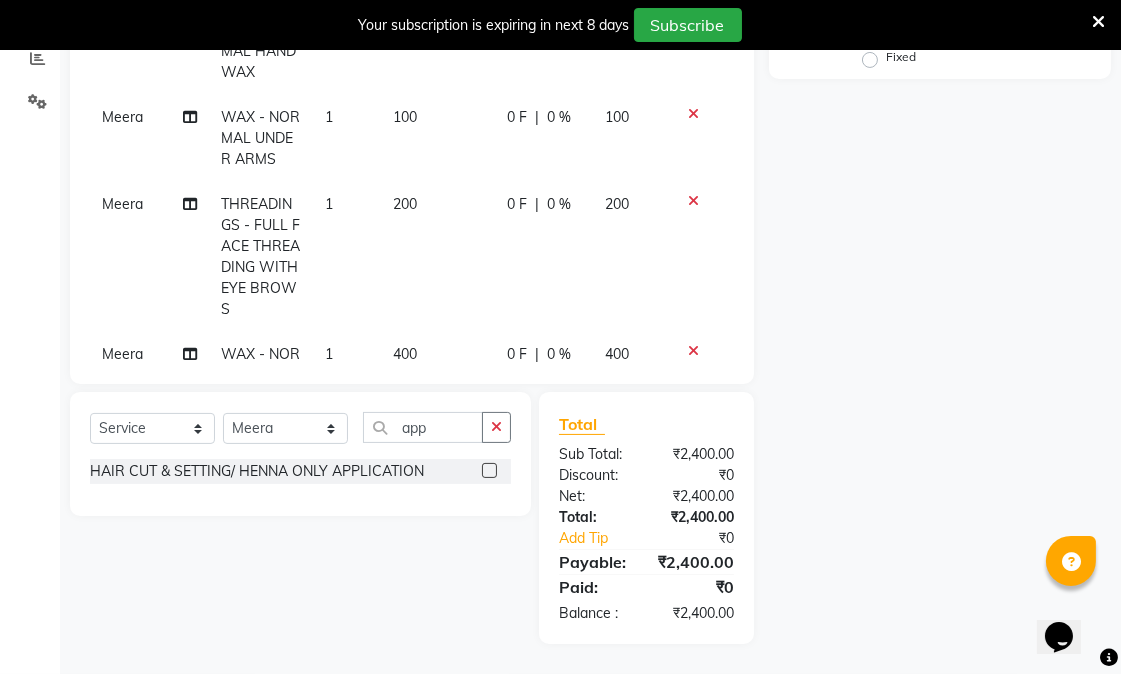 click 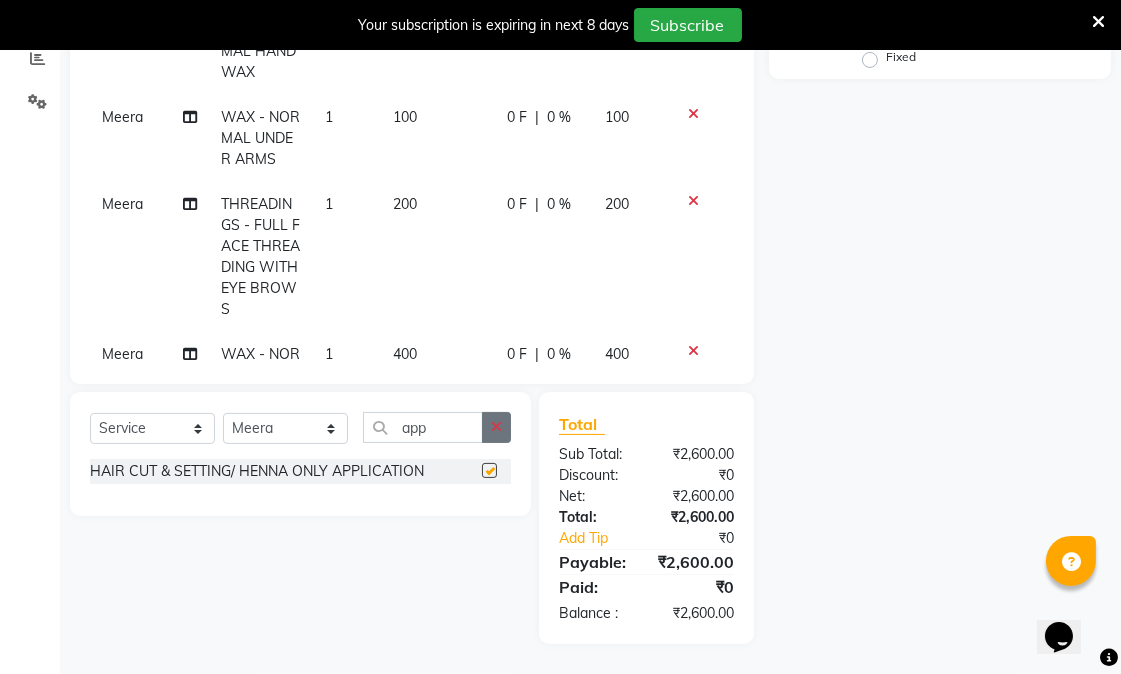 checkbox on "false" 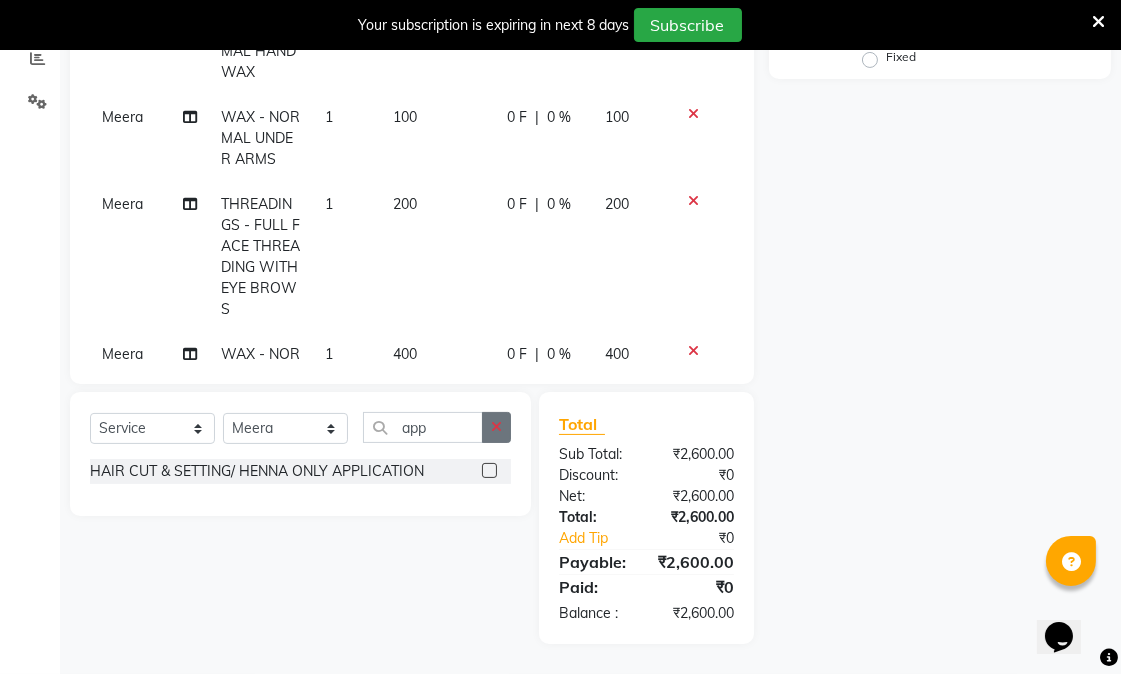 click 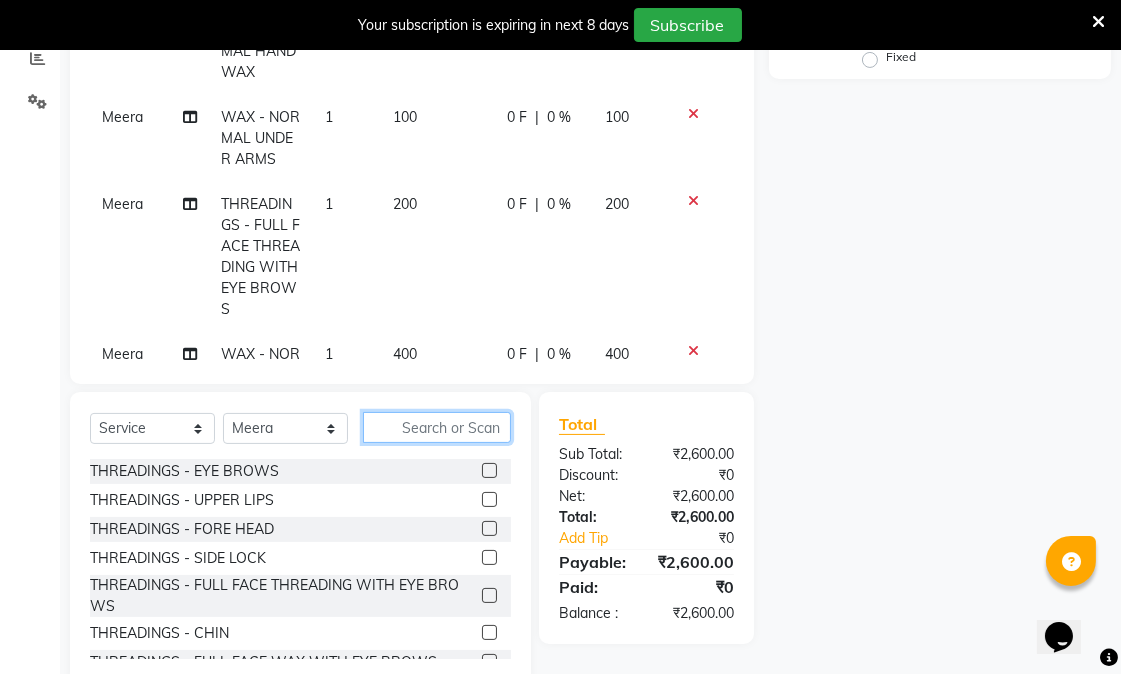 click 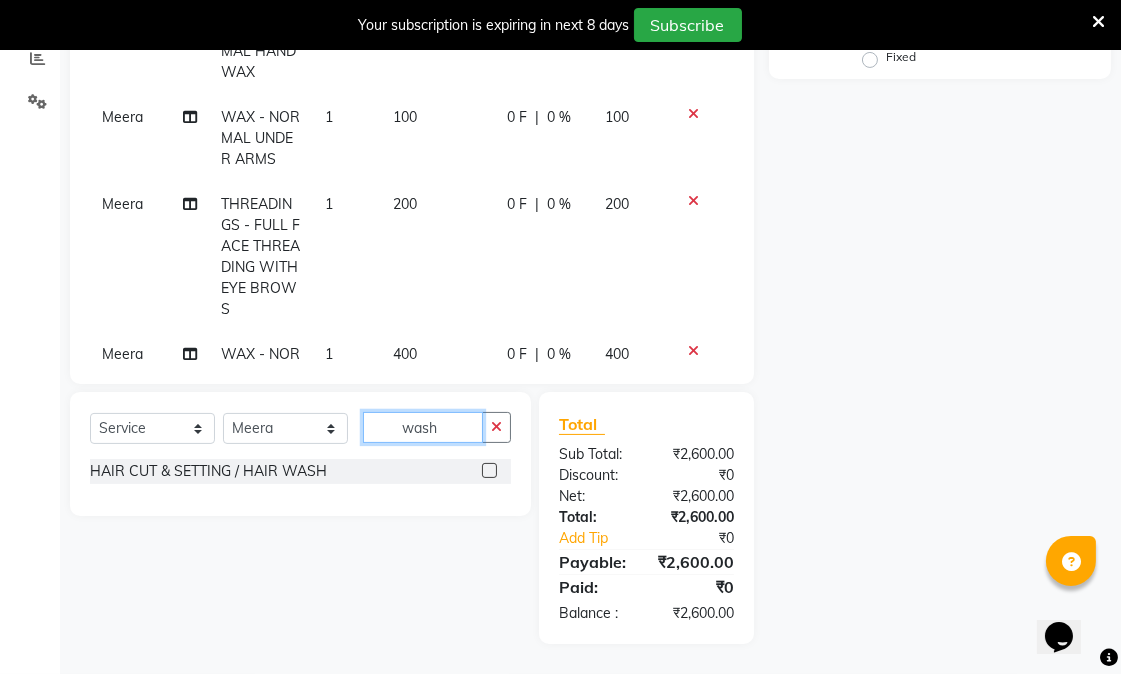 type on "wash" 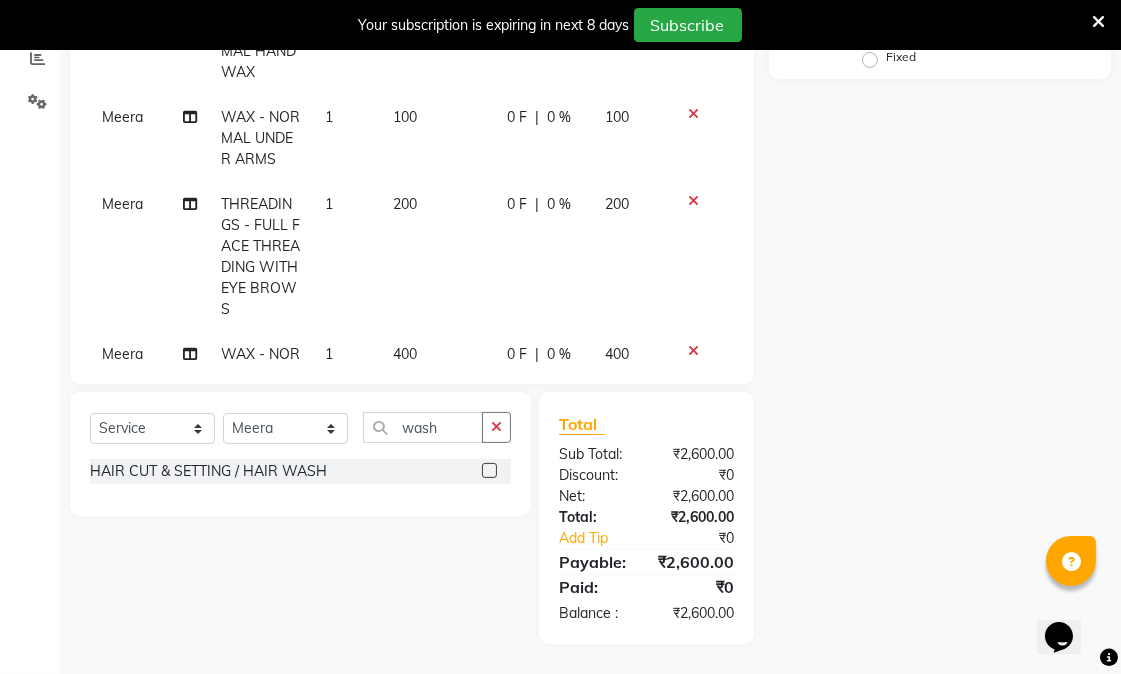 click 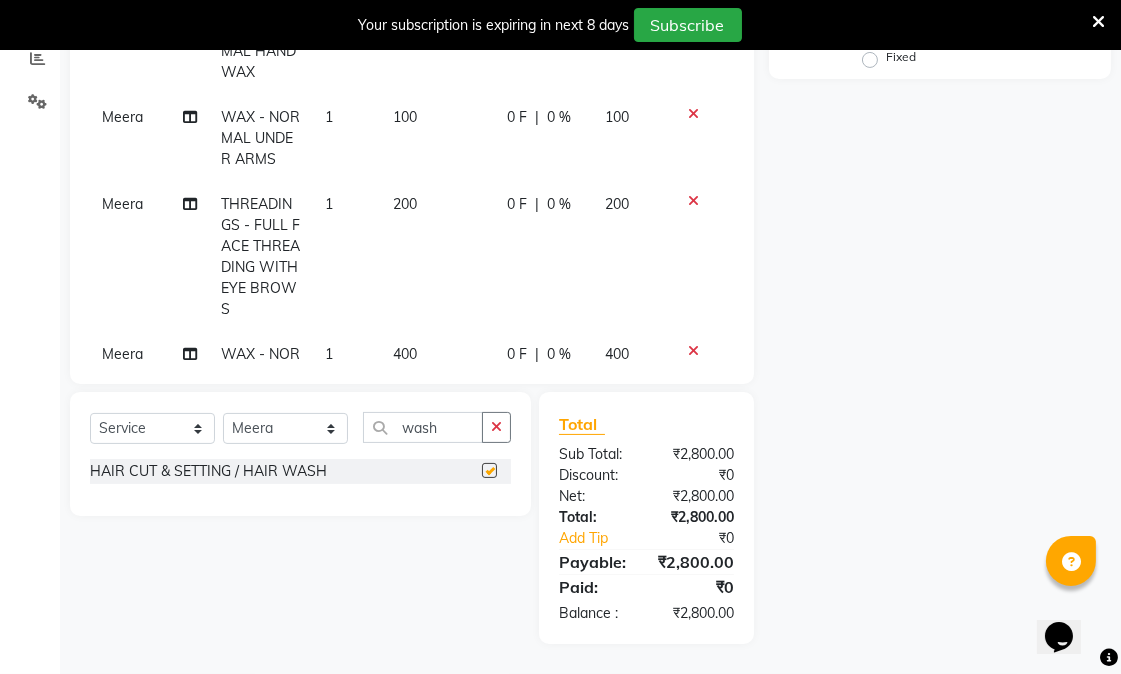 checkbox on "false" 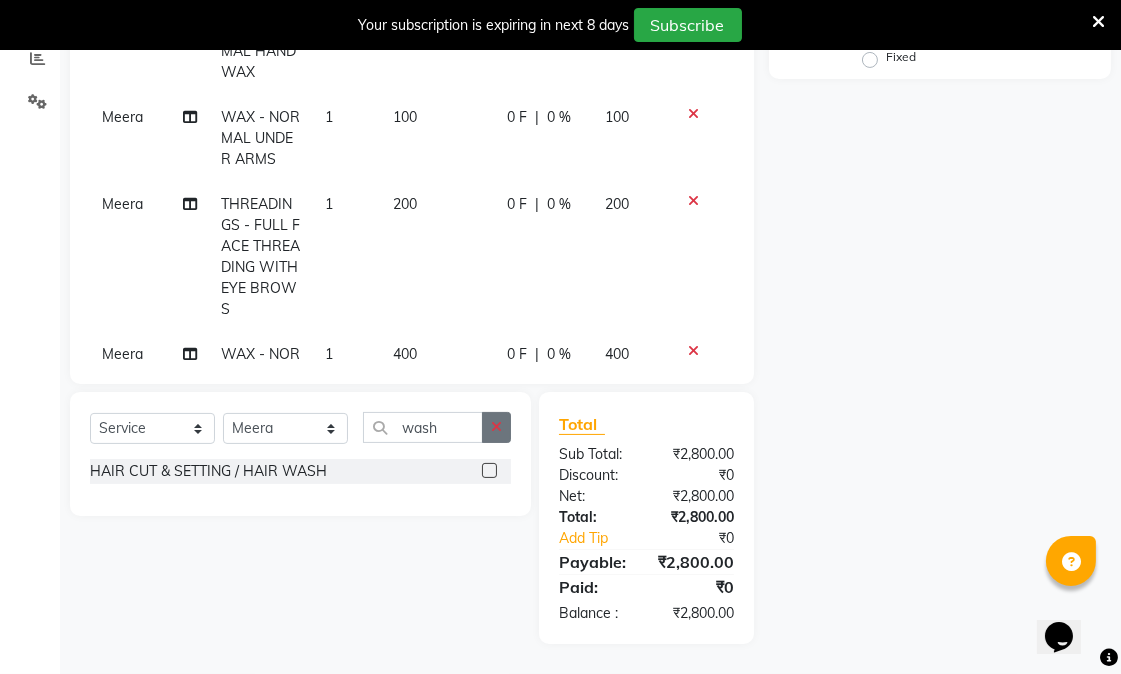 click 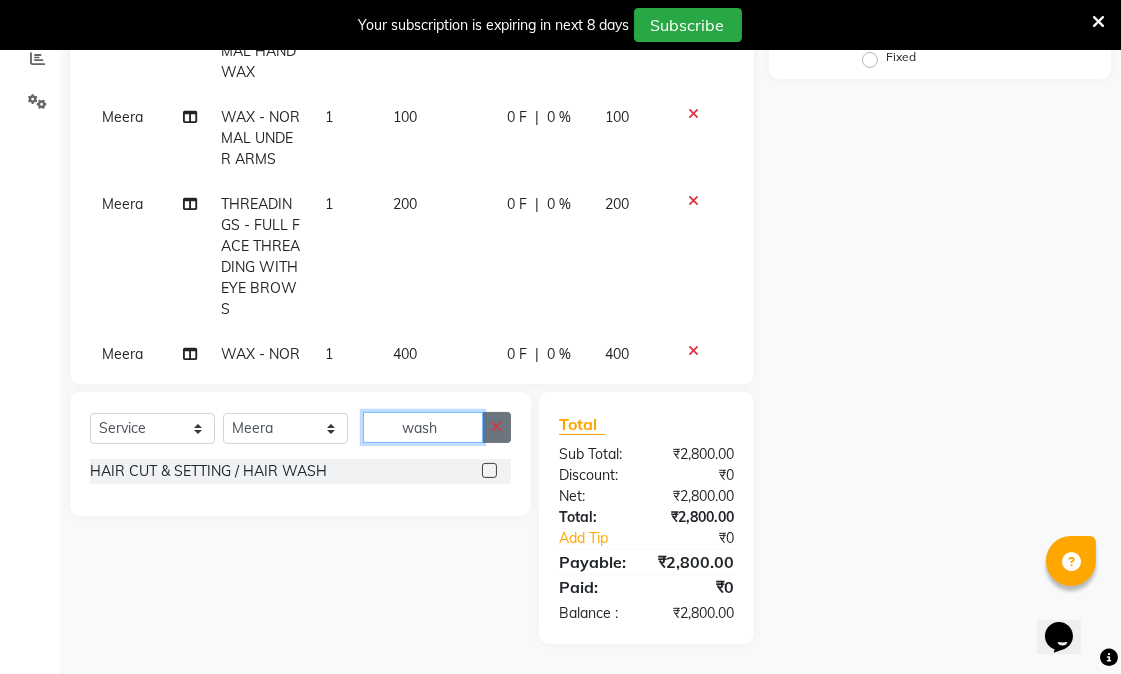 type 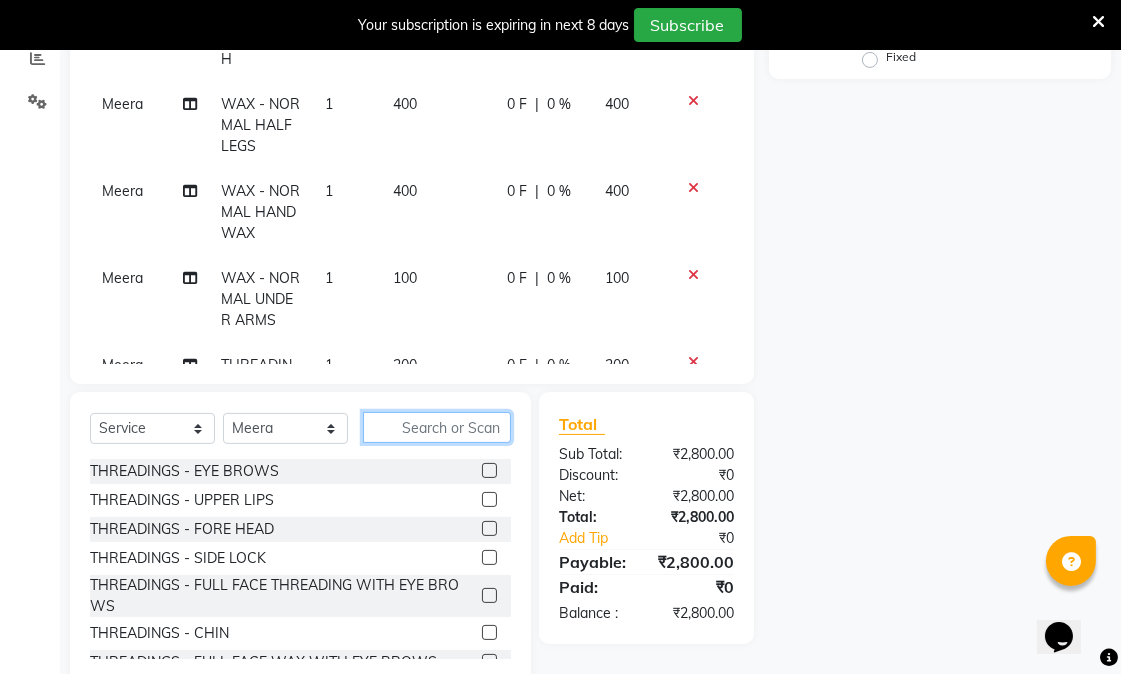 scroll, scrollTop: 93, scrollLeft: 0, axis: vertical 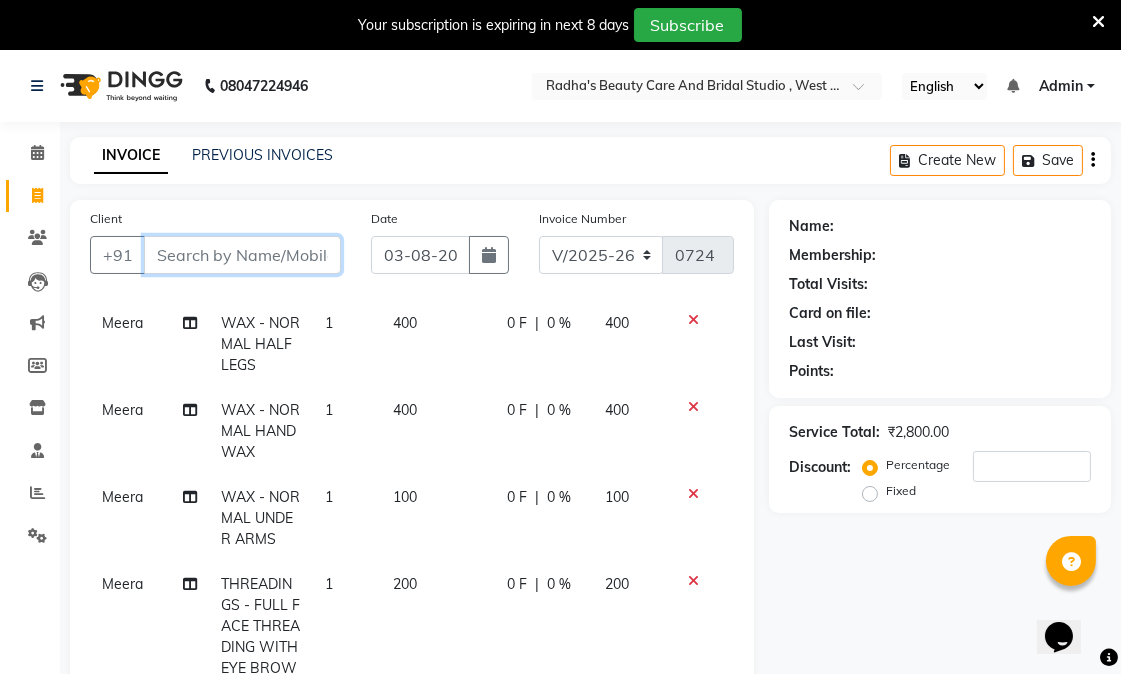 click on "Client" at bounding box center (242, 255) 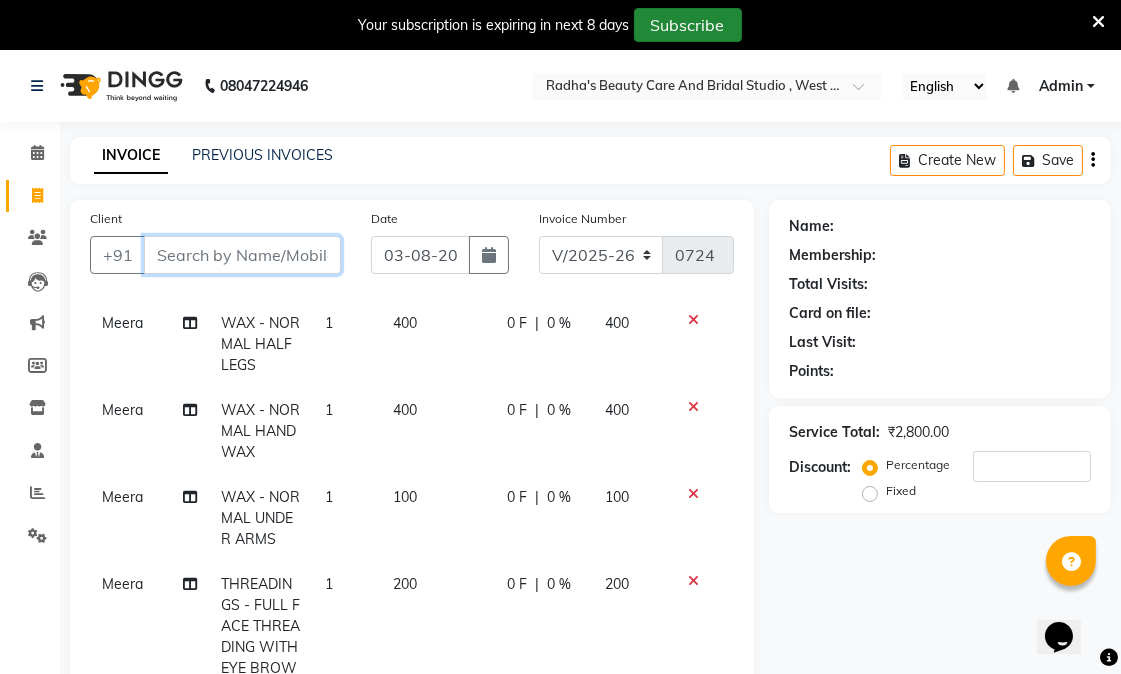 type on "9" 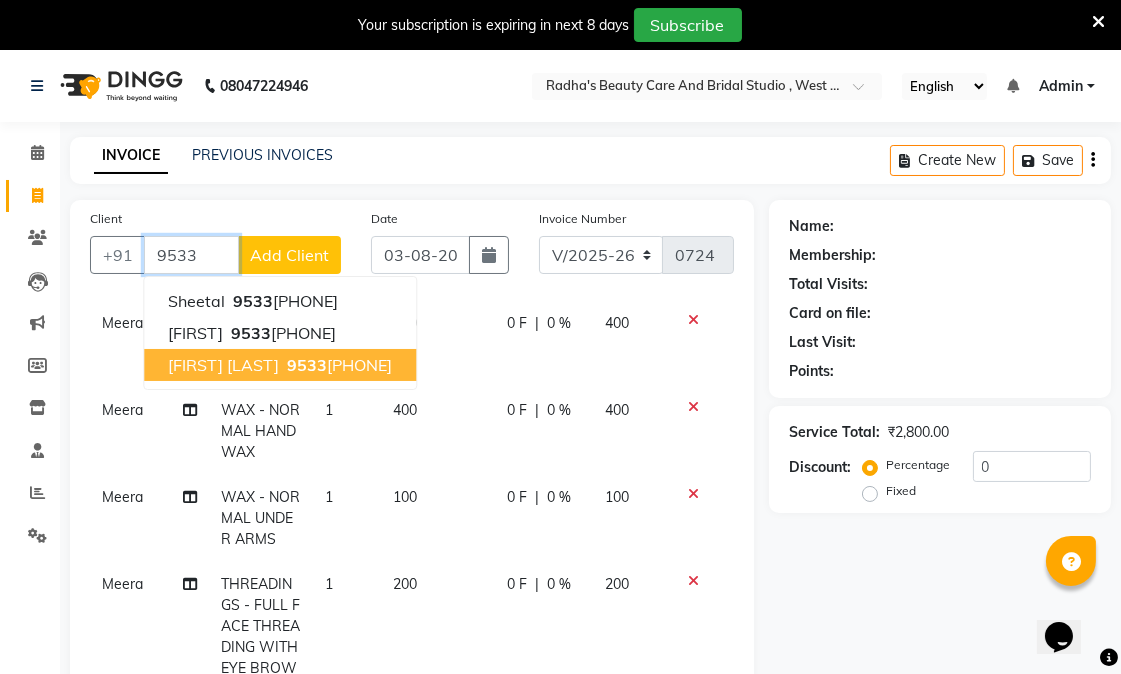 click on "9533 899668" at bounding box center (337, 365) 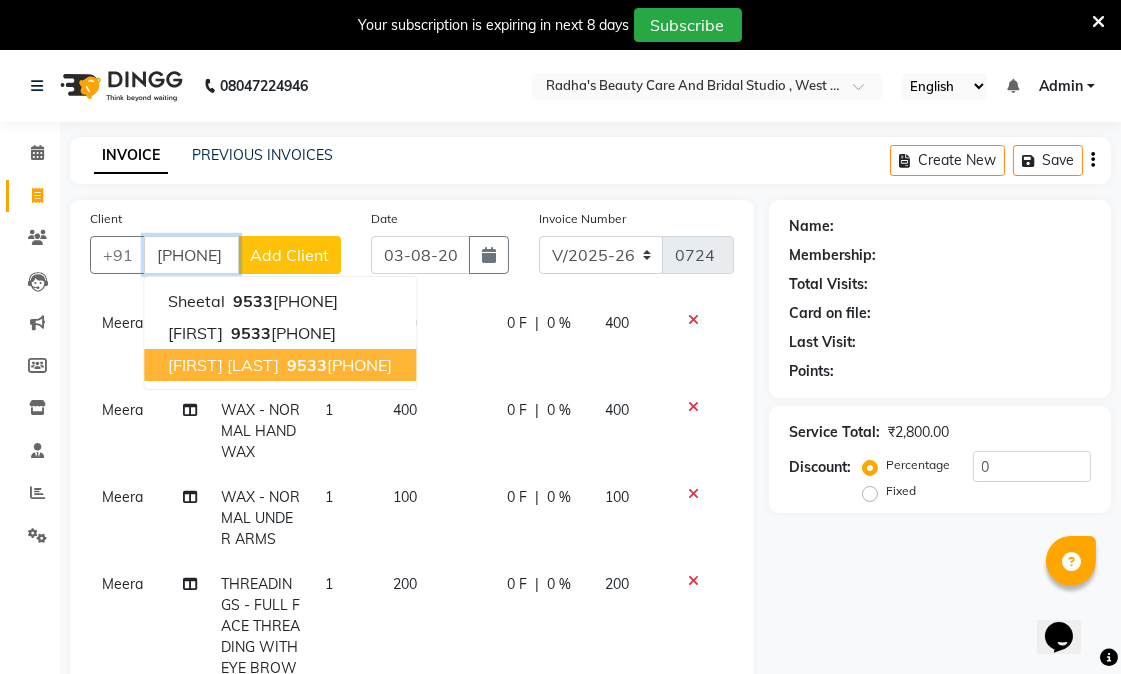 type on "9533899668" 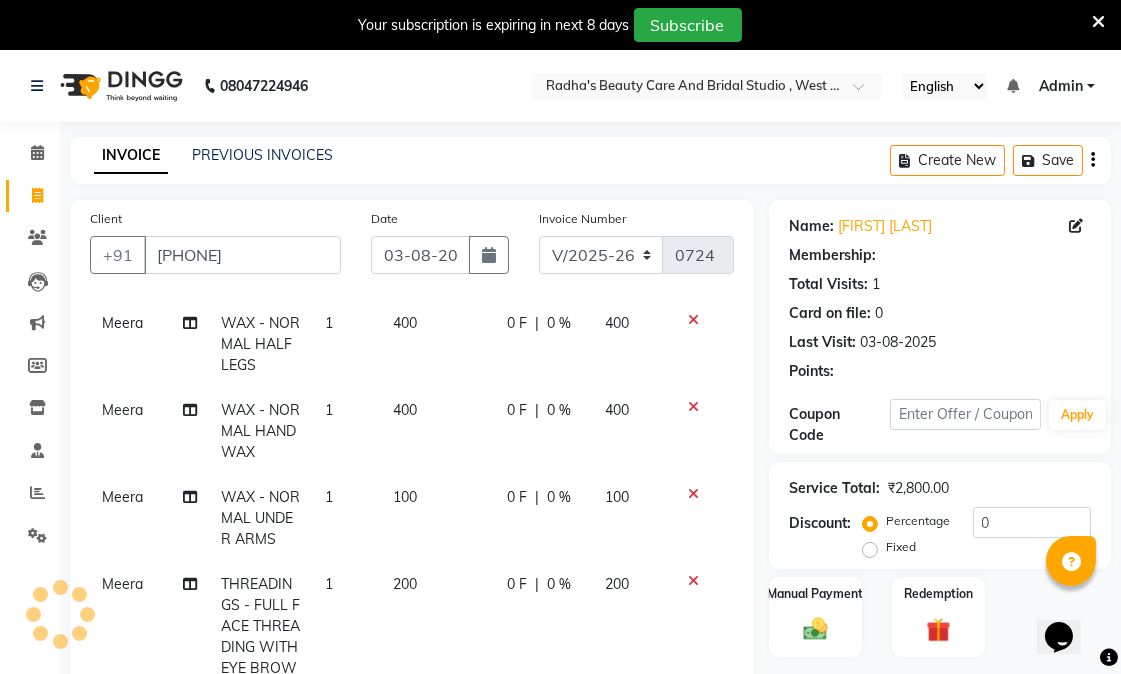 select on "1: Object" 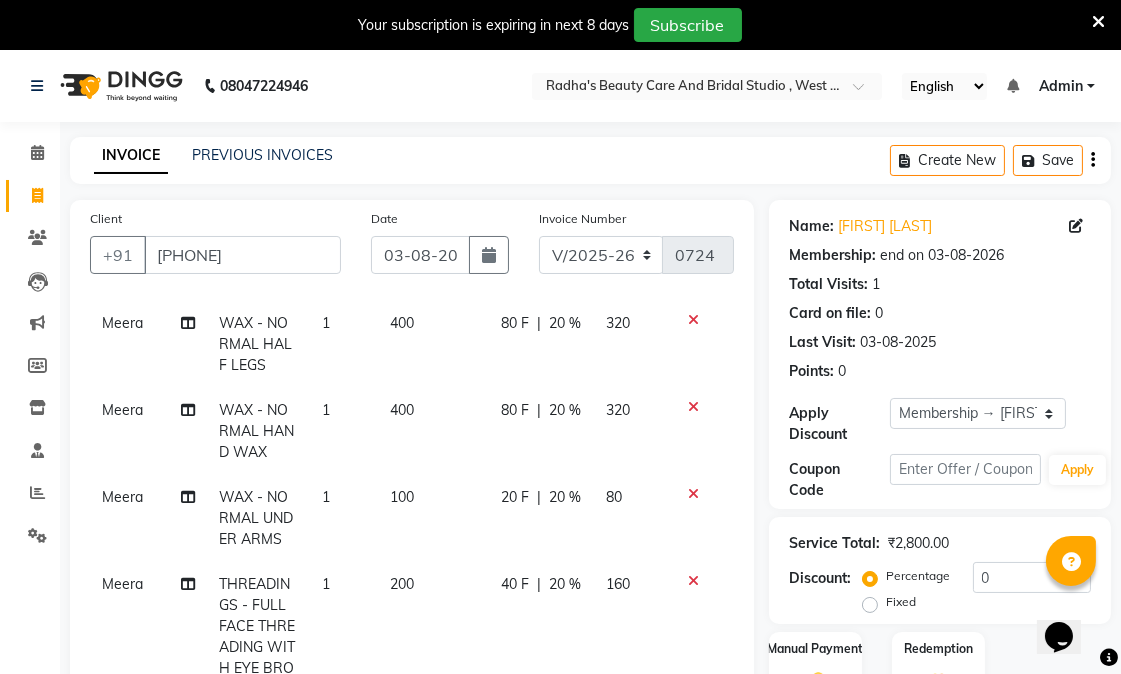 type on "20" 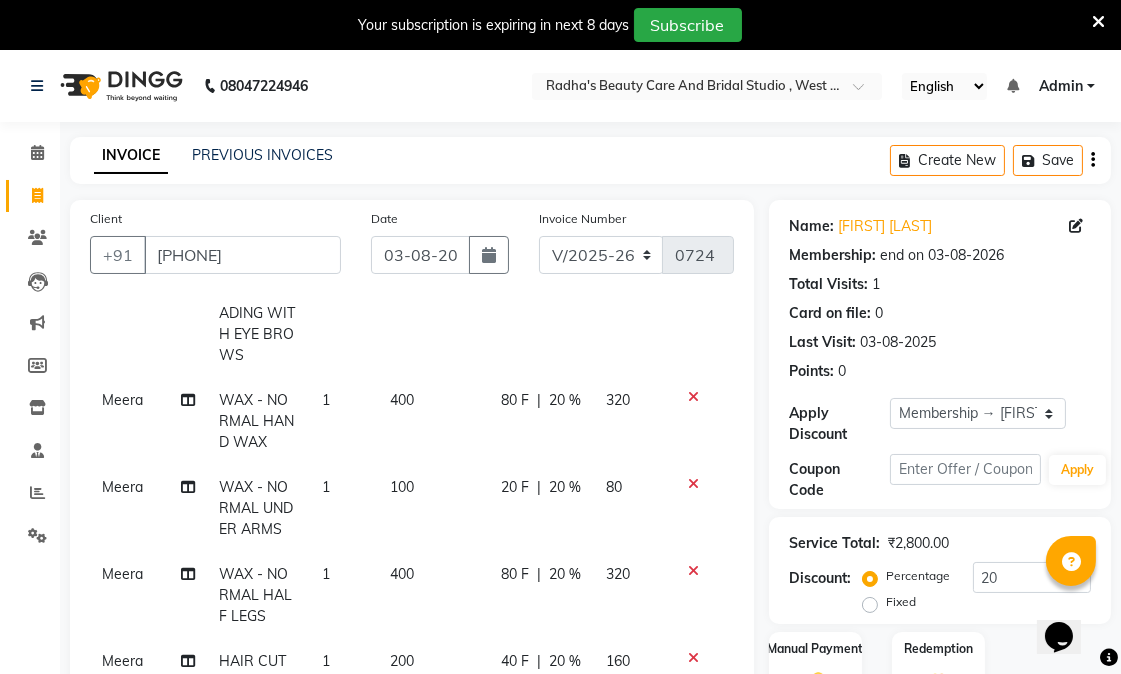 scroll, scrollTop: 760, scrollLeft: 0, axis: vertical 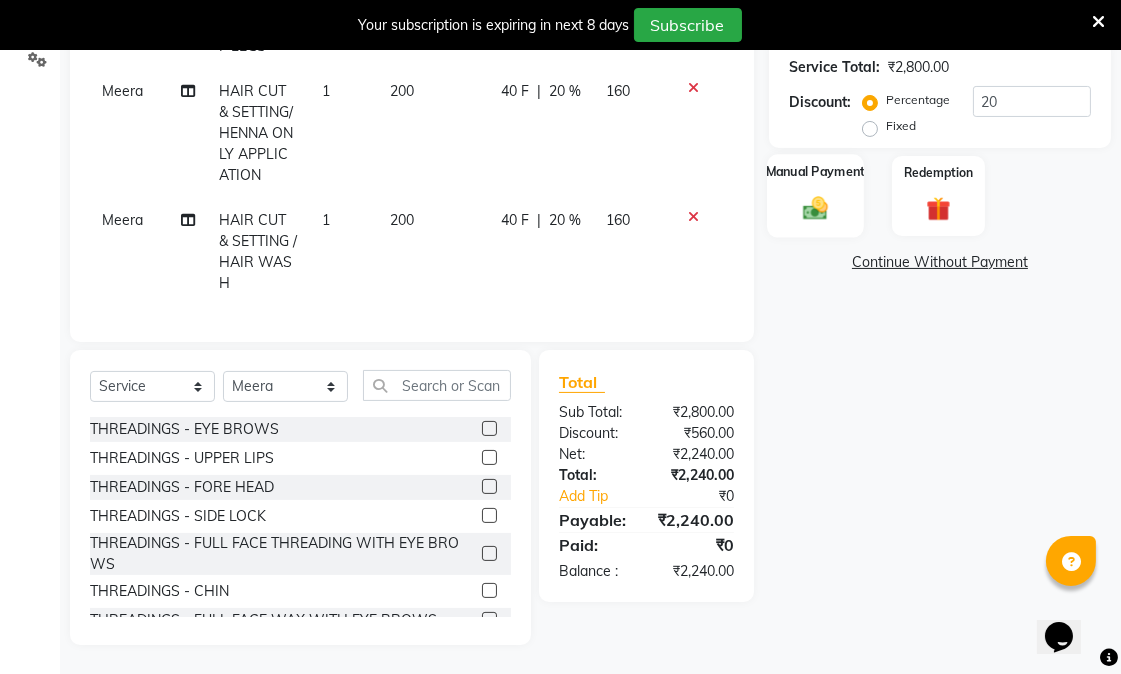click on "Manual Payment" 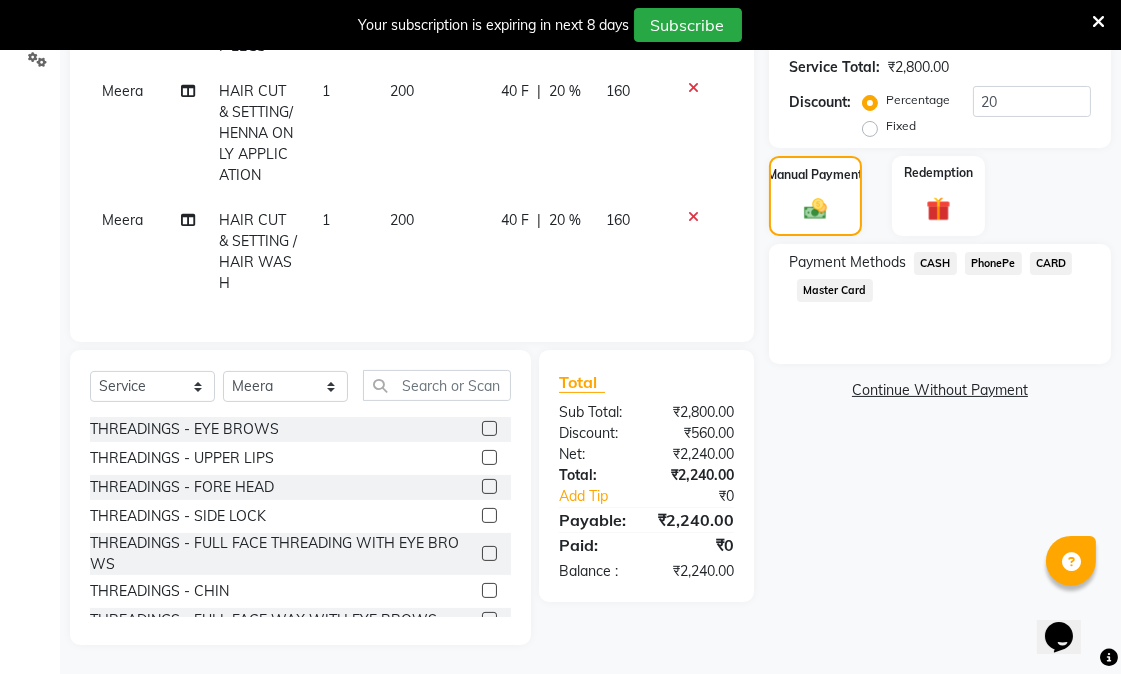click on "PhonePe" 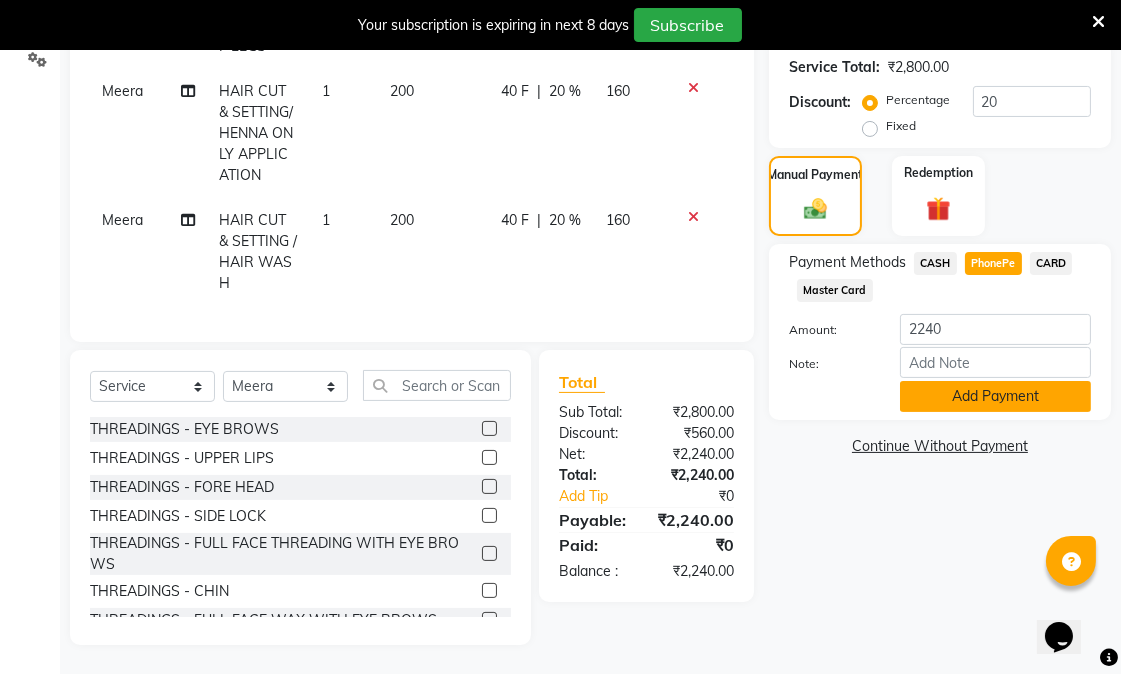 click on "Add Payment" 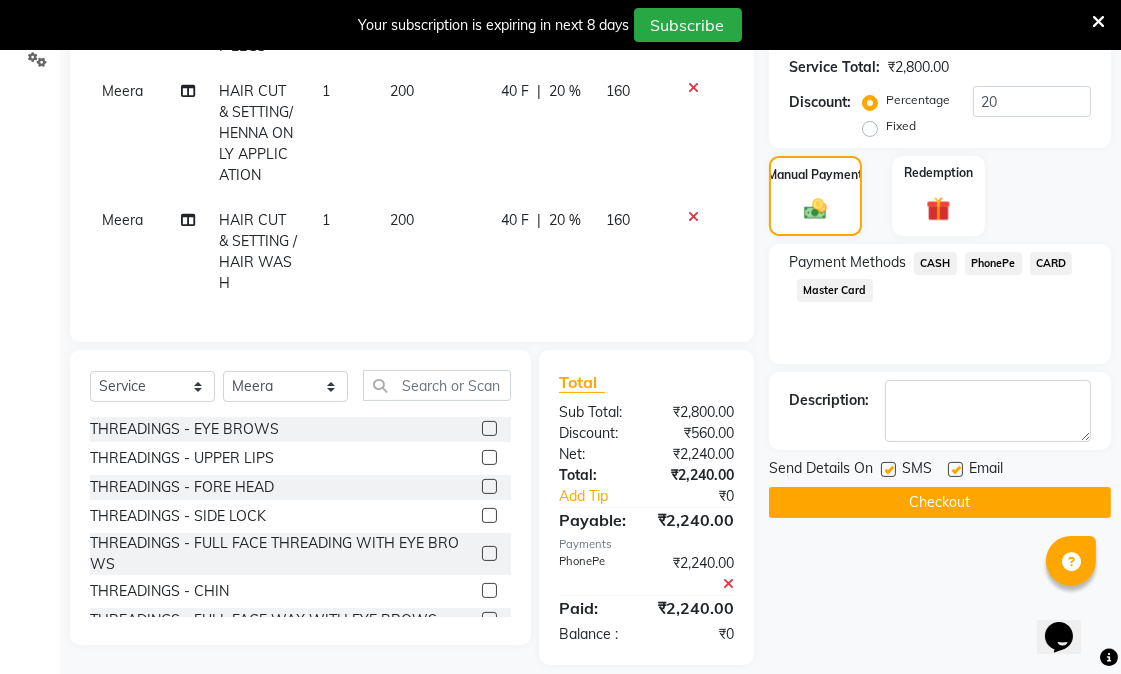 click on "Checkout" 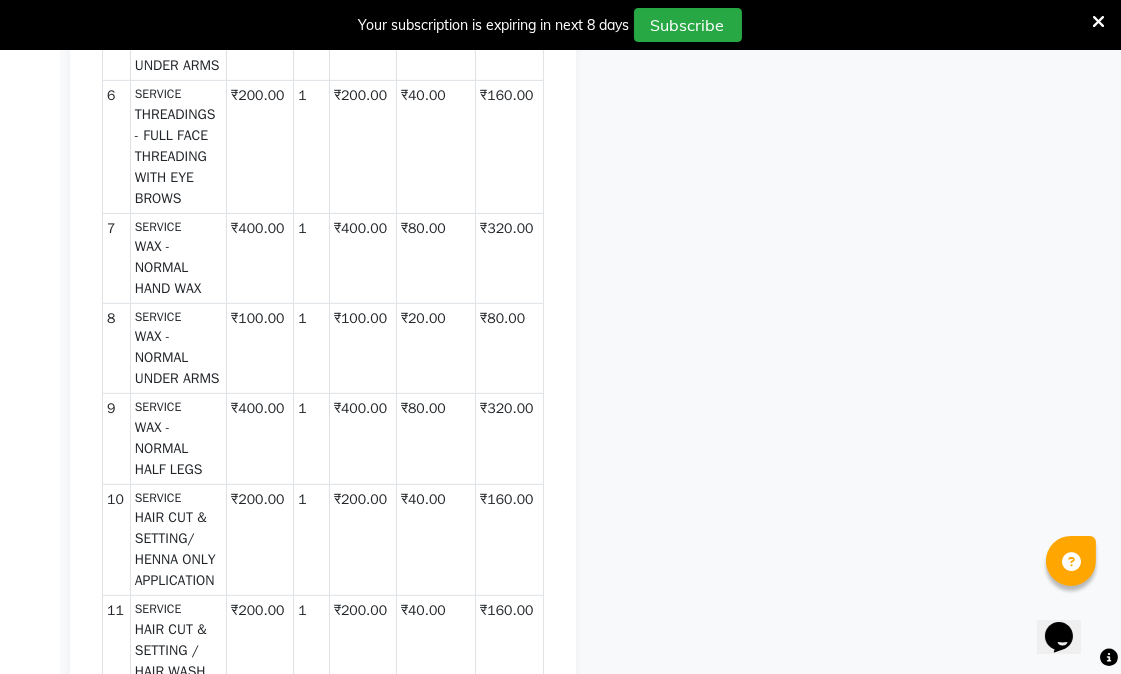 scroll, scrollTop: 1172, scrollLeft: 0, axis: vertical 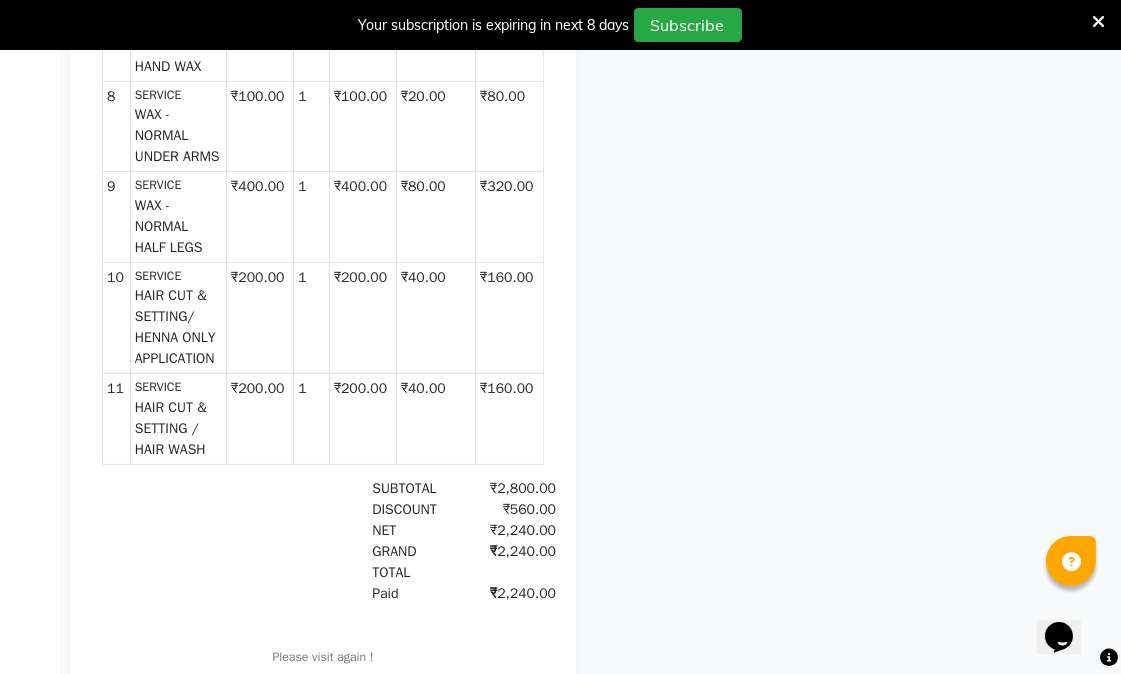 click on "Your subscription is expiring in next 8 days   Subscribe" at bounding box center [560, 25] 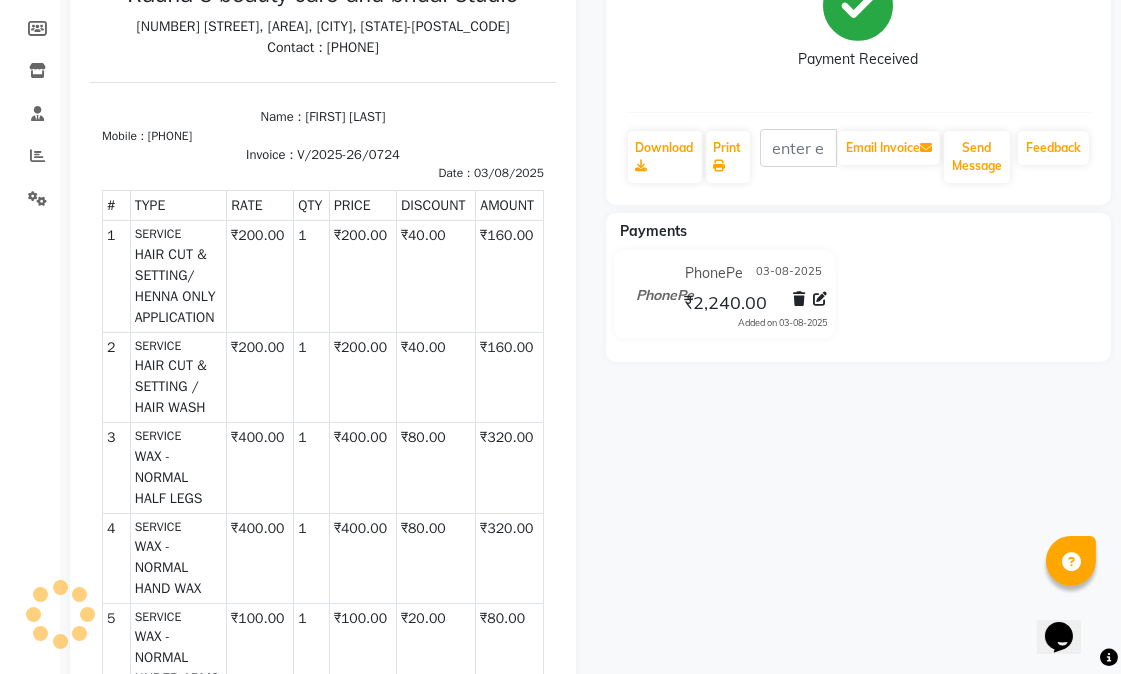 scroll, scrollTop: 0, scrollLeft: 0, axis: both 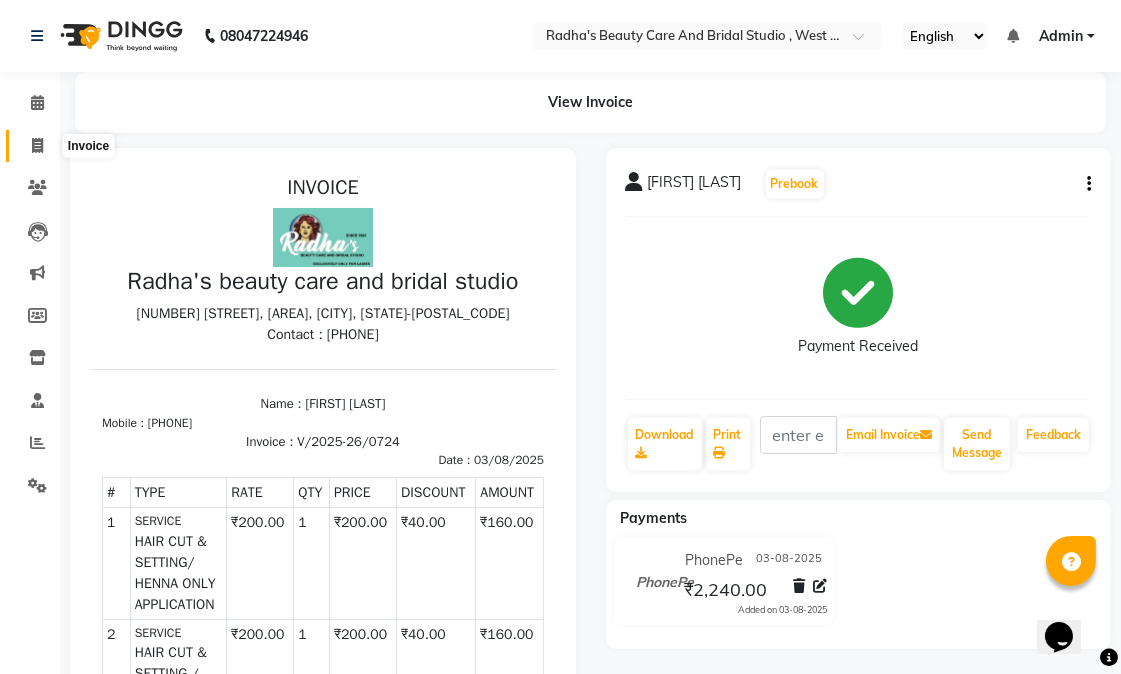 click 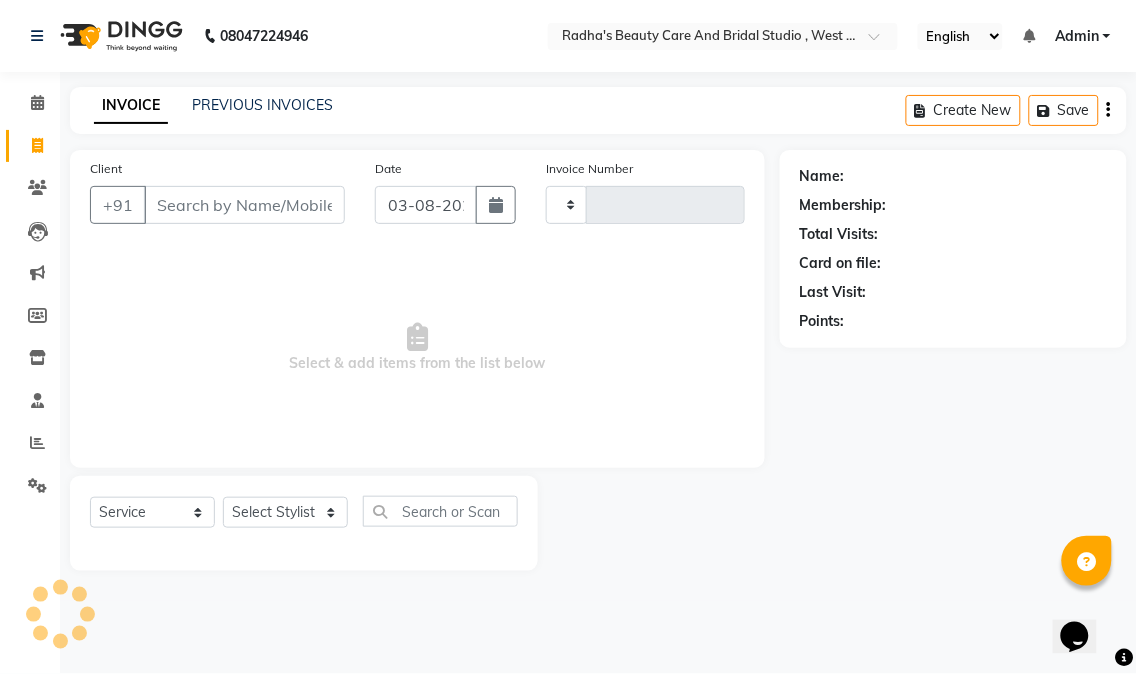 type on "0725" 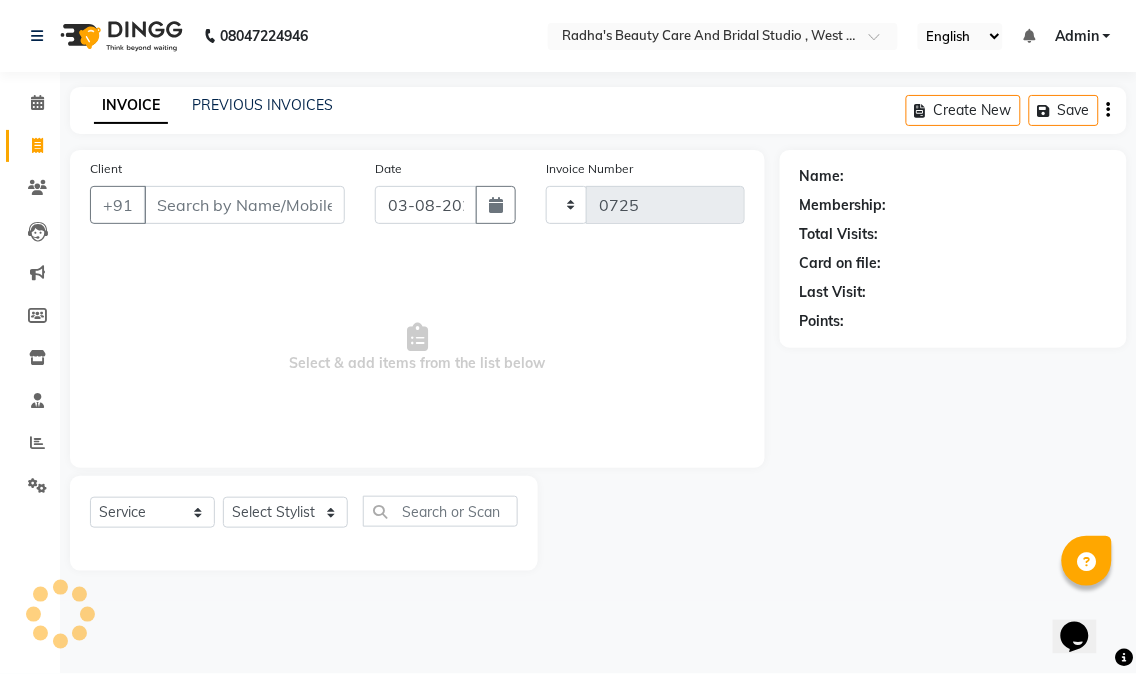 select on "6153" 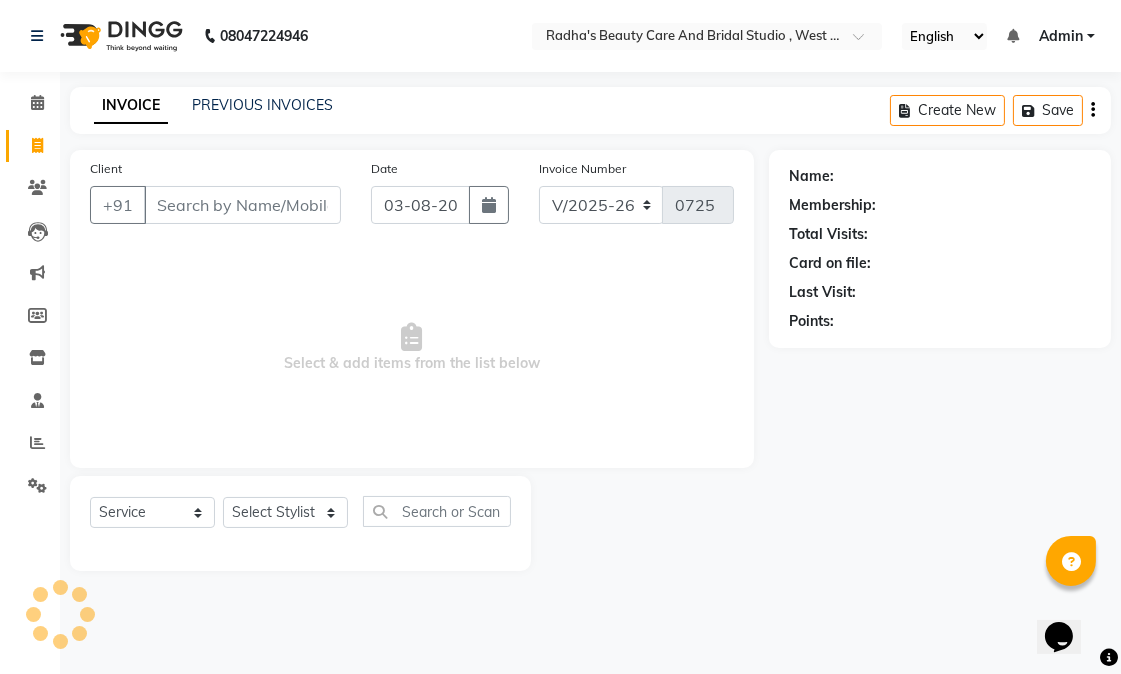 select on "80239" 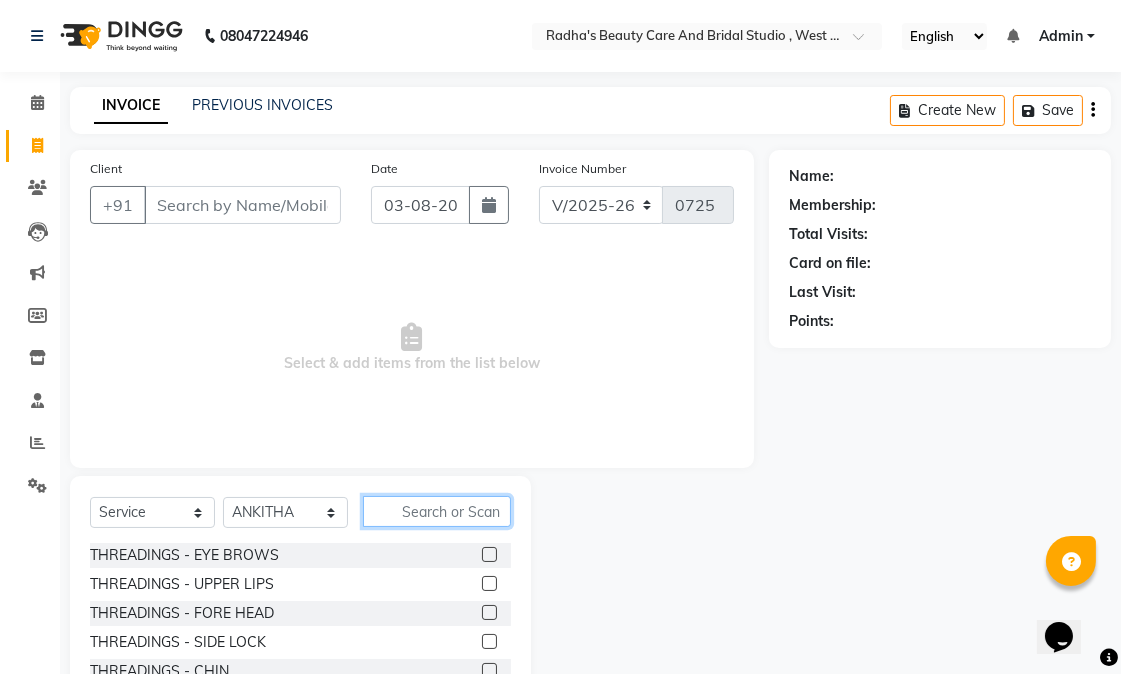 click 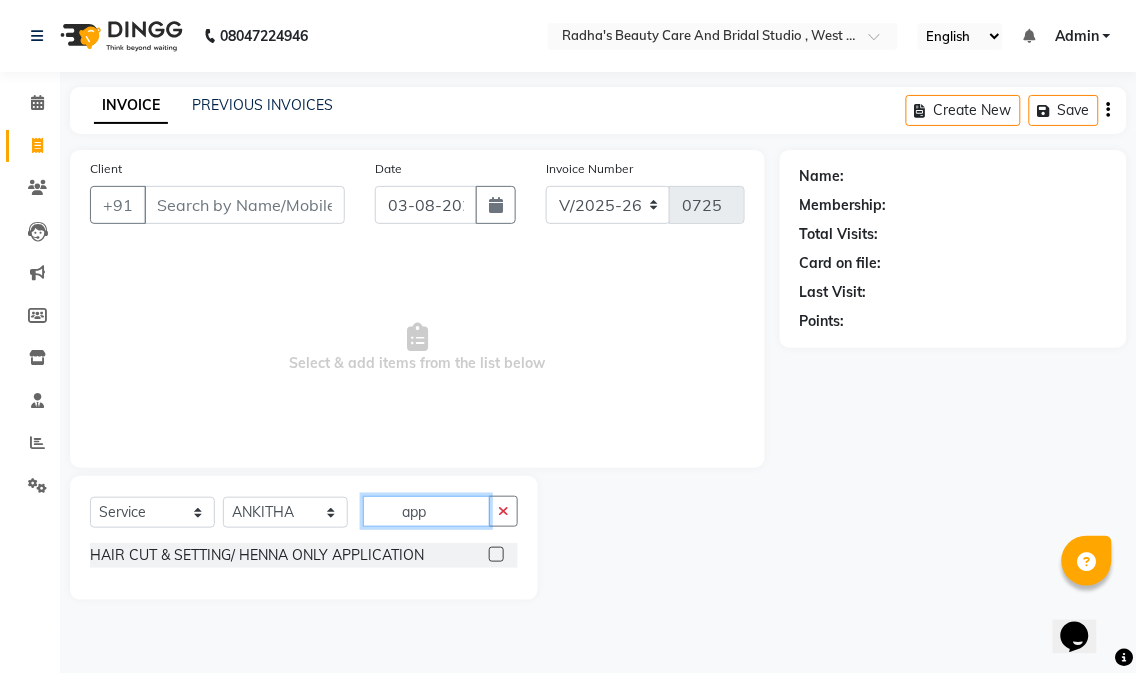type on "app" 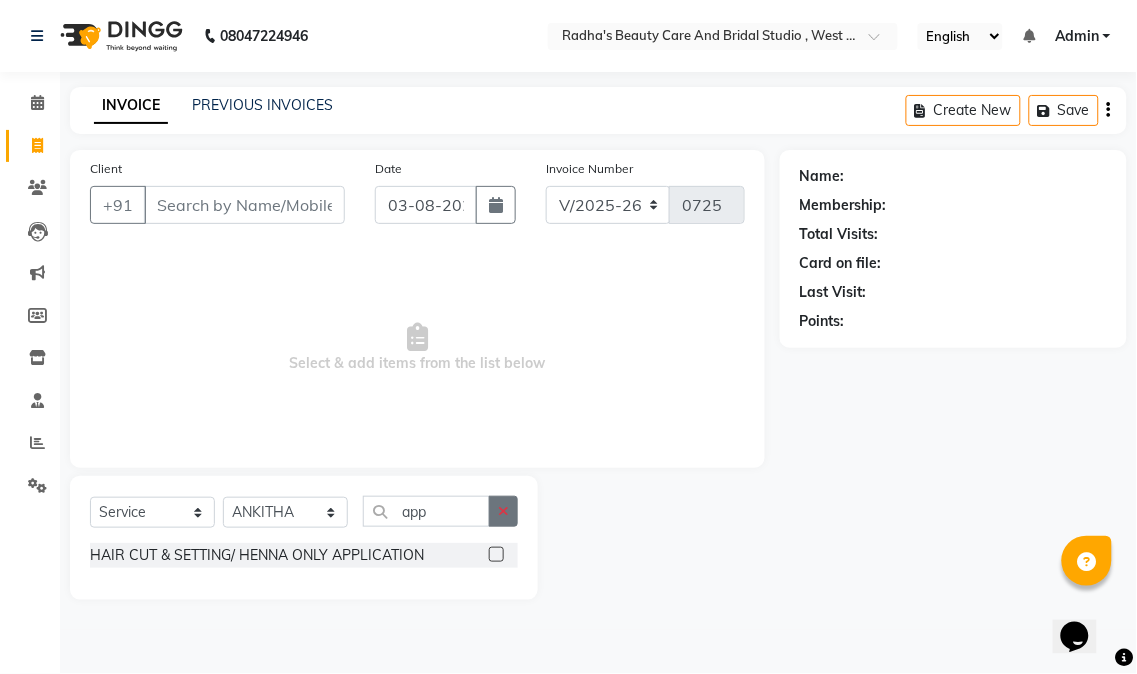 click 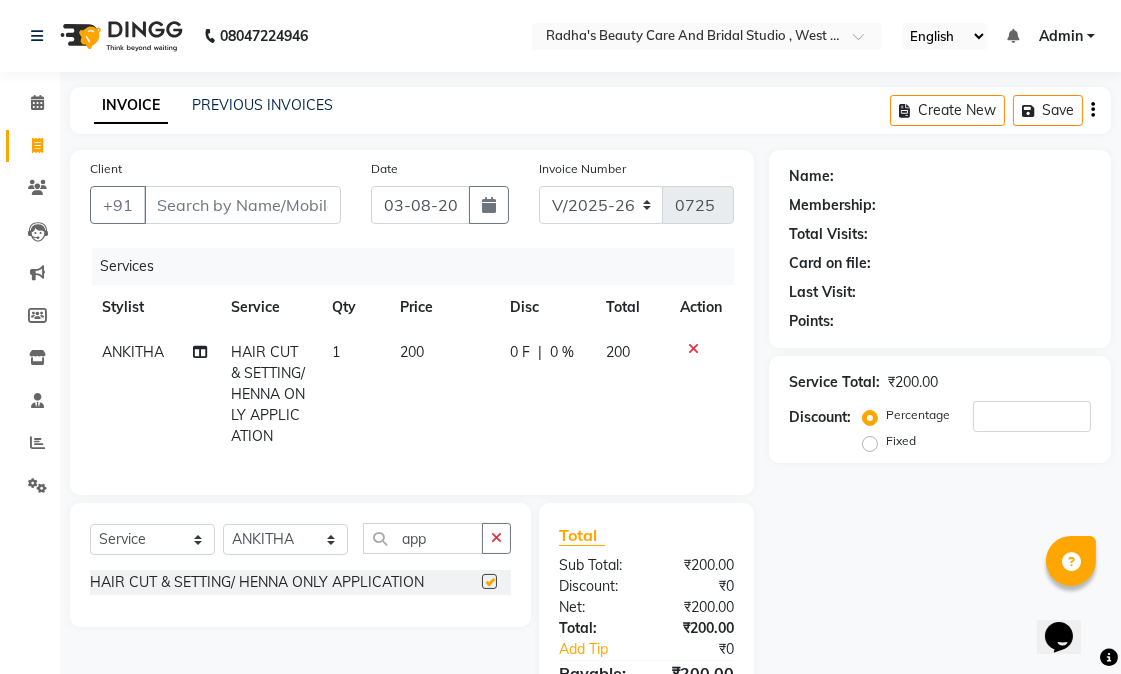 checkbox on "false" 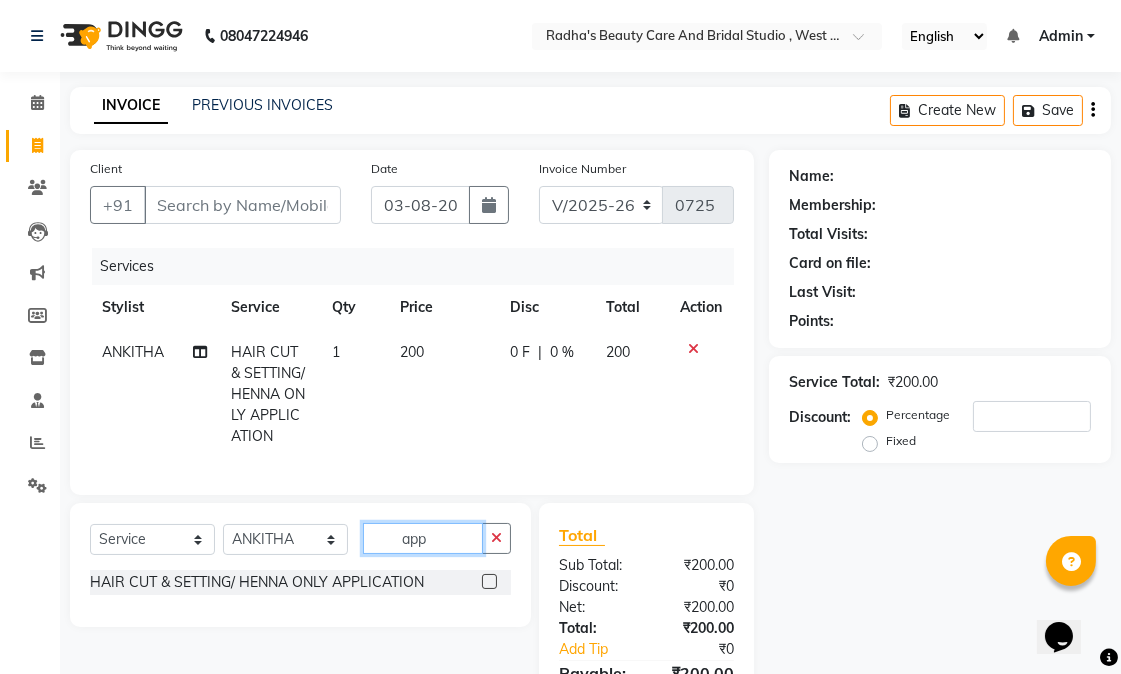 click on "app" 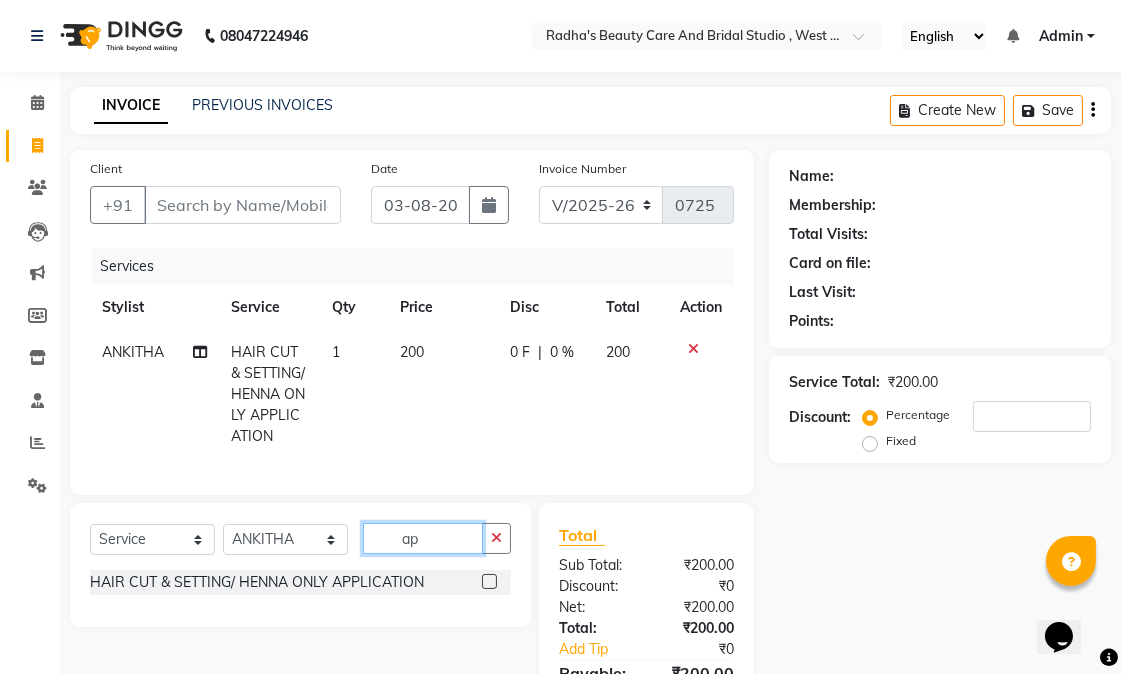type on "a" 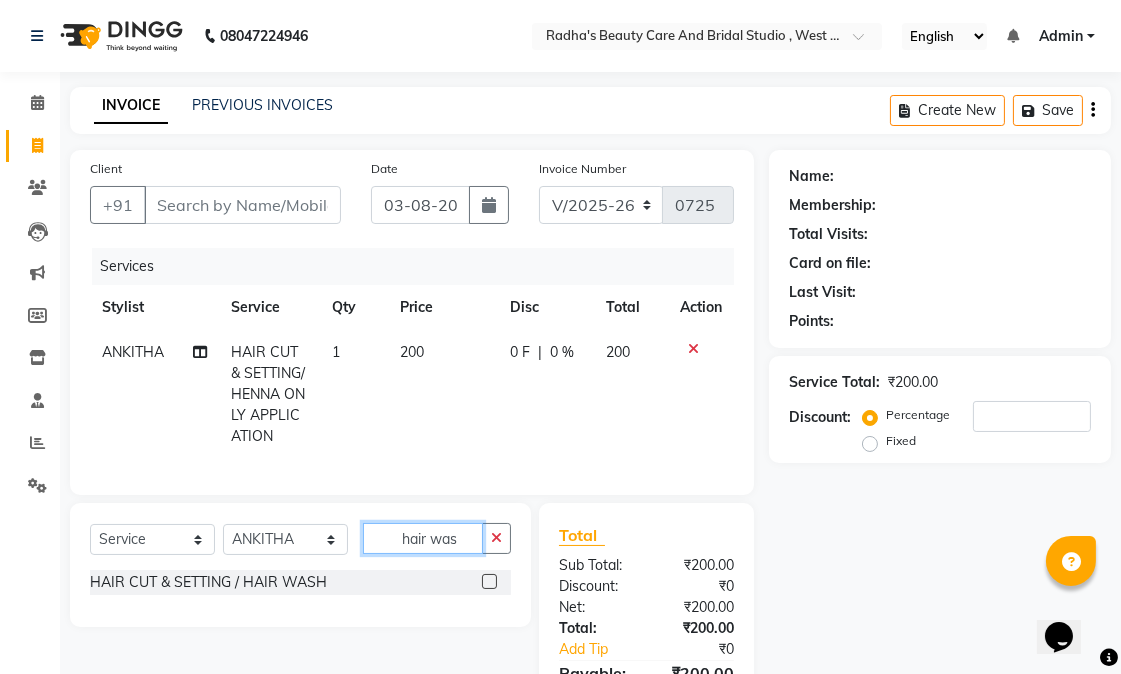 type on "hair was" 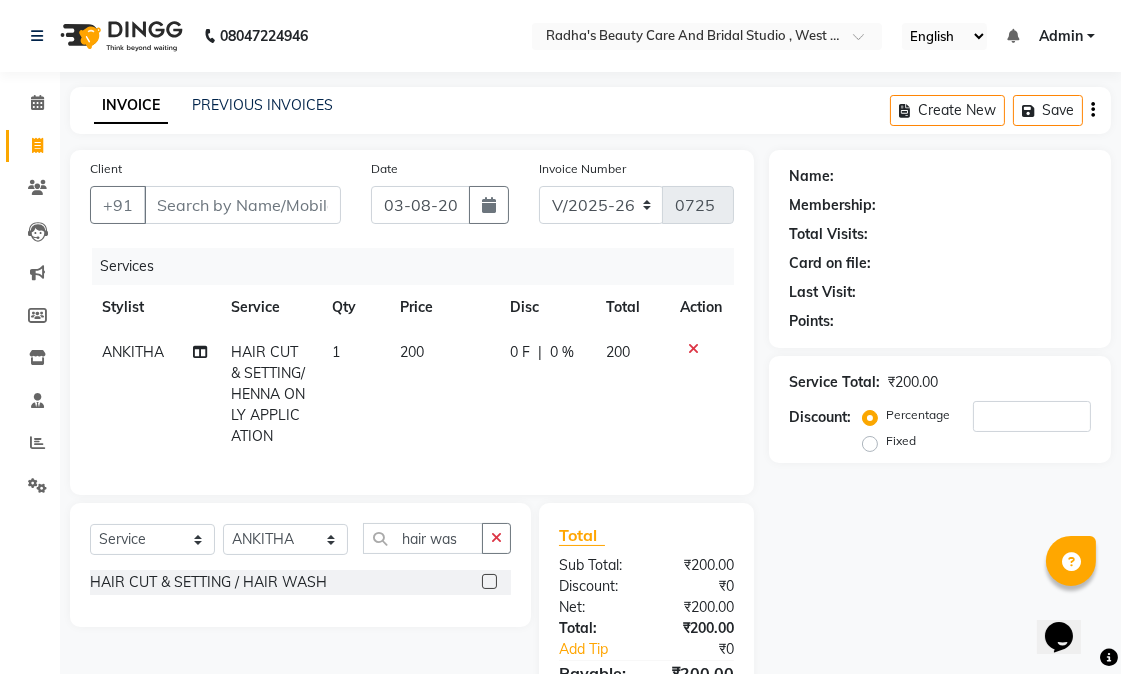 click 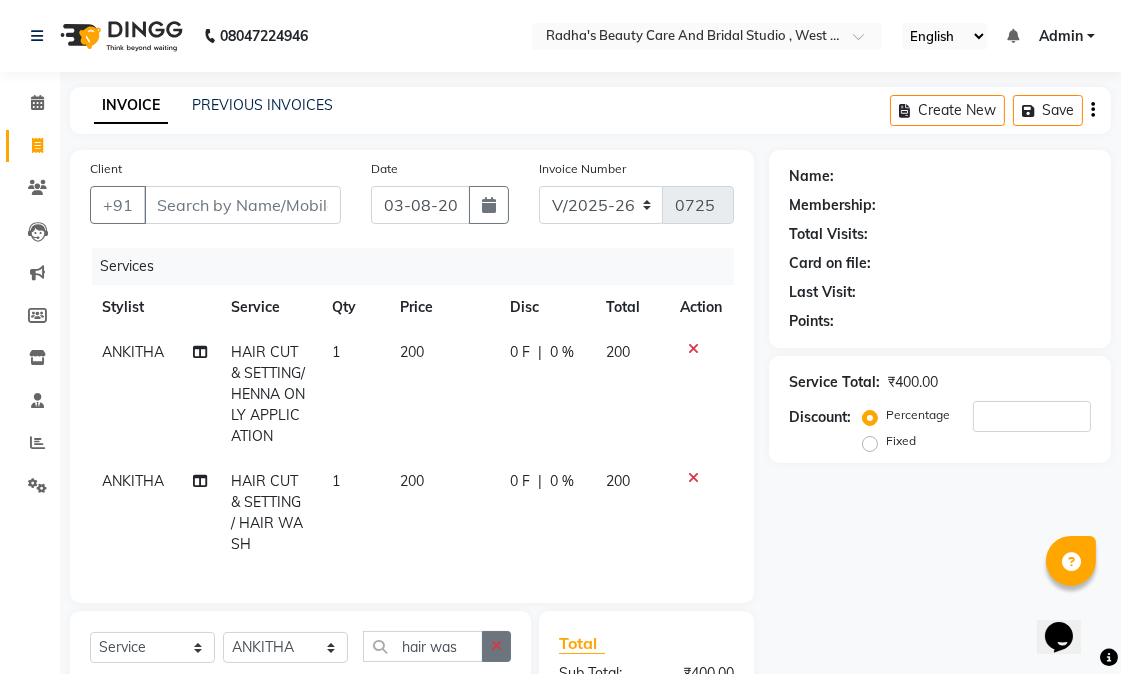 checkbox on "false" 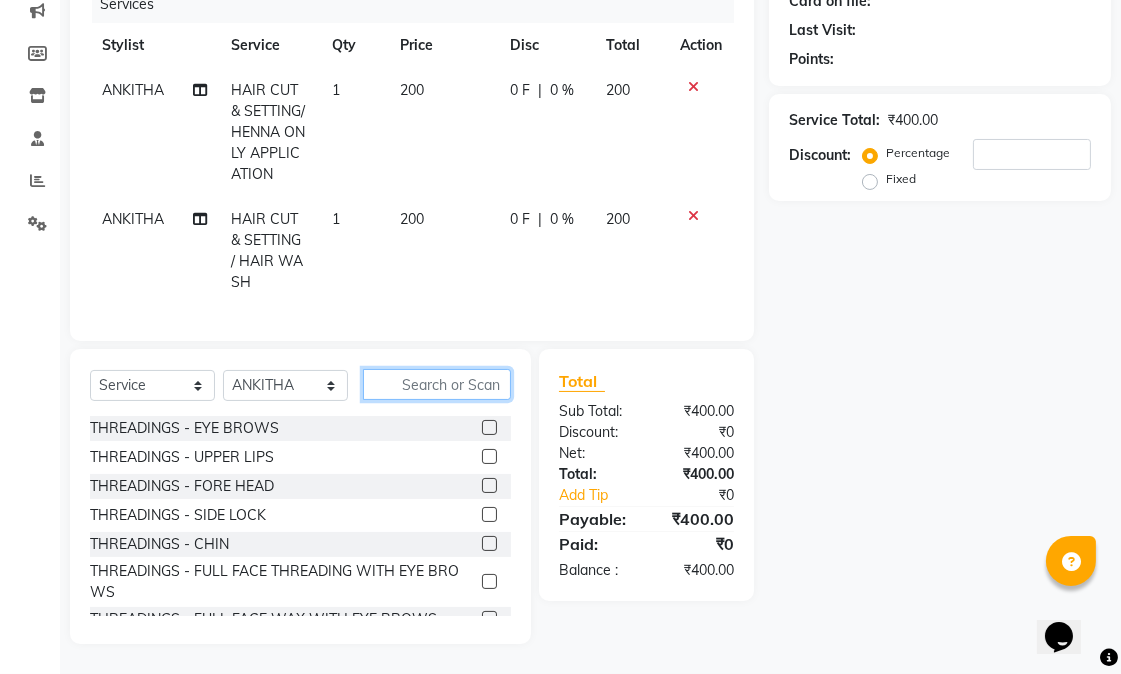 scroll, scrollTop: 277, scrollLeft: 0, axis: vertical 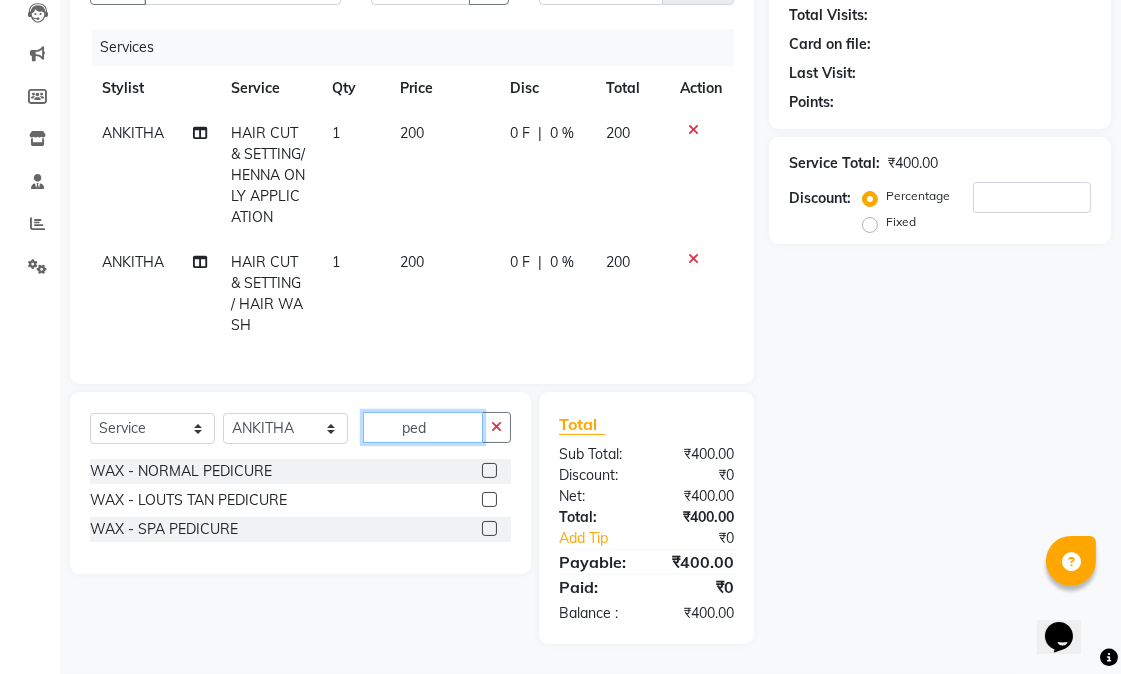 type on "ped" 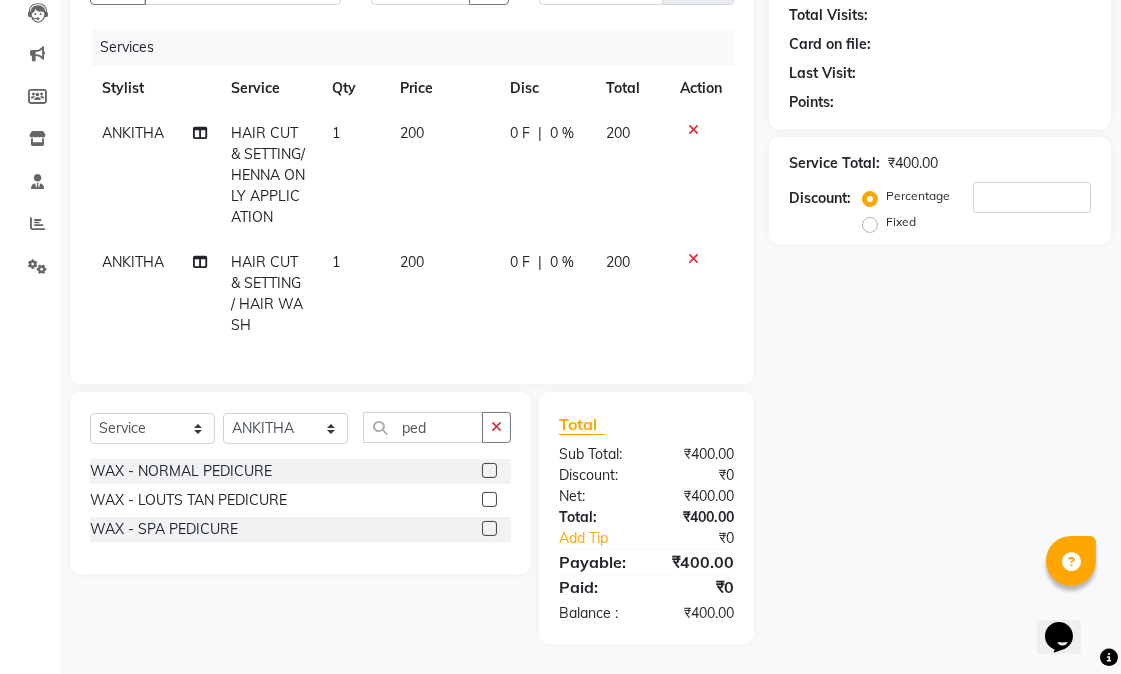 click 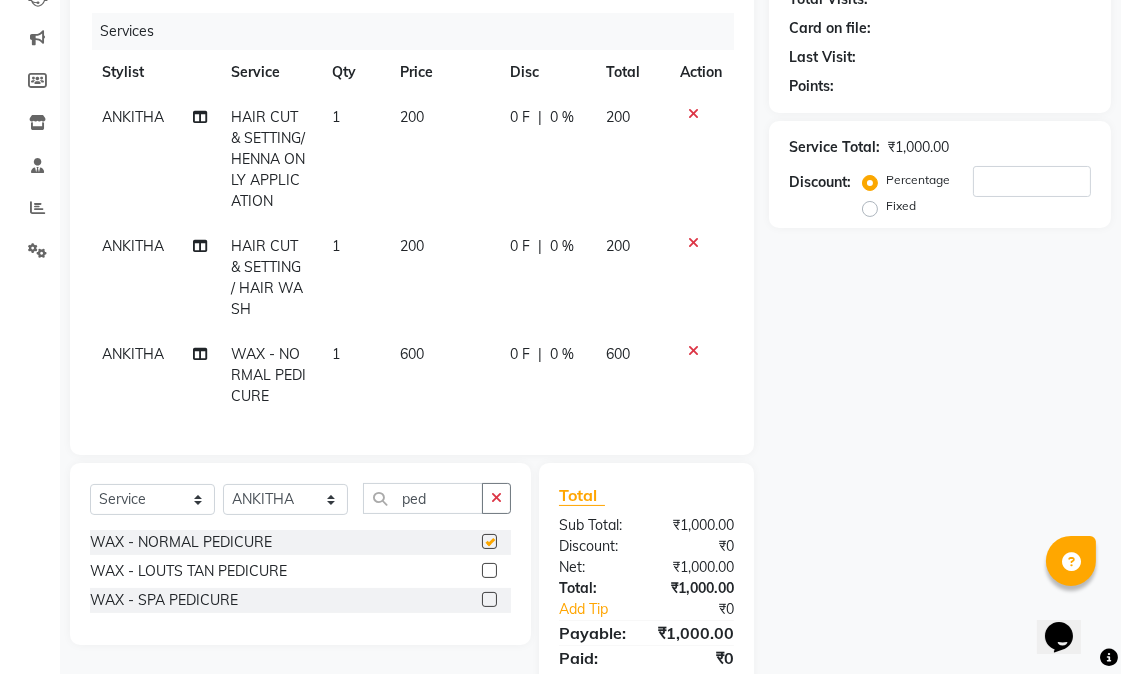checkbox on "false" 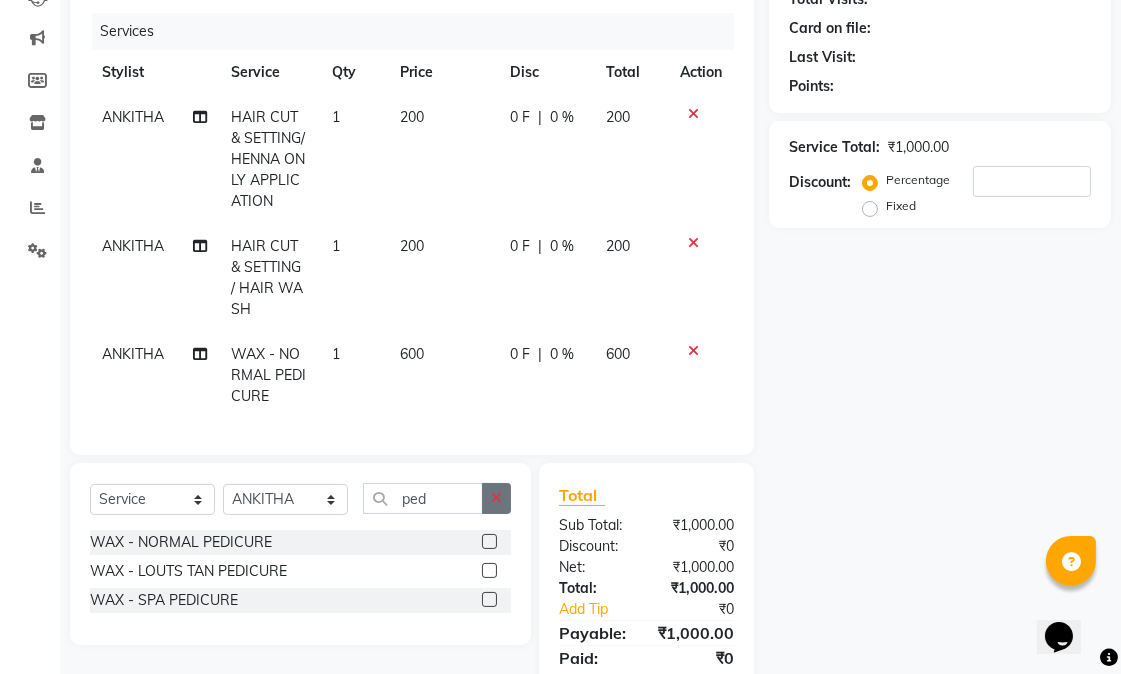 click 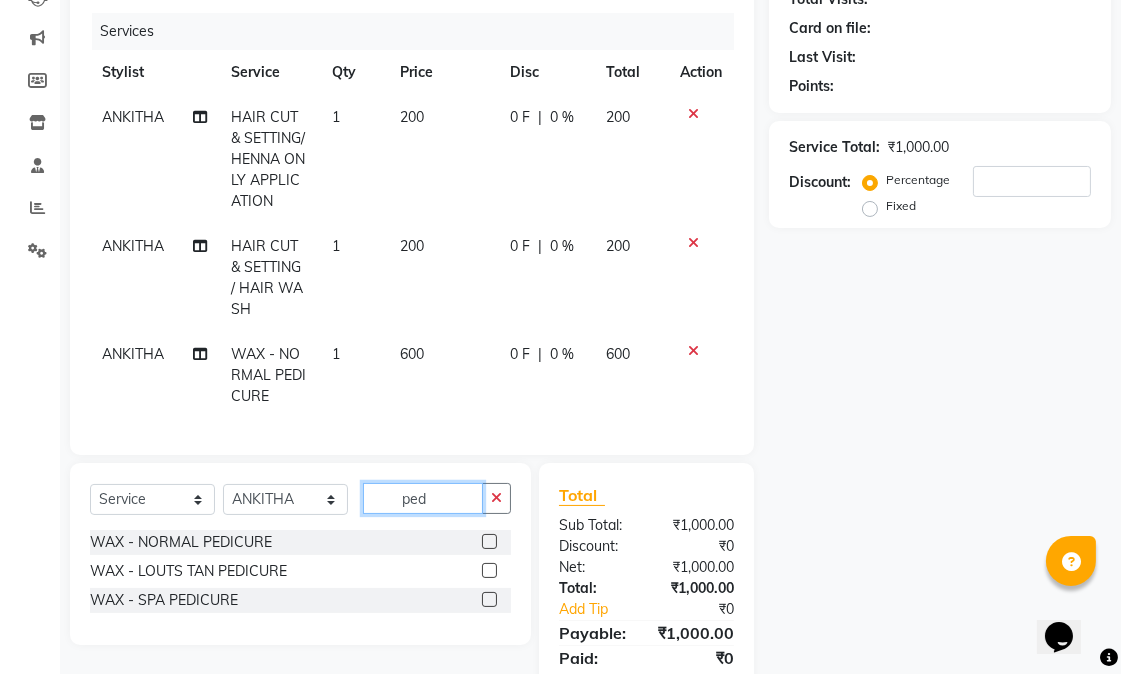 type 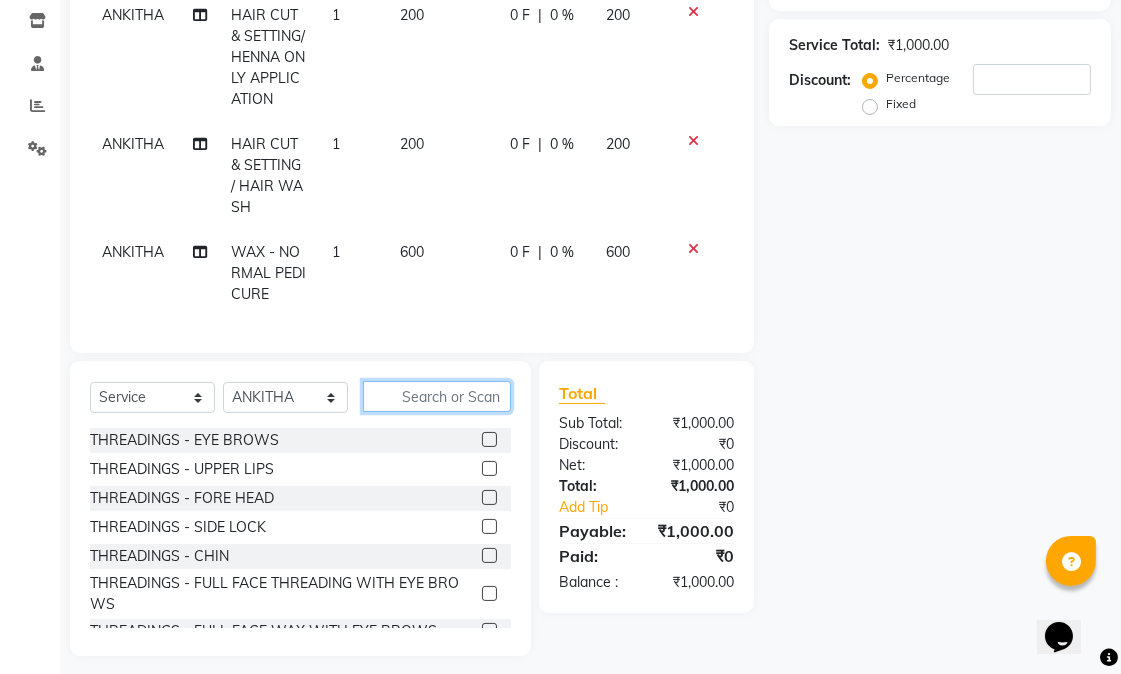 scroll, scrollTop: 365, scrollLeft: 0, axis: vertical 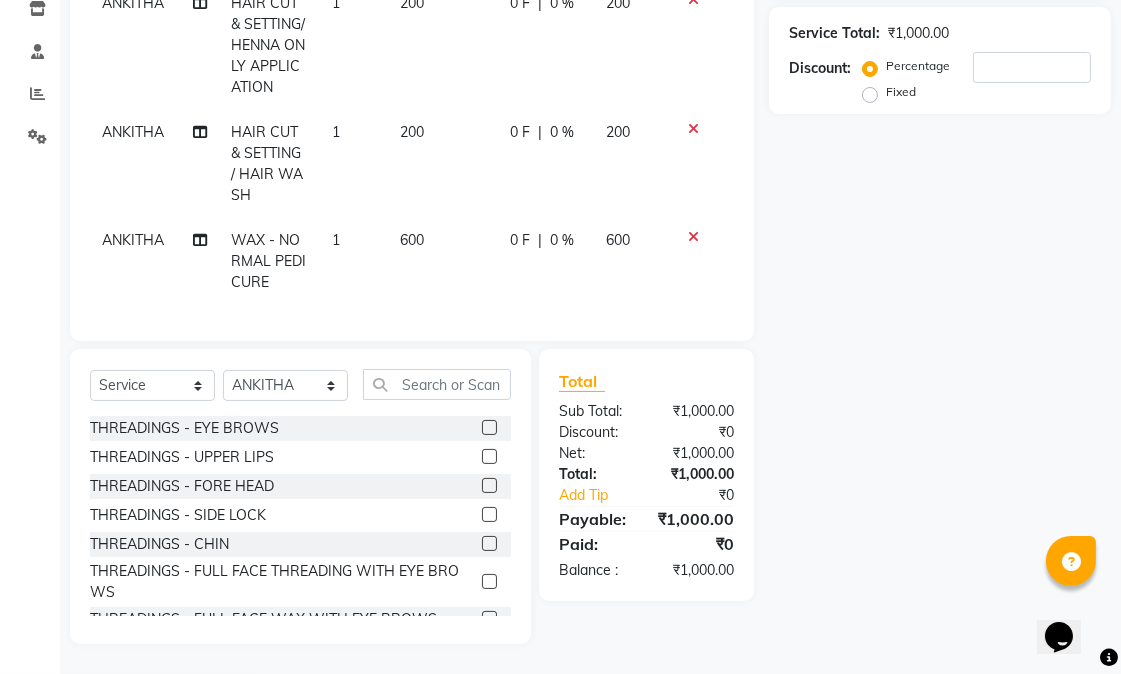 click 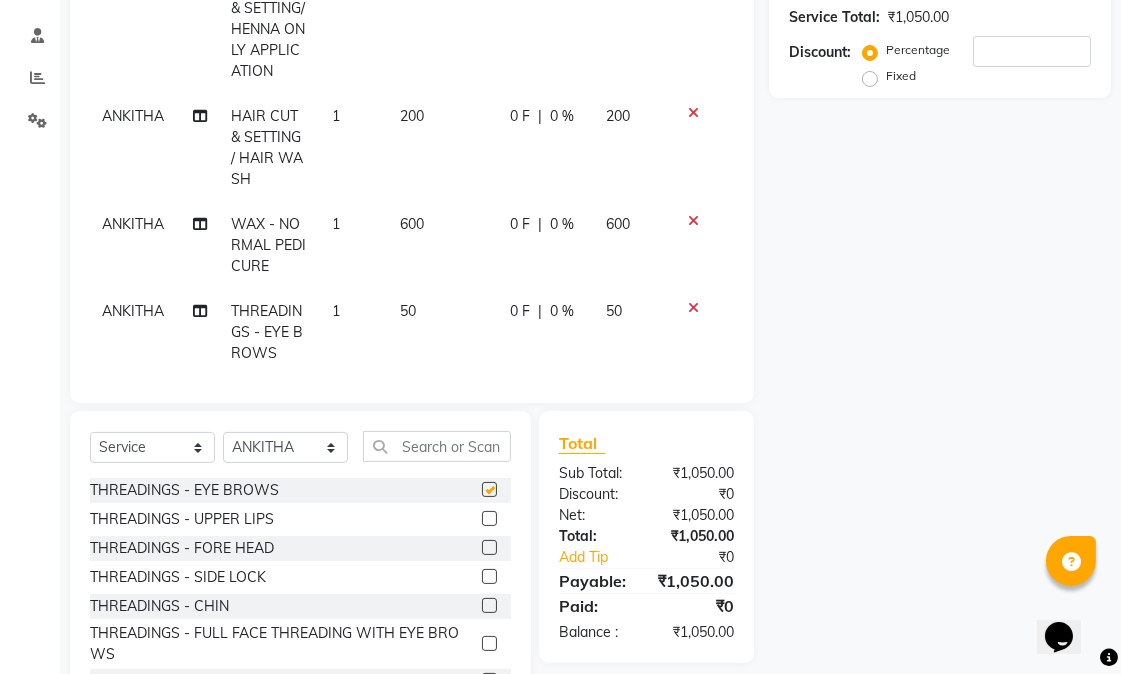 checkbox on "false" 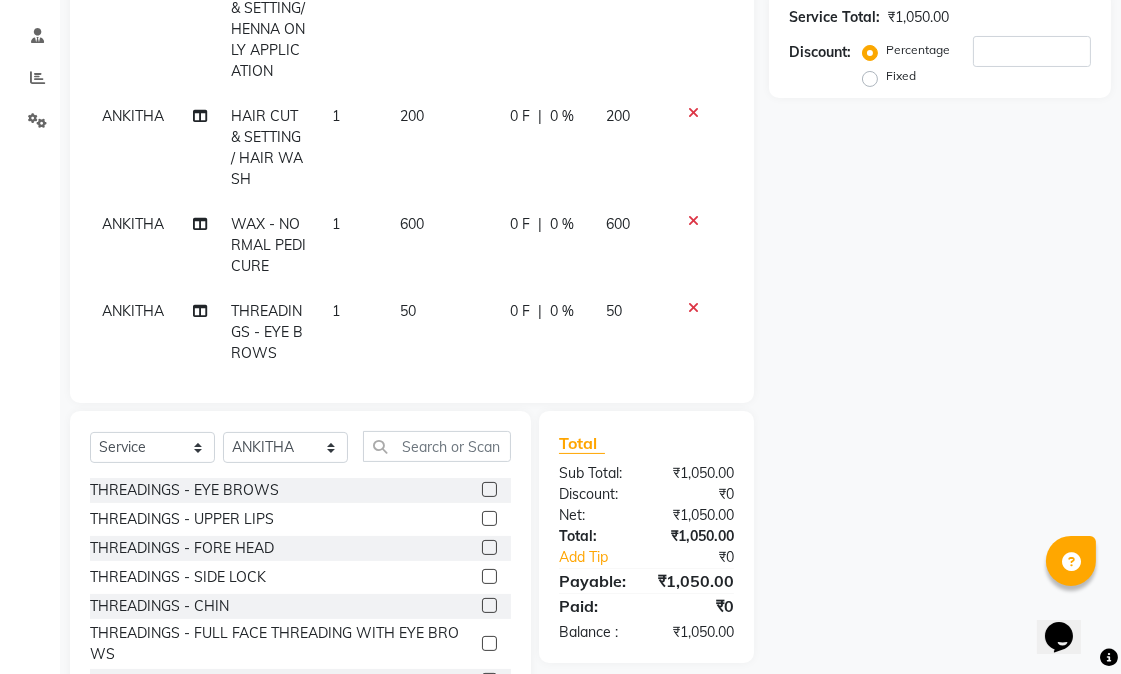 click 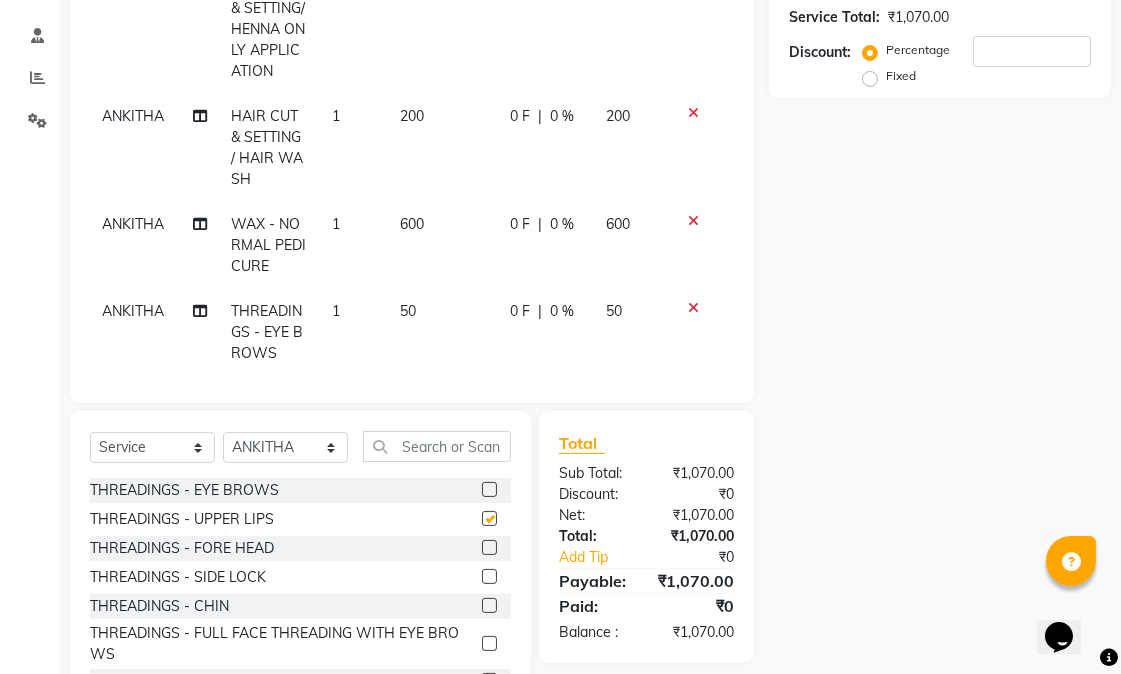 scroll, scrollTop: 210, scrollLeft: 0, axis: vertical 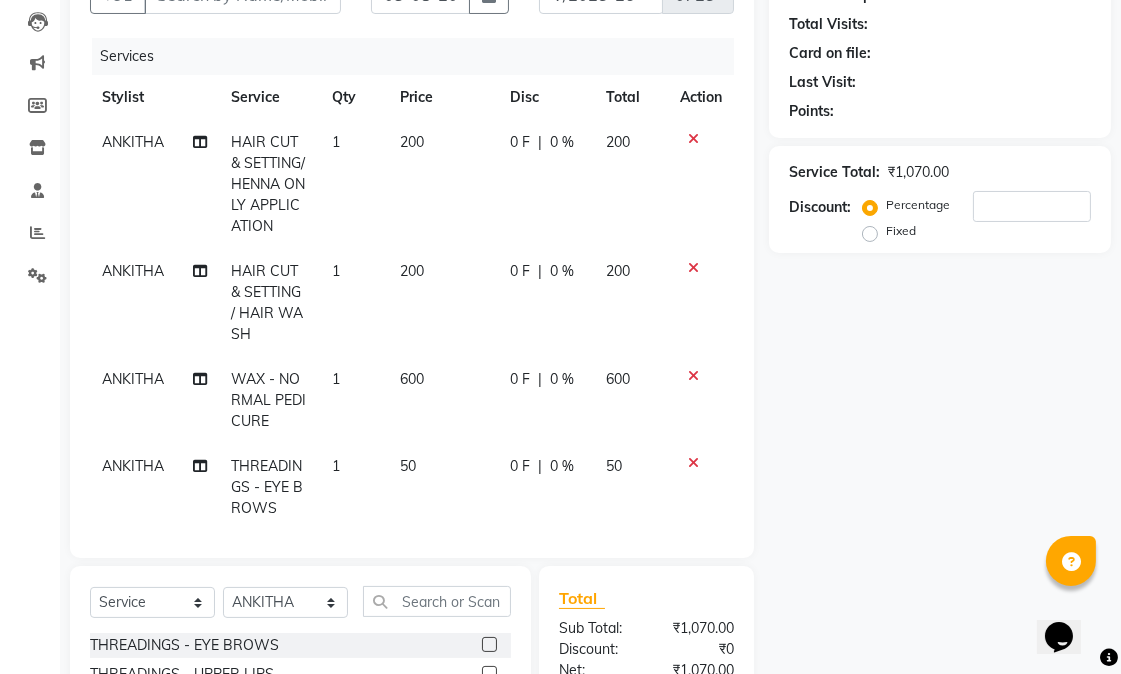 checkbox on "false" 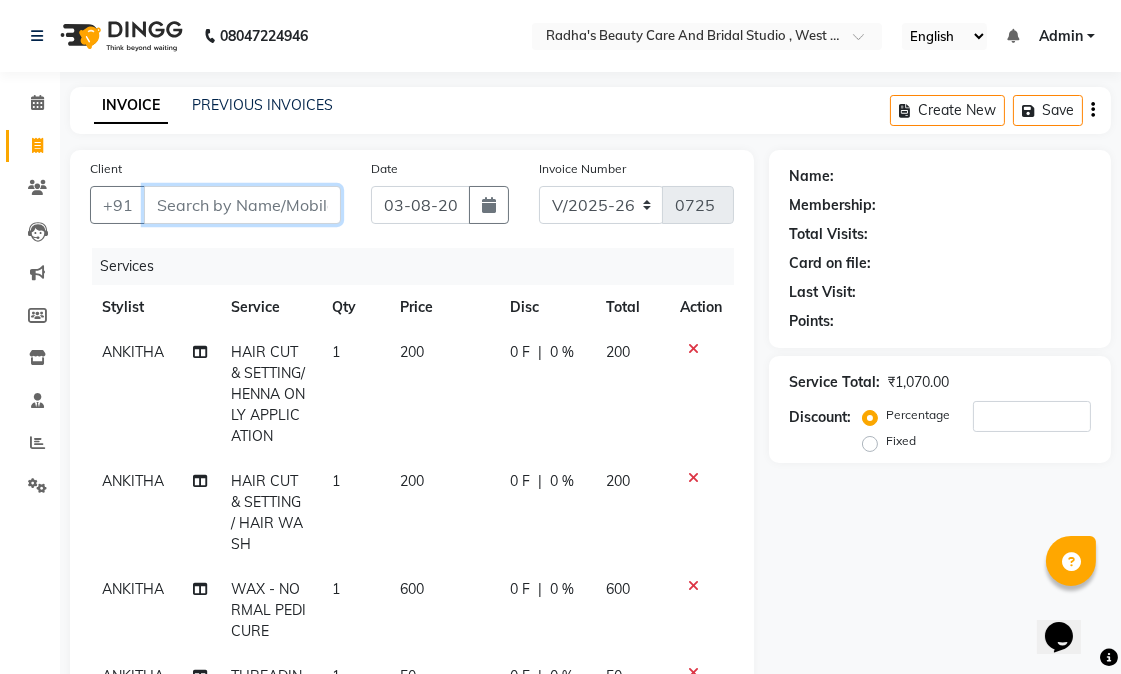 drag, startPoint x: 258, startPoint y: 192, endPoint x: 261, endPoint y: 216, distance: 24.186773 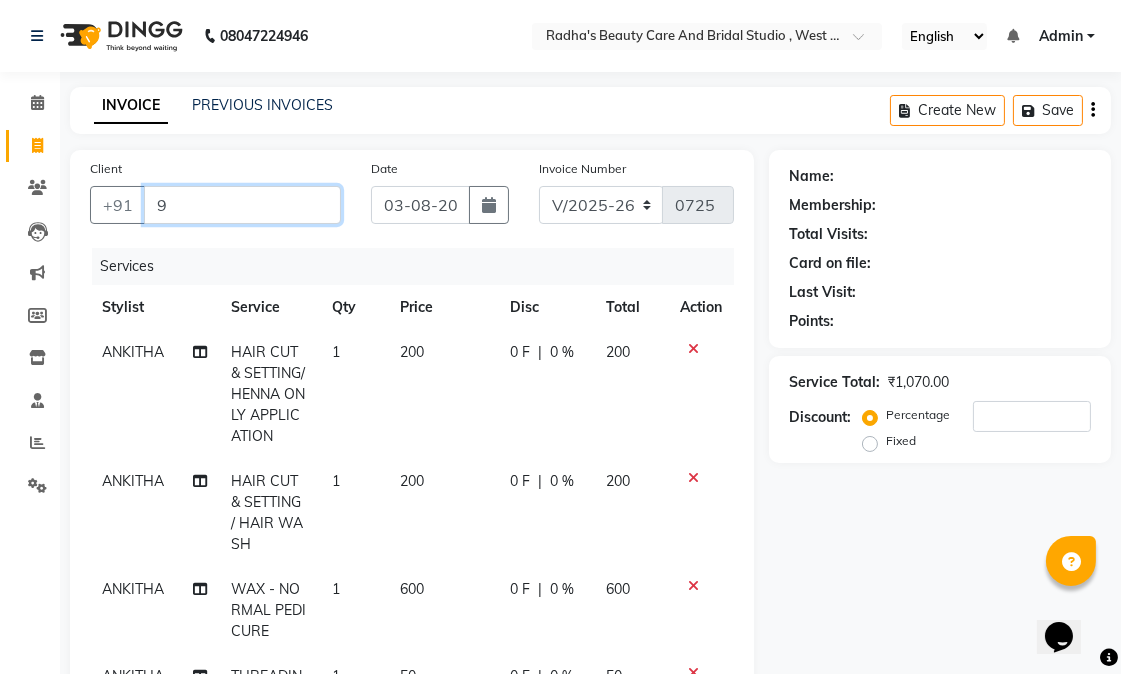 type on "0" 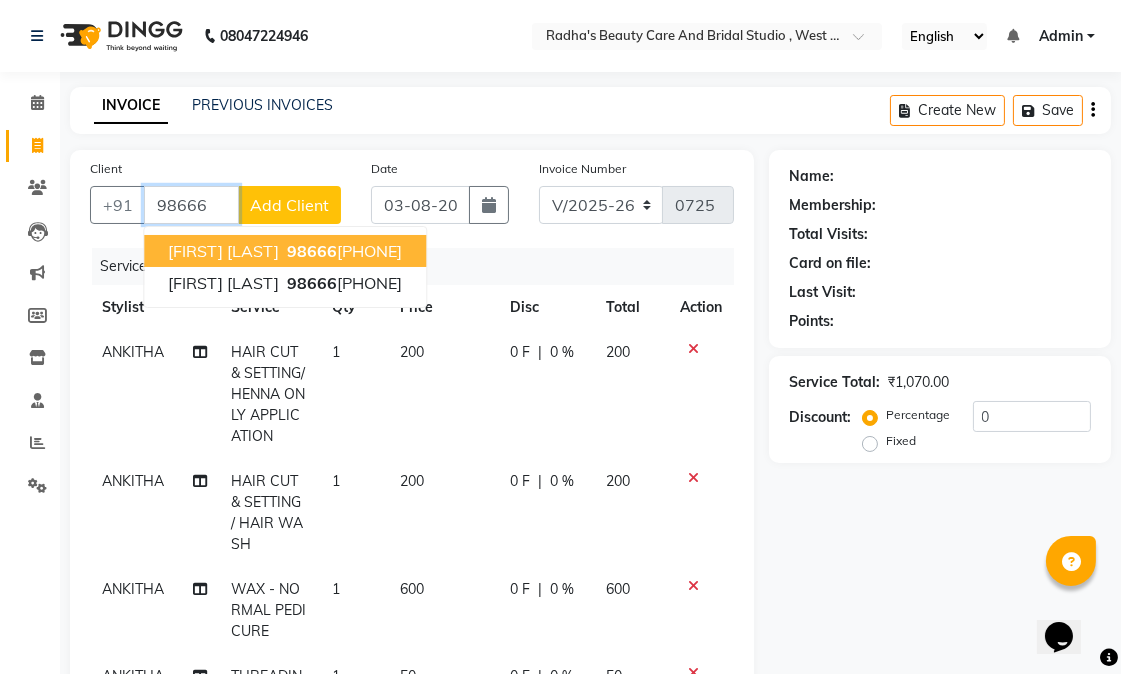 click on "98666 49029" at bounding box center [342, 251] 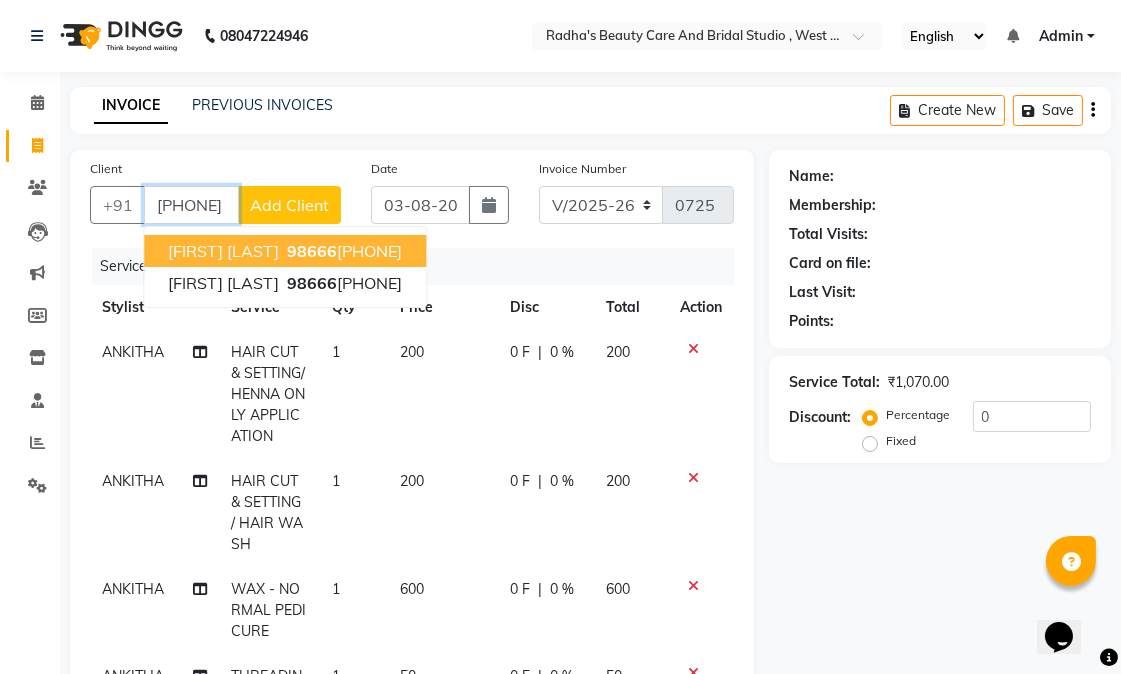 type on "9866649029" 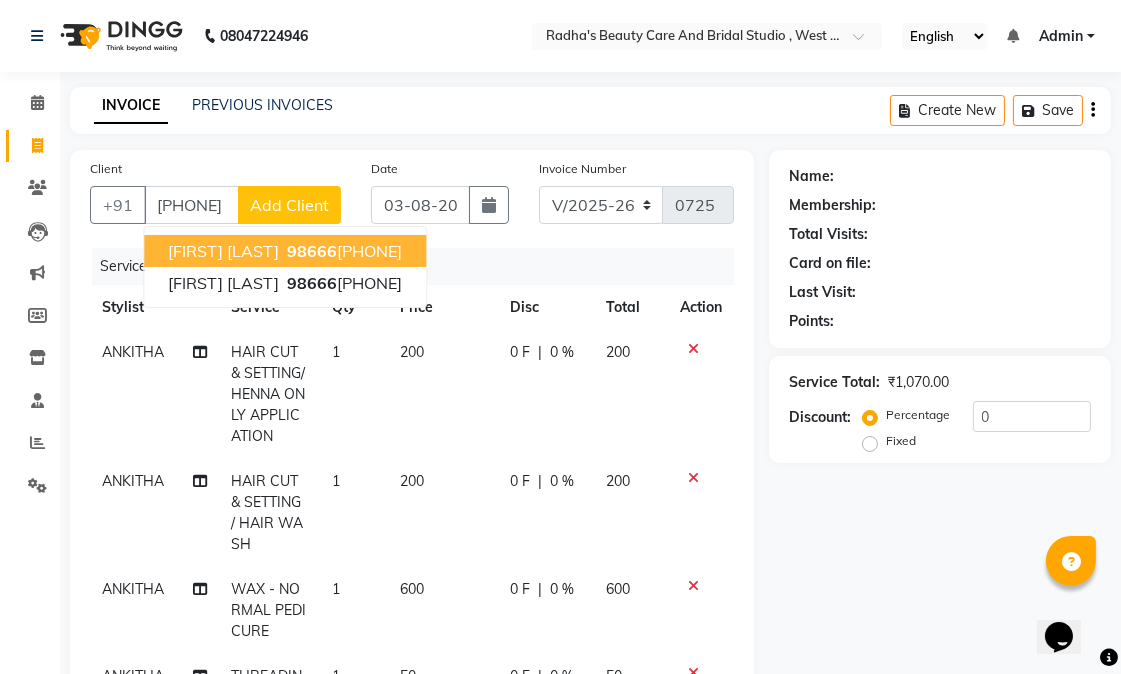 select on "1: Object" 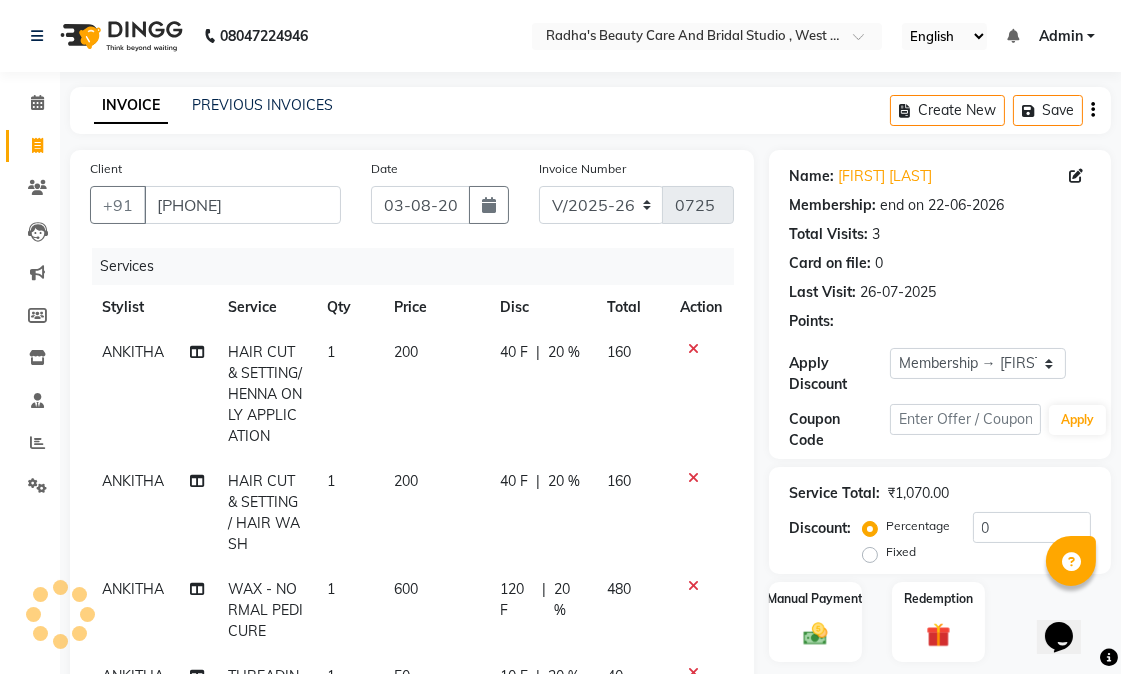 type on "20" 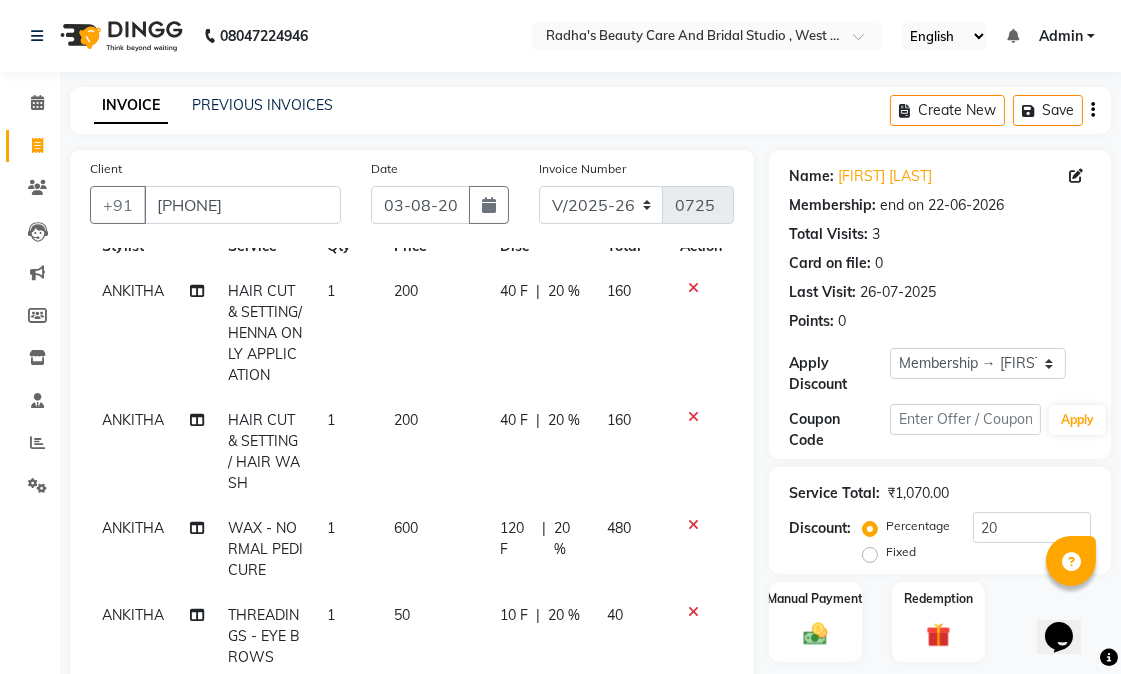 scroll, scrollTop: 112, scrollLeft: 0, axis: vertical 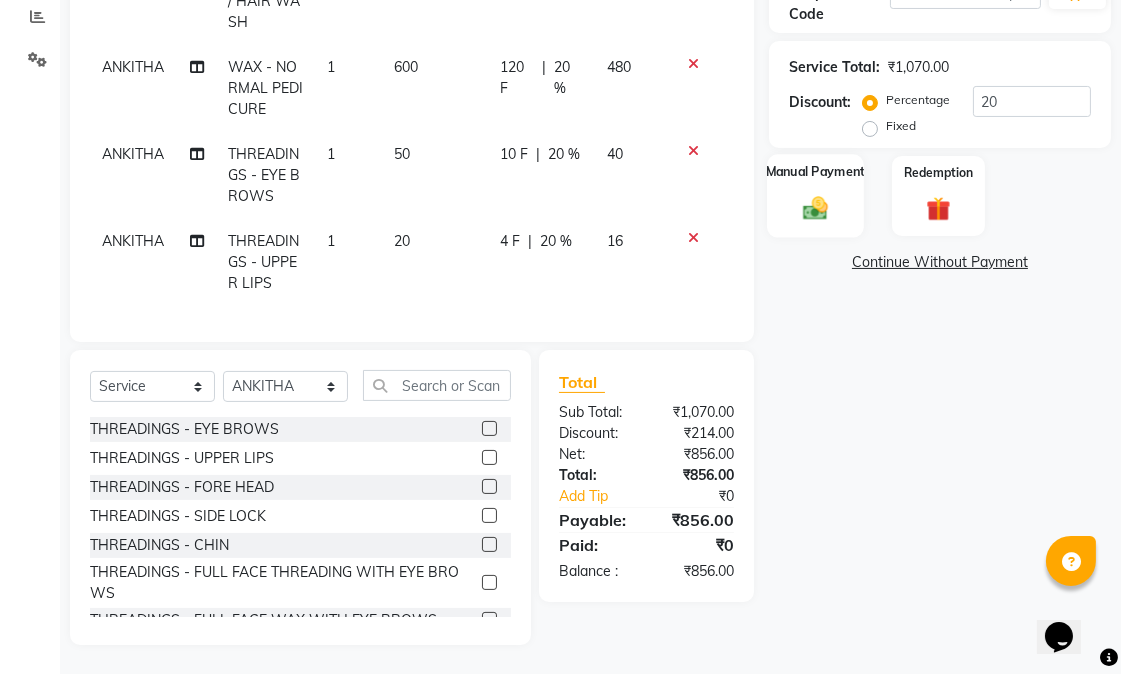 click on "Manual Payment" 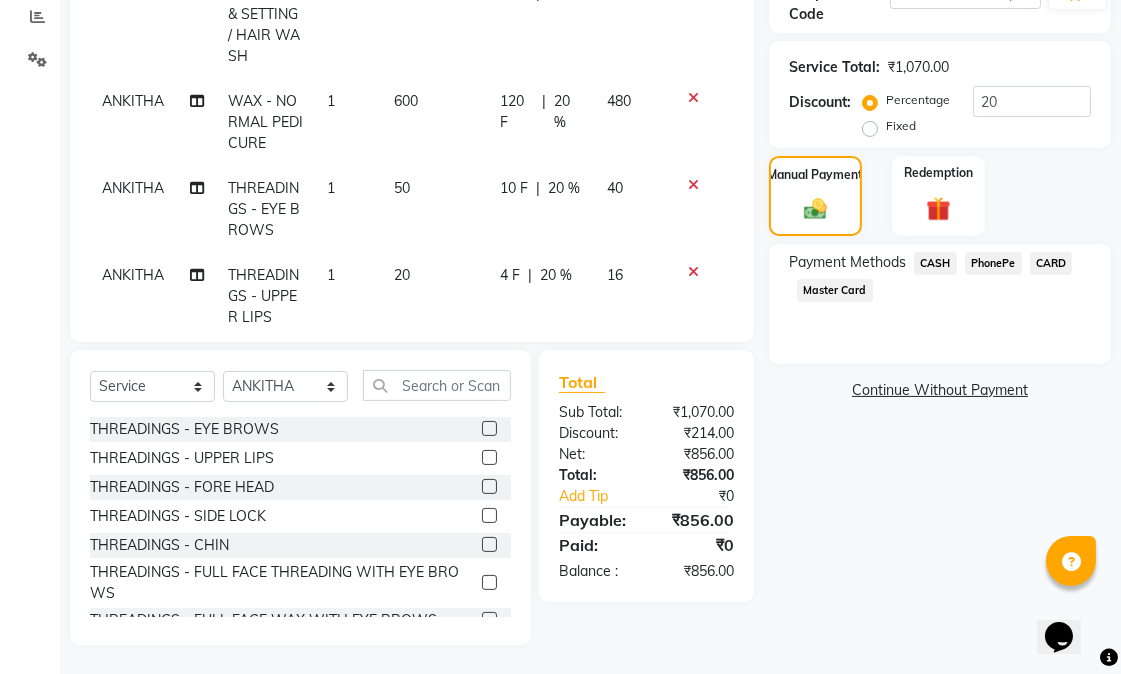 scroll, scrollTop: 112, scrollLeft: 0, axis: vertical 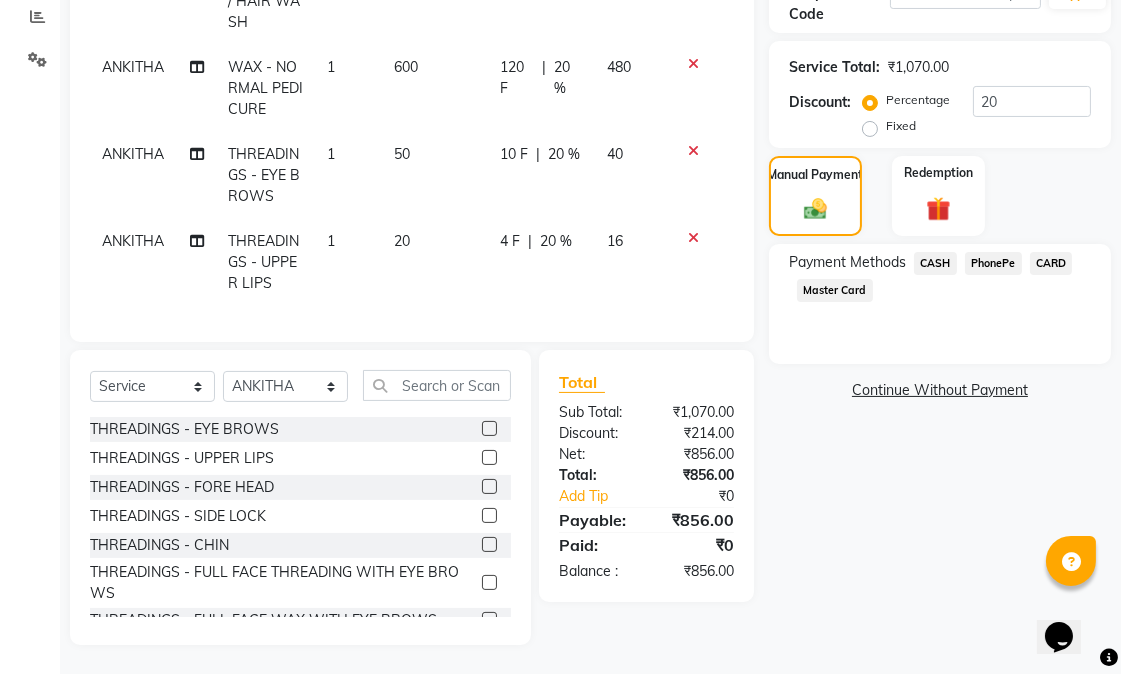 click on "PhonePe" 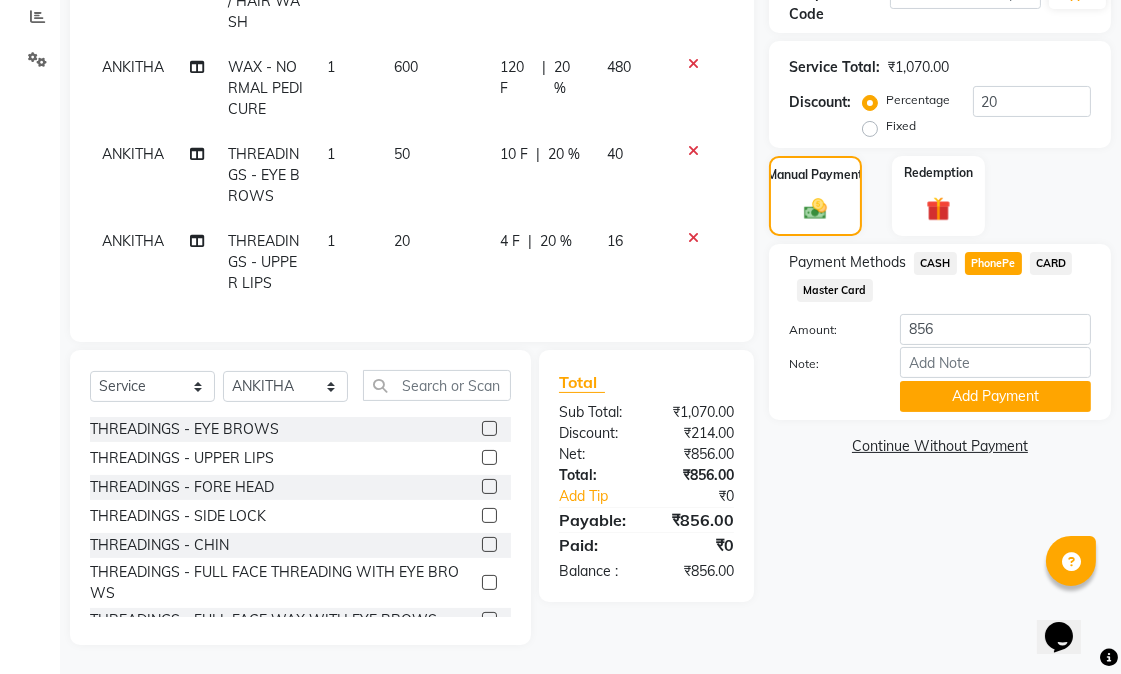 drag, startPoint x: 1024, startPoint y: 413, endPoint x: 1032, endPoint y: 421, distance: 11.313708 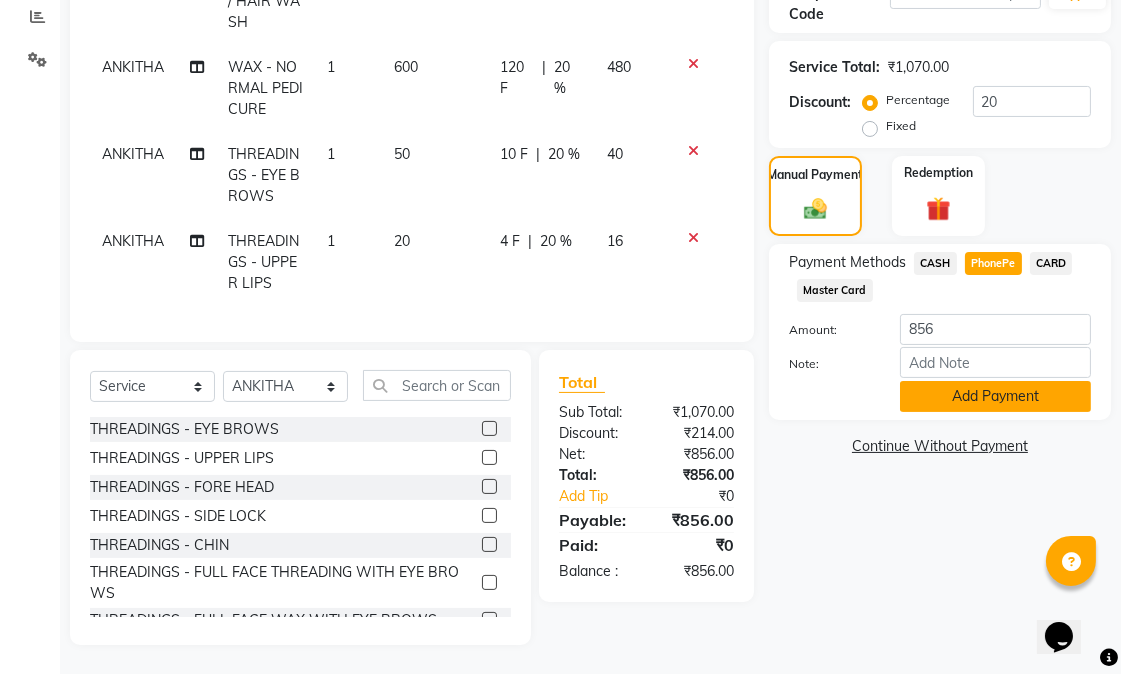 click on "Add Payment" 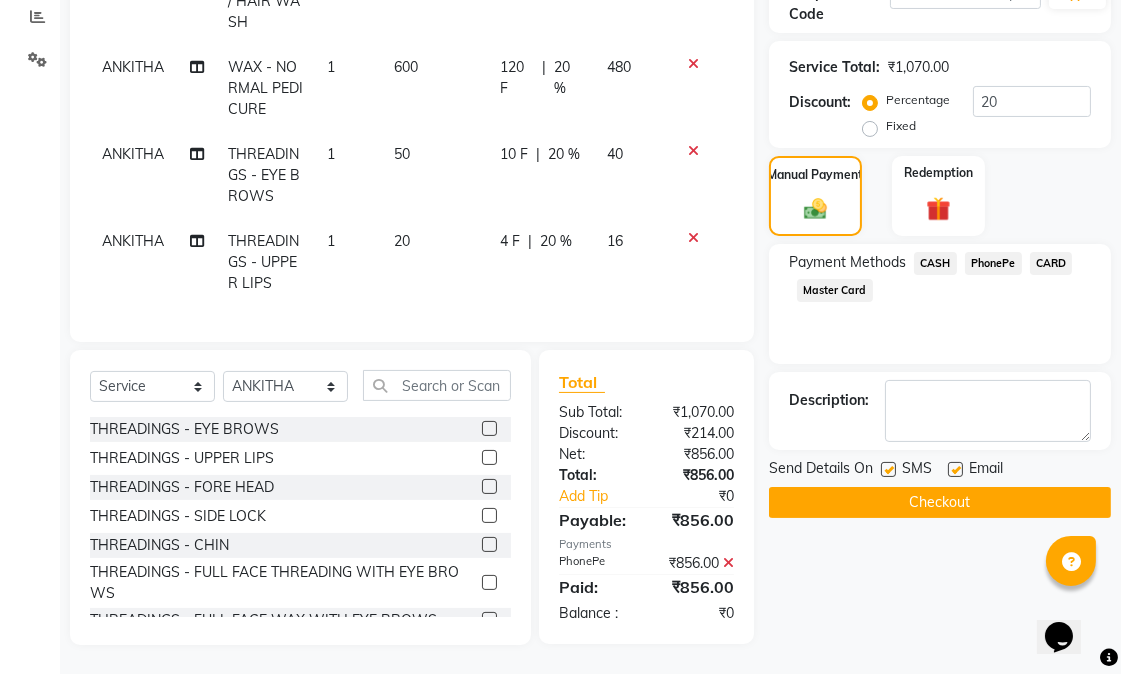 click on "Checkout" 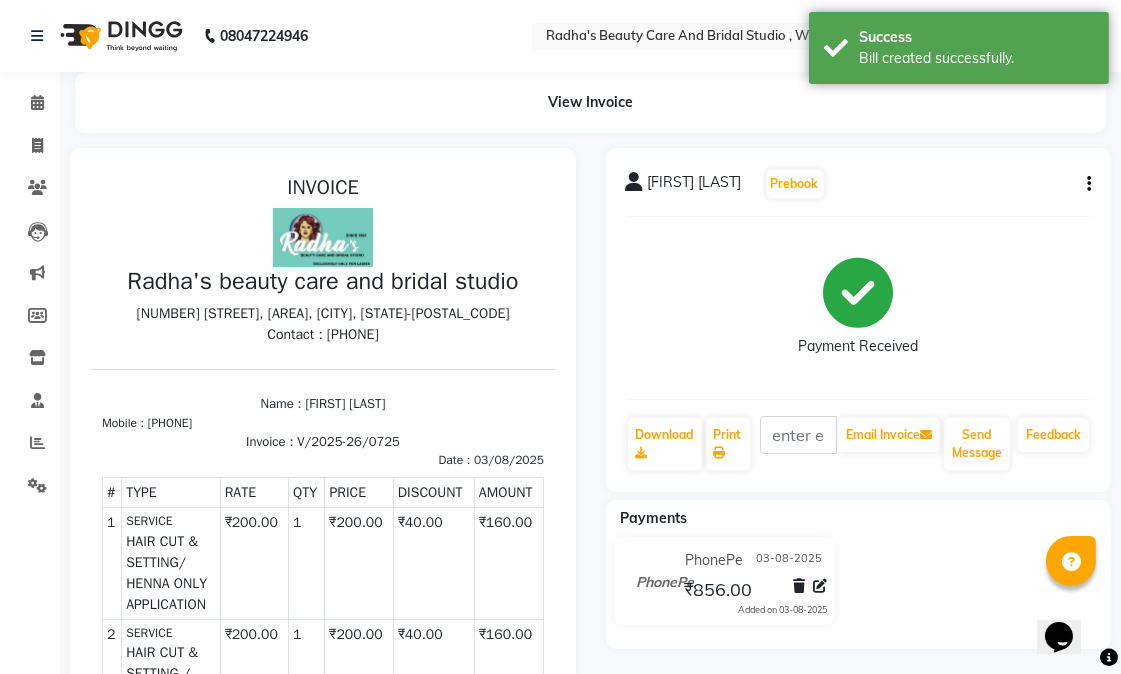 scroll, scrollTop: 0, scrollLeft: 0, axis: both 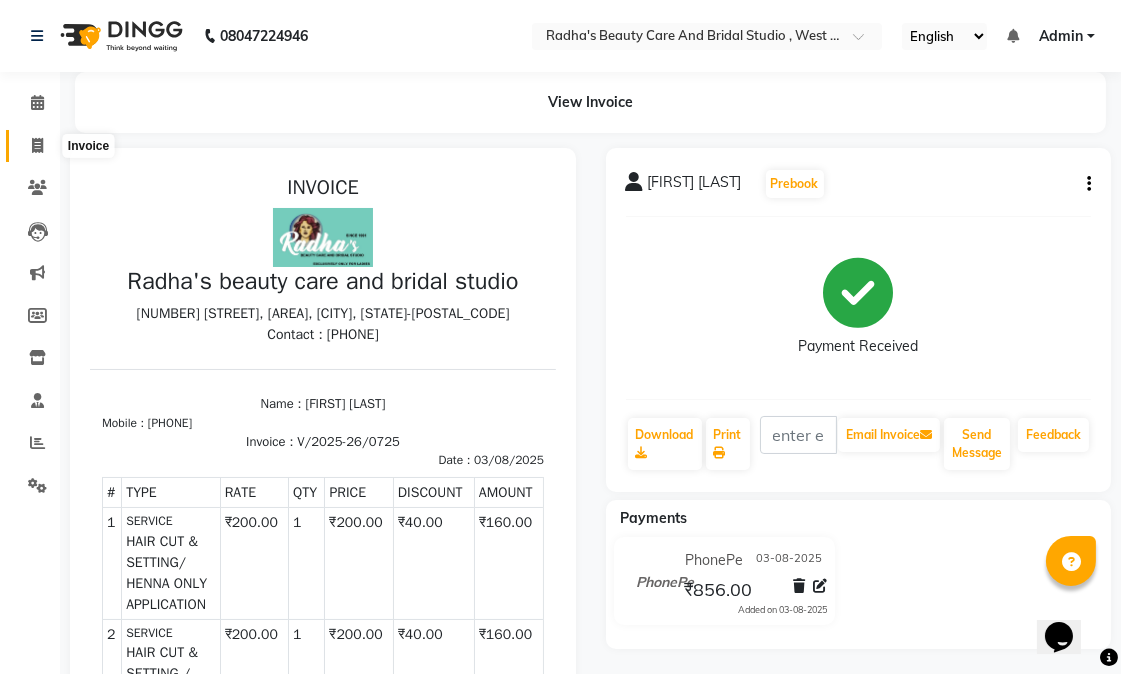 click 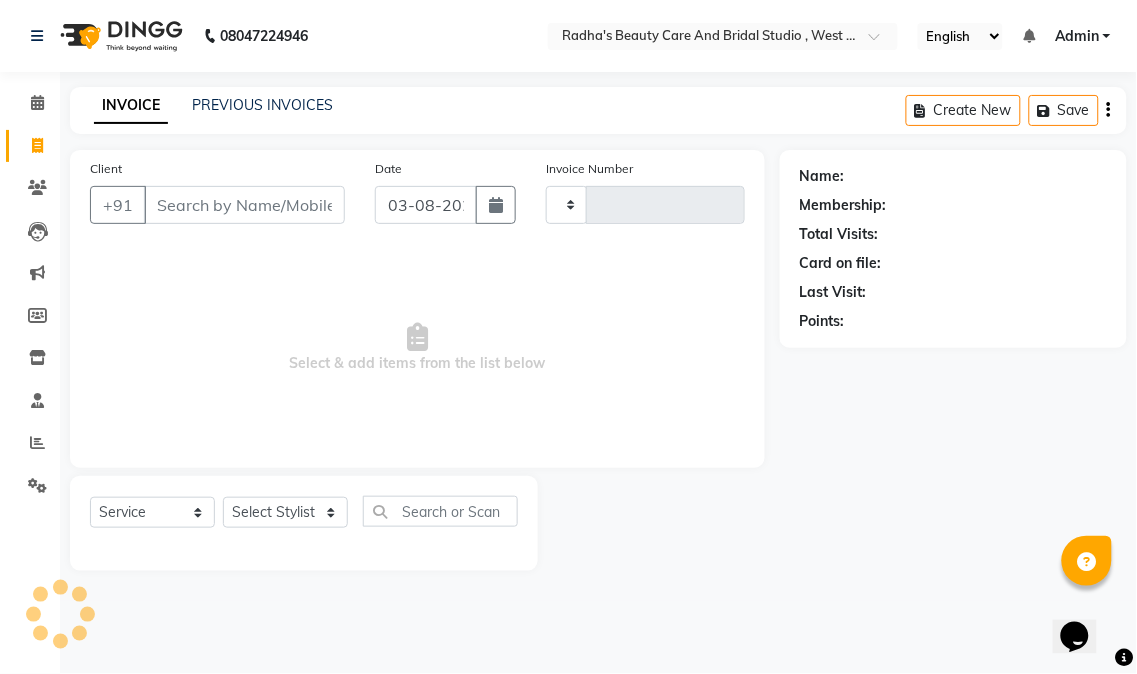 type on "0726" 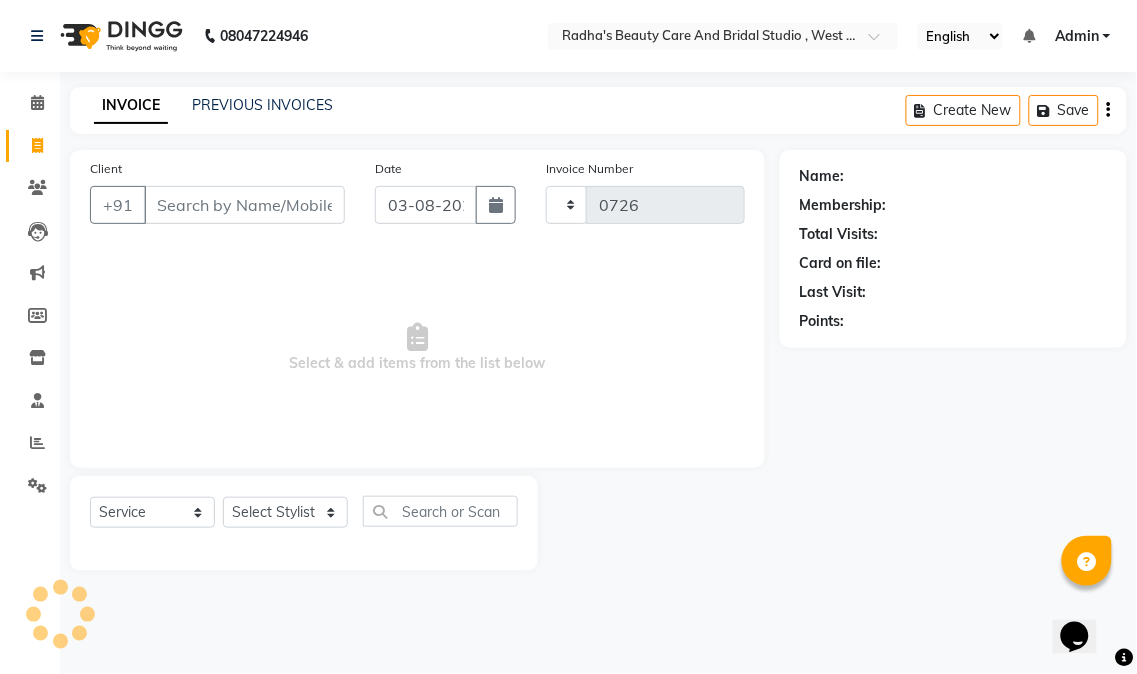 select on "6153" 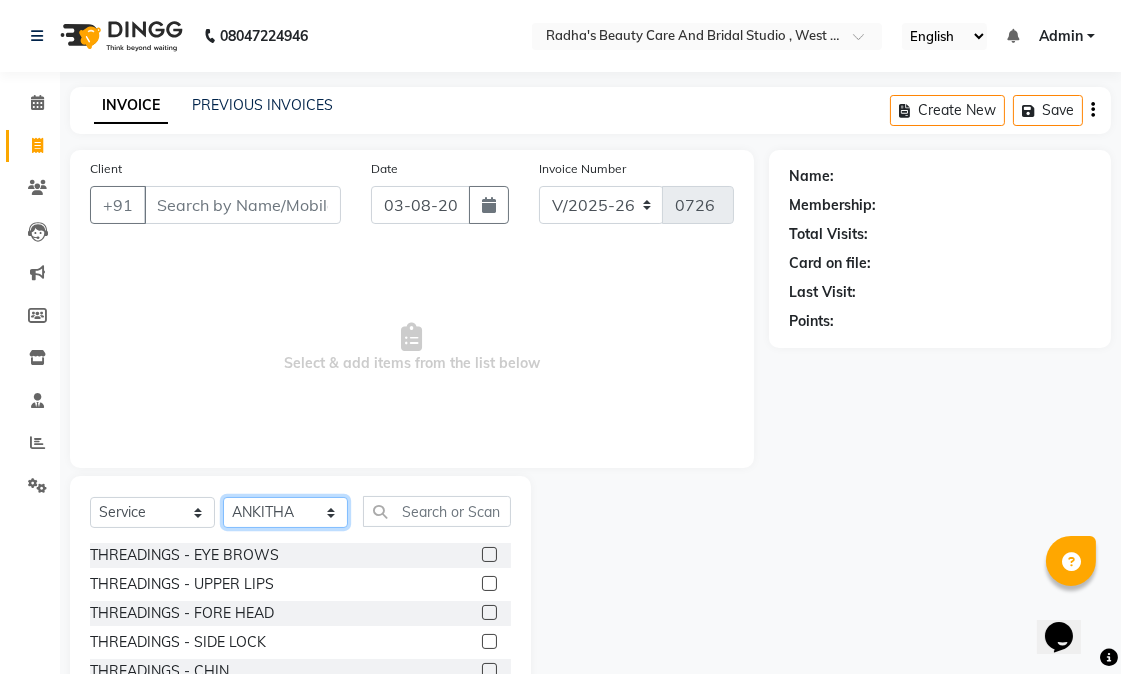 click on "Select Stylist [FIRST]  [LAST]  Meera  Priyanka  Ribika [FIRST] [LAST] [FIRST] [LAST] [FIRST] [LAST] [FIRST] [LAST]" 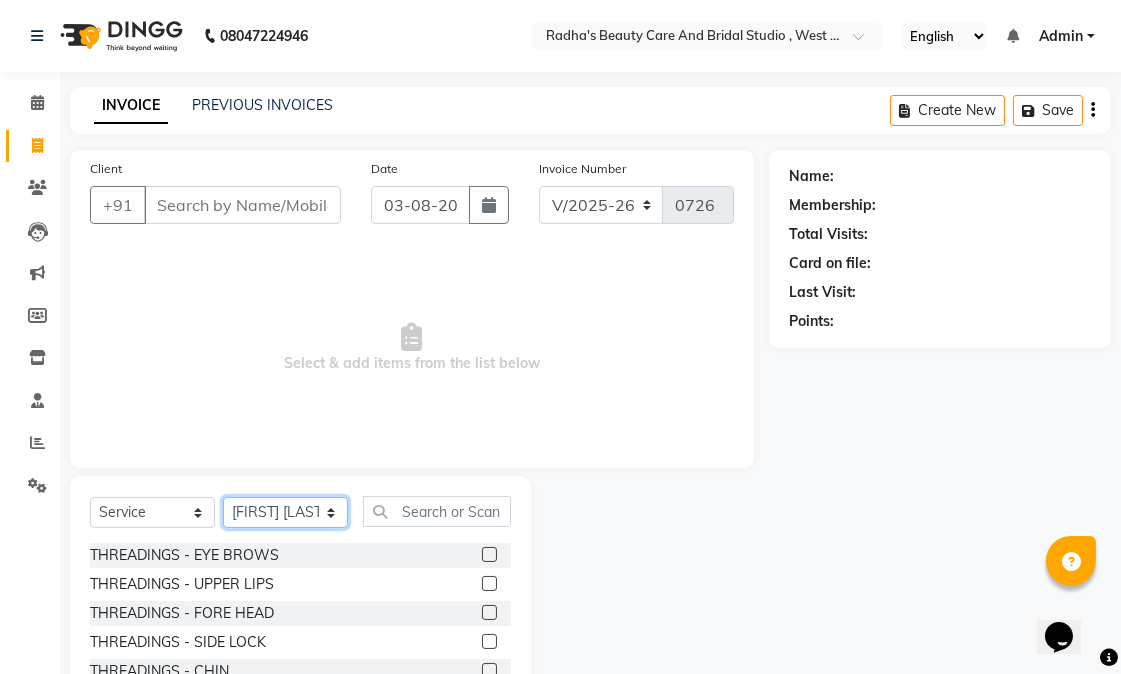click on "Select Stylist [FIRST]  [LAST]  Meera  Priyanka  Ribika [FIRST] [LAST] [FIRST] [LAST] [FIRST] [LAST] [FIRST] [LAST]" 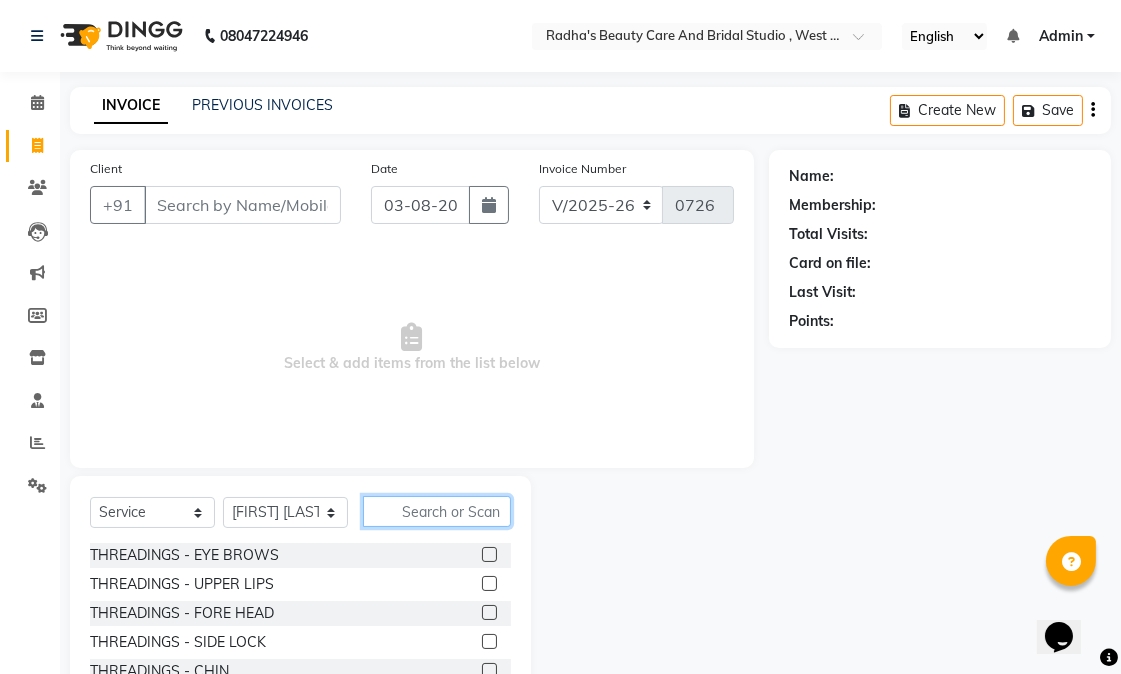 drag, startPoint x: 410, startPoint y: 515, endPoint x: 420, endPoint y: 513, distance: 10.198039 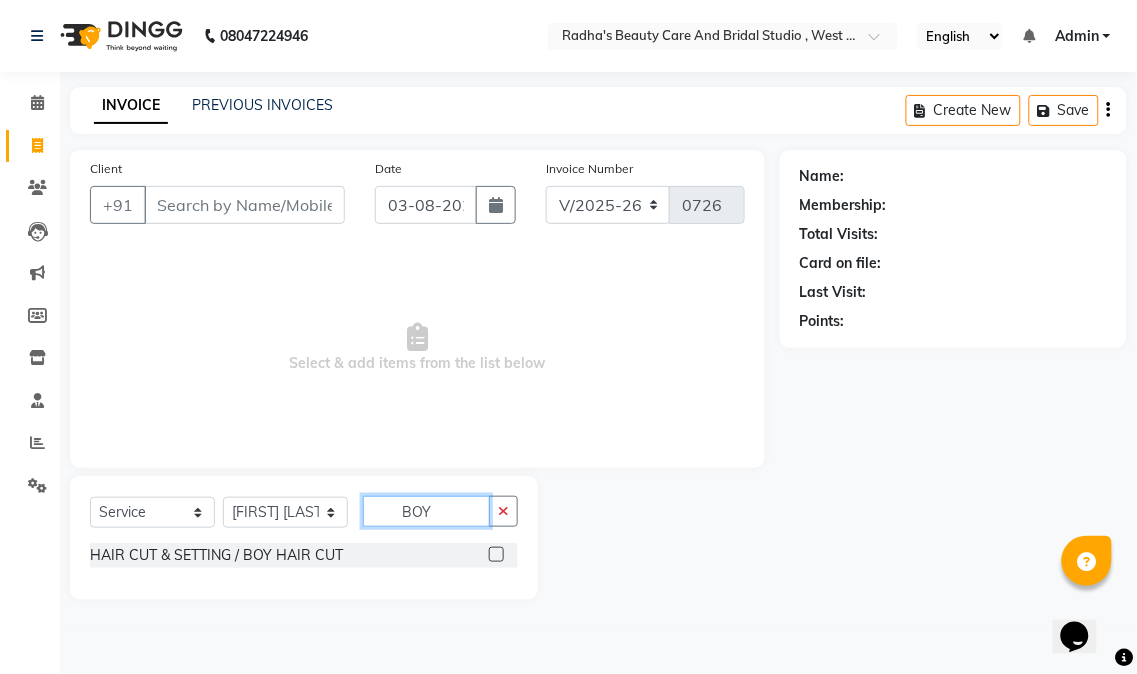 type on "BOY" 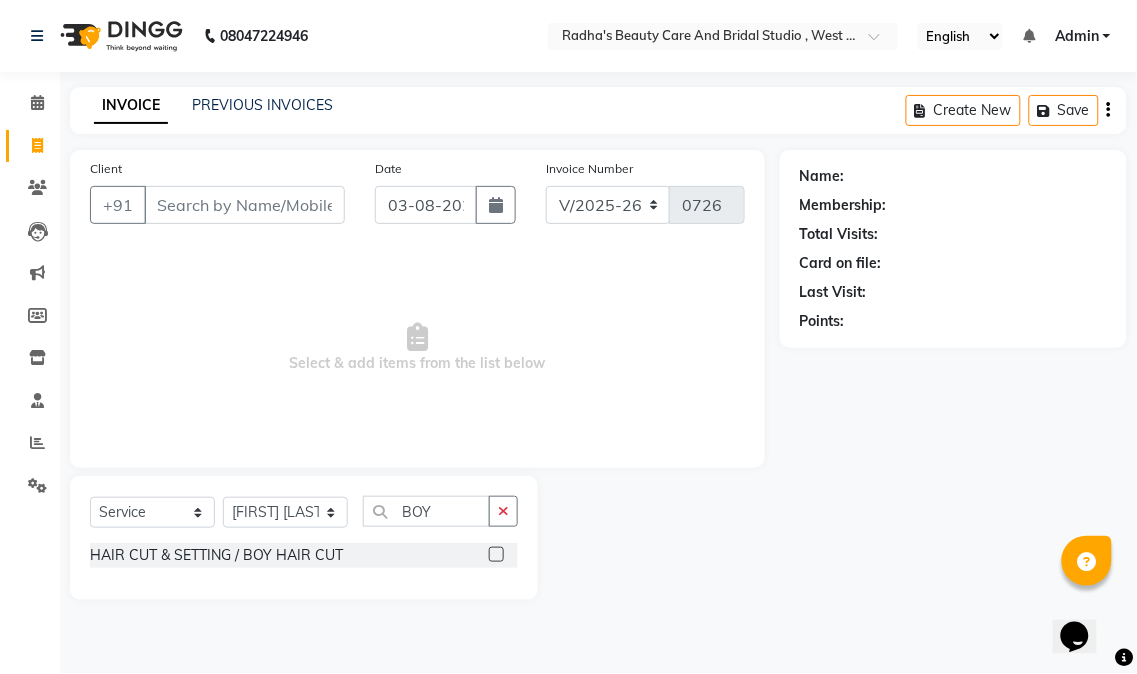 click 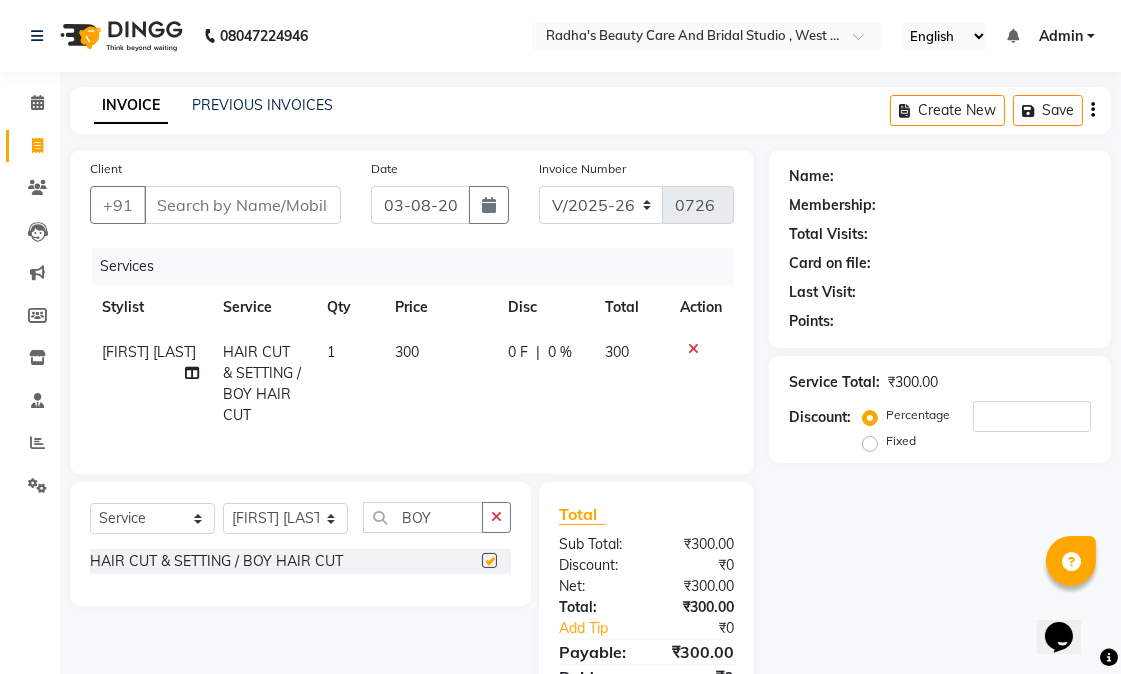 checkbox on "false" 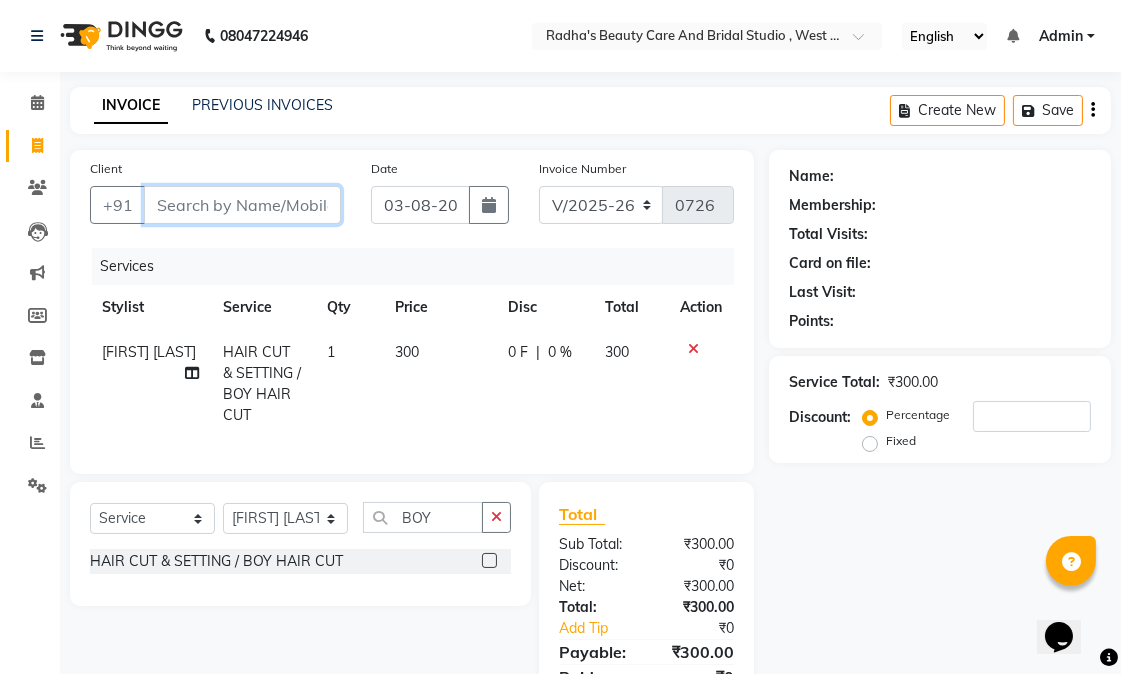 drag, startPoint x: 244, startPoint y: 205, endPoint x: 267, endPoint y: 203, distance: 23.086792 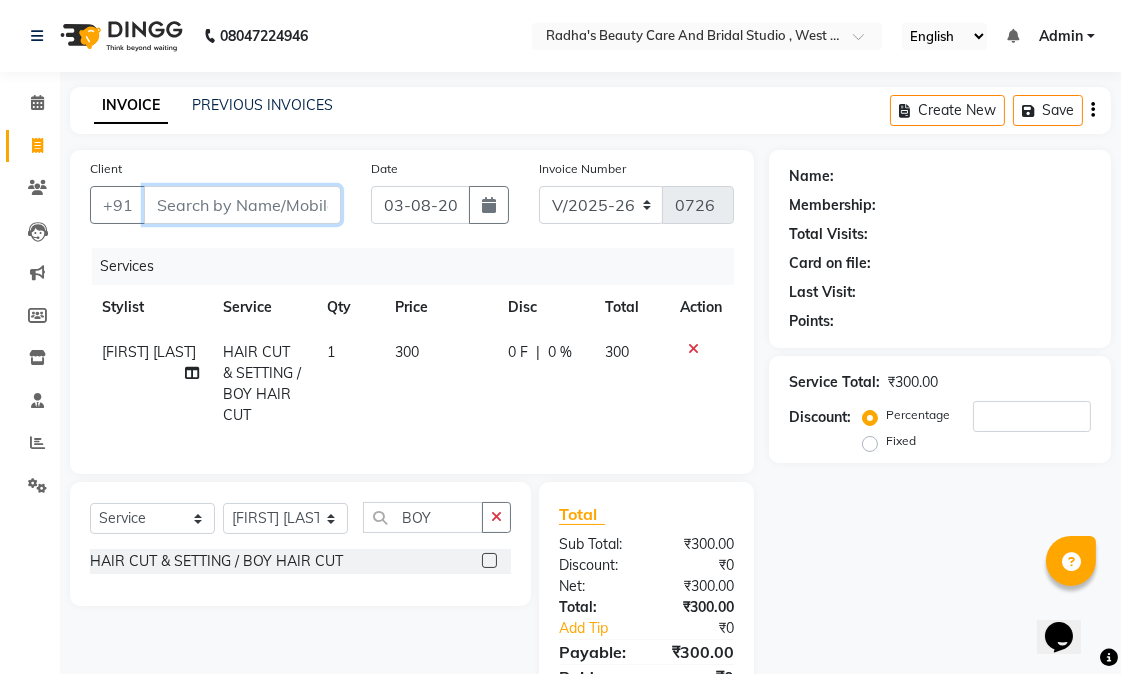 type on "9" 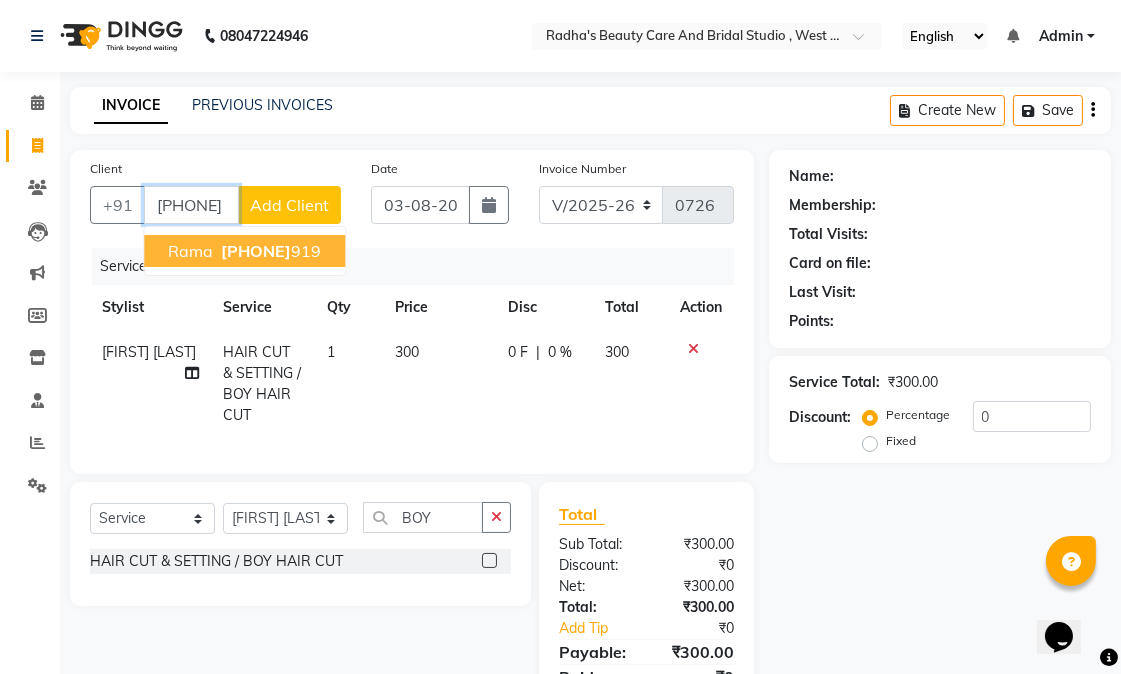 click on "Rama   9849713 919" at bounding box center (244, 251) 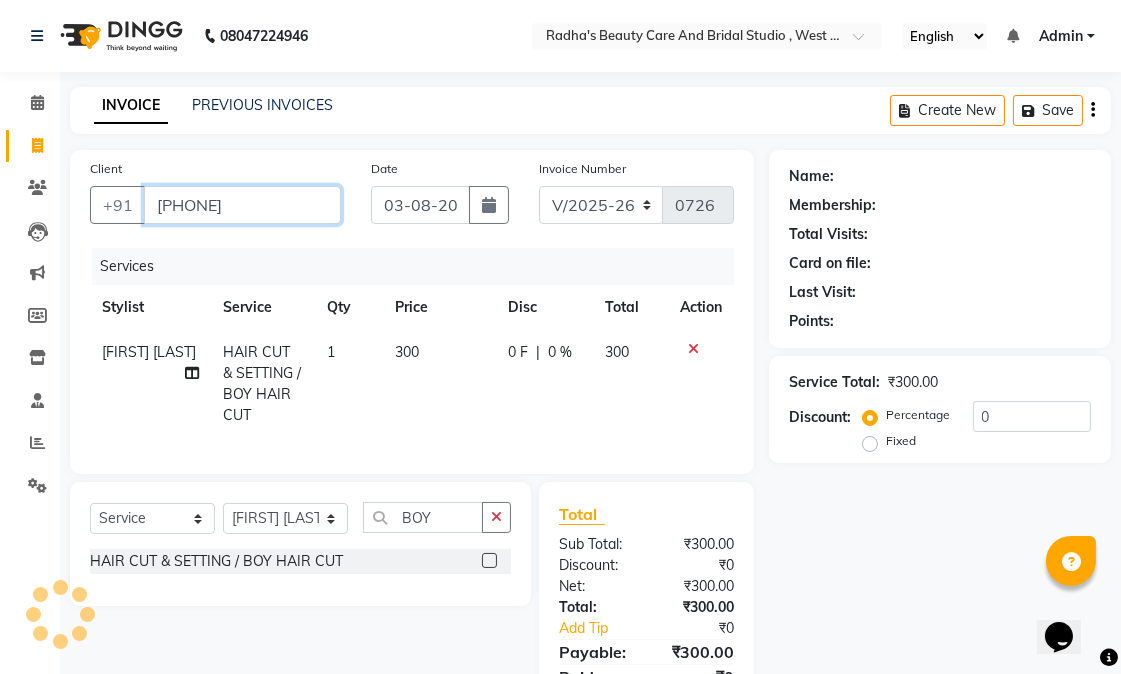 type on "9849713919" 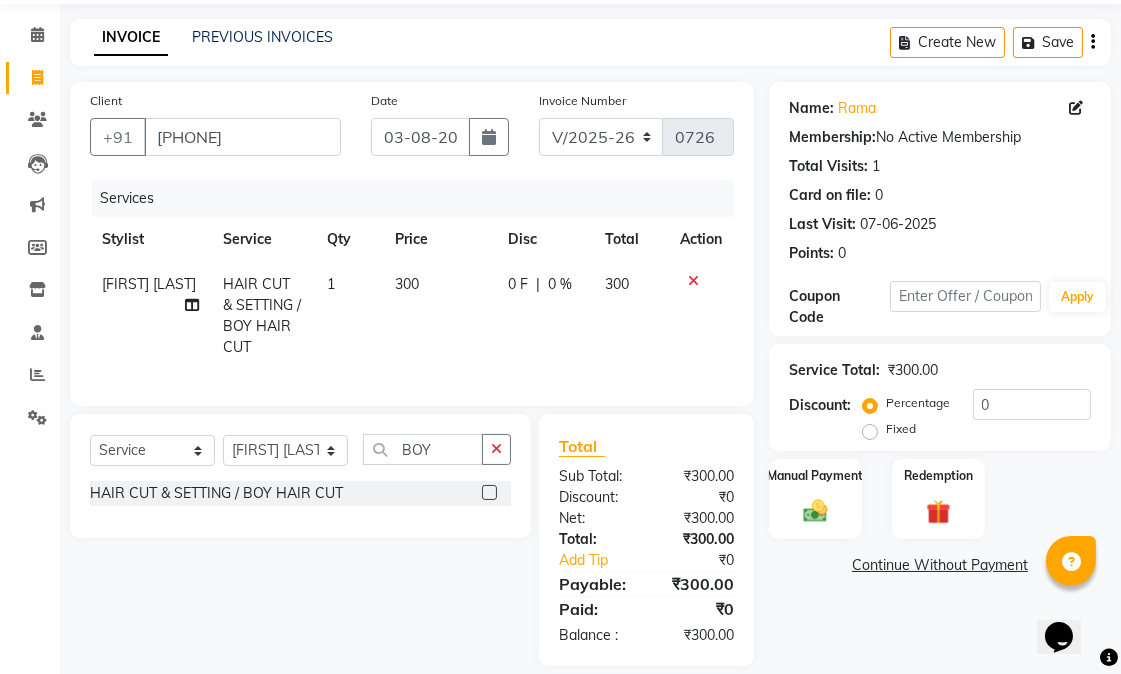 scroll, scrollTop: 106, scrollLeft: 0, axis: vertical 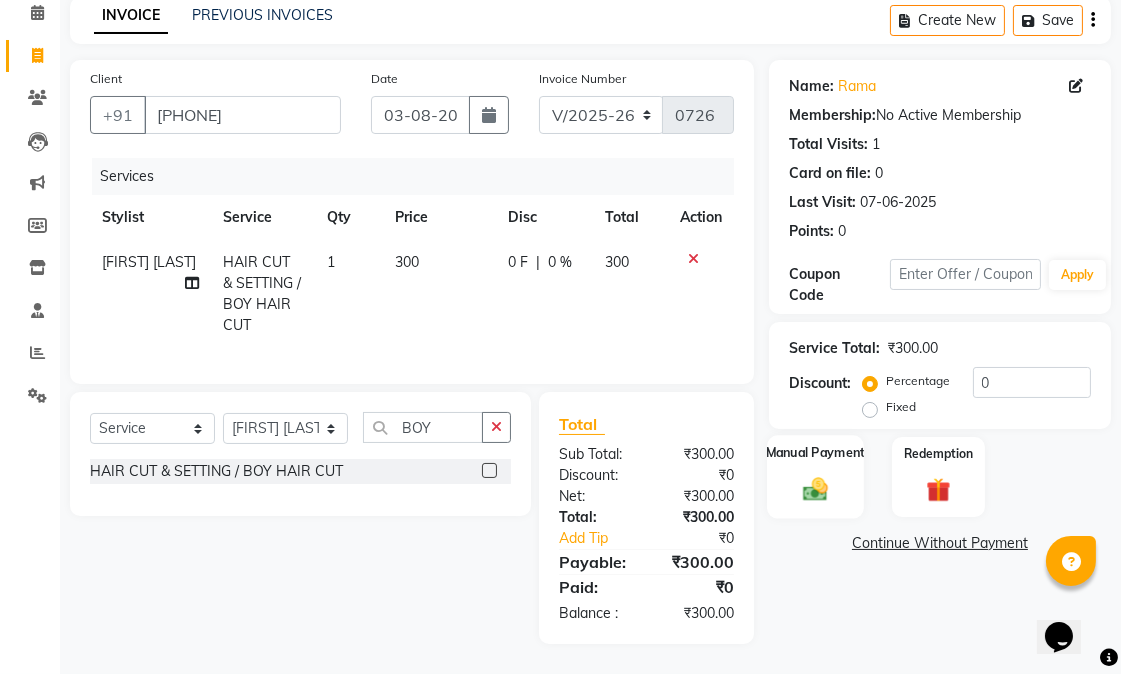 click on "Manual Payment" 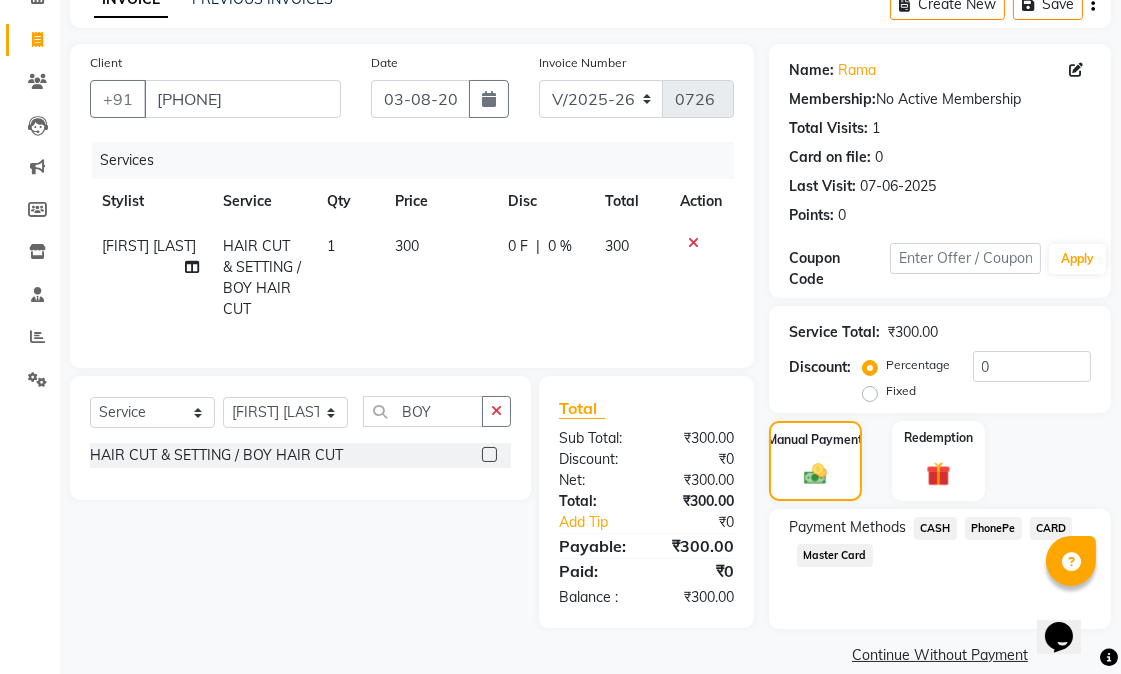 click on "PhonePe" 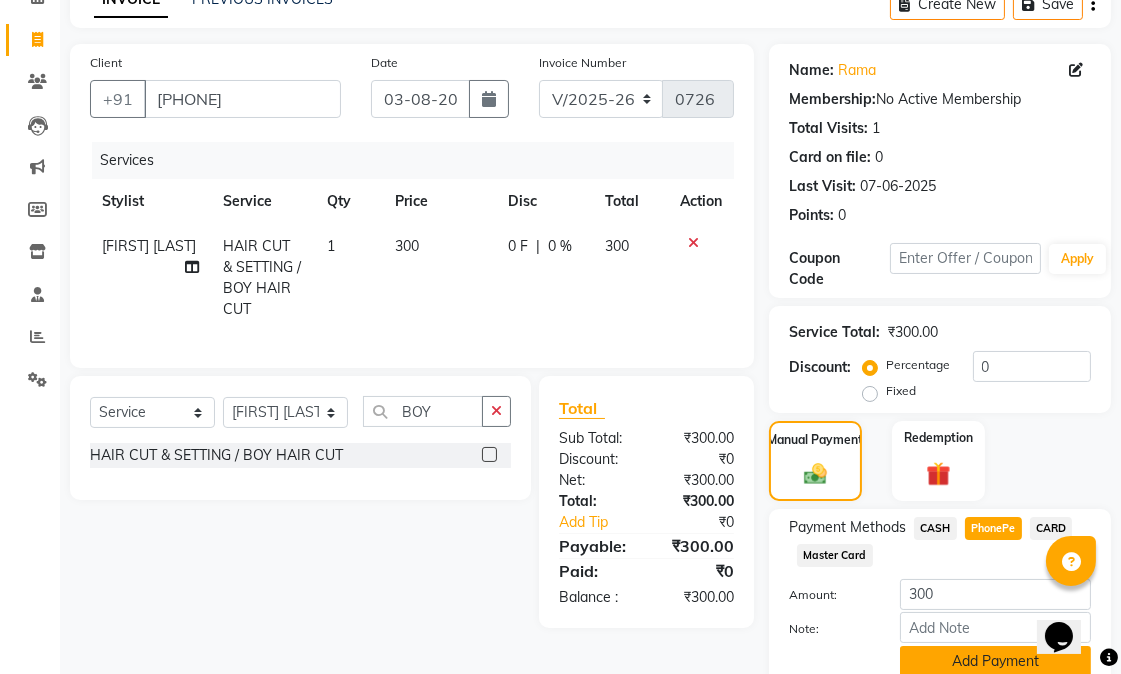 click on "Add Payment" 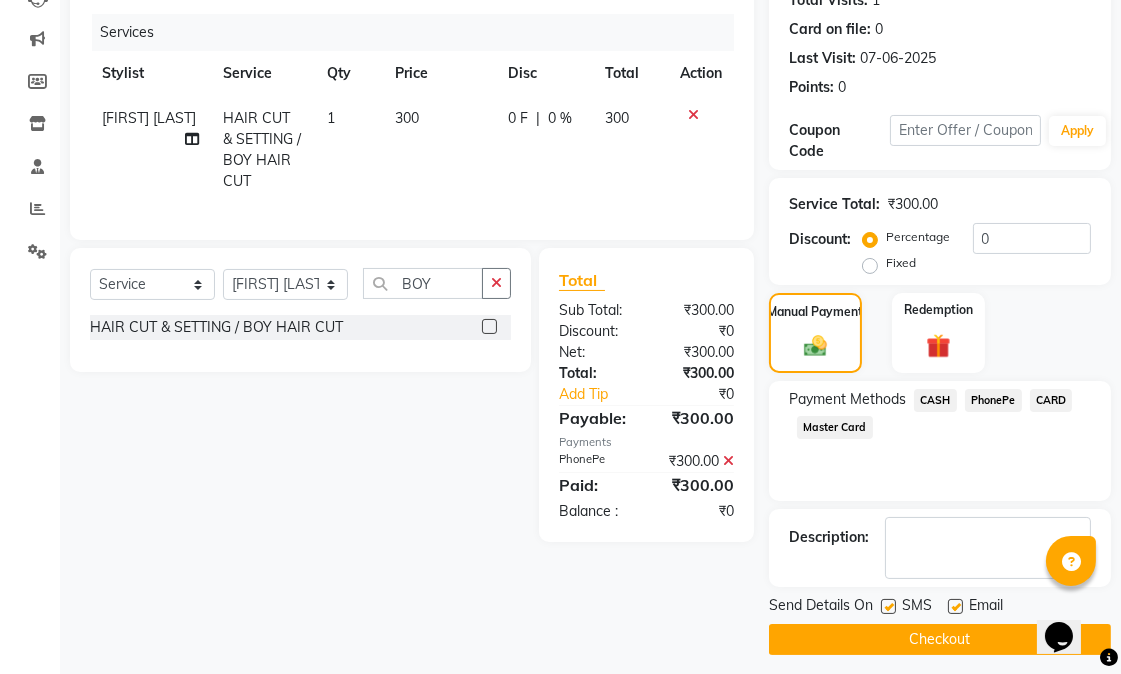 scroll, scrollTop: 244, scrollLeft: 0, axis: vertical 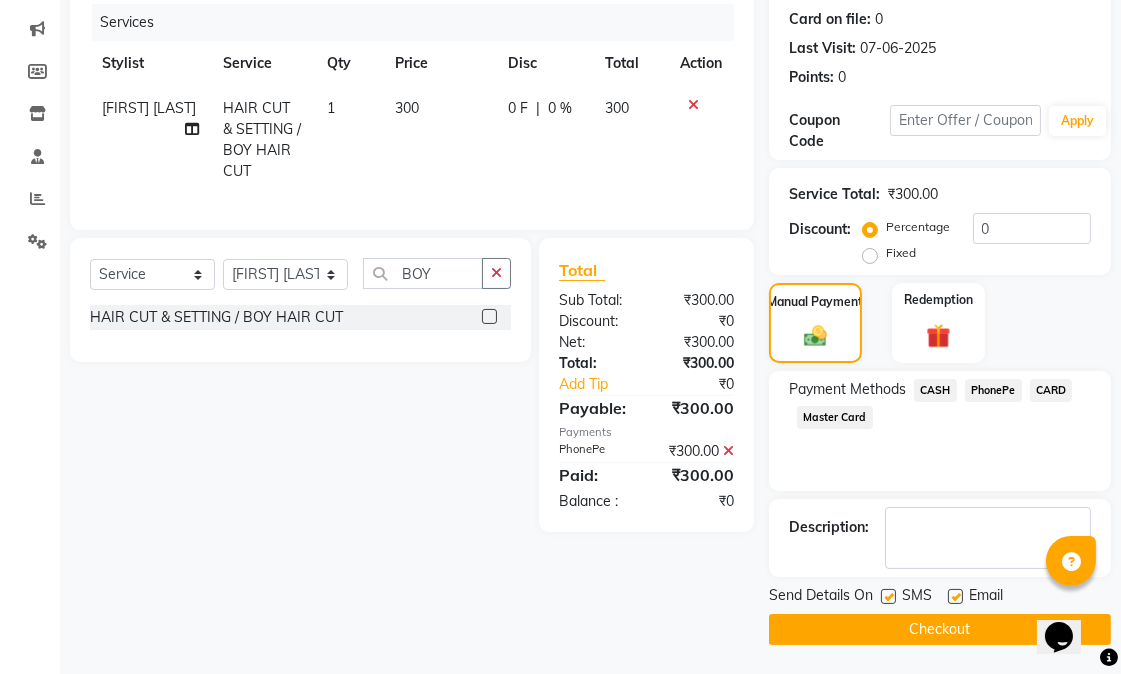 click on "Checkout" 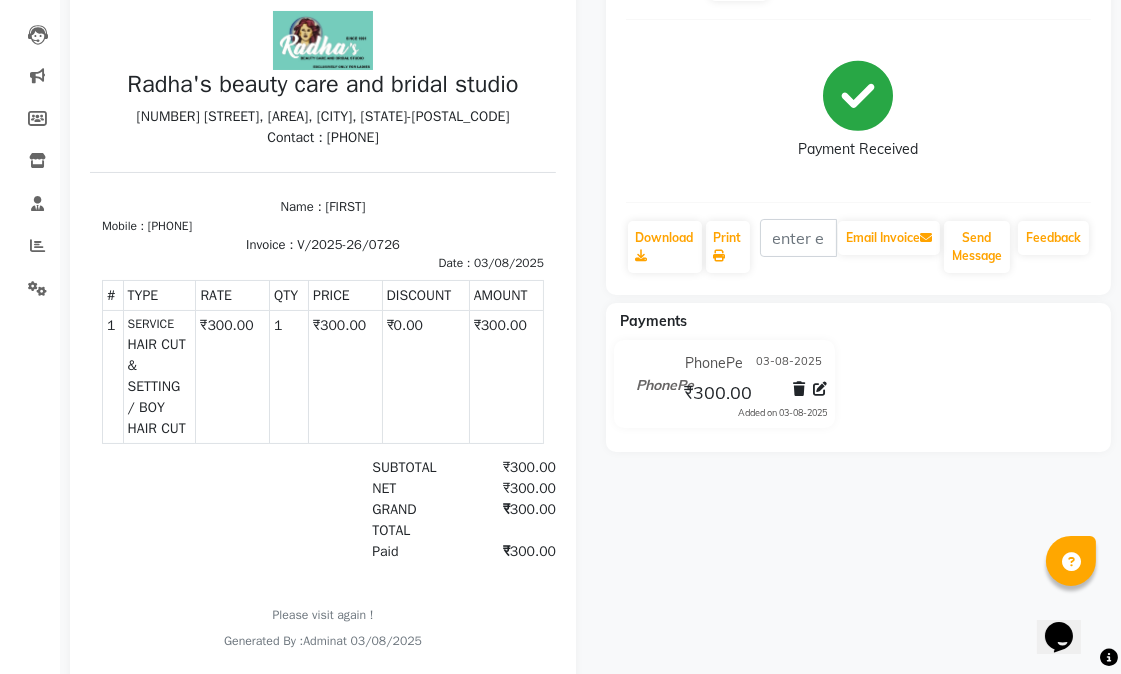 scroll, scrollTop: 0, scrollLeft: 0, axis: both 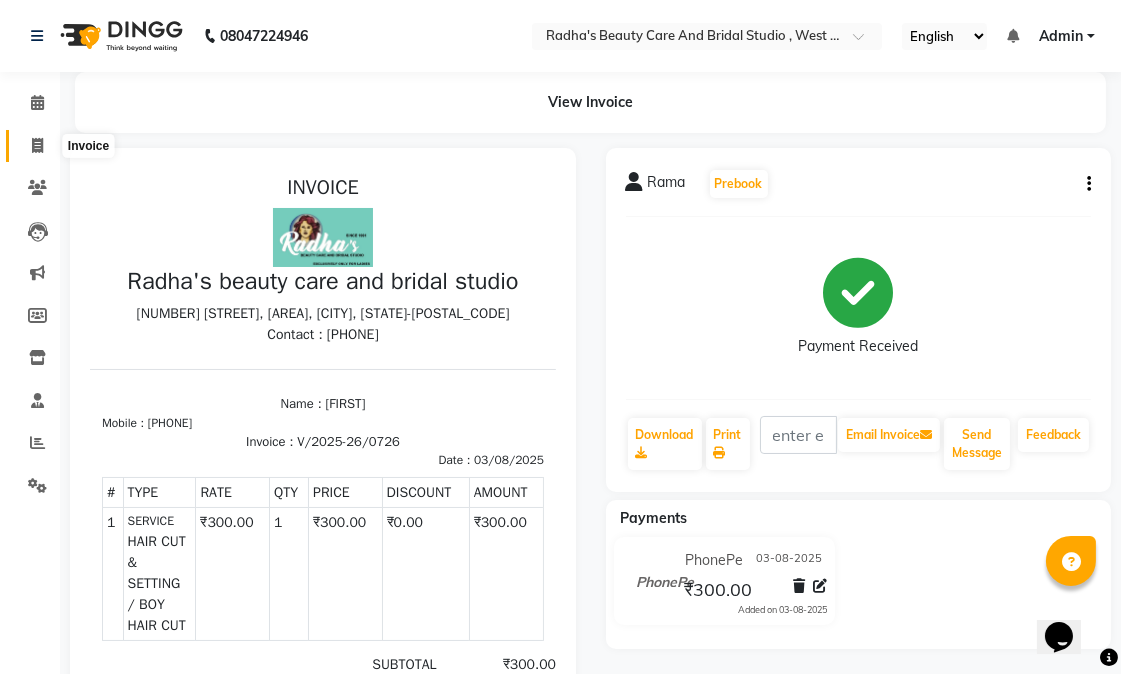 click 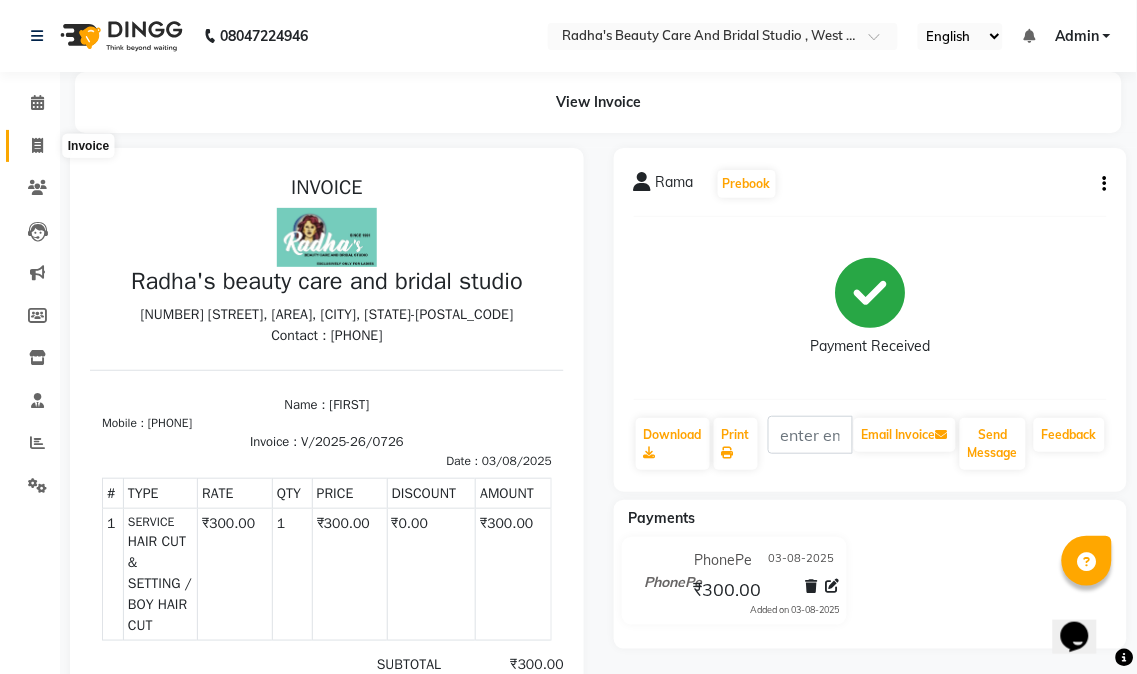 select on "service" 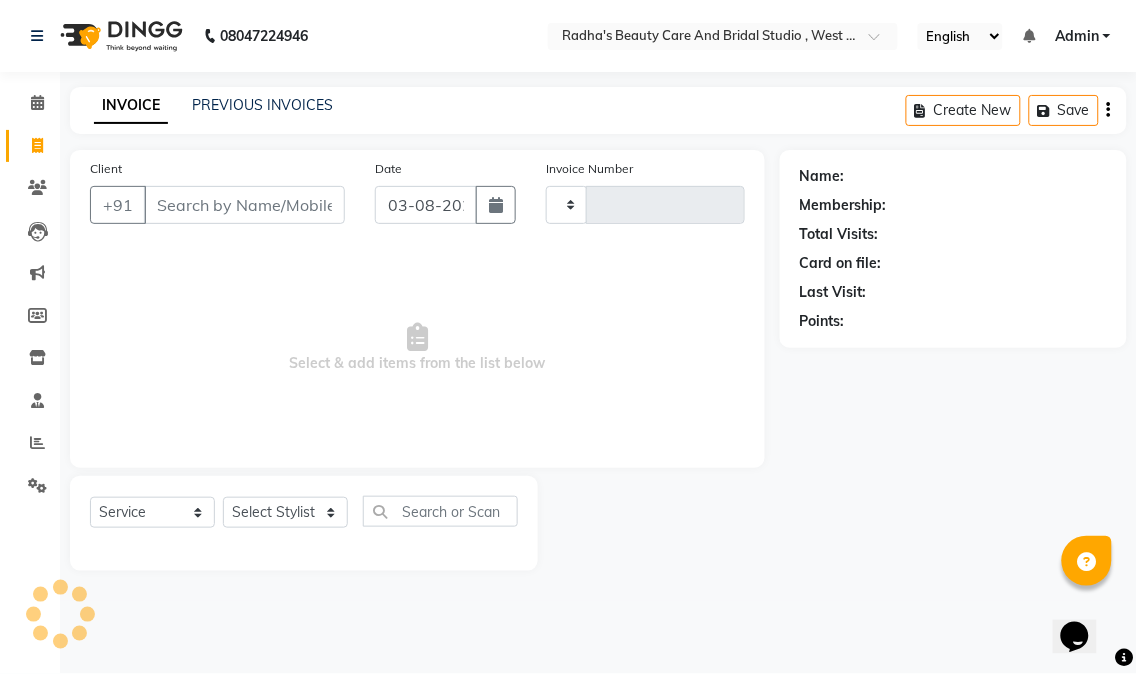 type on "0727" 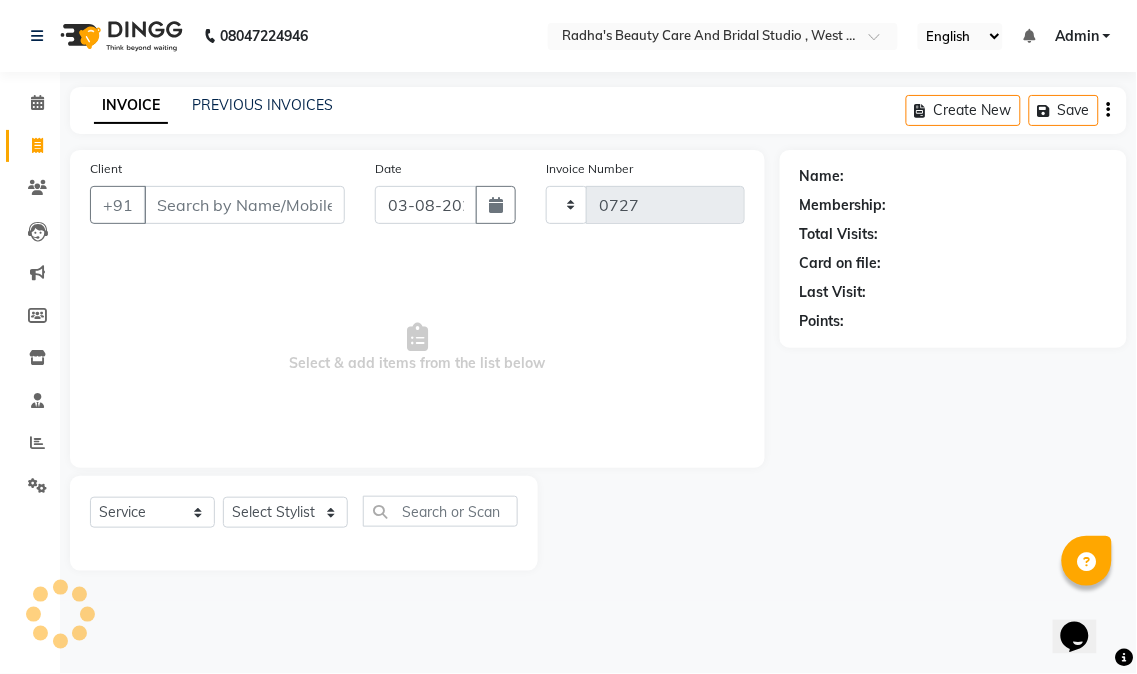 select on "6153" 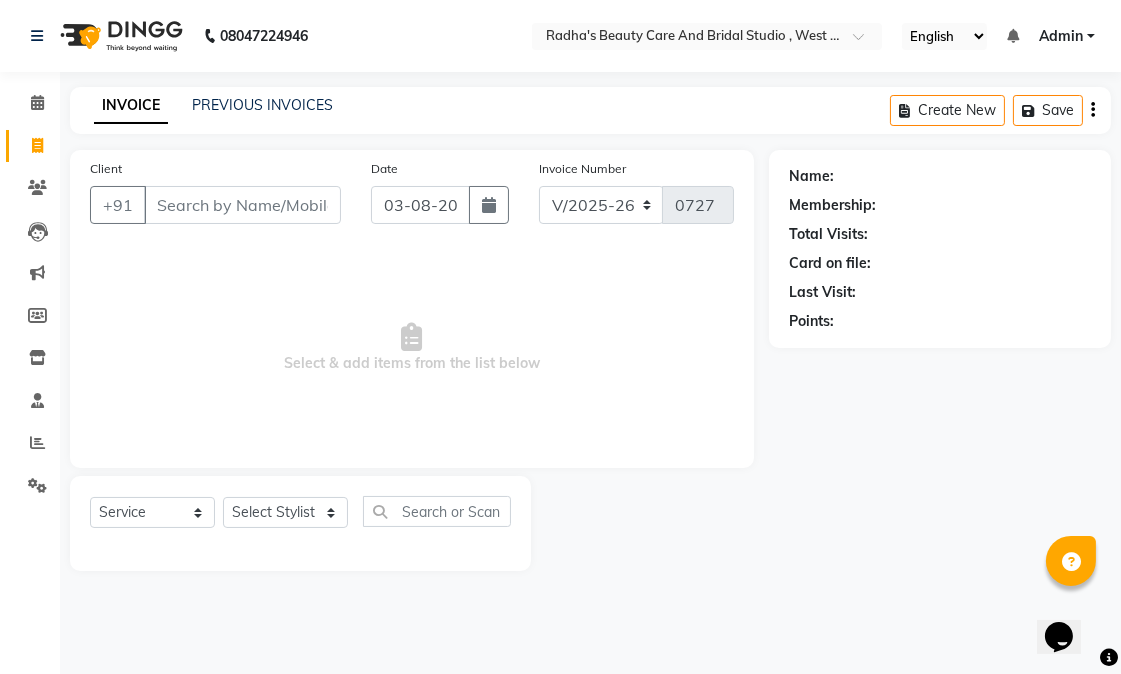 select on "80239" 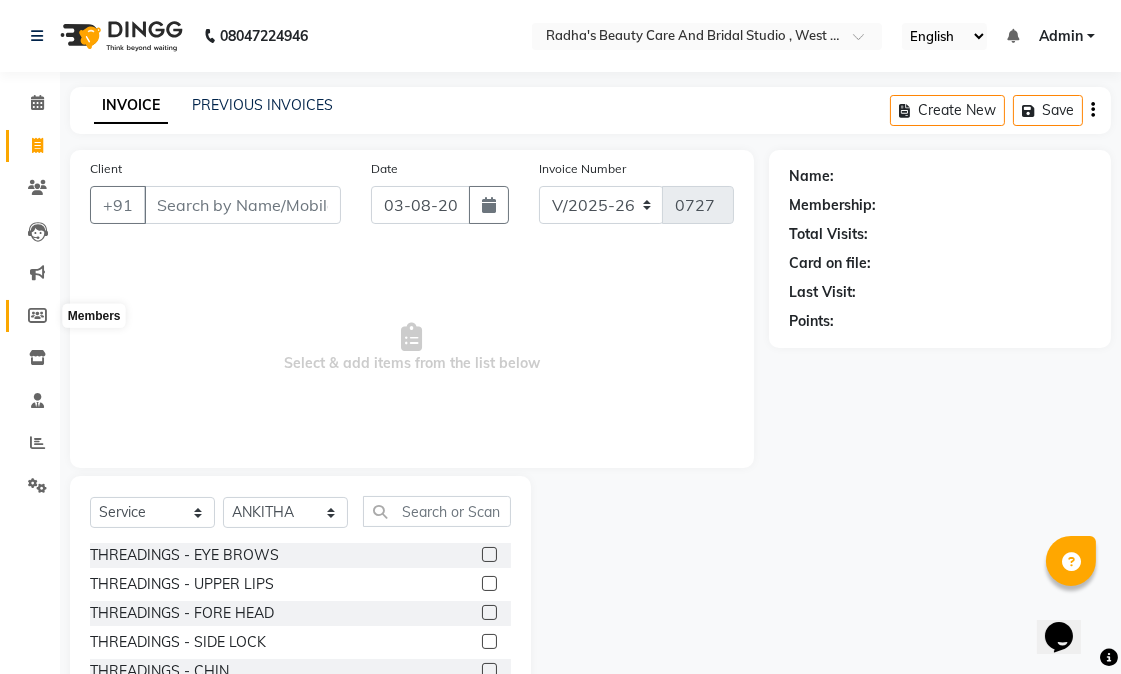 click 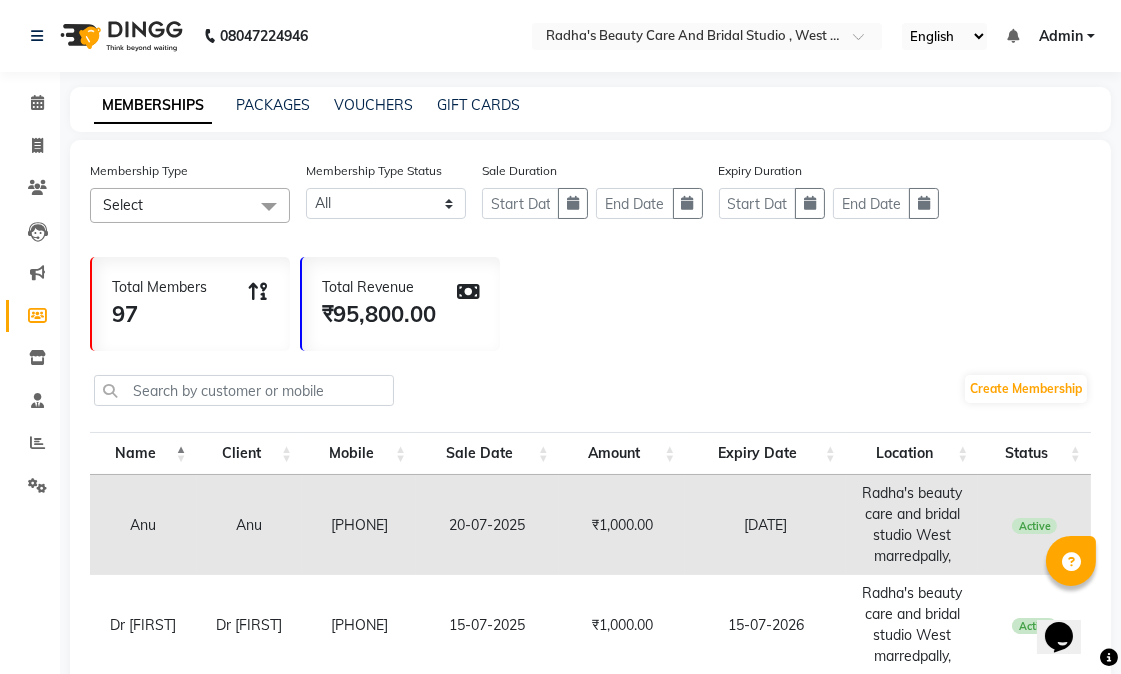 click on "Create Membership" 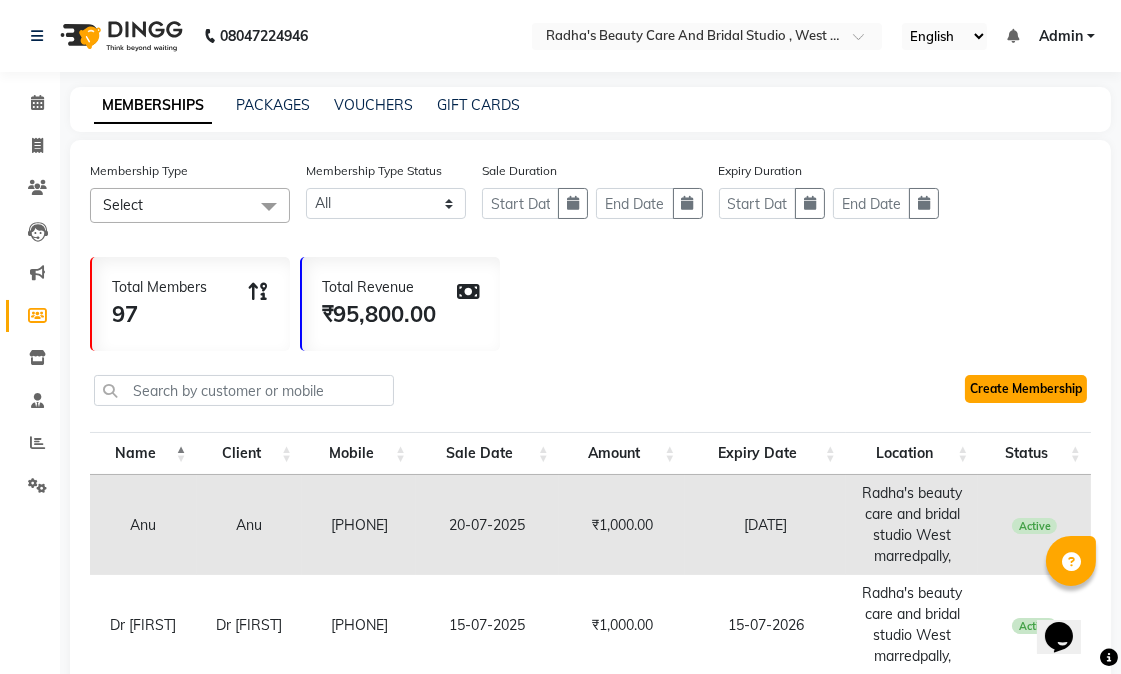 click on "Create Membership" 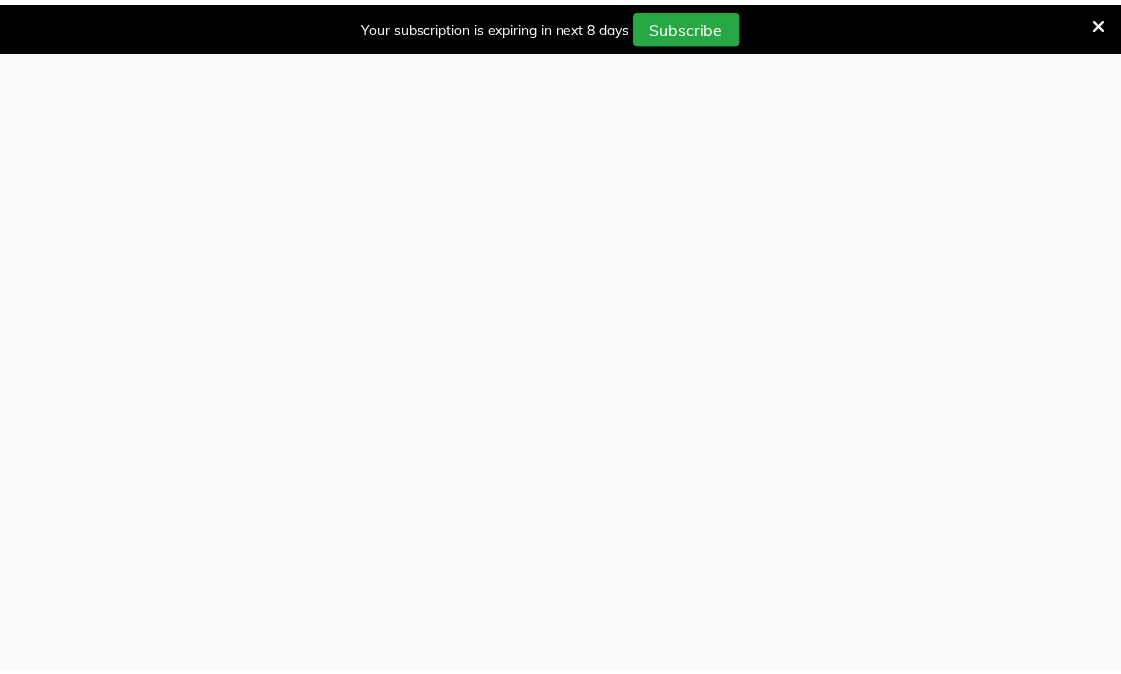 scroll, scrollTop: 0, scrollLeft: 0, axis: both 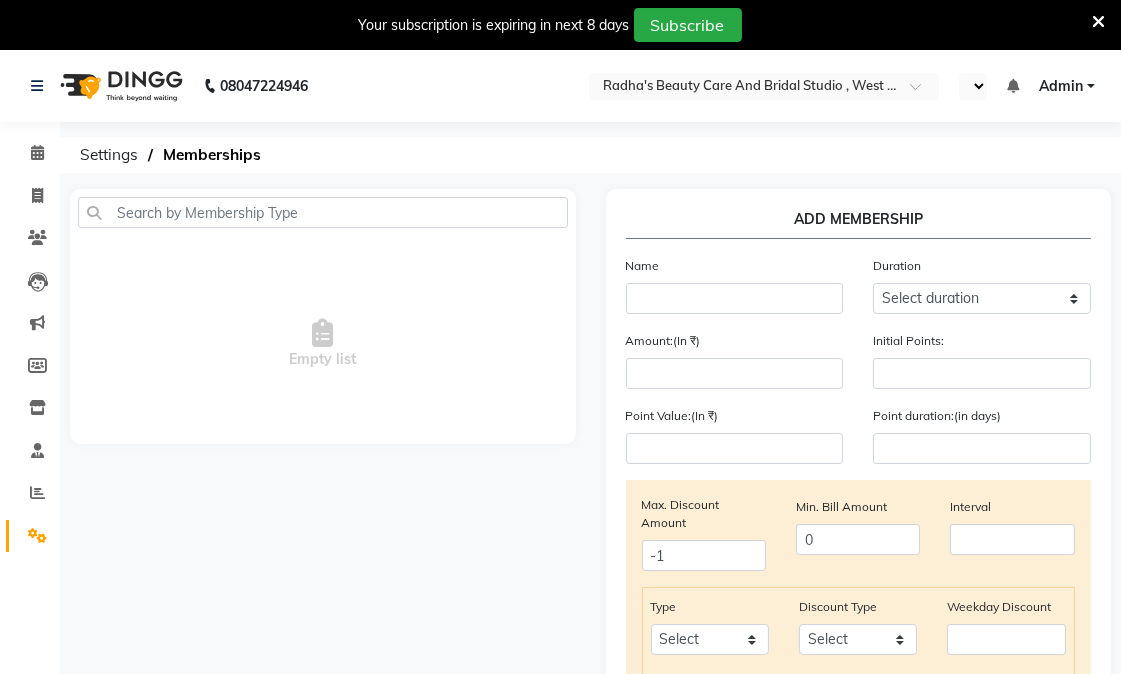 select on "en" 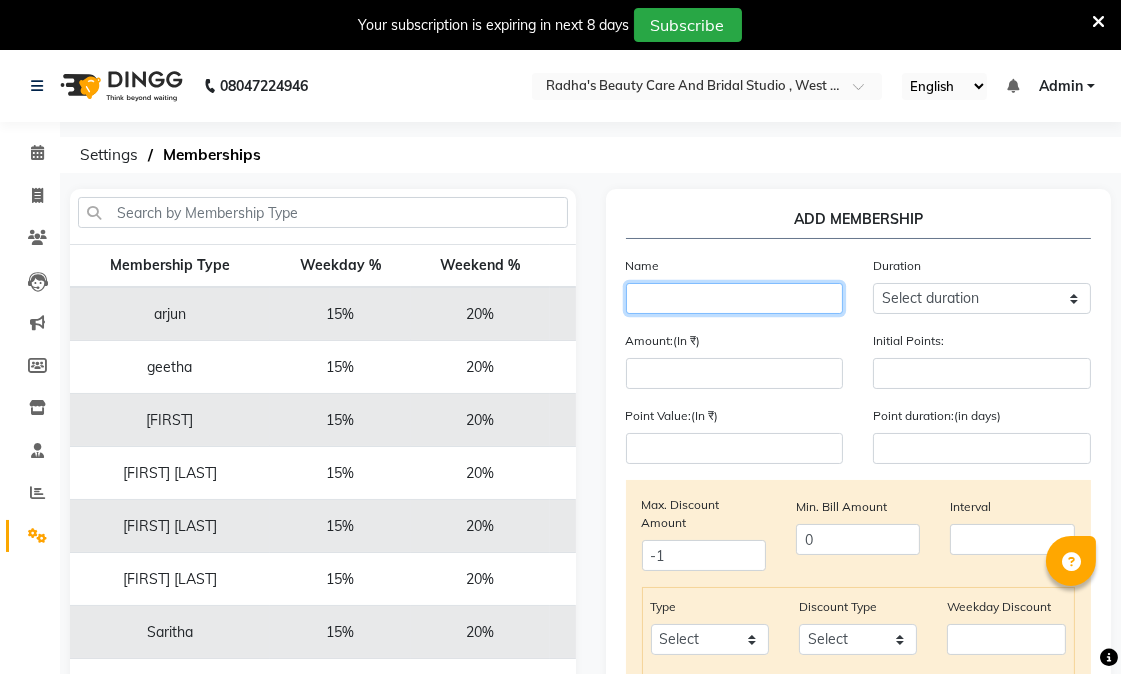 click 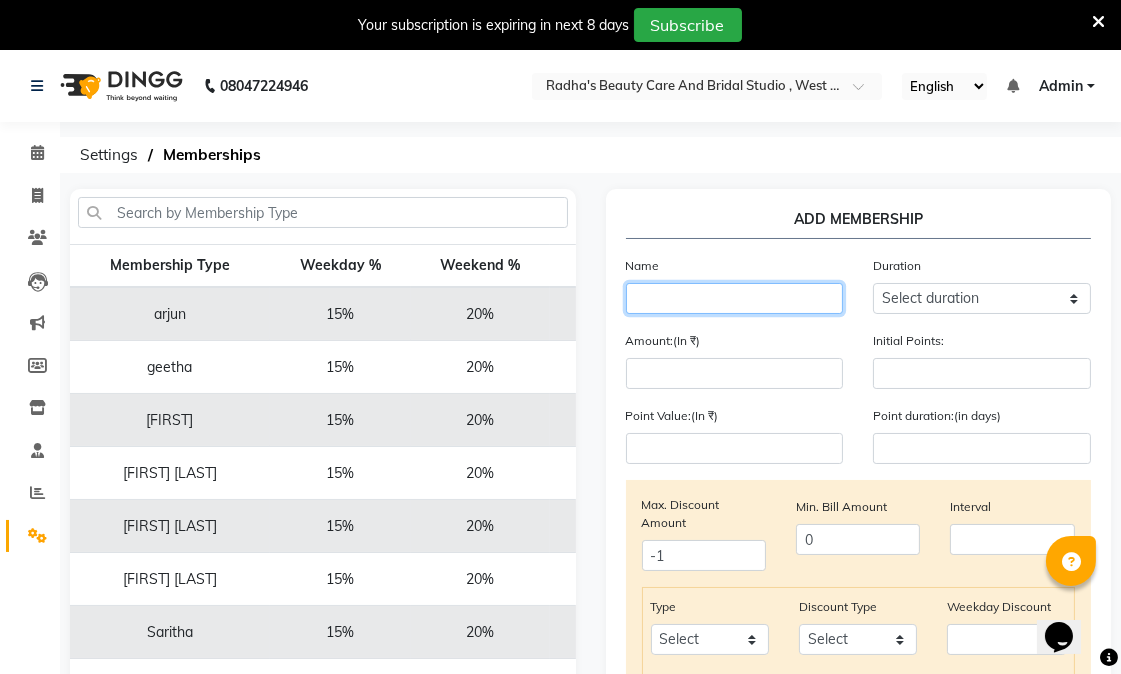 scroll, scrollTop: 0, scrollLeft: 0, axis: both 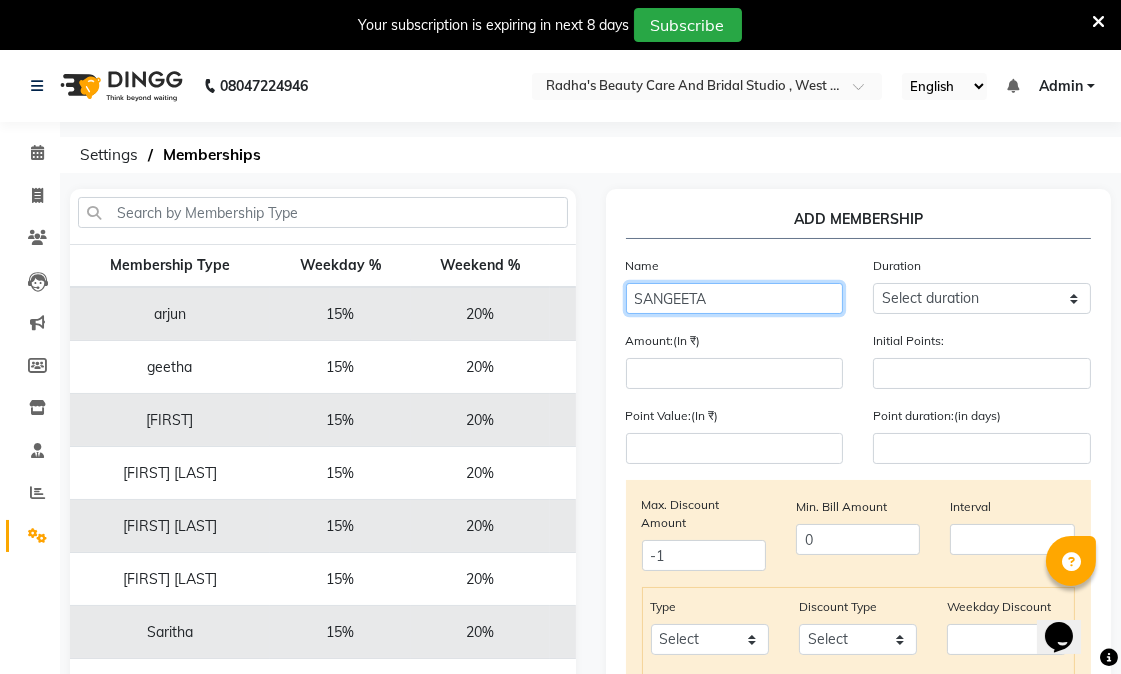 type on "SANGEETA" 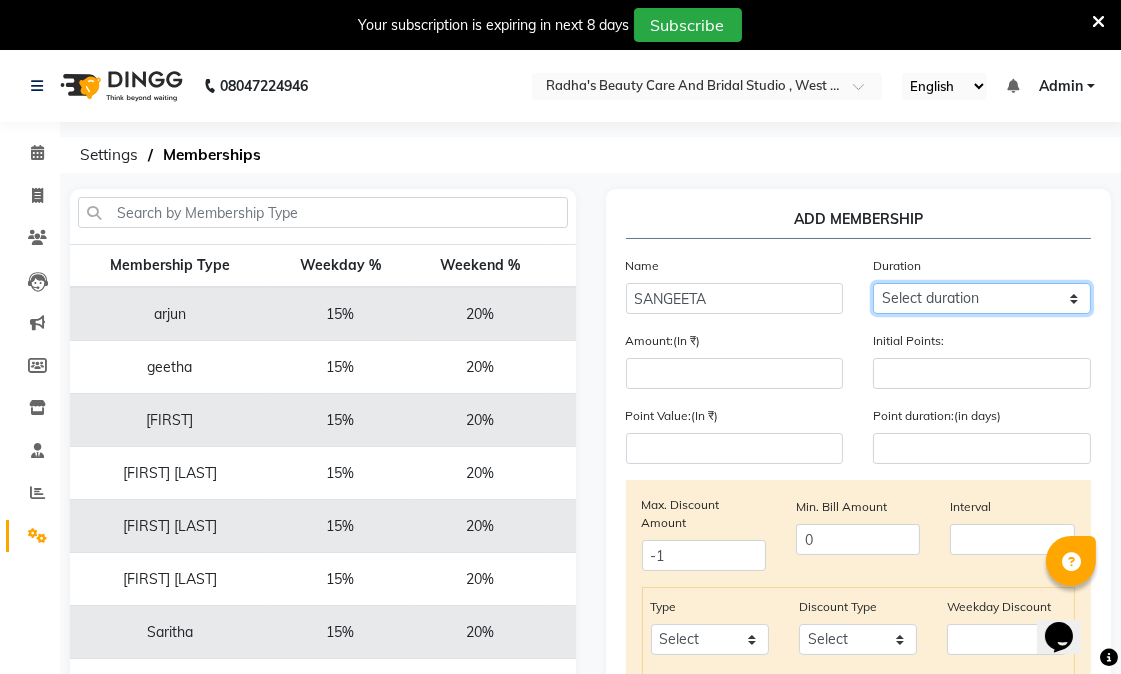 click on "Select duration Week  Half-month  Month  Year  Life Time  4 Months  8 Months  6 Months  15 Months  18 Months  30 Months  90 Days  210 Days  240 Days  270 Days  395 Days  425 Days  1 Day  2 Years  10 Months  3 Years  5 Years" 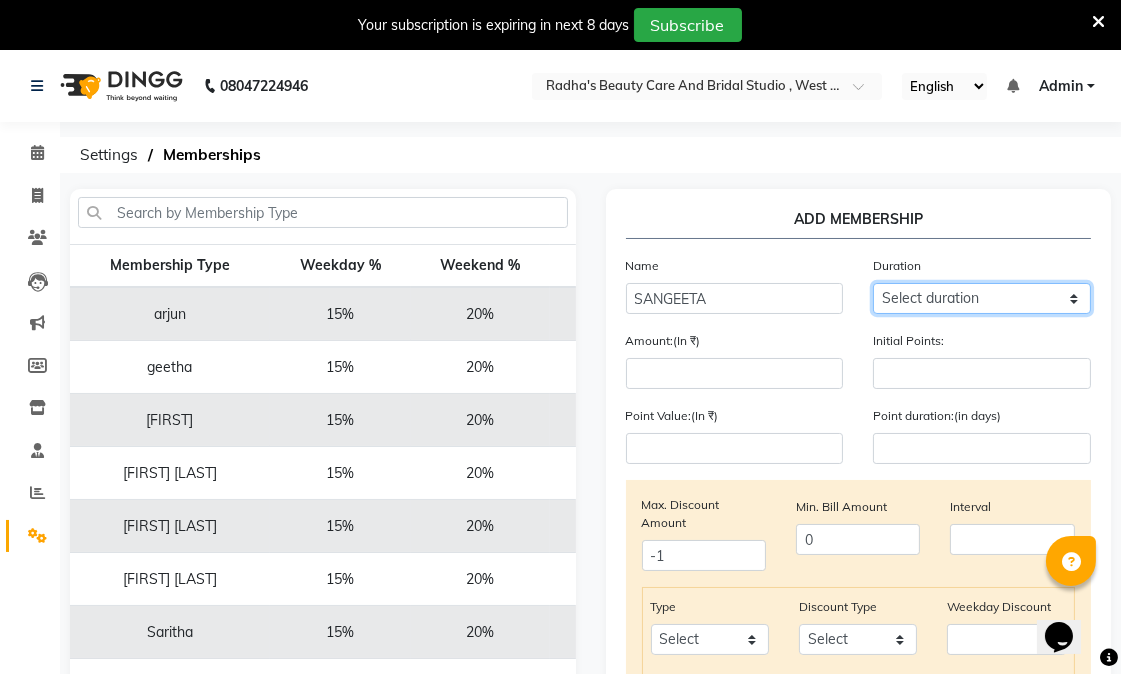 select on "4: 365" 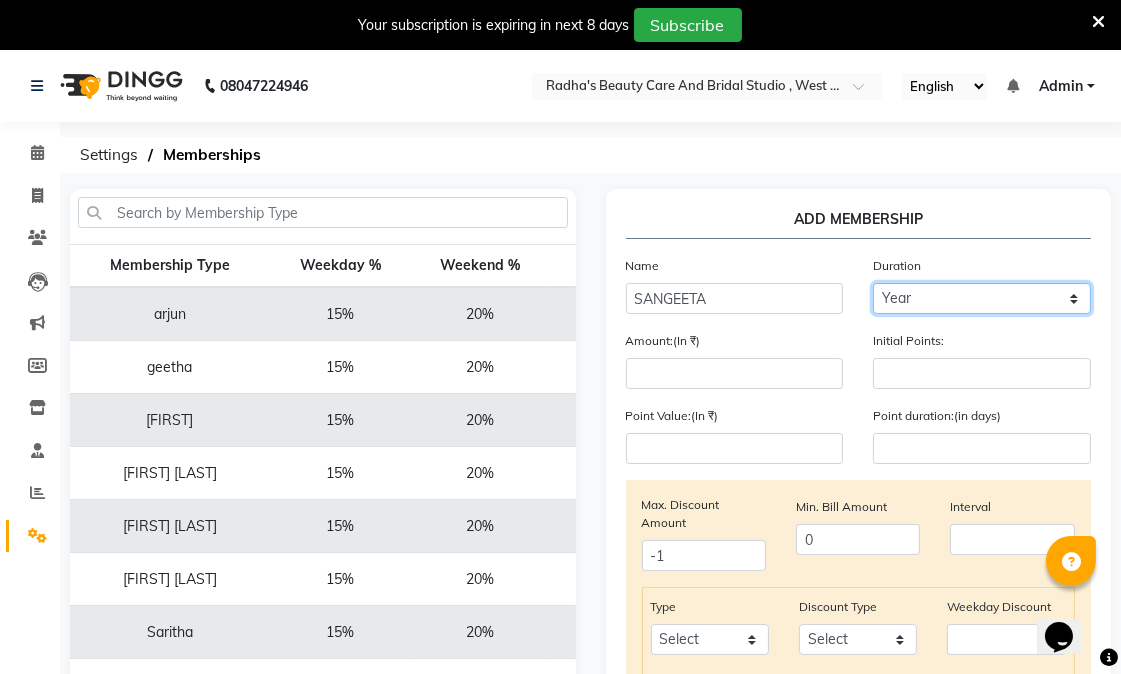 click on "Select duration Week  Half-month  Month  Year  Life Time  4 Months  8 Months  6 Months  15 Months  18 Months  30 Months  90 Days  210 Days  240 Days  270 Days  395 Days  425 Days  1 Day  2 Years  10 Months  3 Years  5 Years" 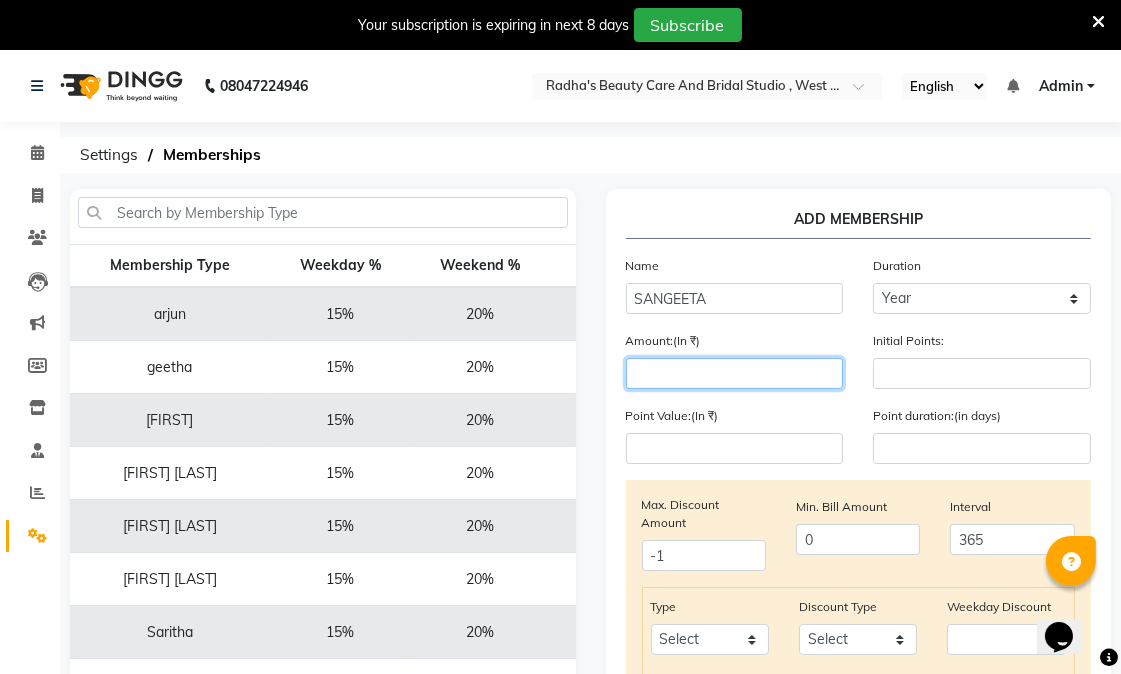 click 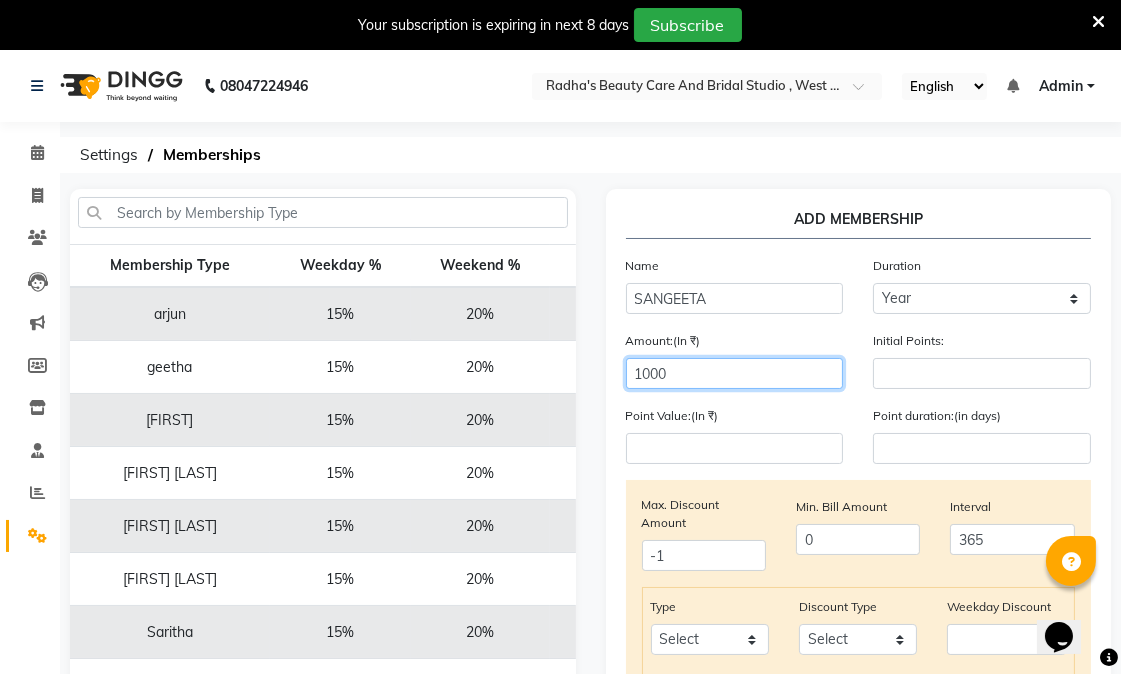 type on "1000" 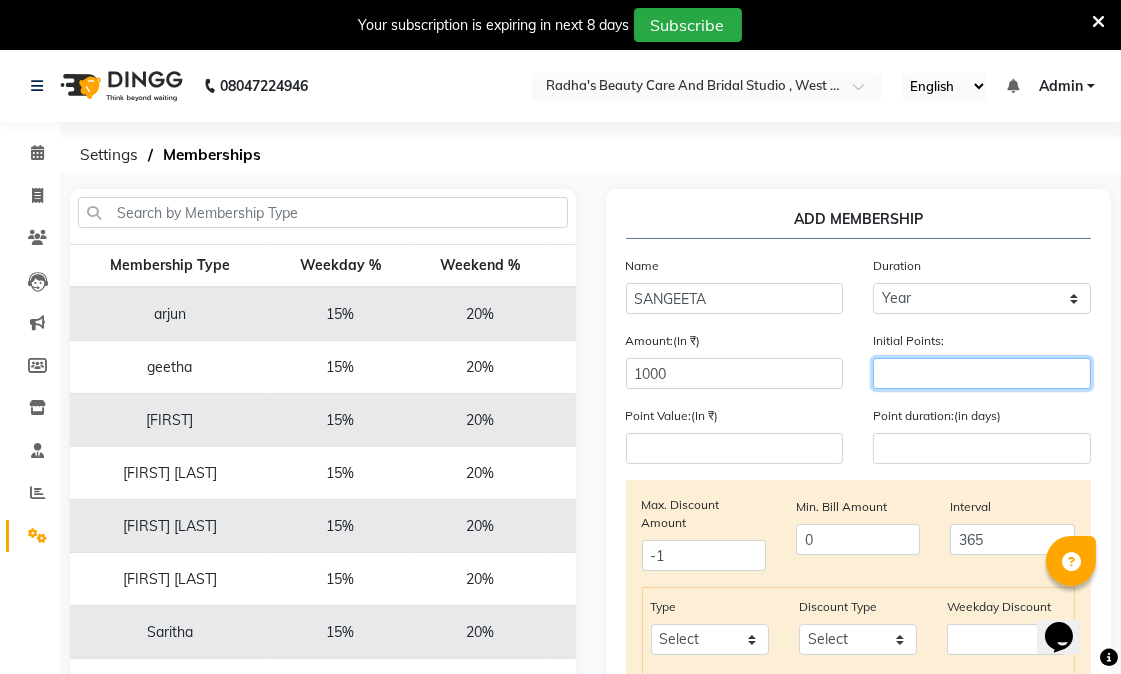 click 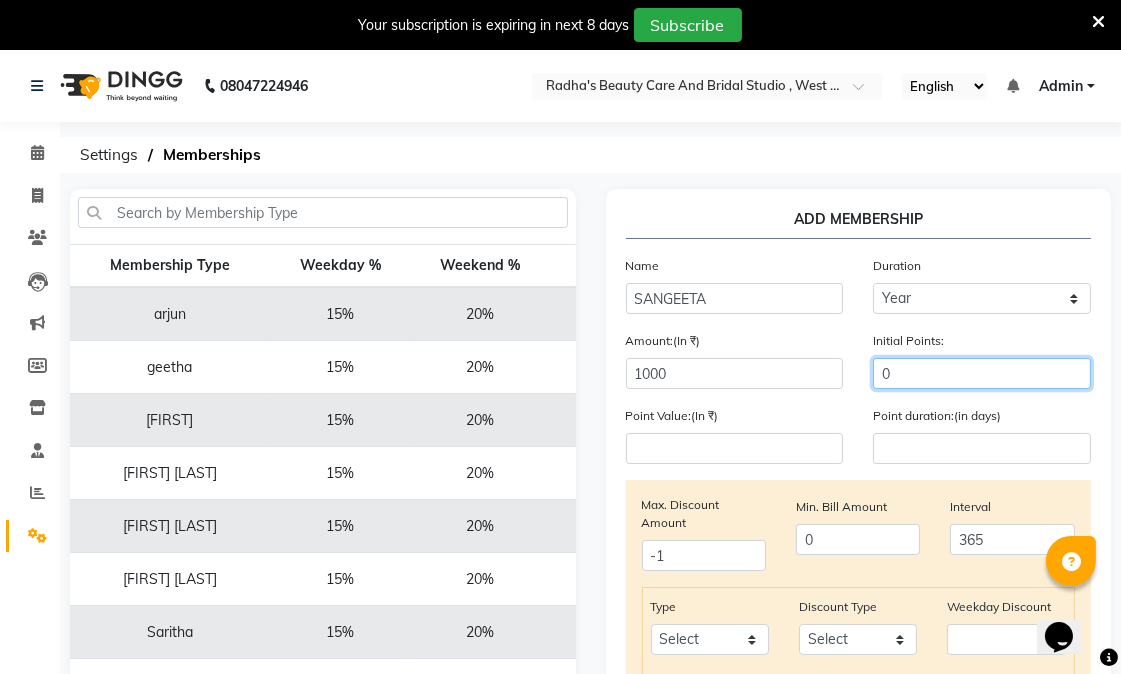 type on "0" 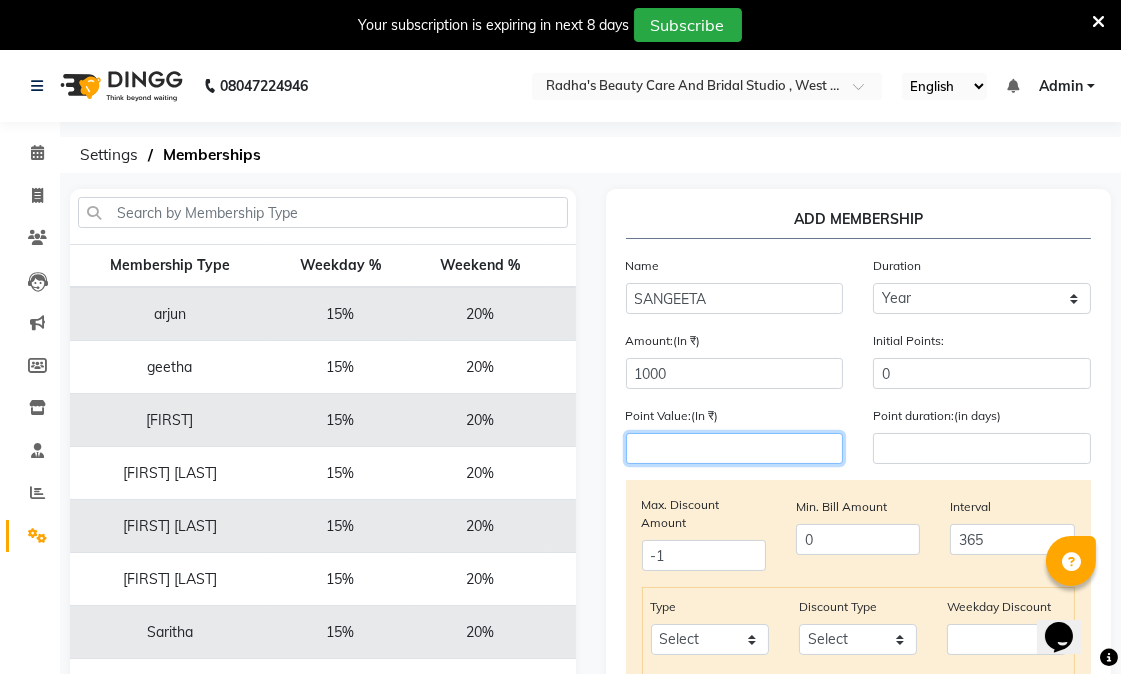 click 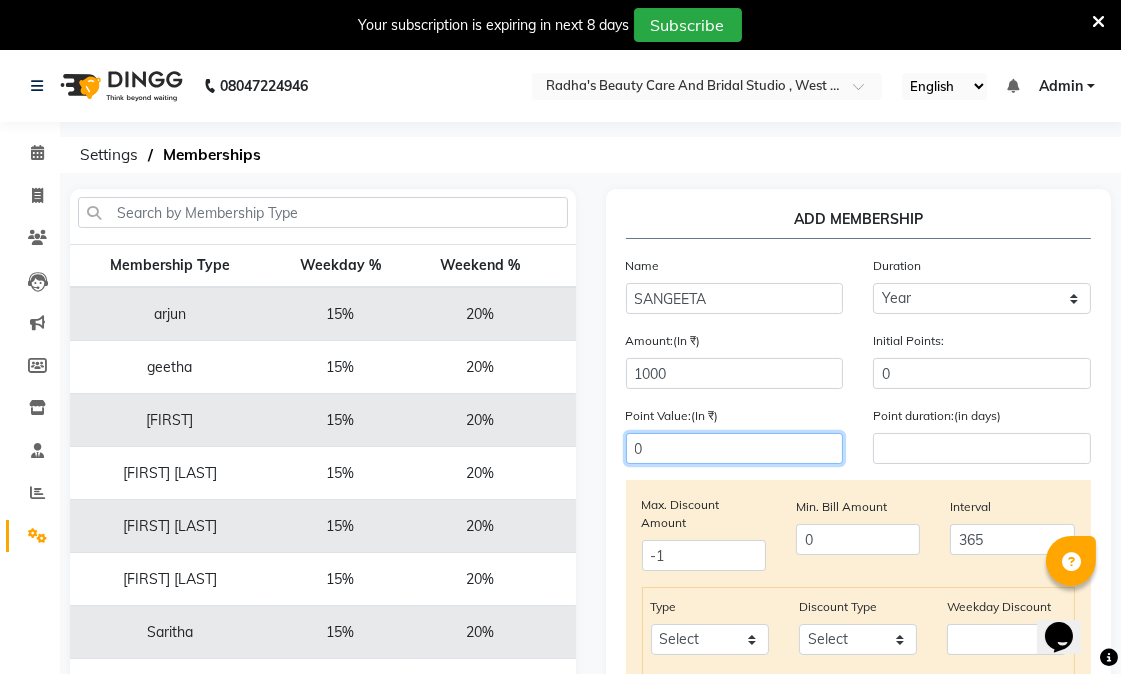 type on "0" 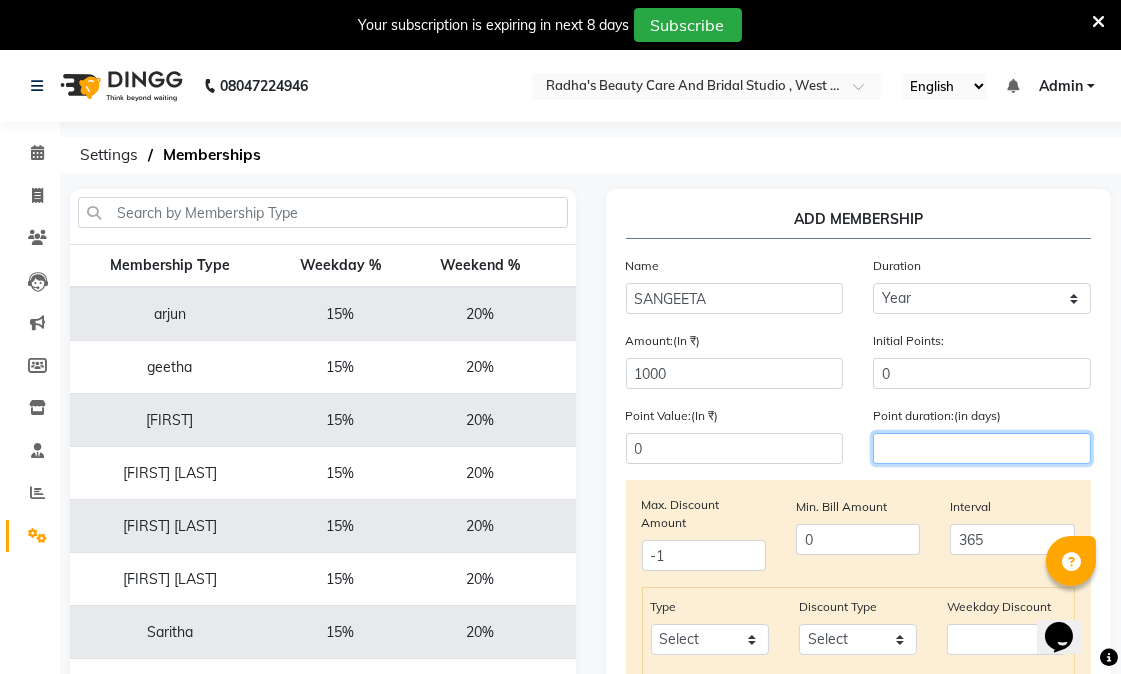 click 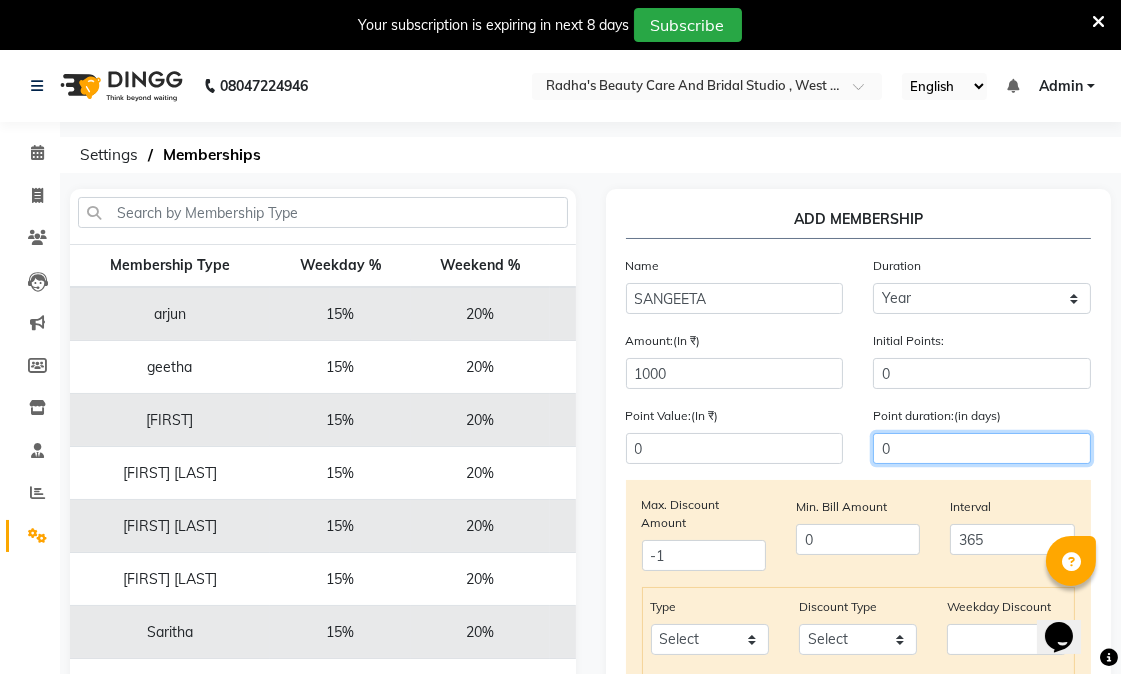 type on "0" 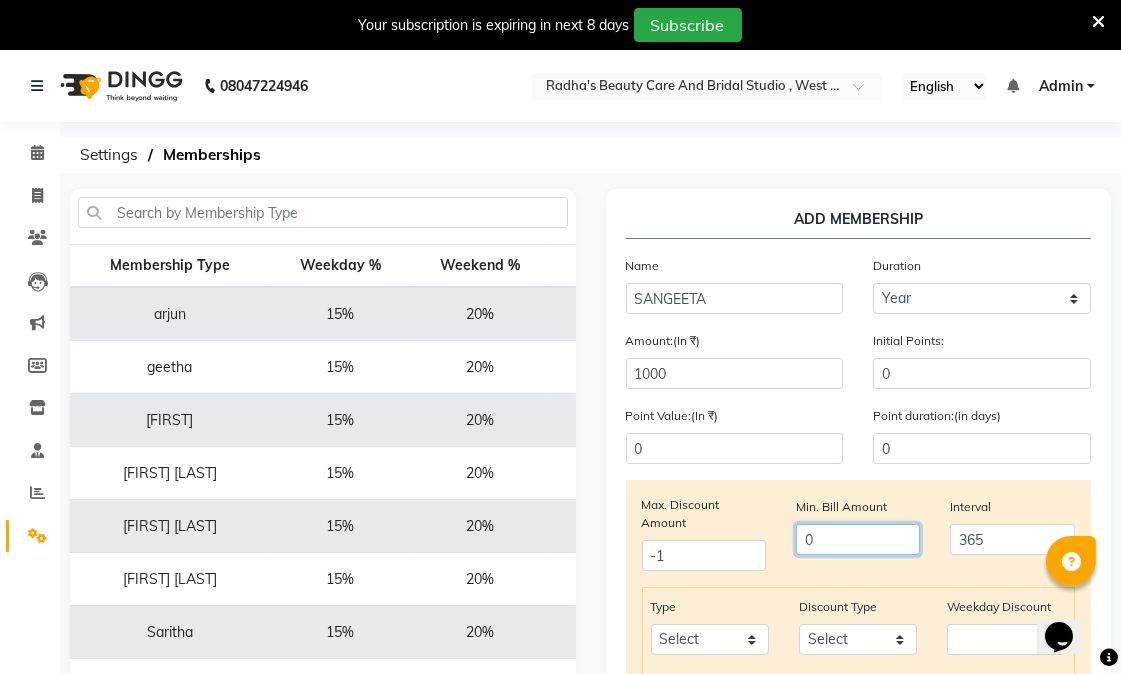 click on "0" 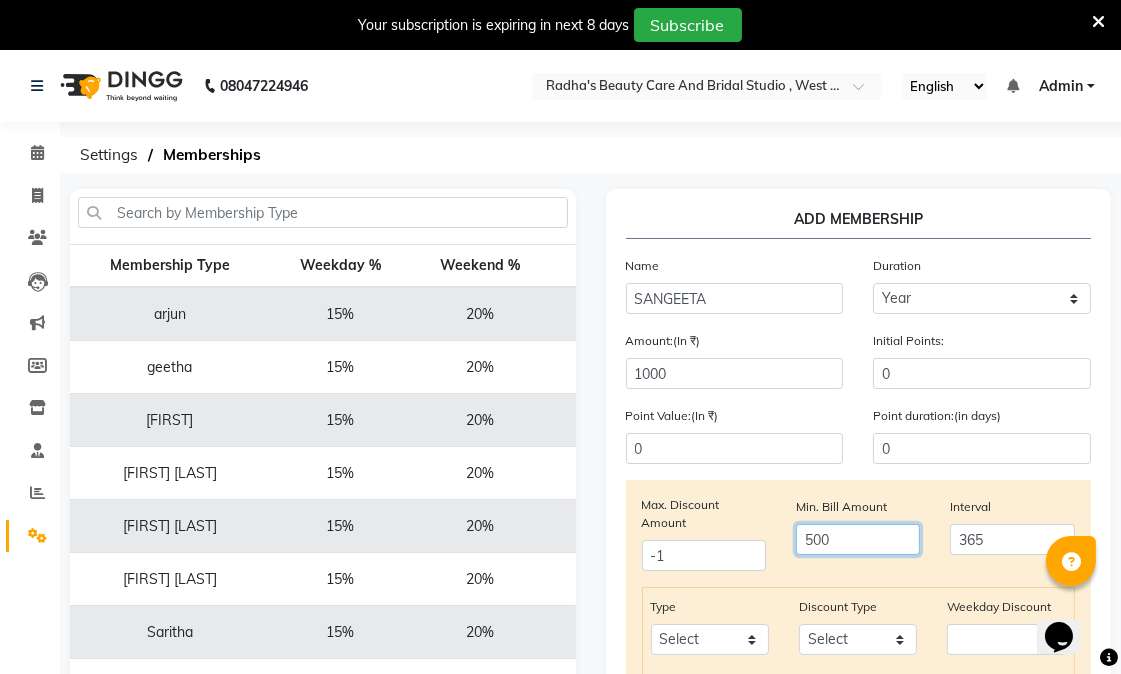 type on "500" 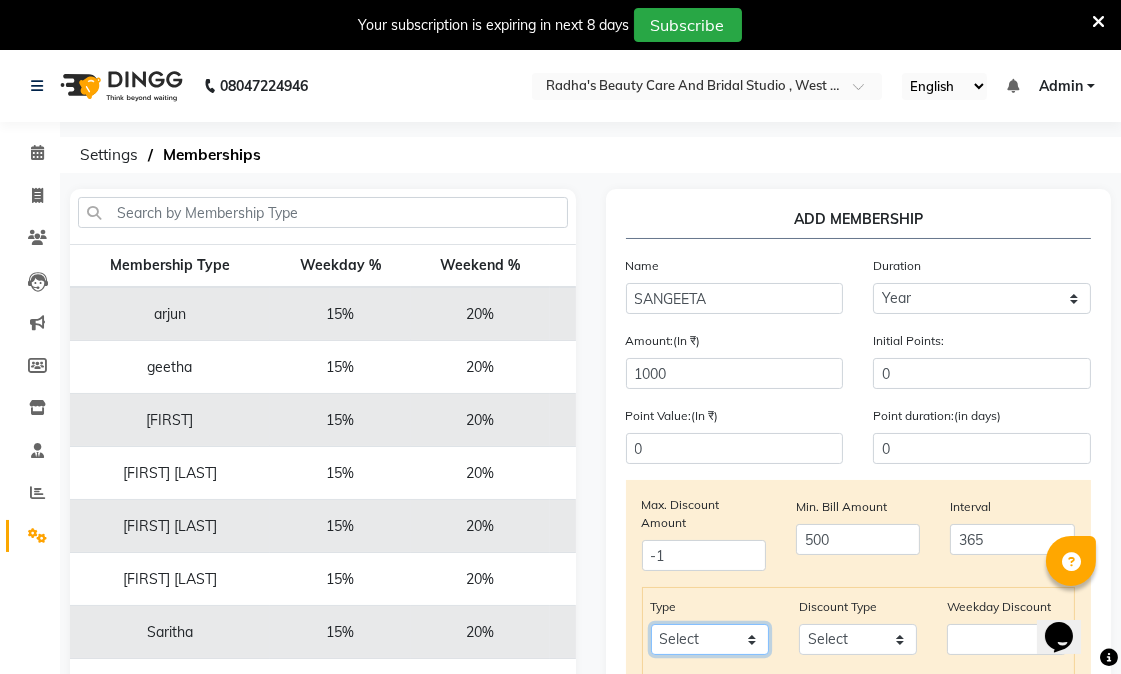 click on "Select Service Product Package Prepaid Voucher" 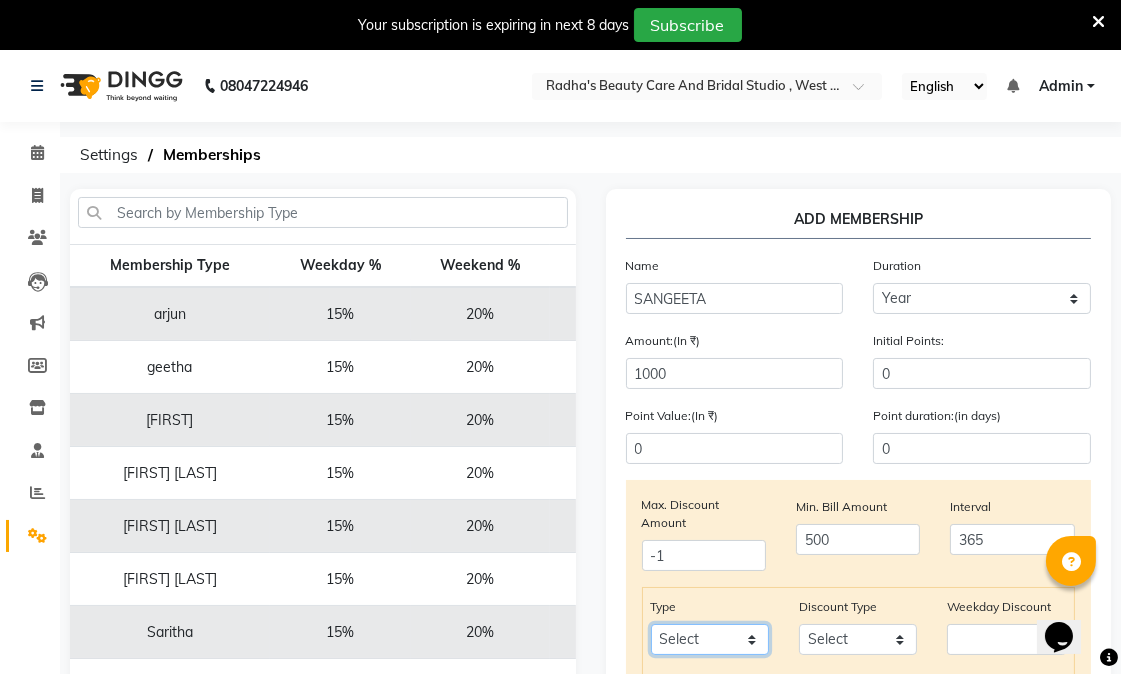 select on "service" 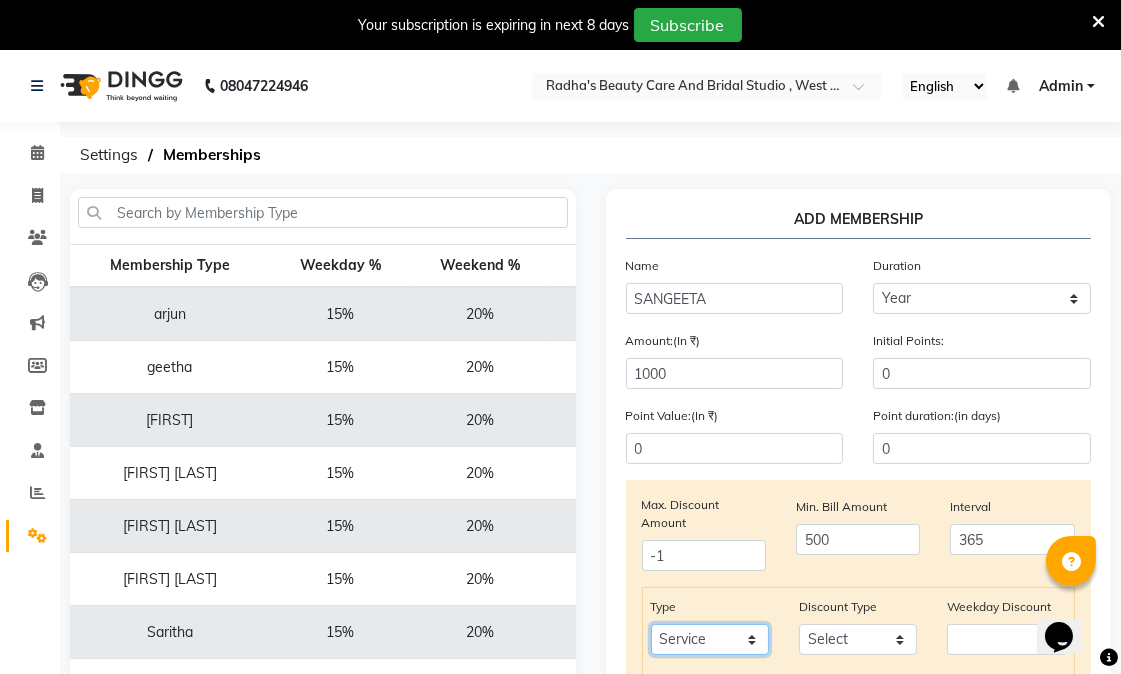 click on "Select Service Product Package Prepaid Voucher" 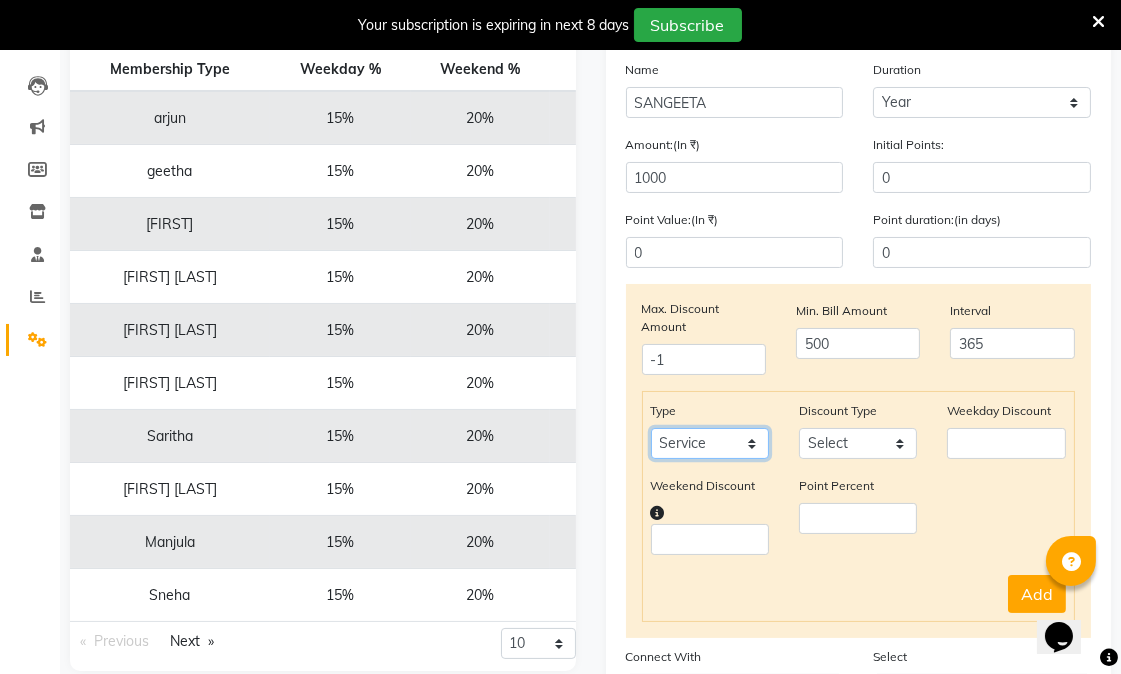 scroll, scrollTop: 430, scrollLeft: 0, axis: vertical 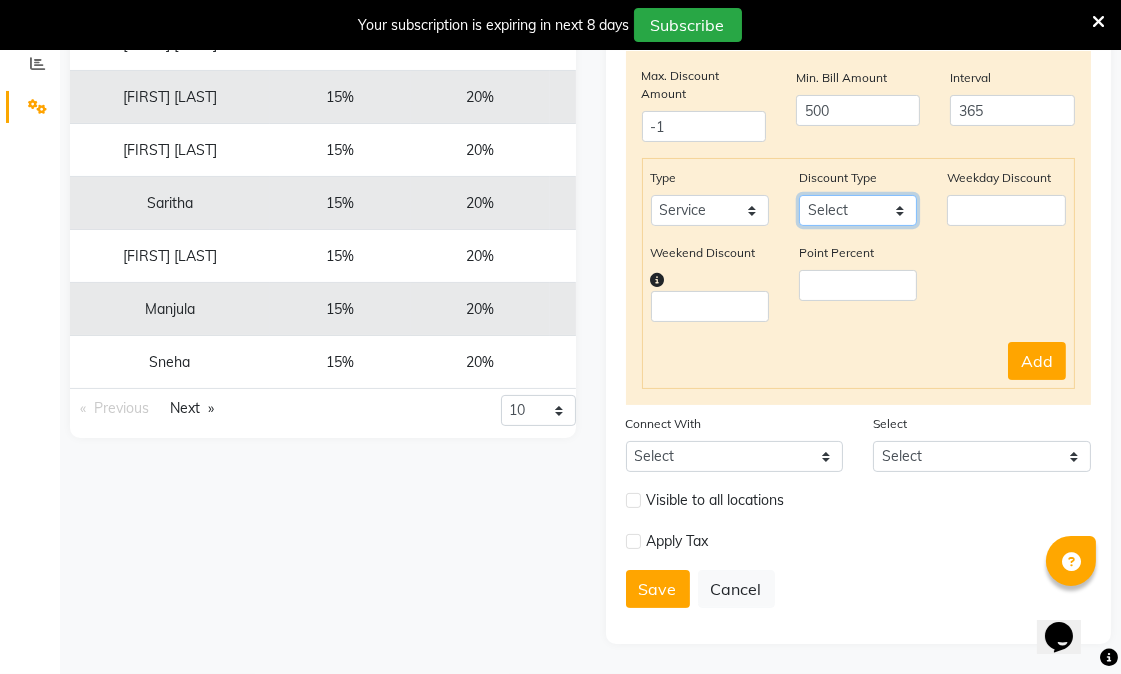 click on "Select Percent Flat" 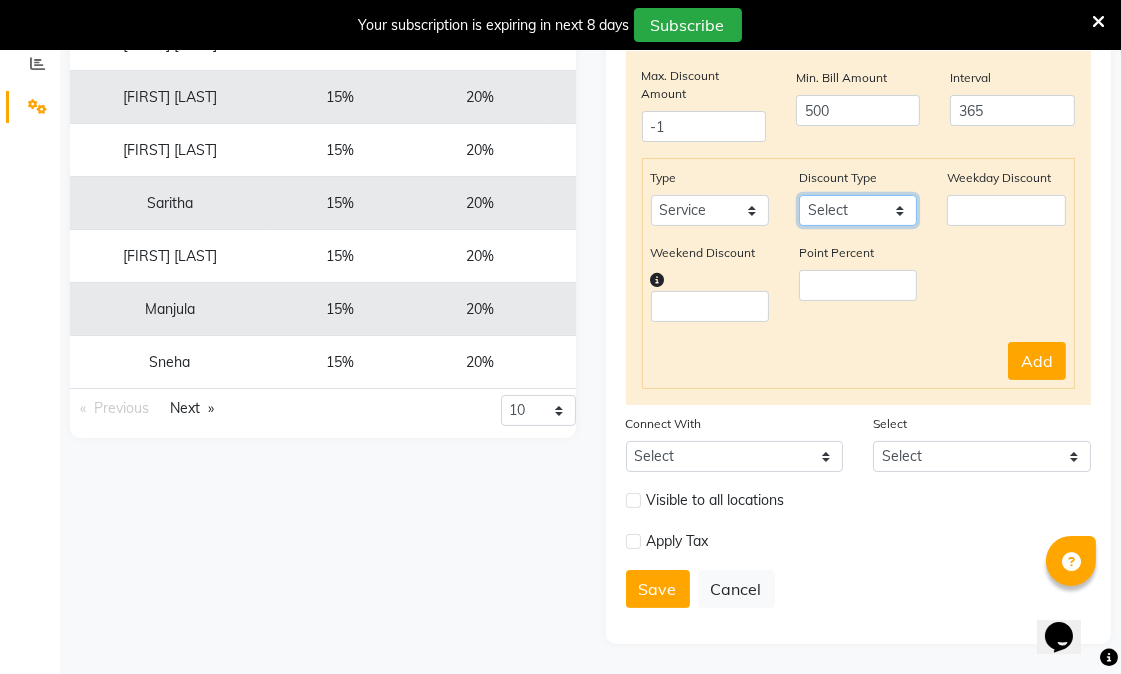 select on "Percent" 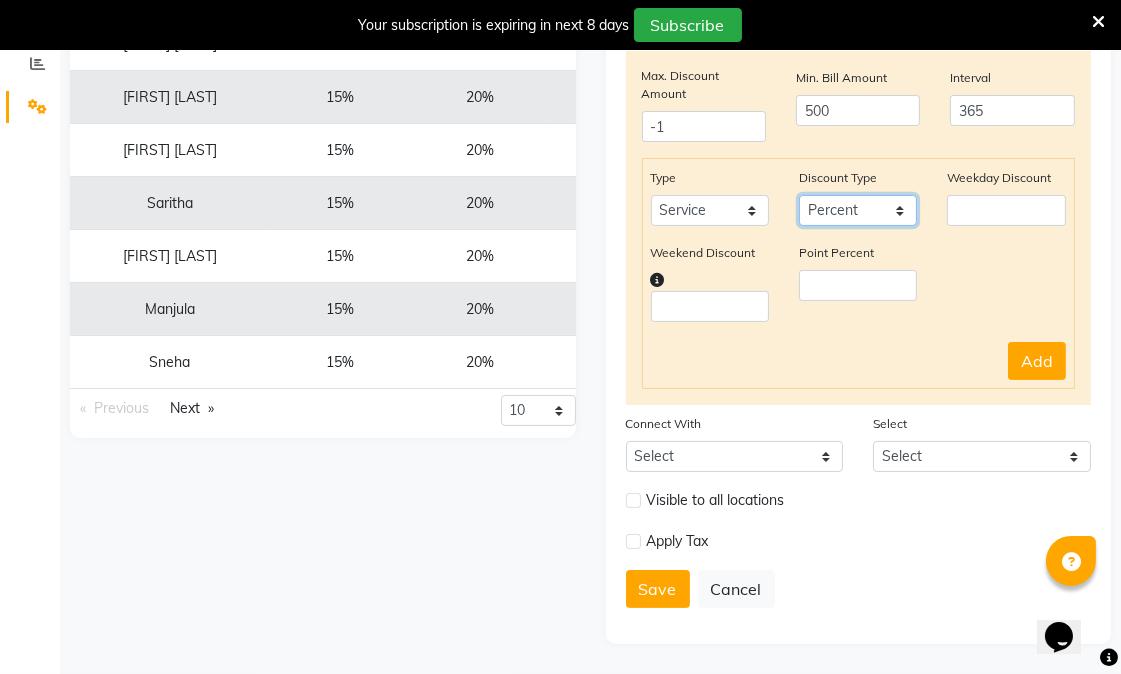 click on "Select Percent Flat" 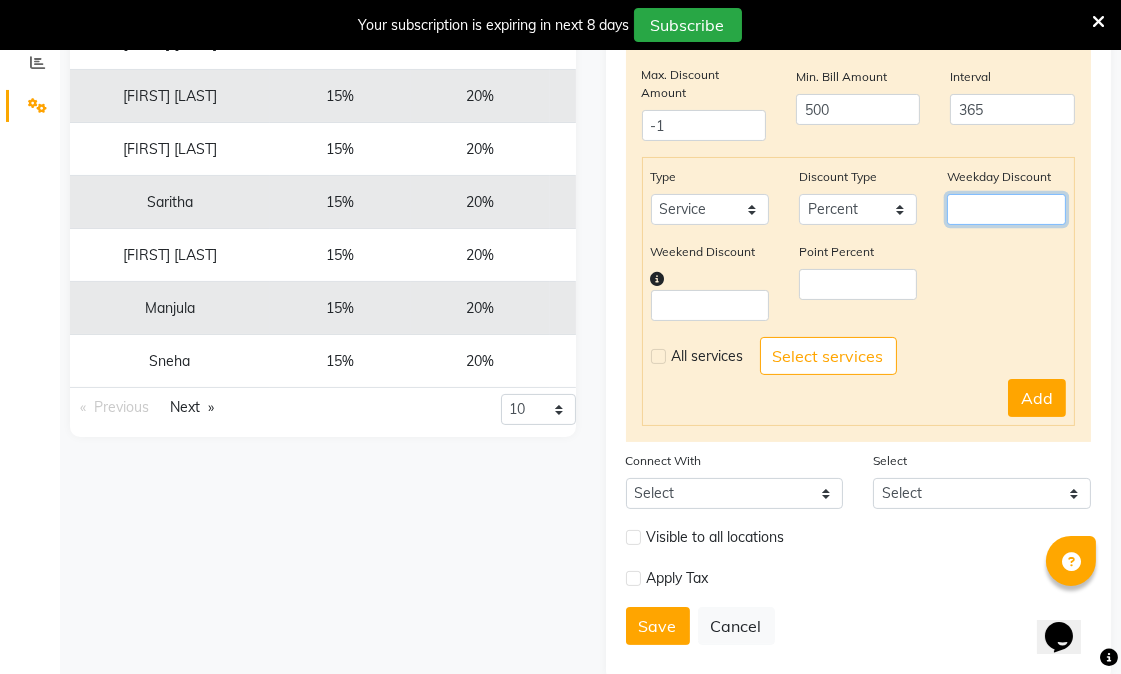 click 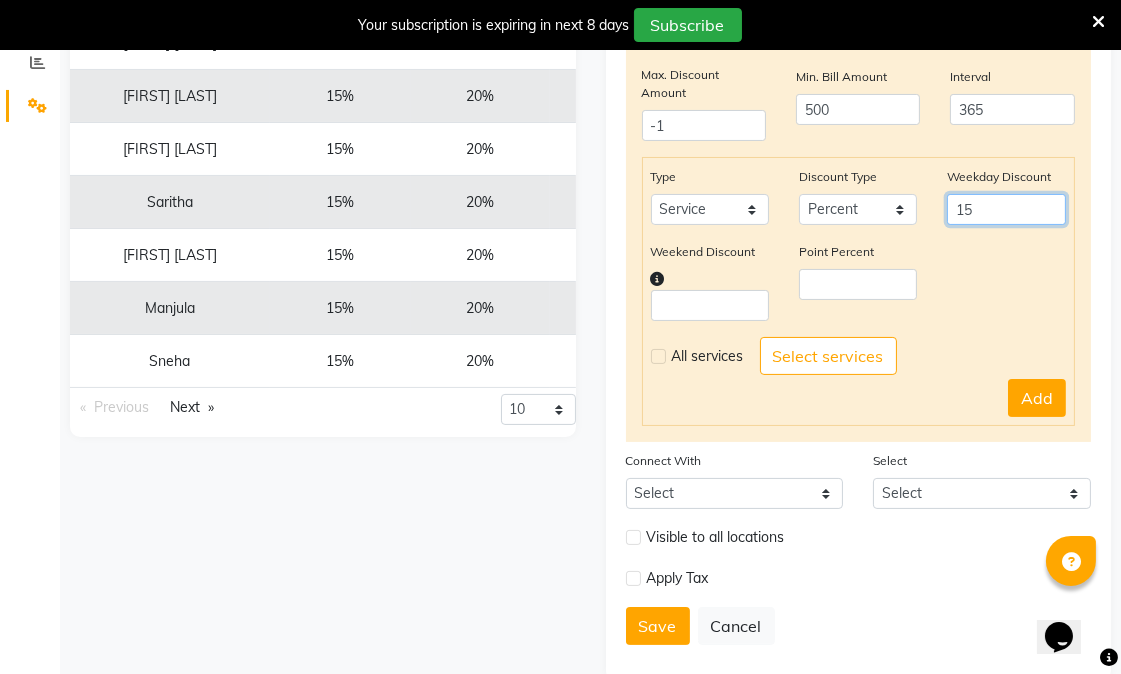 type on "15" 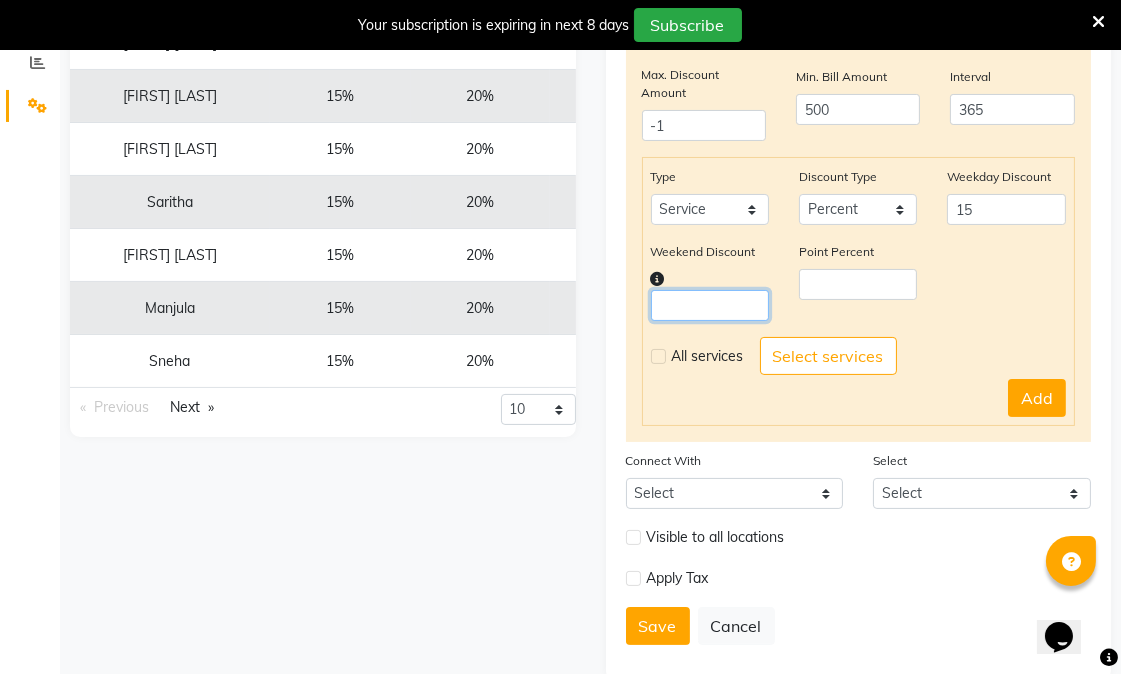 click 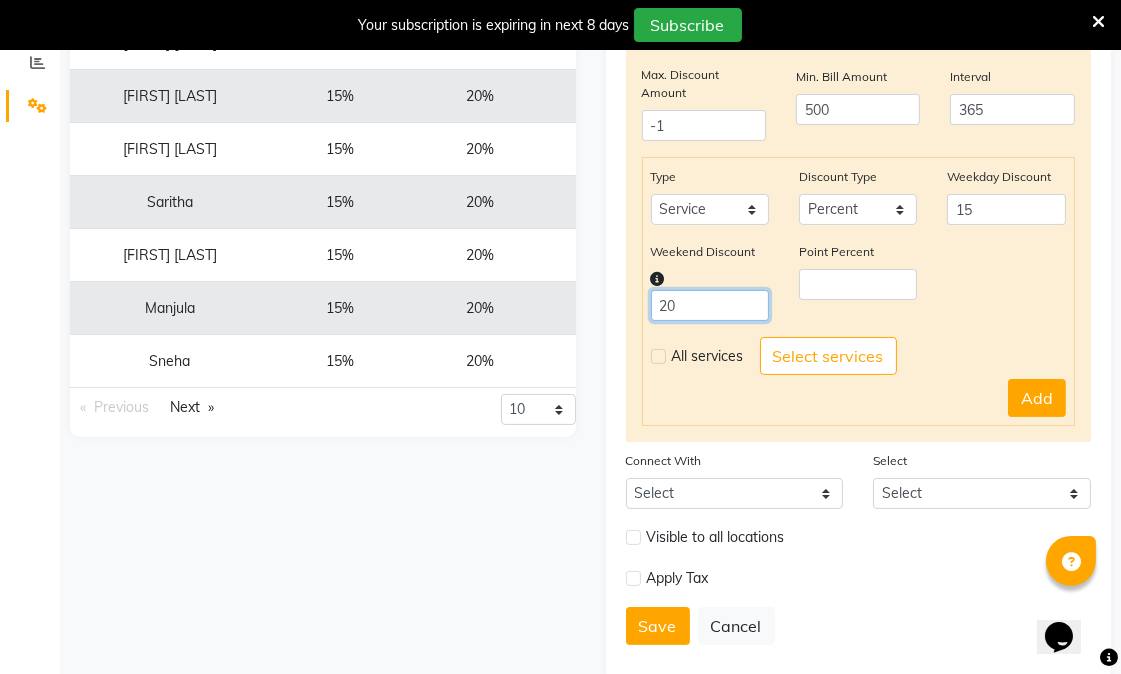 type on "20" 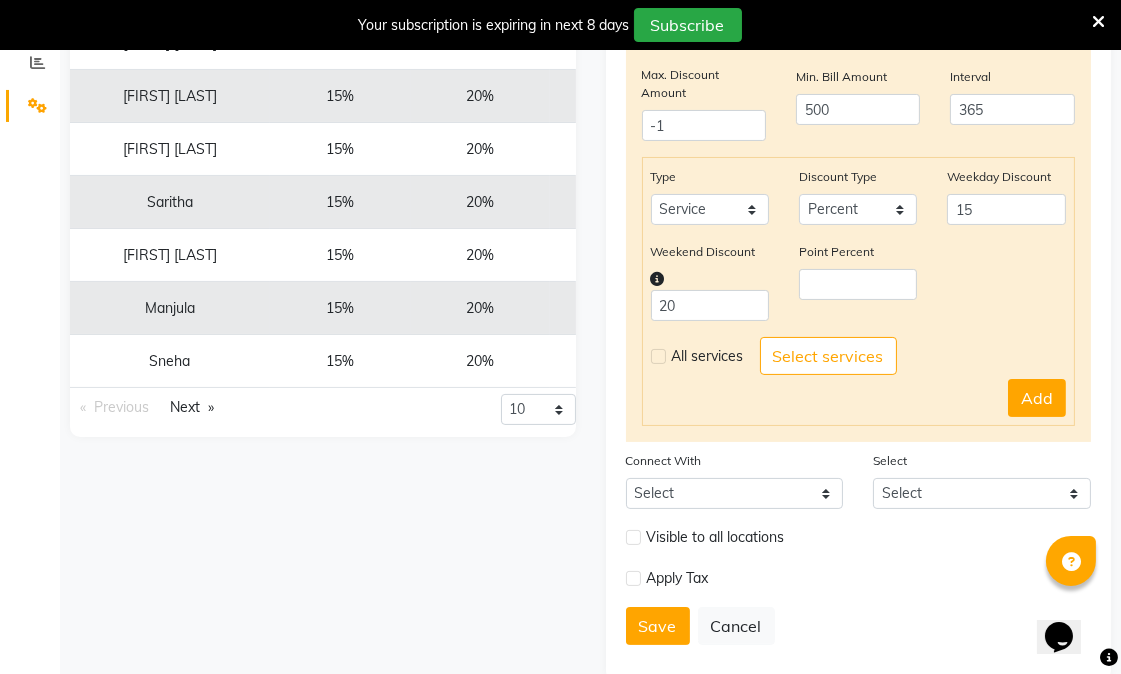 click 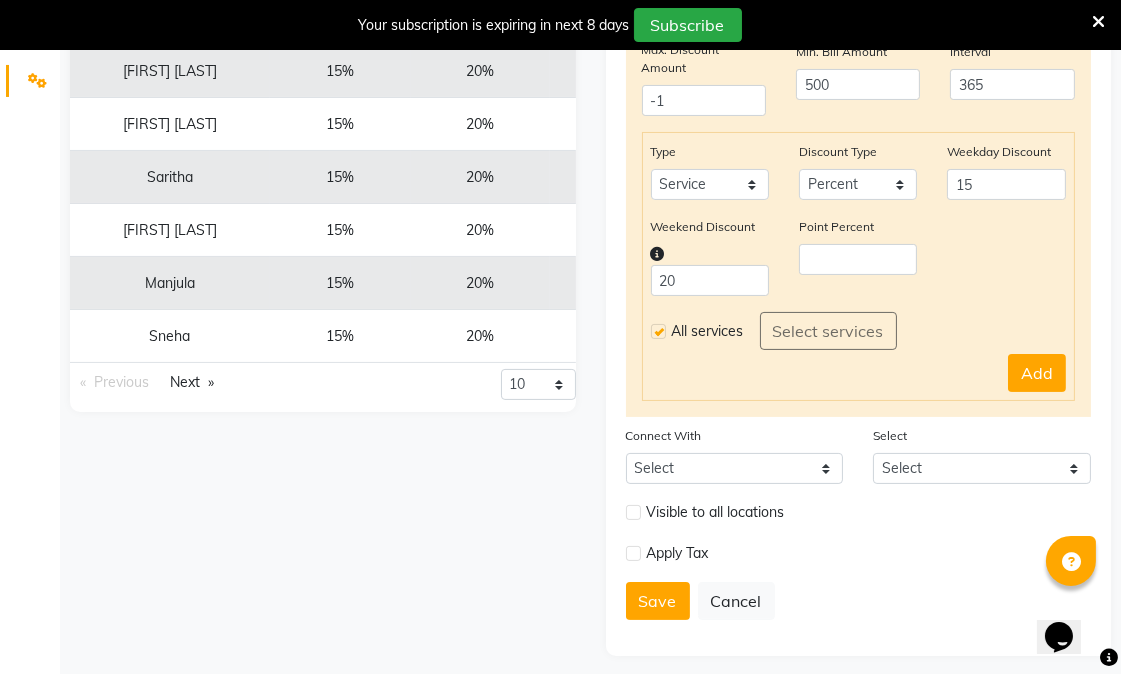 scroll, scrollTop: 467, scrollLeft: 0, axis: vertical 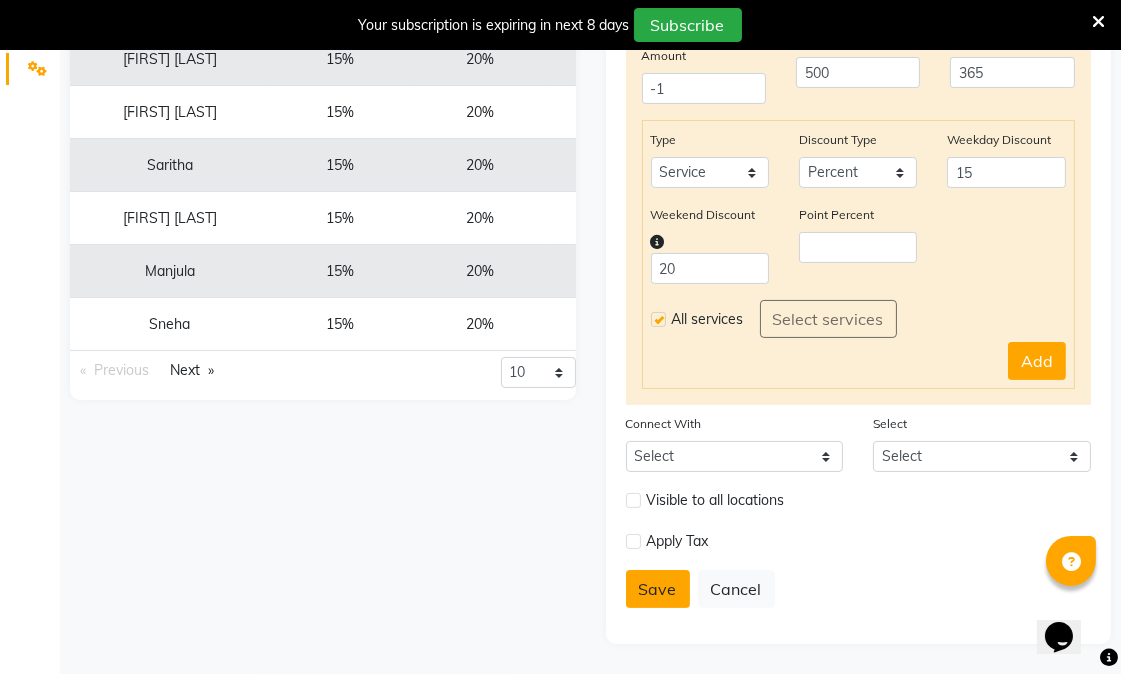 click on "Save" 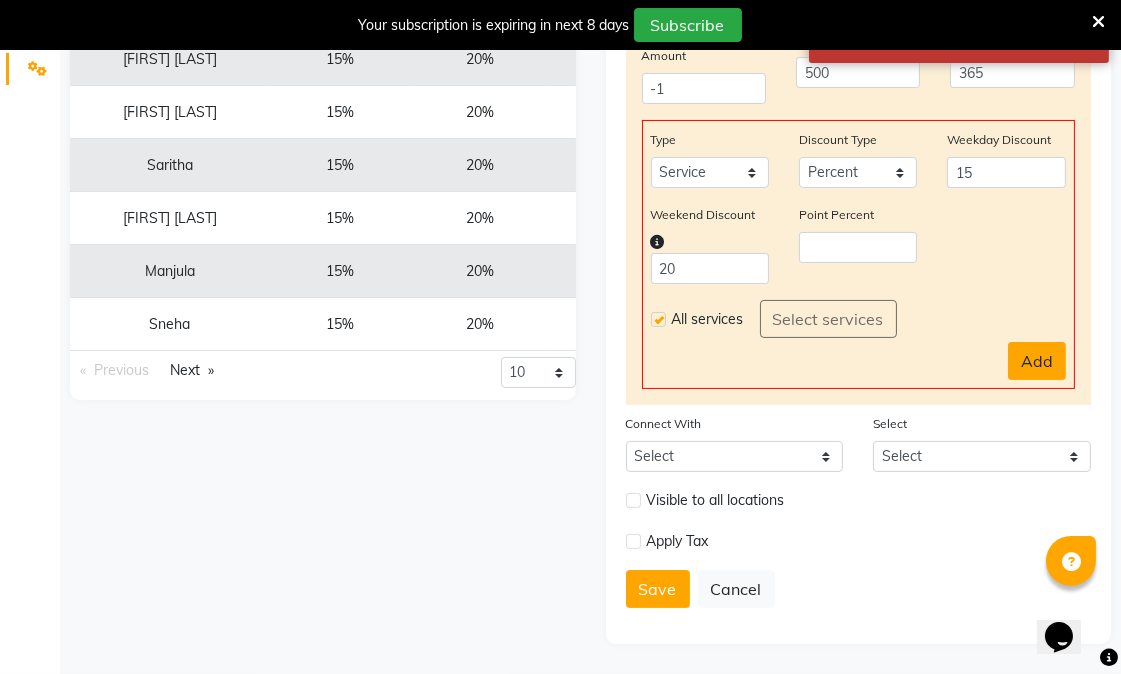 click on "Add" 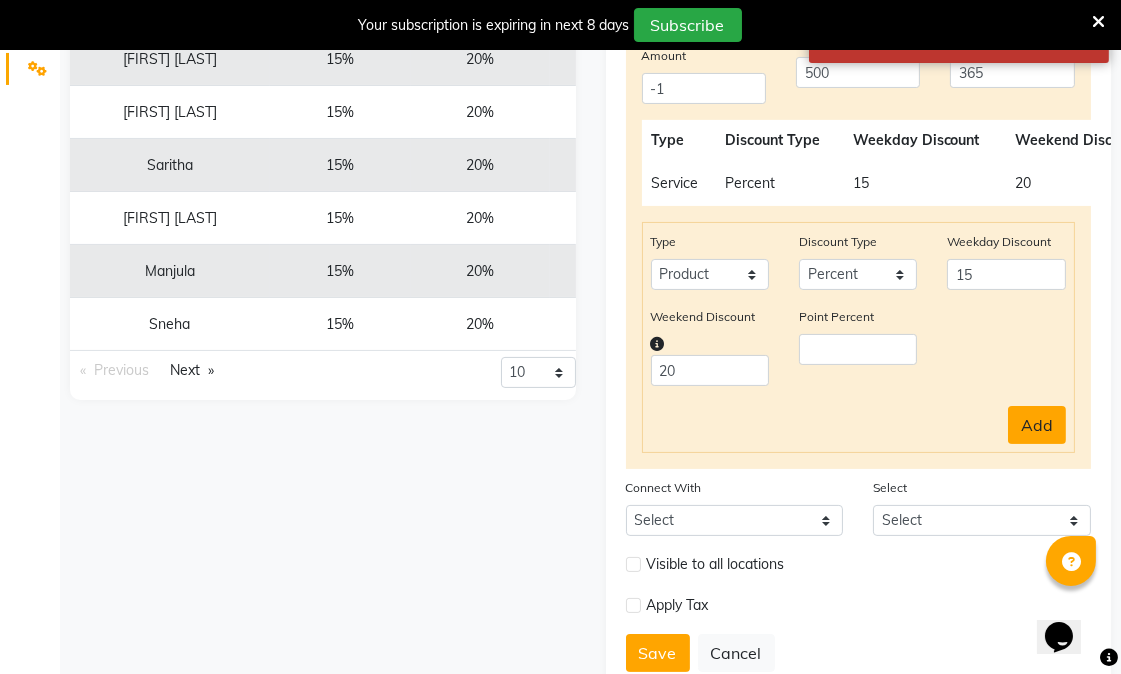 select 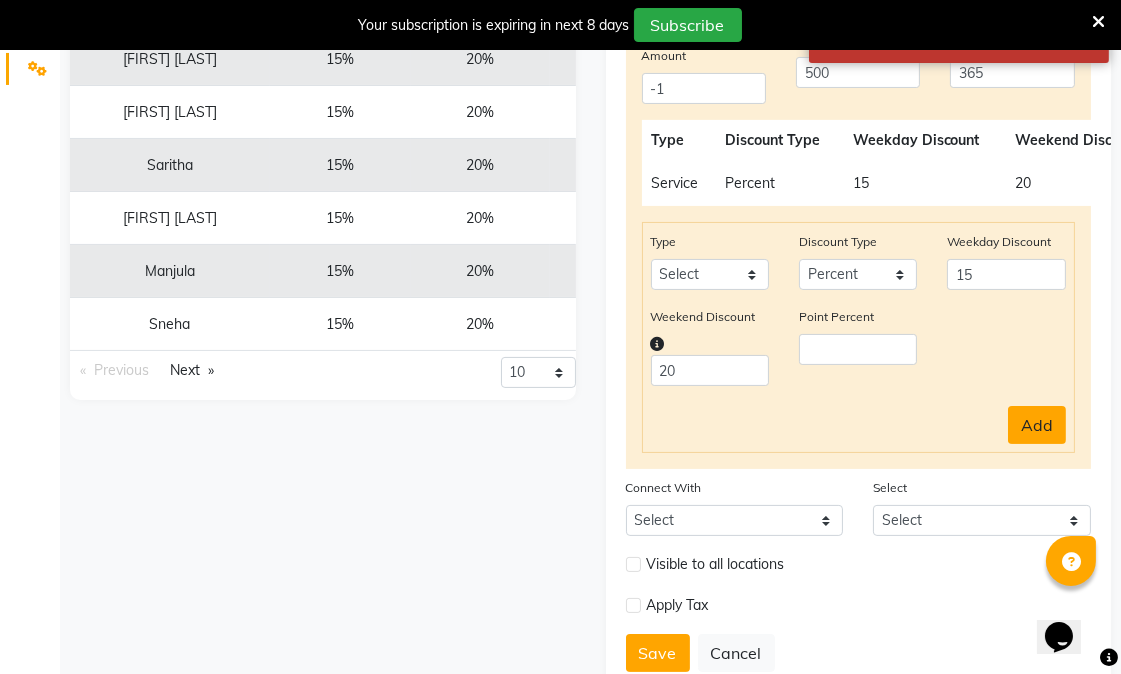 select 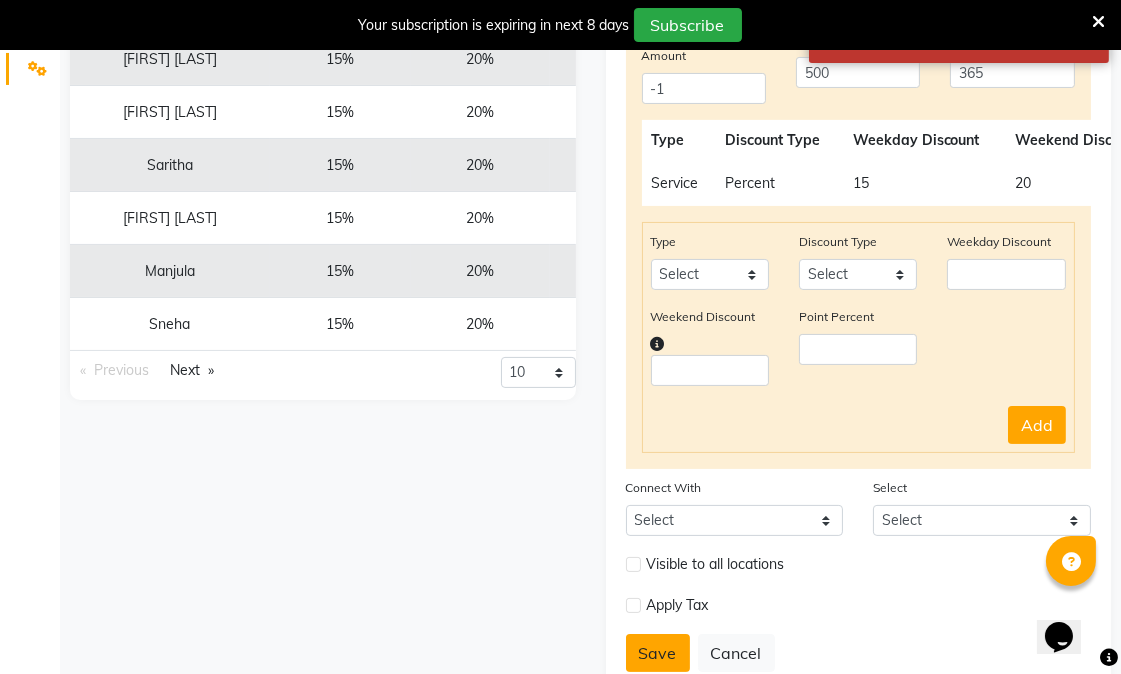 click on "Save" 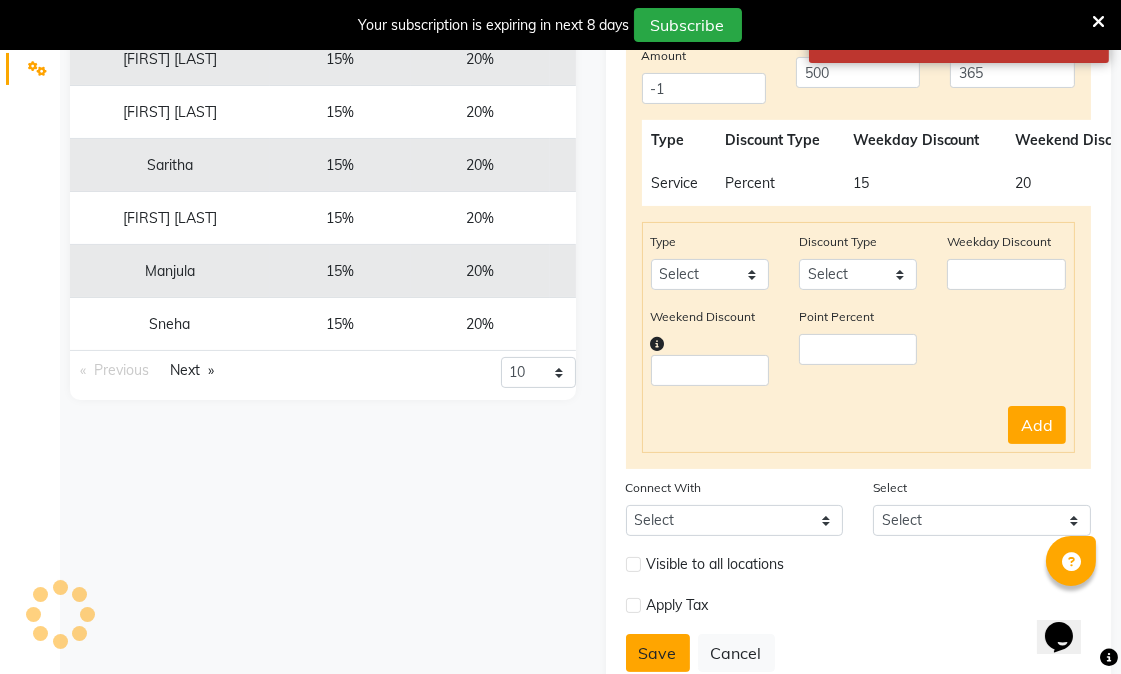 type 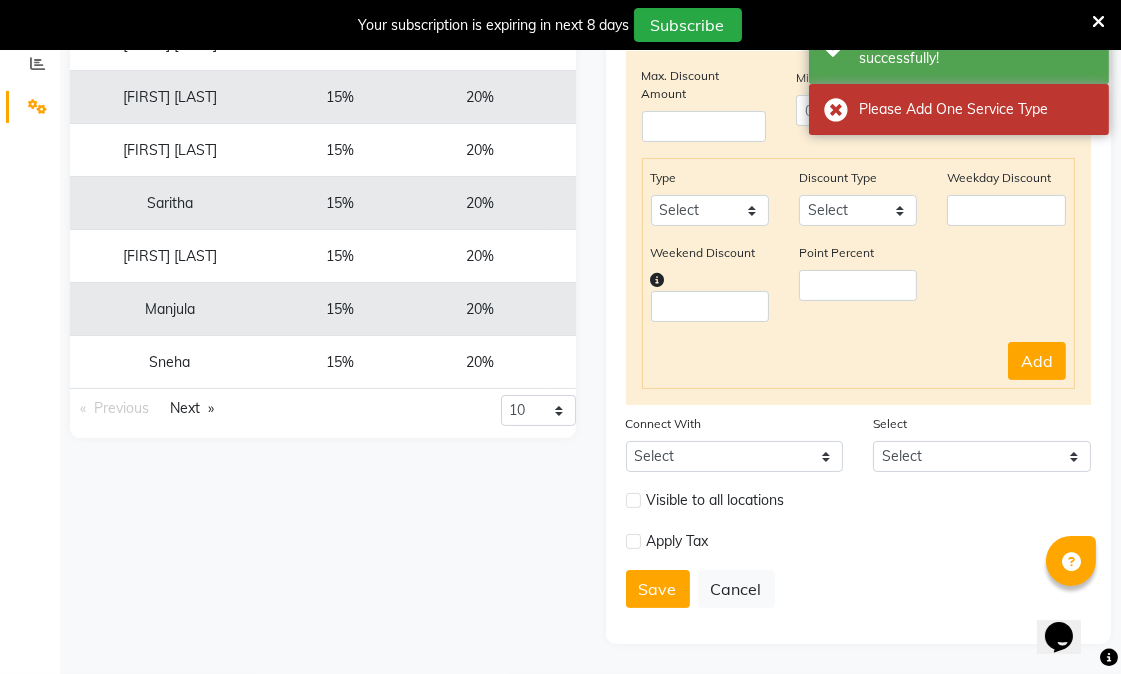 scroll, scrollTop: 0, scrollLeft: 0, axis: both 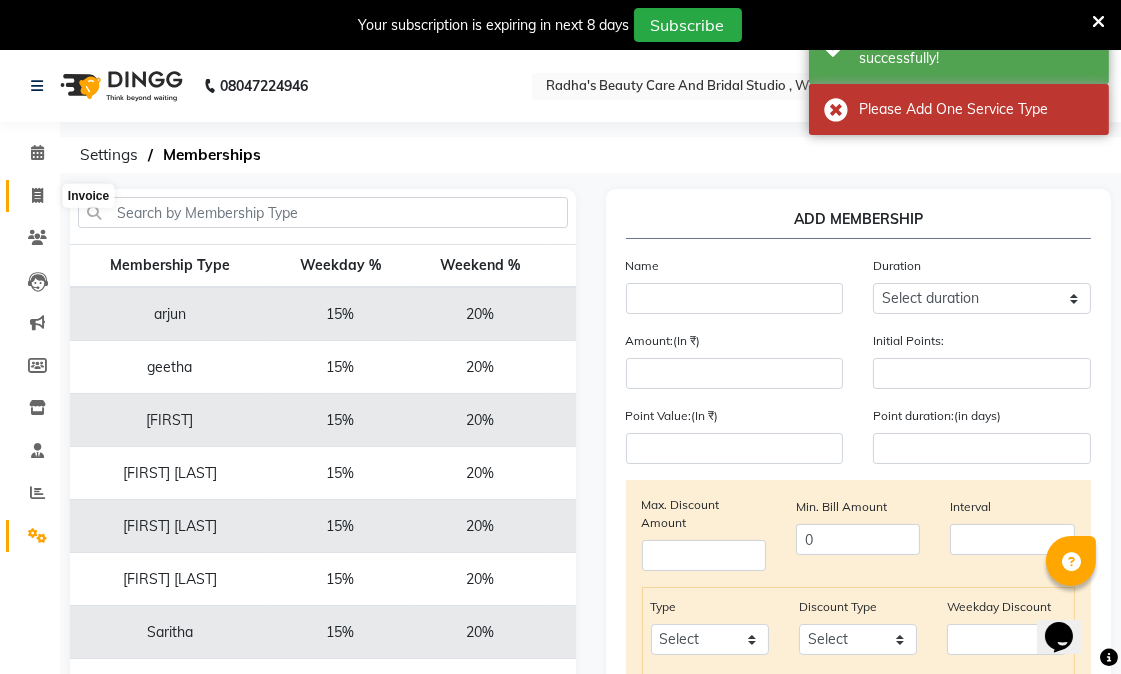 click 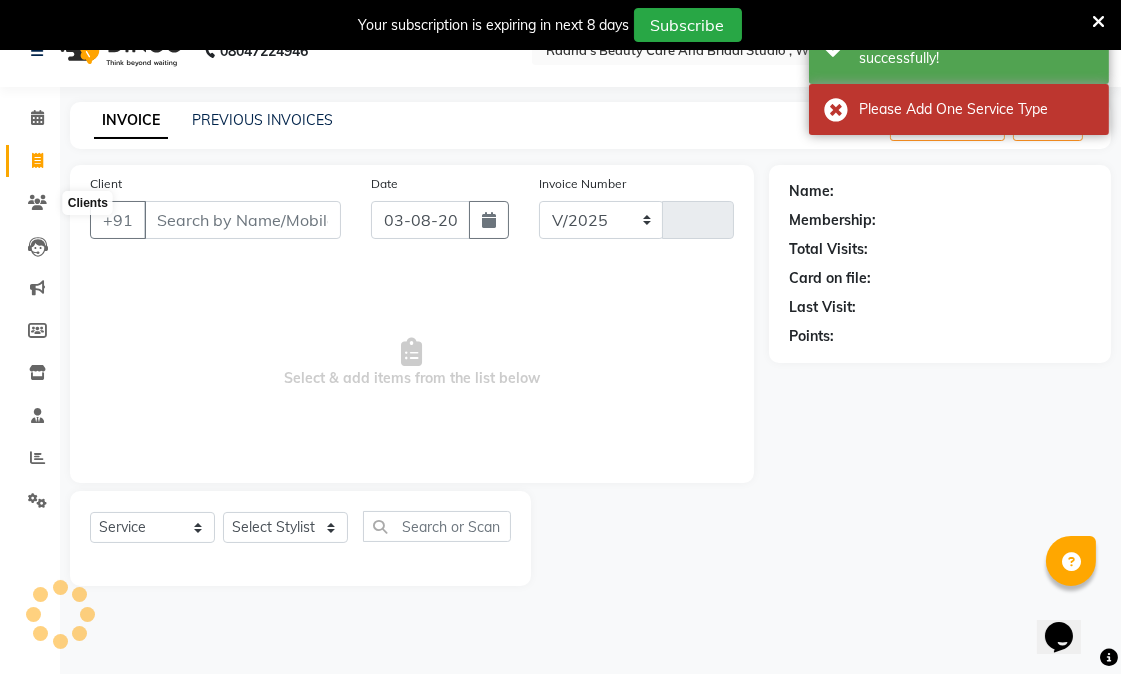 select on "6153" 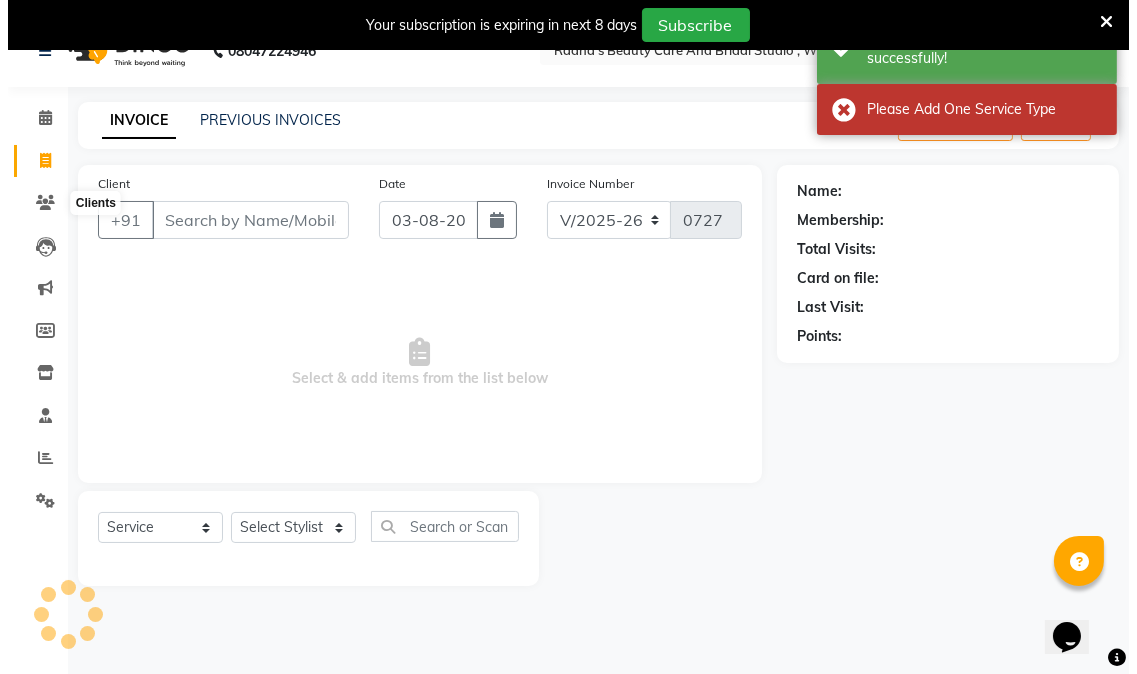 scroll, scrollTop: 50, scrollLeft: 0, axis: vertical 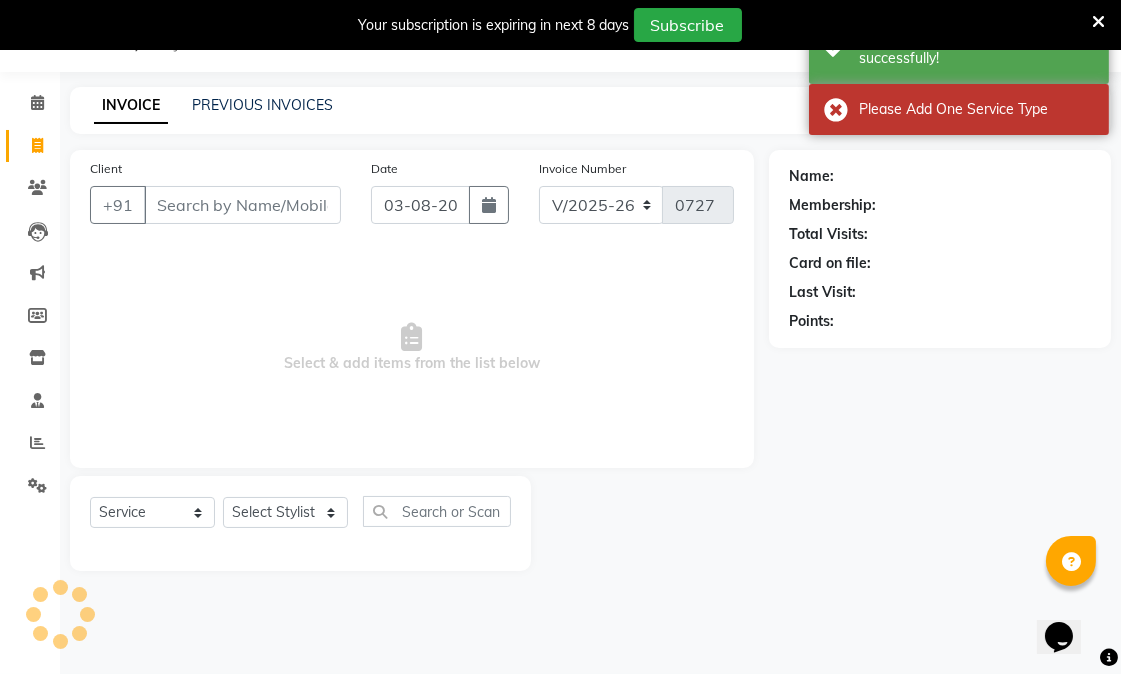select on "80239" 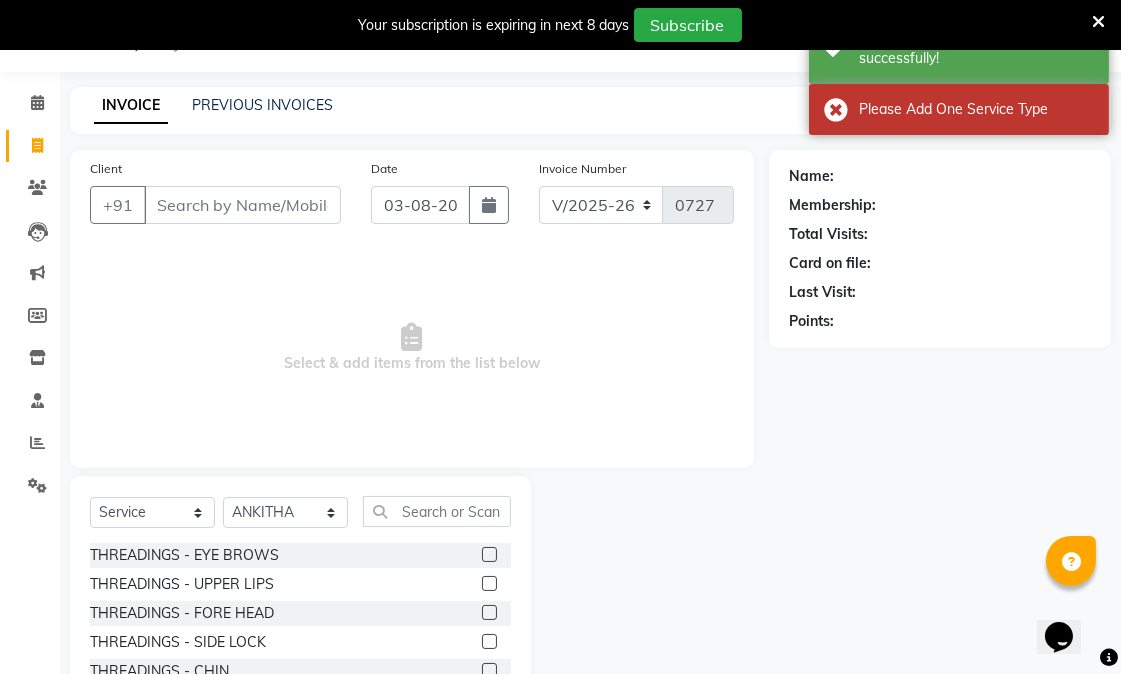 click on "Client" at bounding box center [242, 205] 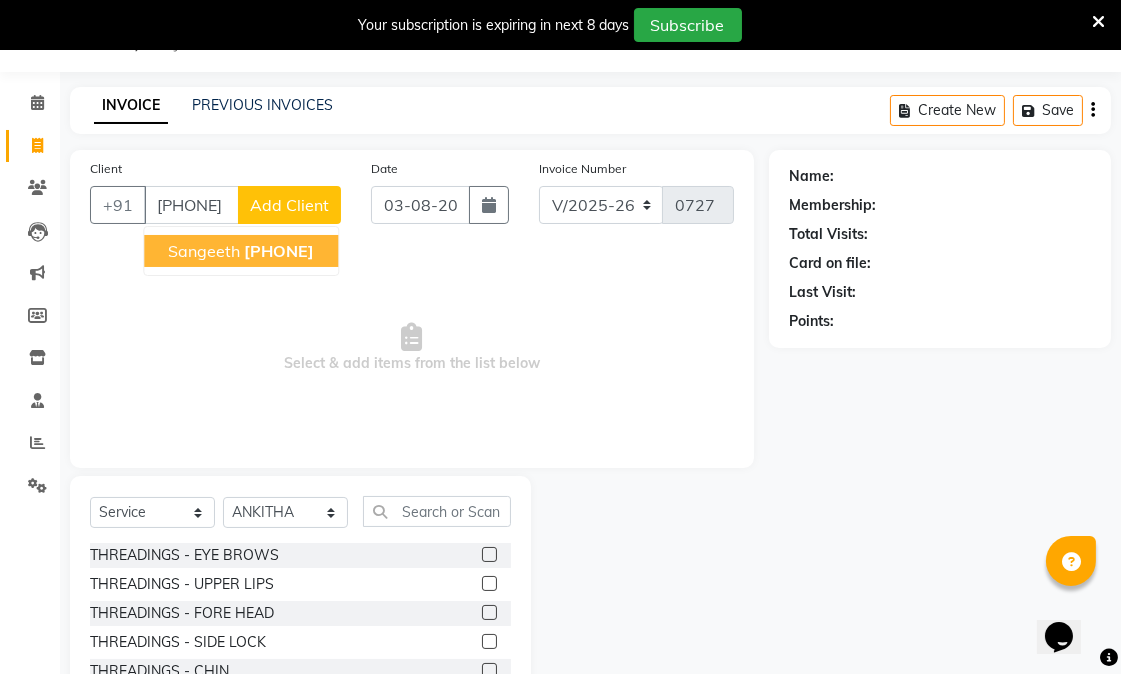 click on "sangeeth  9949933374" at bounding box center [241, 251] 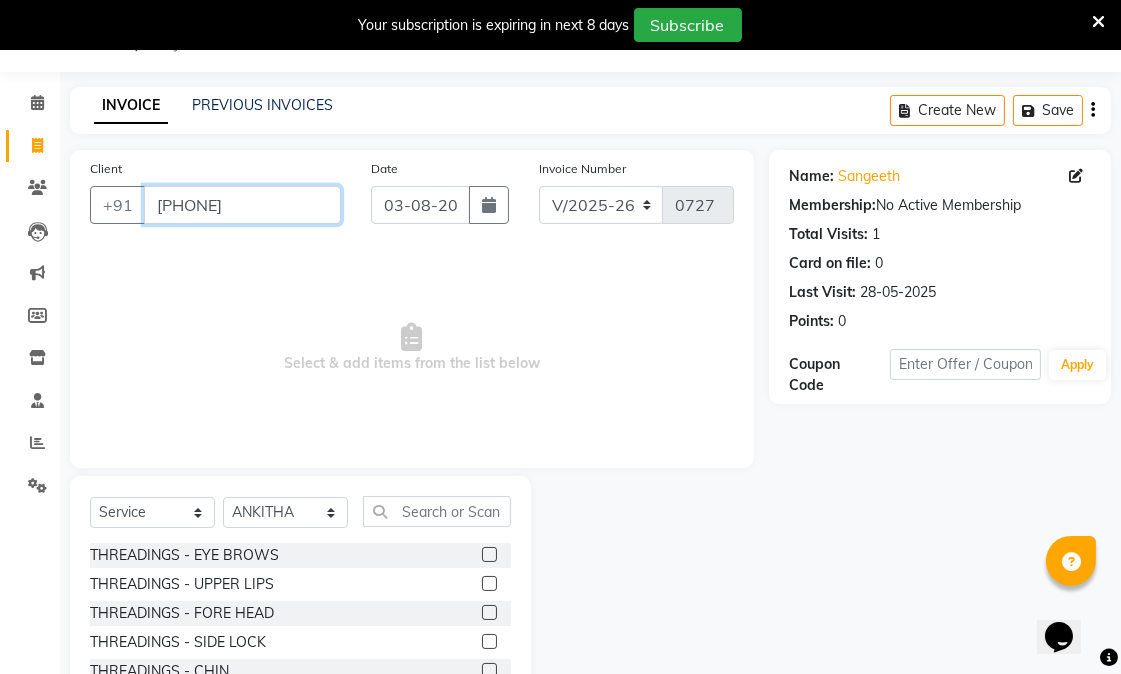 click on "9949933374" at bounding box center (242, 205) 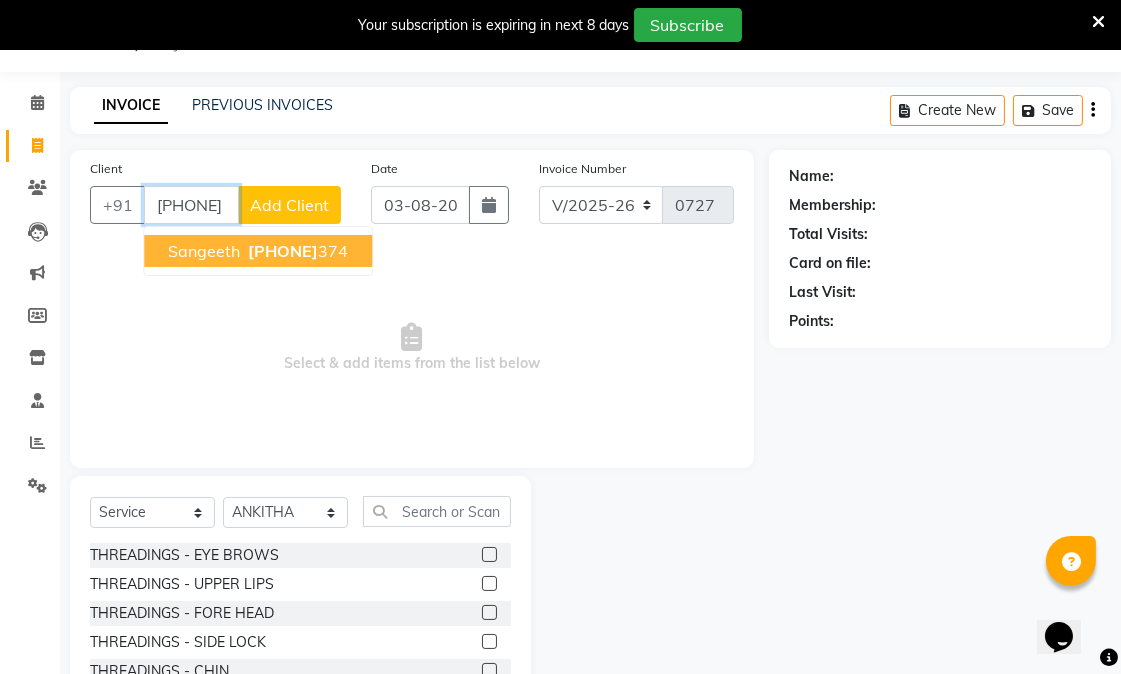 type on "9949933" 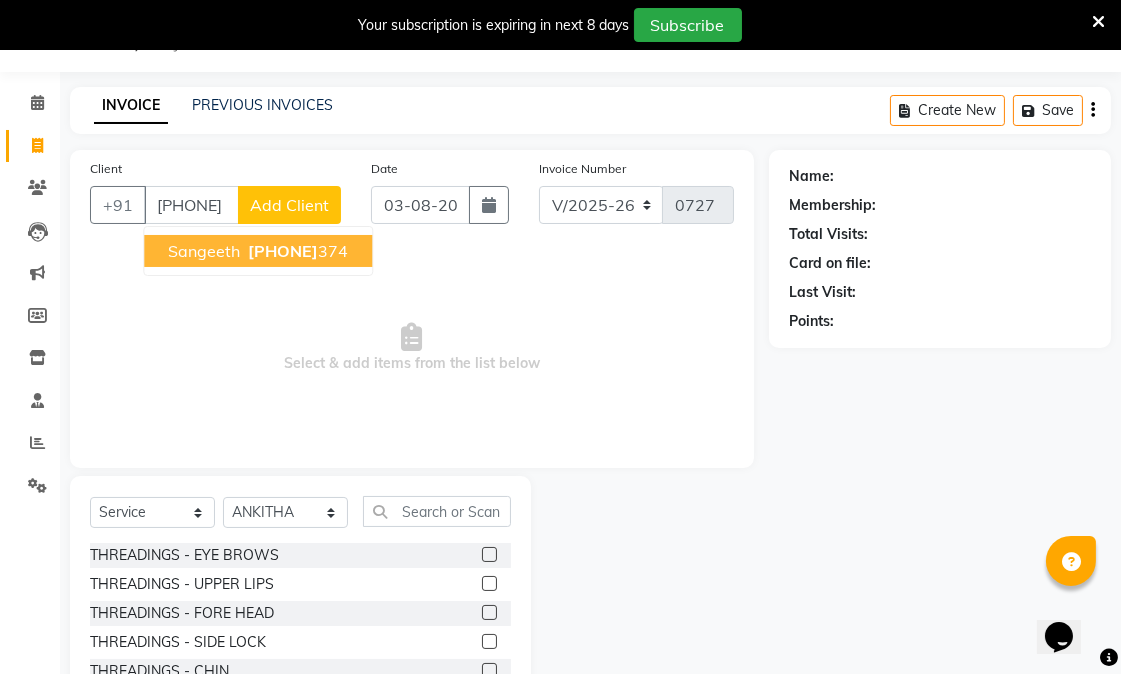click on "Add Client" 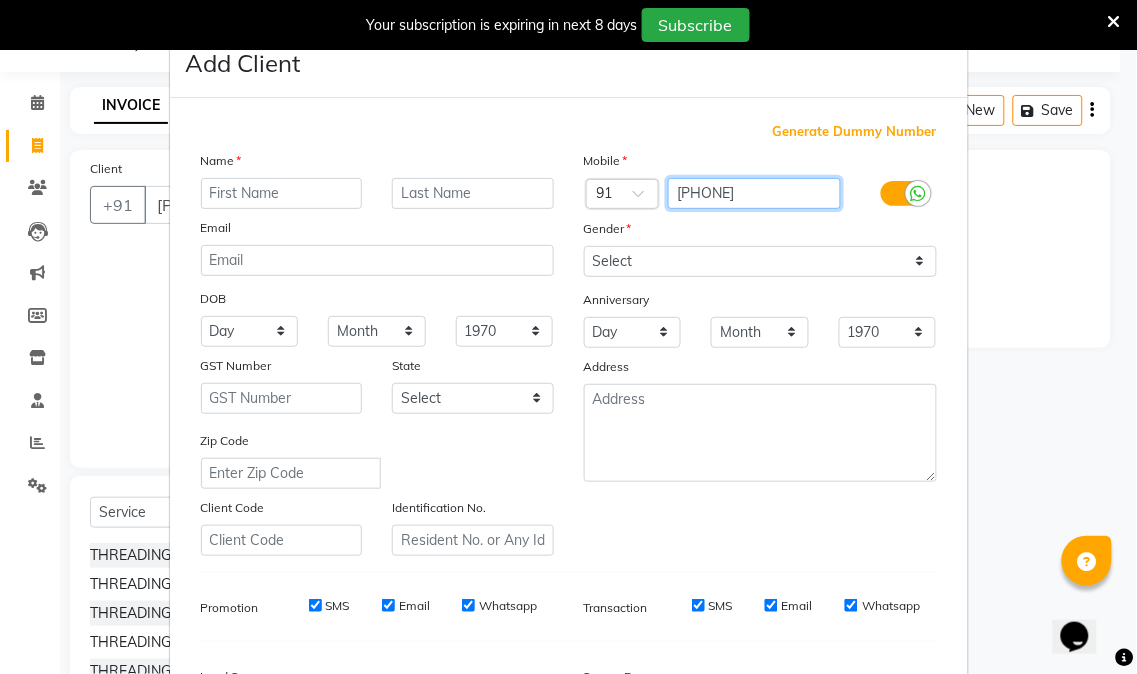 click on "9949933" at bounding box center (754, 193) 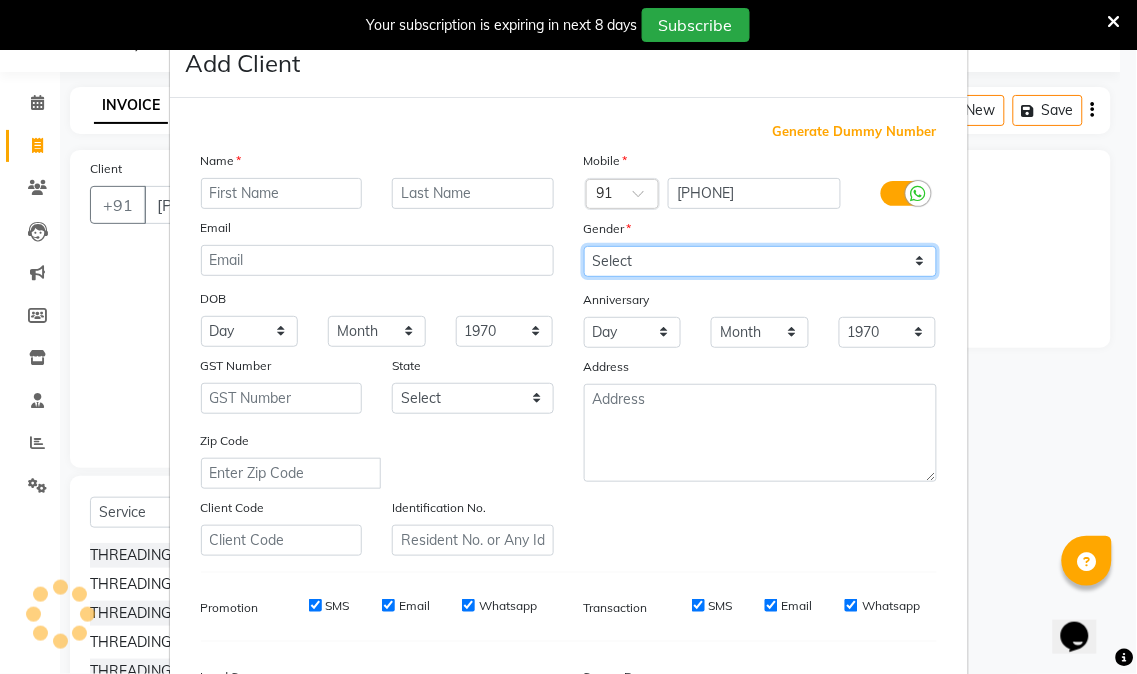 click on "Mobile Country Code × 91 9949933374 Gender Select Male Female Other Prefer Not To Say Anniversary Day 01 02 03 04 05 06 07 08 09 10 11 12 13 14 15 16 17 18 19 20 21 22 23 24 25 26 27 28 29 30 31 Month January February March April May June July August September October November December 1970 1971 1972 1973 1974 1975 1976 1977 1978 1979 1980 1981 1982 1983 1984 1985 1986 1987 1988 1989 1990 1991 1992 1993 1994 1995 1996 1997 1998 1999 2000 2001 2002 2003 2004 2005 2006 2007 2008 2009 2010 2011 2012 2013 2014 2015 2016 2017 2018 2019 2020 2021 2022 2023 2024 2025 Address" at bounding box center [760, 353] 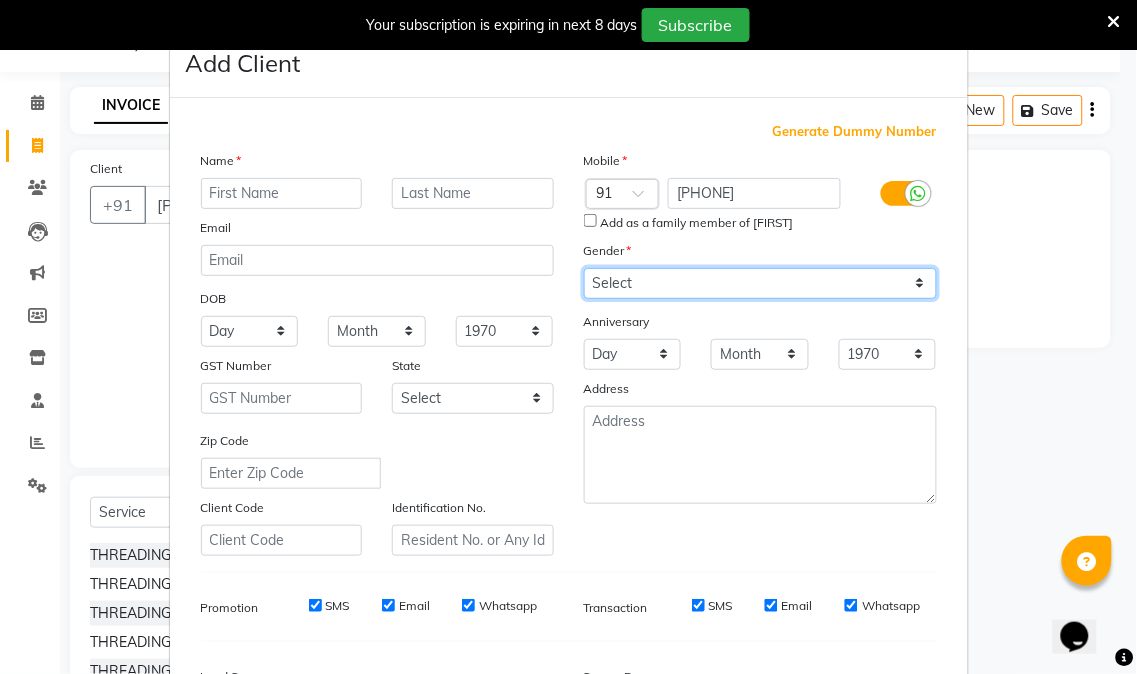 select on "female" 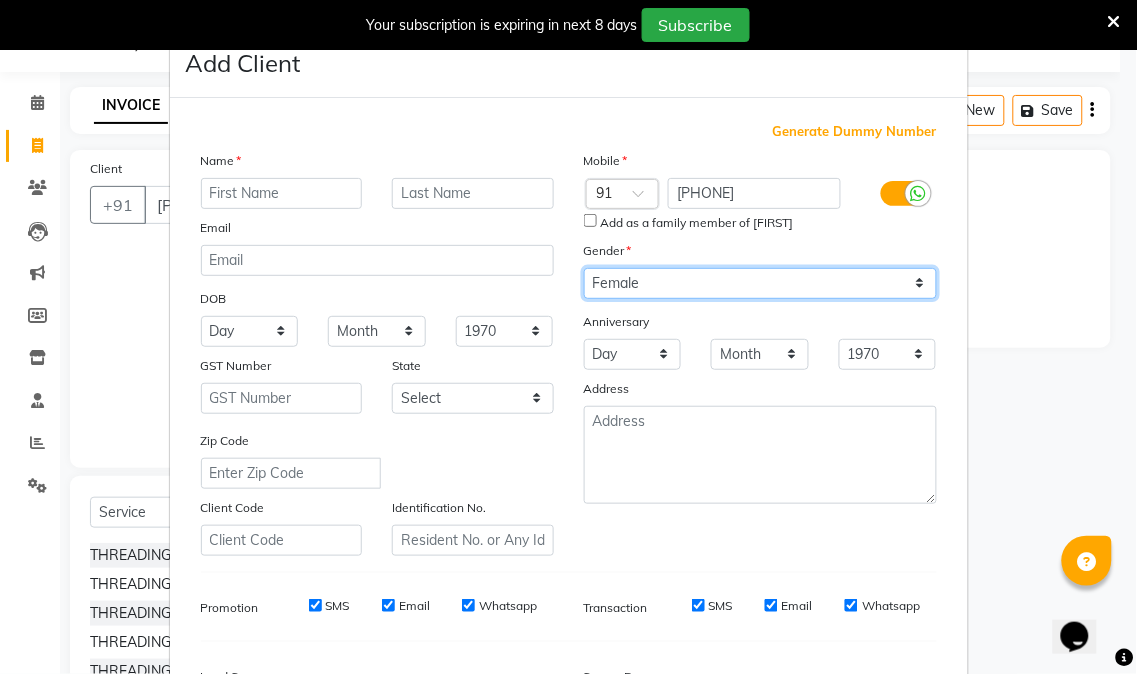 click on "Select Male Female Other Prefer Not To Say" at bounding box center (760, 283) 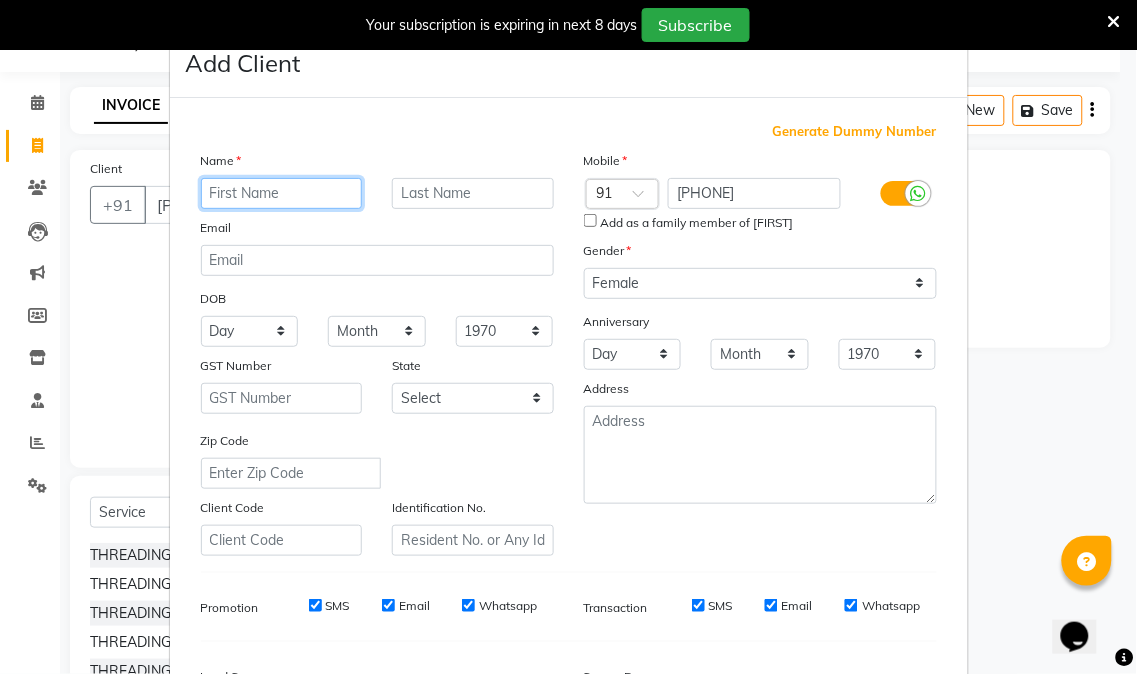 click at bounding box center (282, 193) 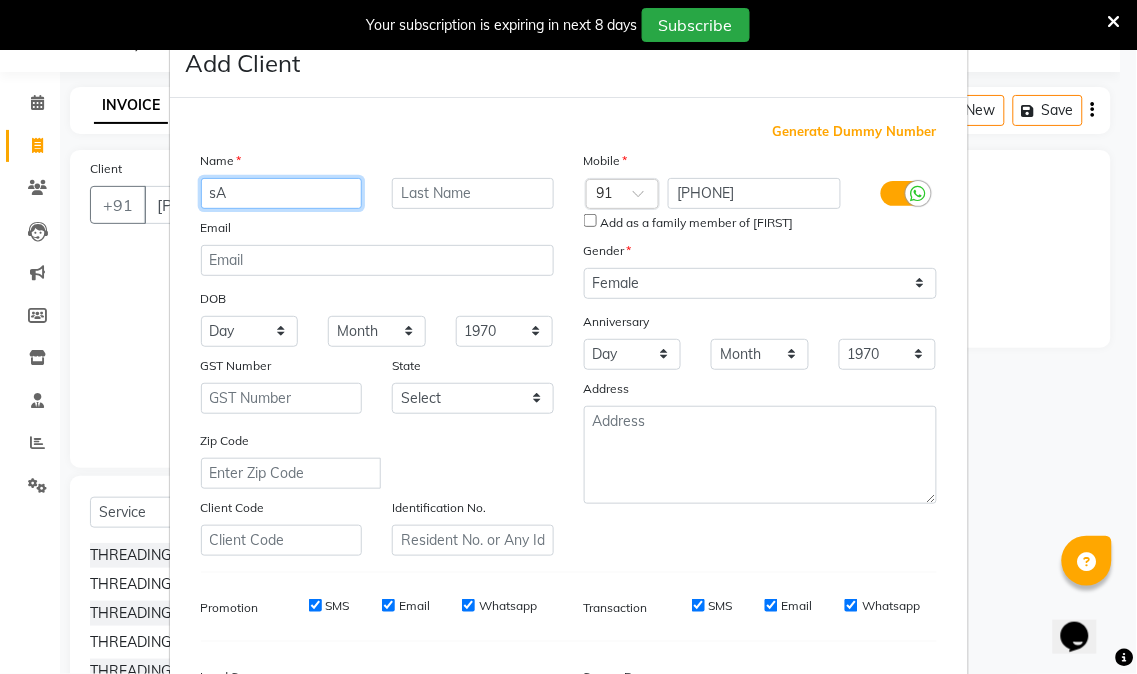 type on "s" 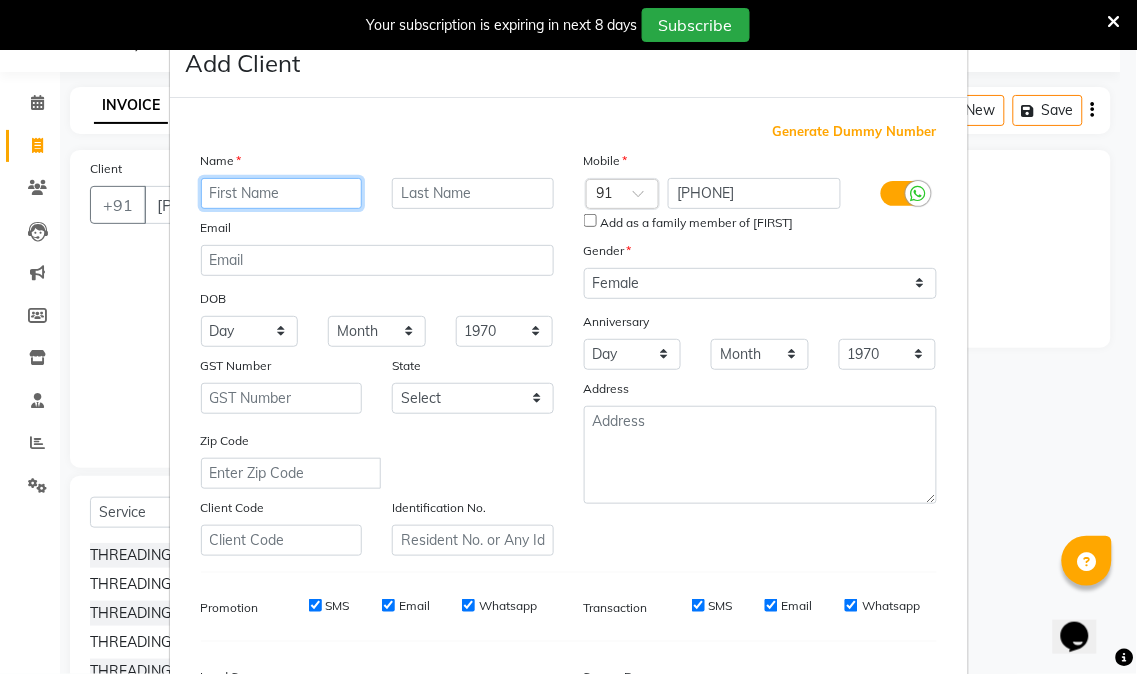 type on "s" 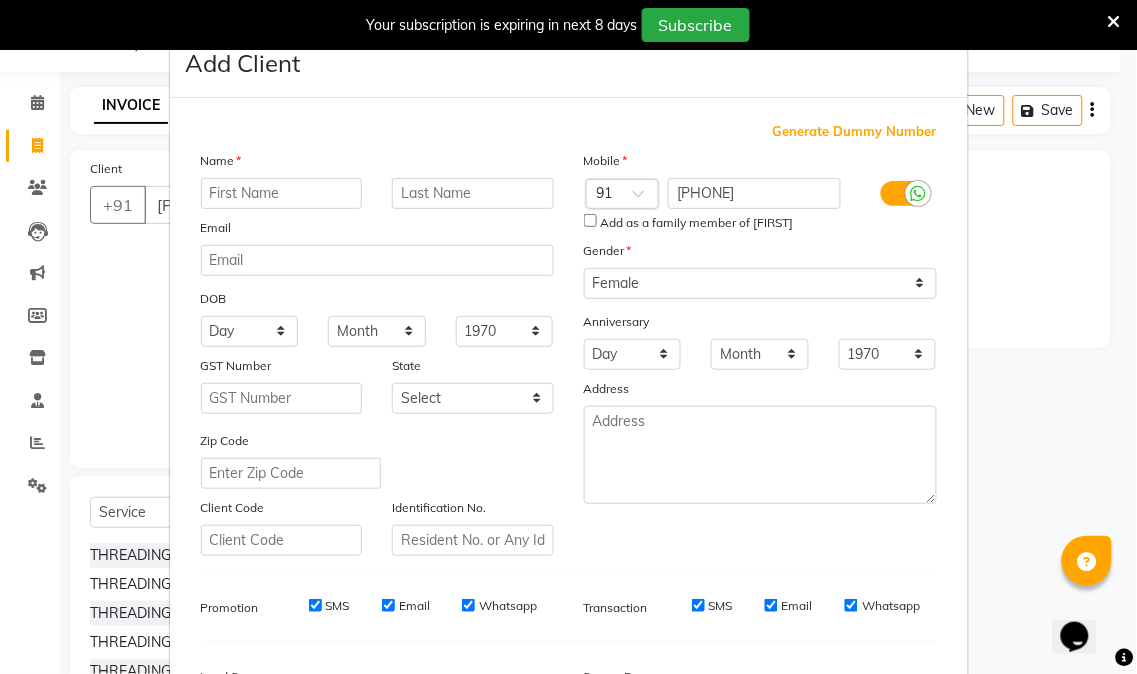 click on "Name" at bounding box center [377, 164] 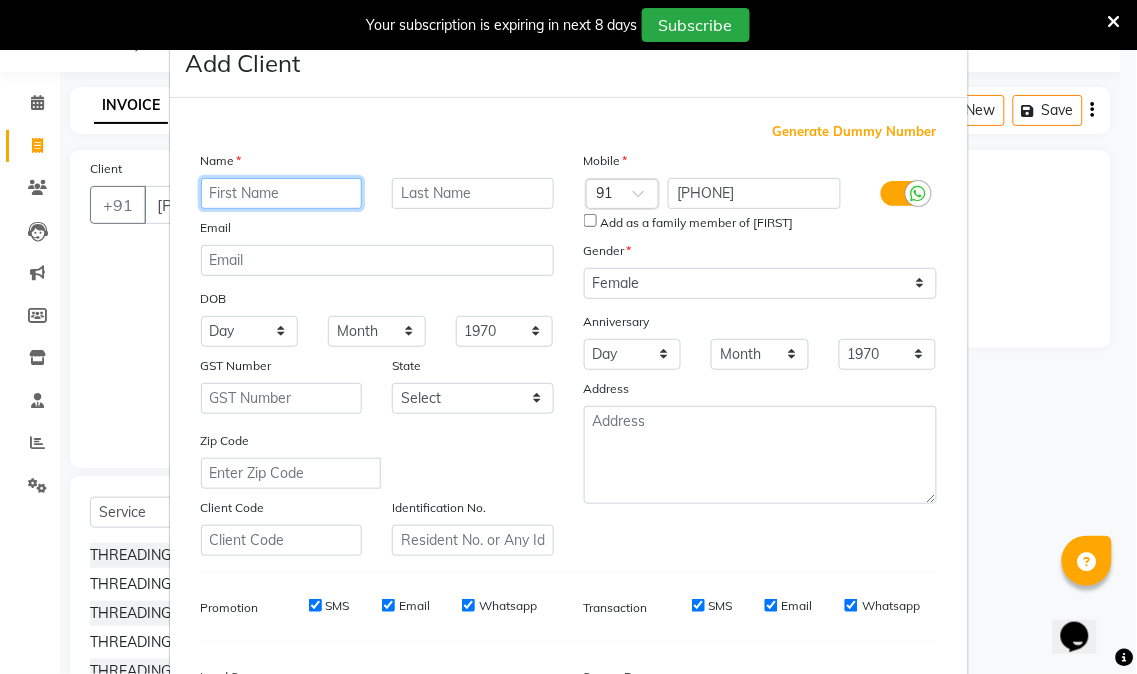 click at bounding box center [282, 193] 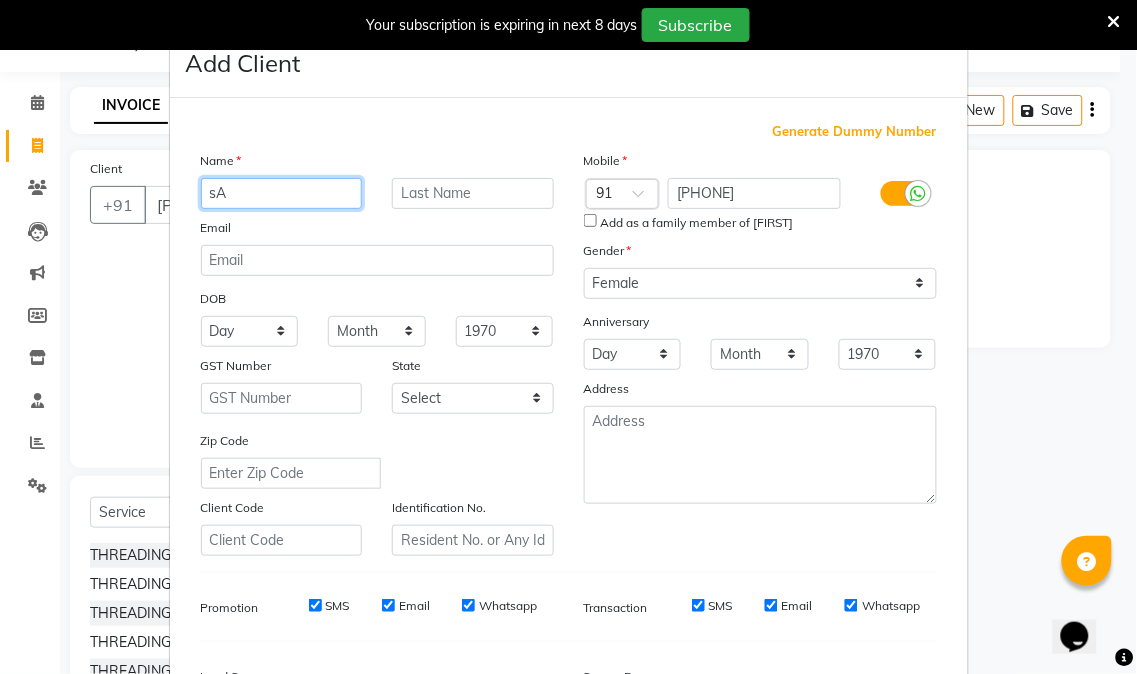 type on "s" 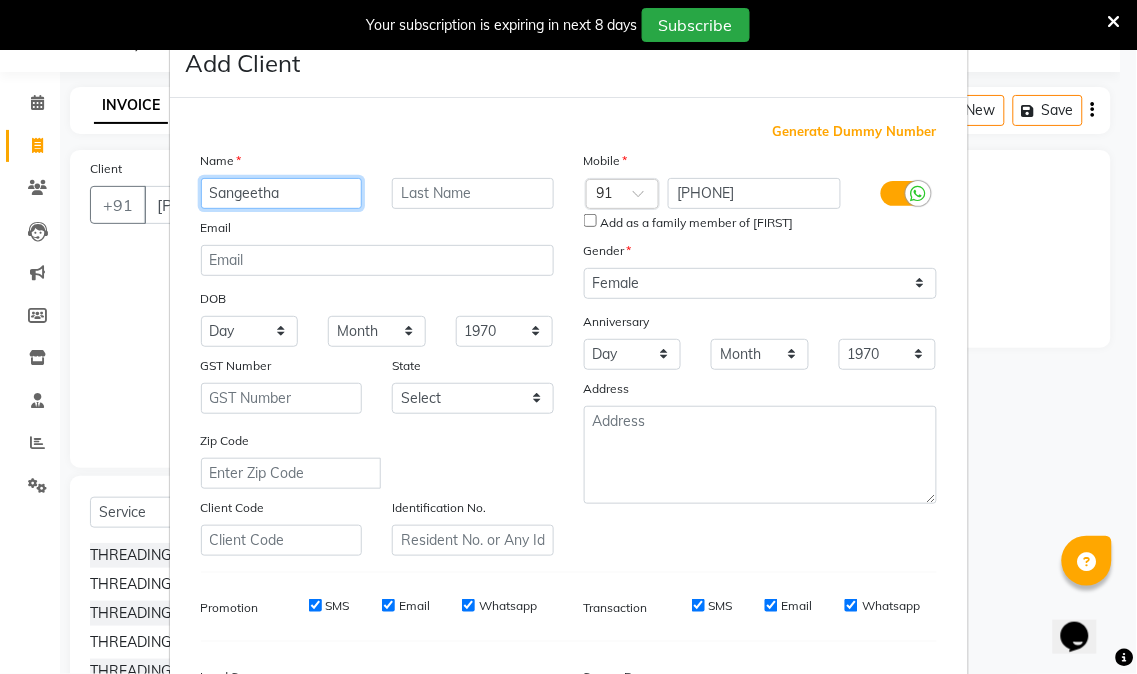 type on "Sangeetha" 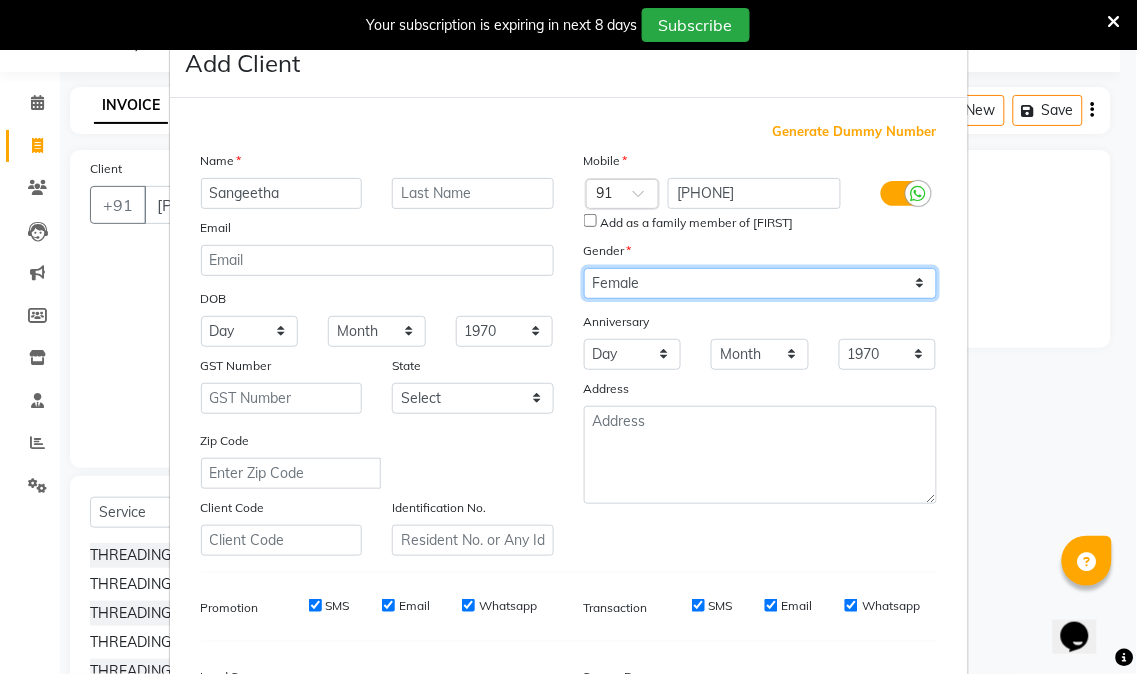 click on "Select Male Female Other Prefer Not To Say" at bounding box center [760, 283] 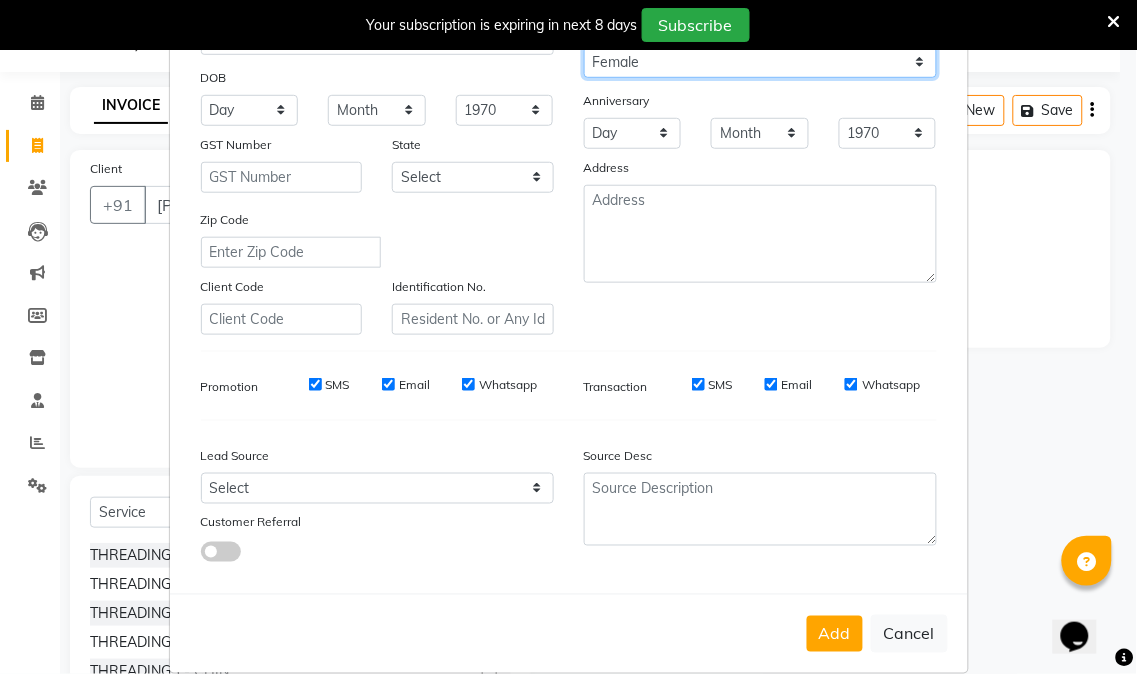 scroll, scrollTop: 222, scrollLeft: 0, axis: vertical 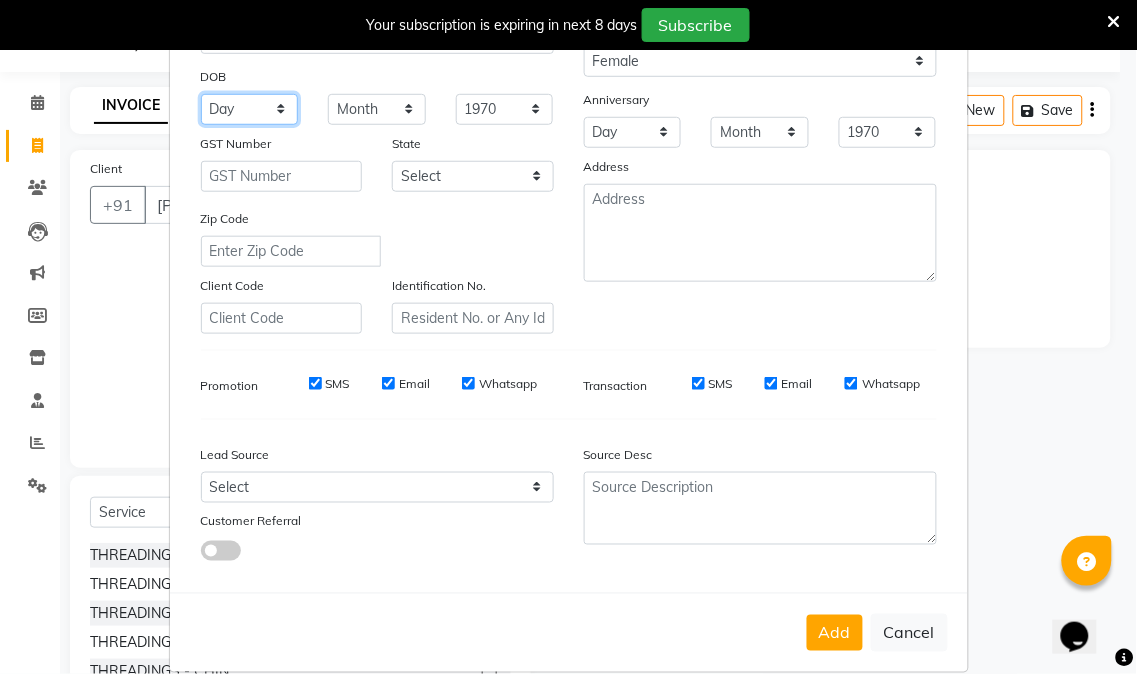 click on "Day 01 02 03 04 05 06 07 08 09 10 11 12 13 14 15 16 17 18 19 20 21 22 23 24 25 26 27 28 29 30 31" at bounding box center (250, 109) 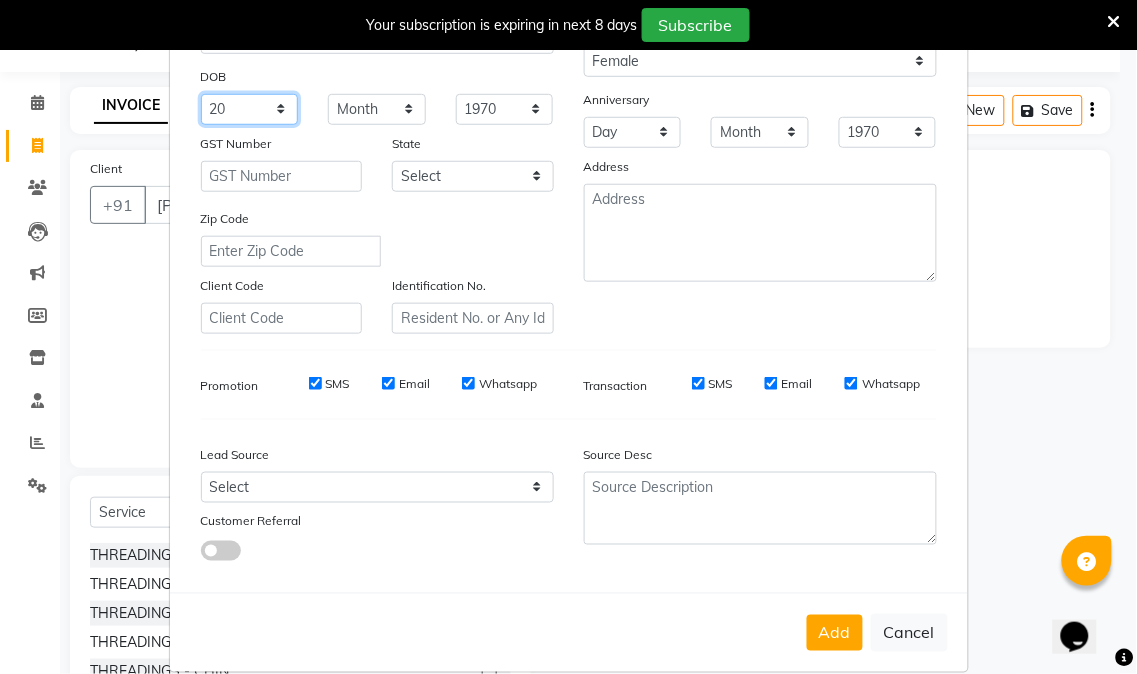 click on "Day 01 02 03 04 05 06 07 08 09 10 11 12 13 14 15 16 17 18 19 20 21 22 23 24 25 26 27 28 29 30 31" at bounding box center [250, 109] 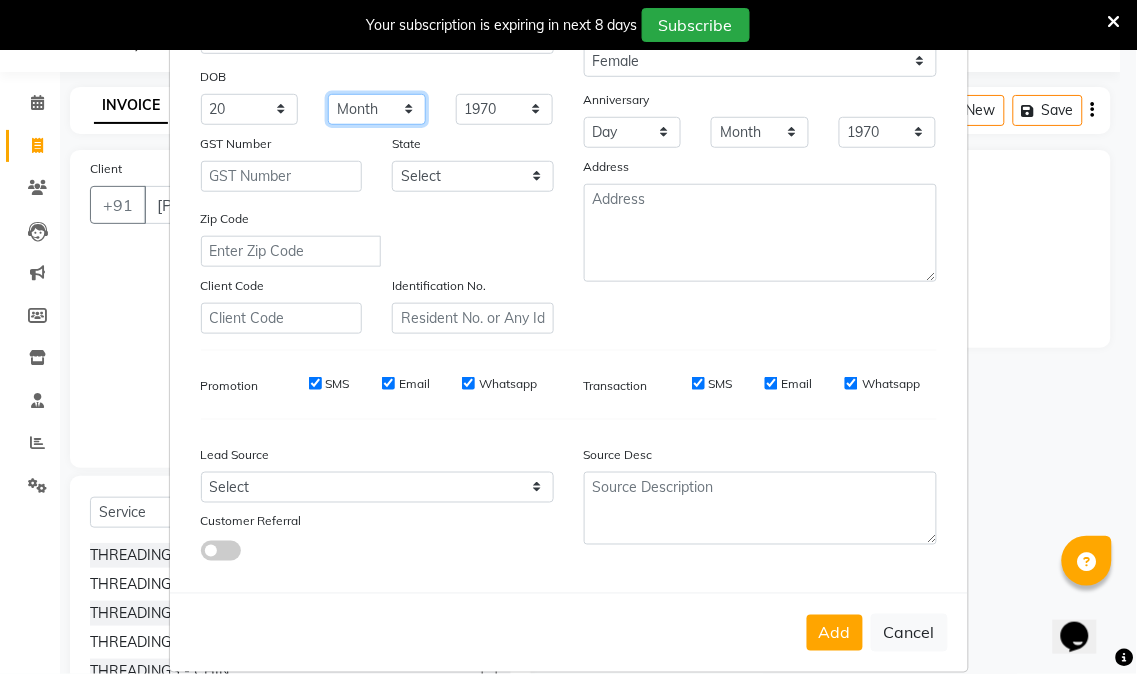 click on "Month January February March April May June July August September October November December" at bounding box center (377, 109) 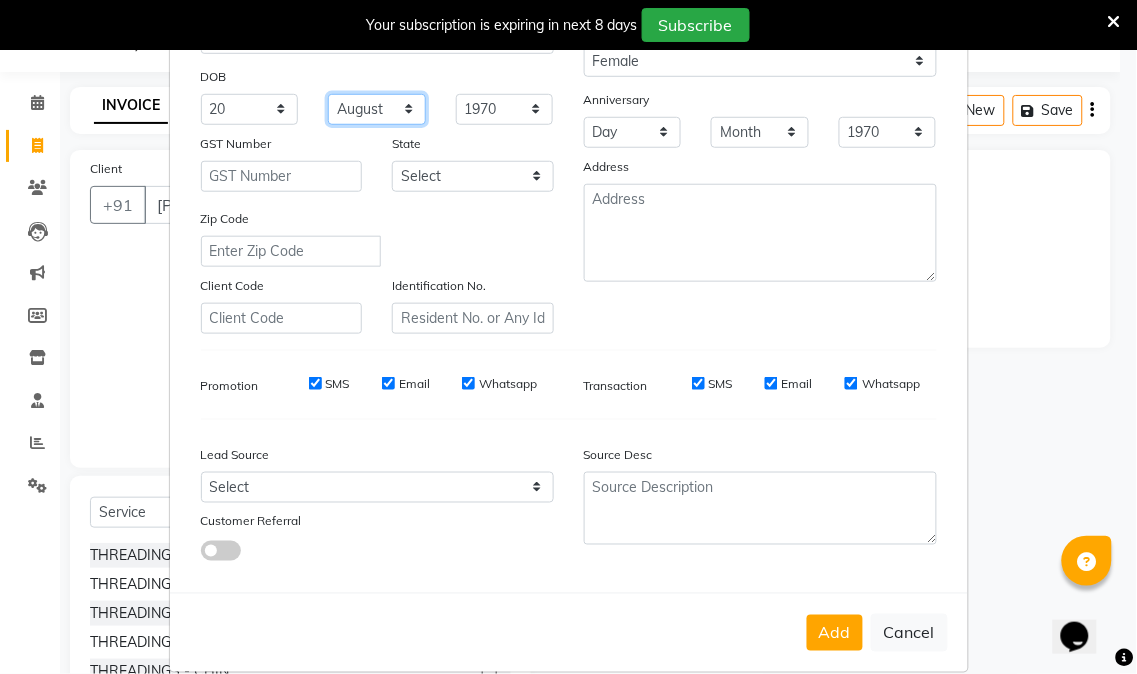 click on "Month January February March April May June July August September October November December" at bounding box center [377, 109] 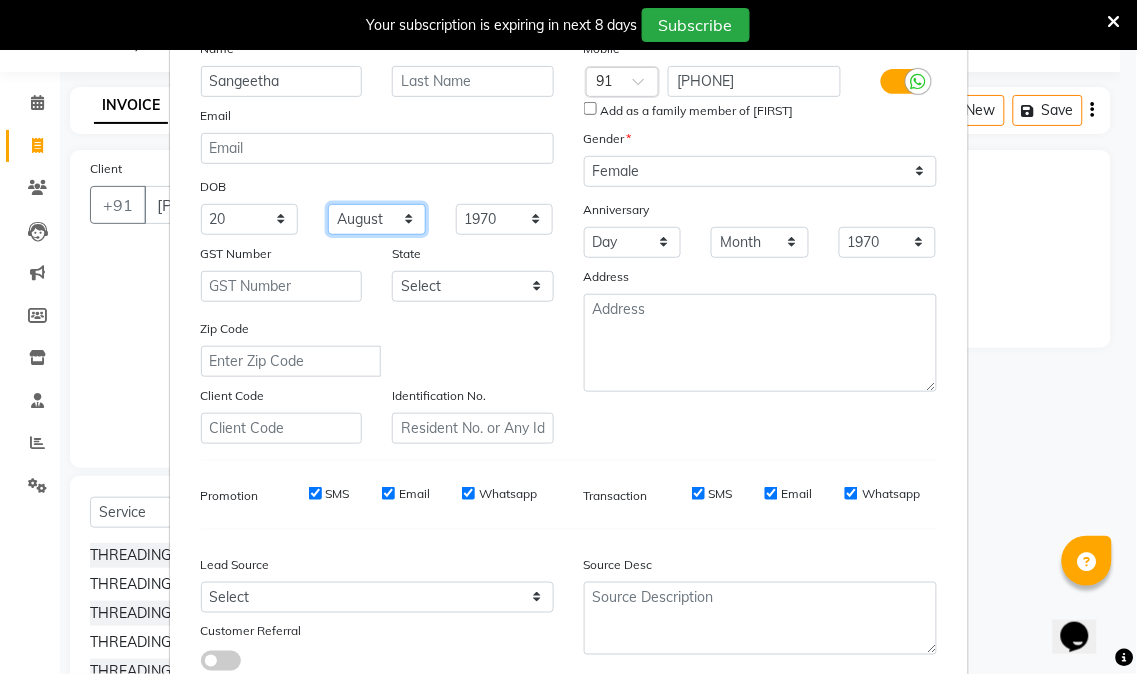 scroll, scrollTop: 250, scrollLeft: 0, axis: vertical 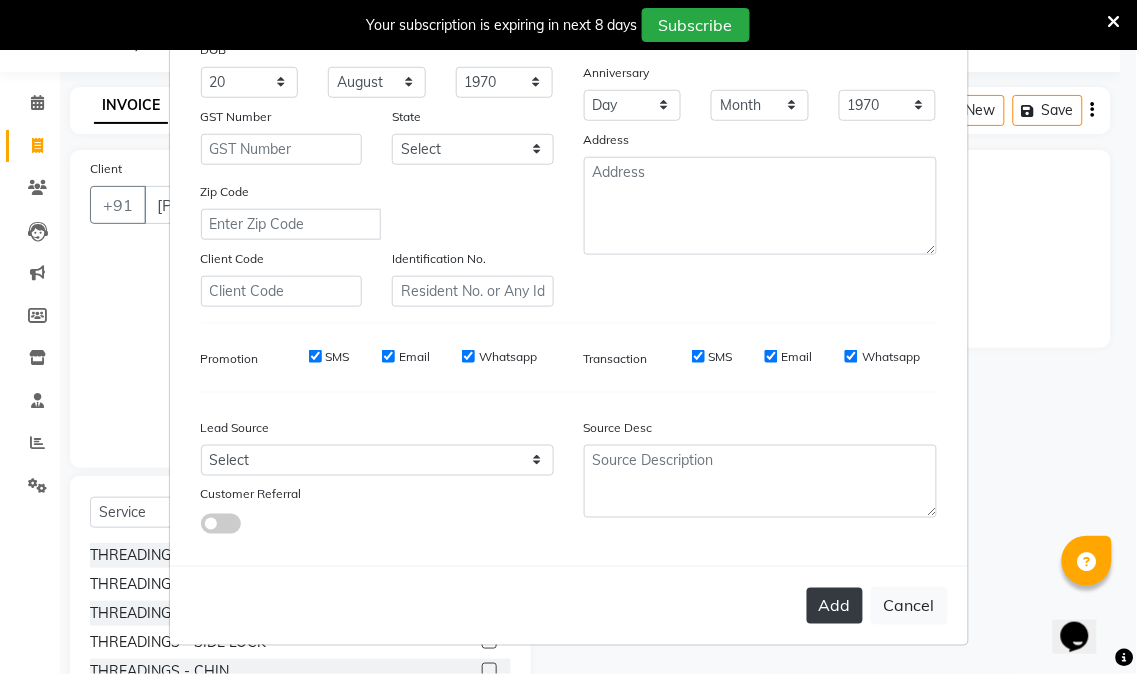 click on "Add" at bounding box center (835, 606) 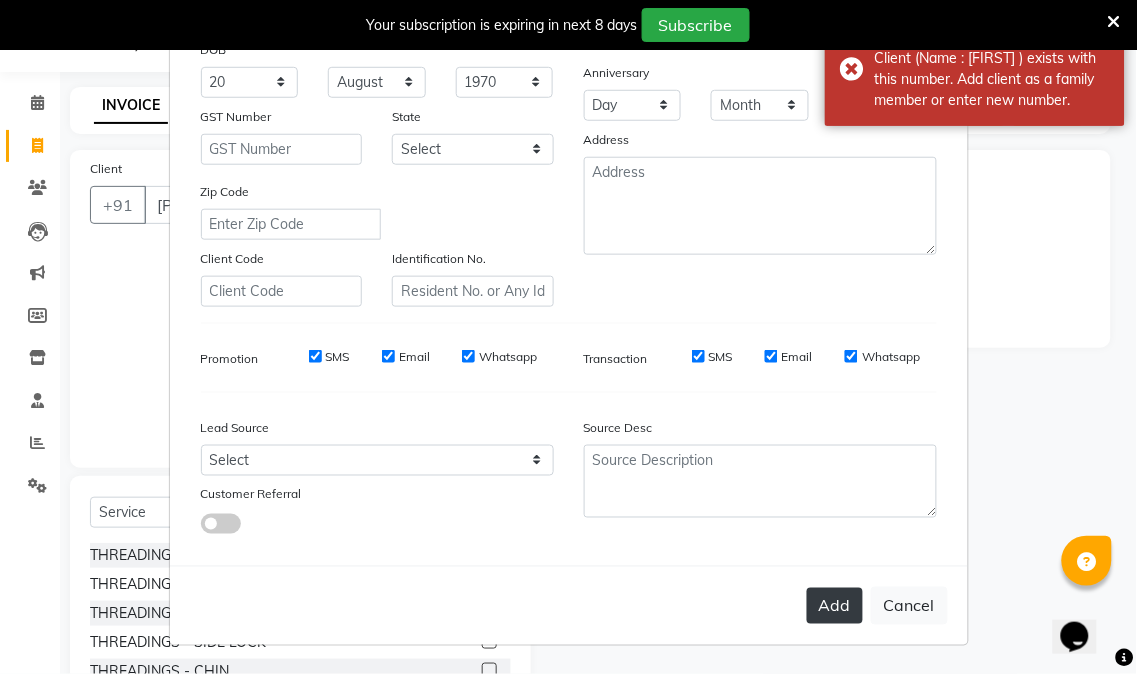 click on "Add" at bounding box center (835, 606) 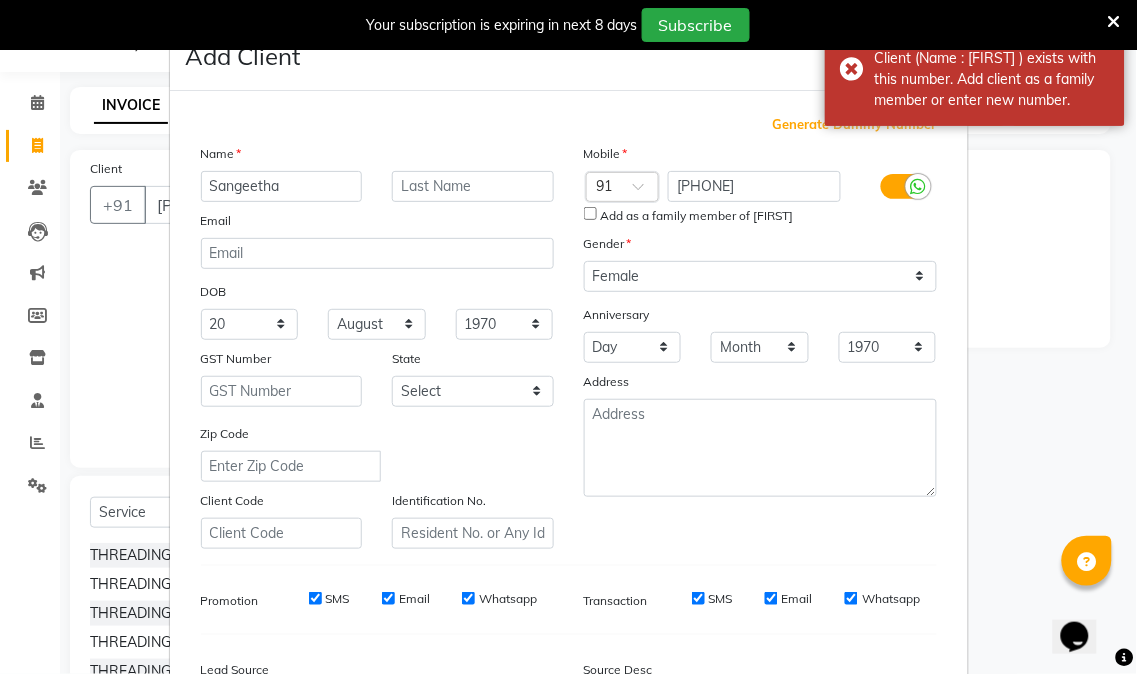 scroll, scrollTop: 0, scrollLeft: 0, axis: both 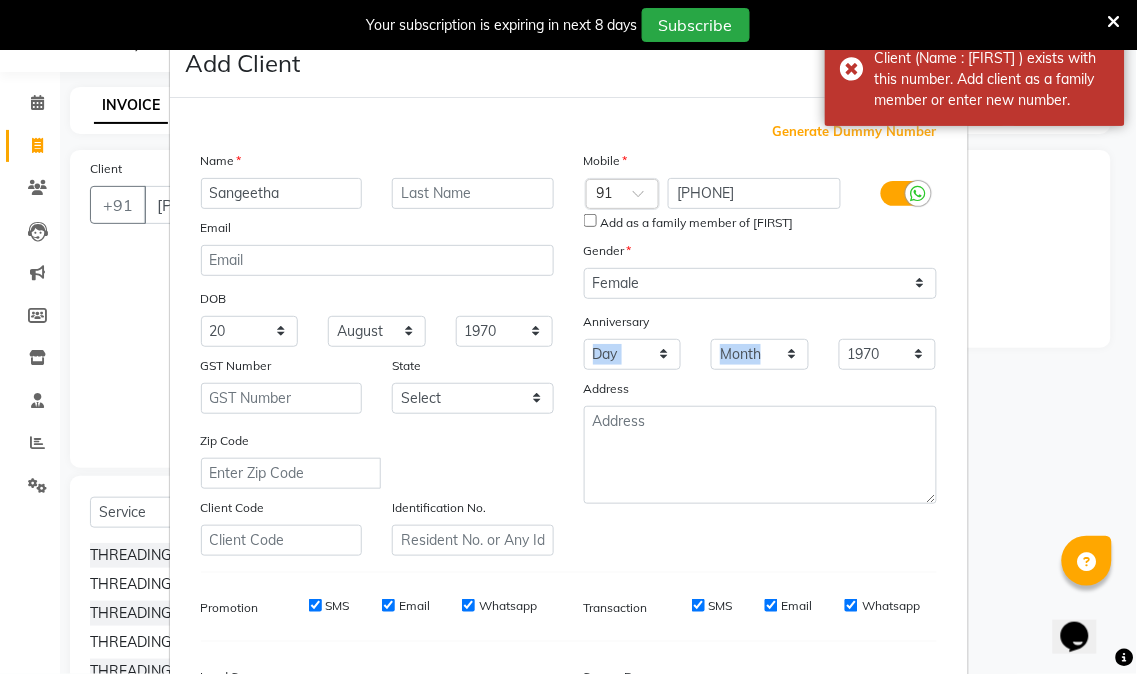 click on "Mobile Country Code × 91 9949933374 Add as a family member of sangeeth  Gender Select Male Female Other Prefer Not To Say Anniversary Day 01 02 03 04 05 06 07 08 09 10 11 12 13 14 15 16 17 18 19 20 21 22 23 24 25 26 27 28 29 30 31 Month January February March April May June July August September October November December 1970 1971 1972 1973 1974 1975 1976 1977 1978 1979 1980 1981 1982 1983 1984 1985 1986 1987 1988 1989 1990 1991 1992 1993 1994 1995 1996 1997 1998 1999 2000 2001 2002 2003 2004 2005 2006 2007 2008 2009 2010 2011 2012 2013 2014 2015 2016 2017 2018 2019 2020 2021 2022 2023 2024 2025 Address" at bounding box center (760, 353) 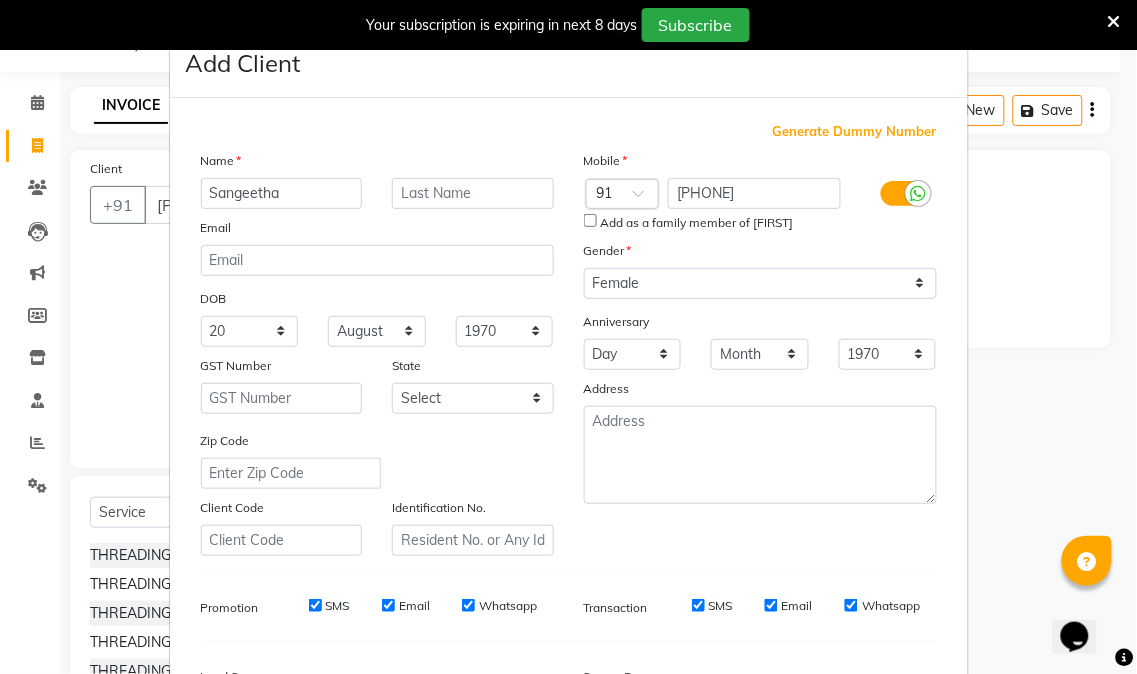 click at bounding box center [1114, 22] 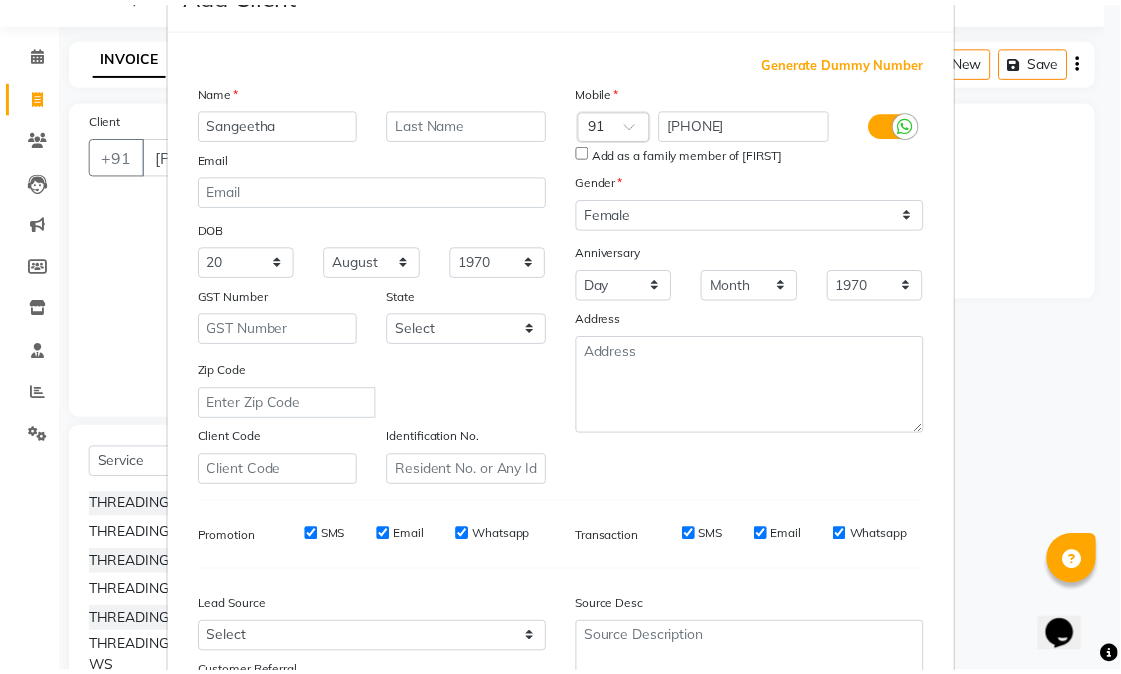 scroll, scrollTop: 250, scrollLeft: 0, axis: vertical 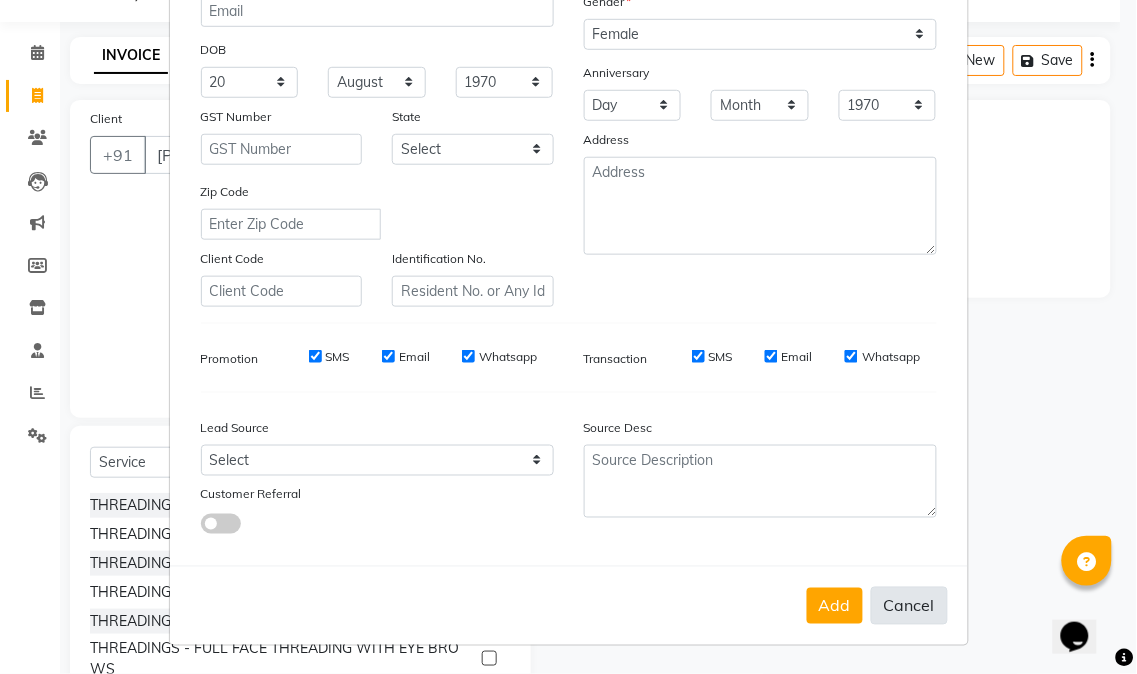 click on "Cancel" at bounding box center (909, 606) 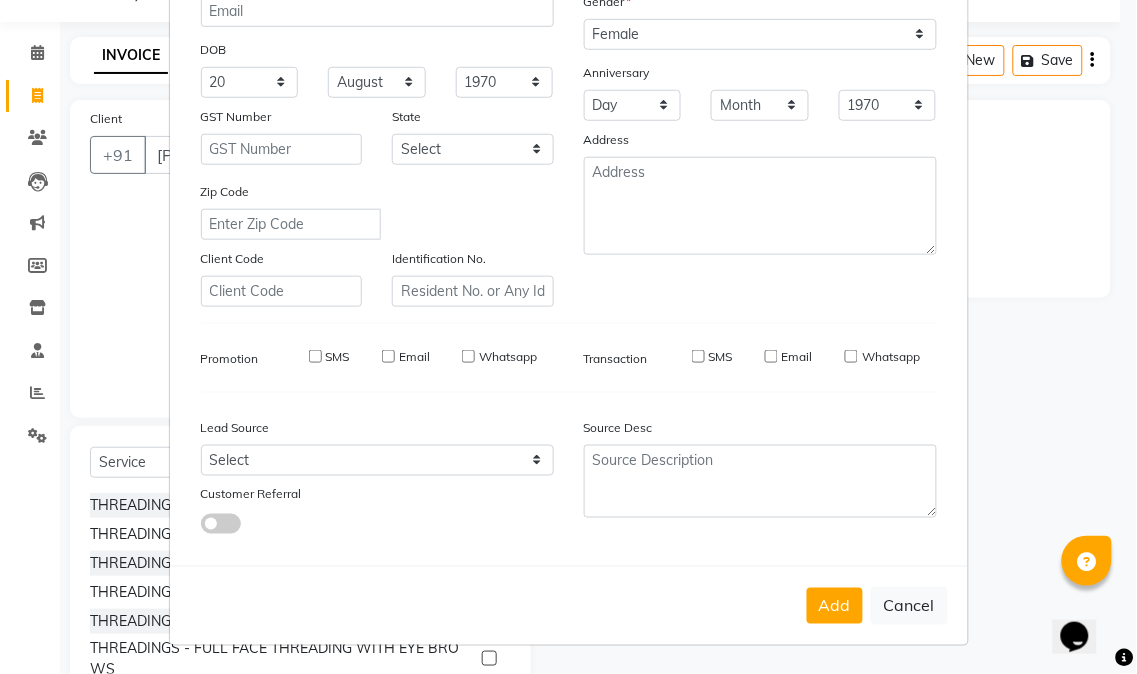 type 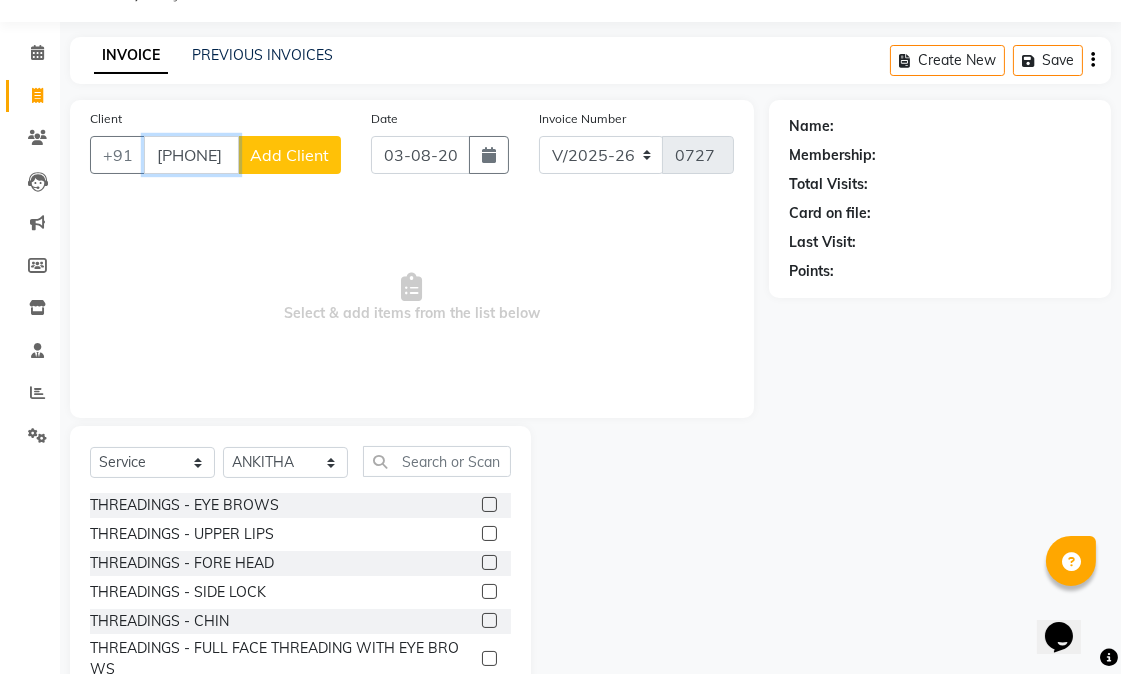 click on "9949933" at bounding box center [191, 155] 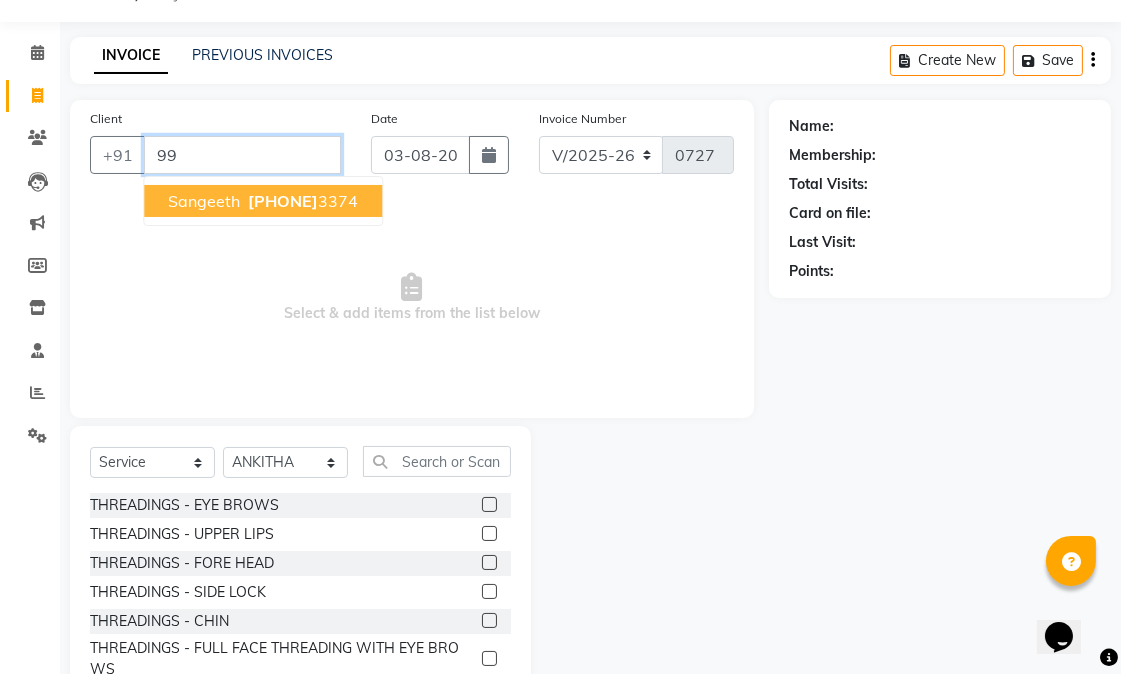 type on "9" 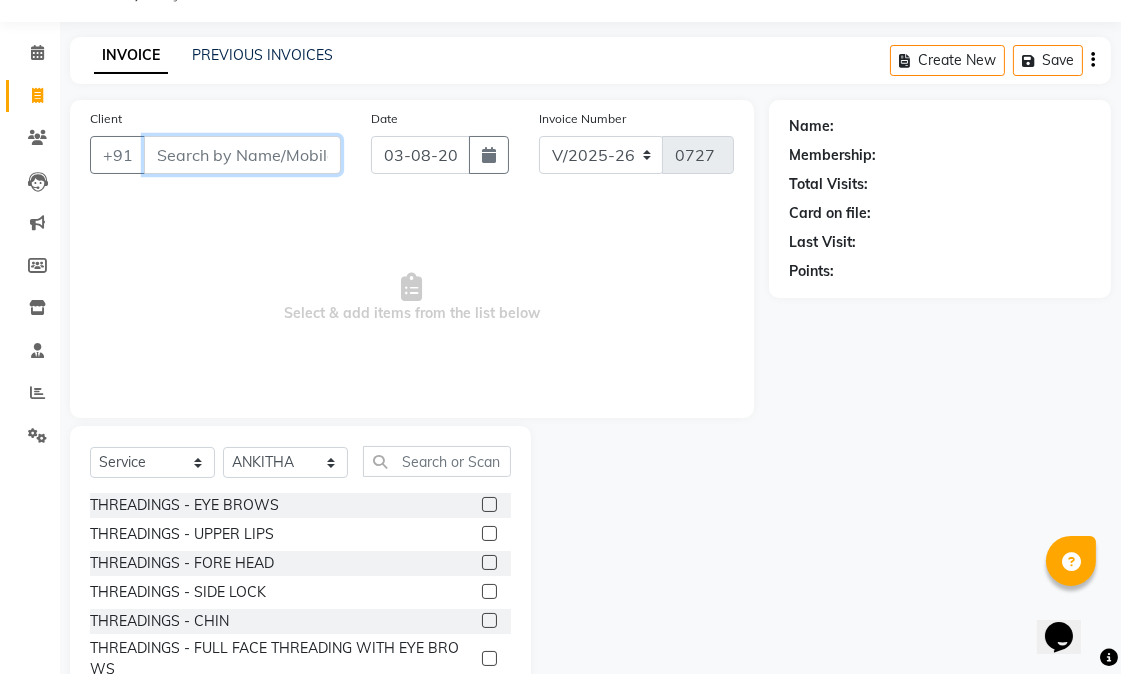 type 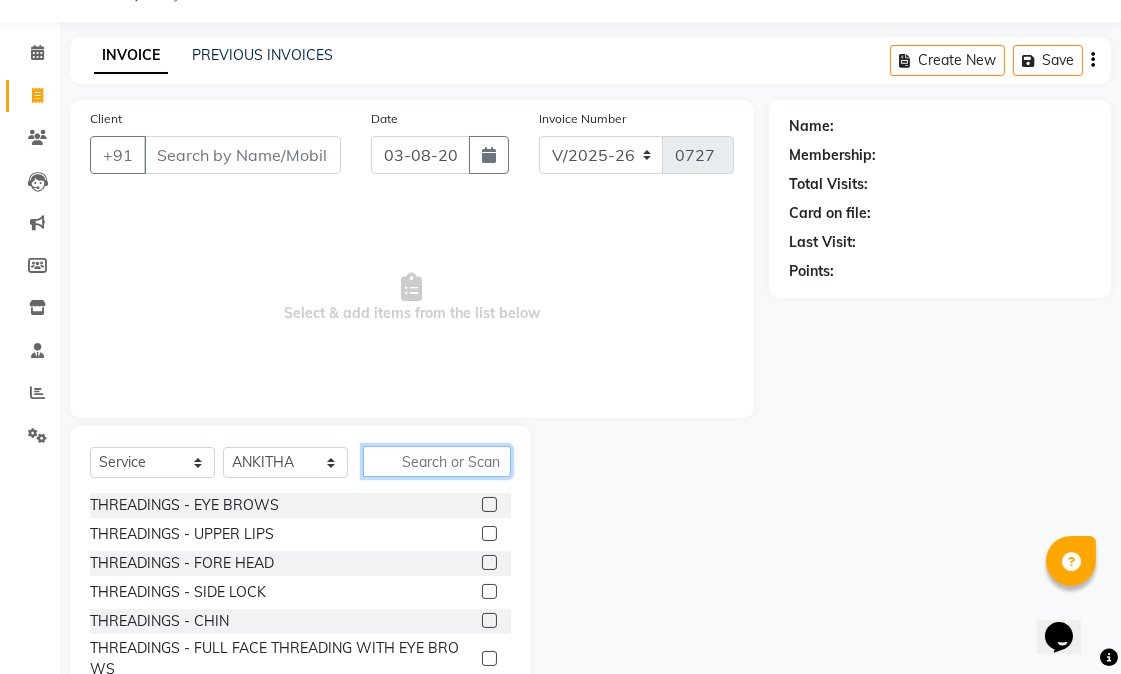click 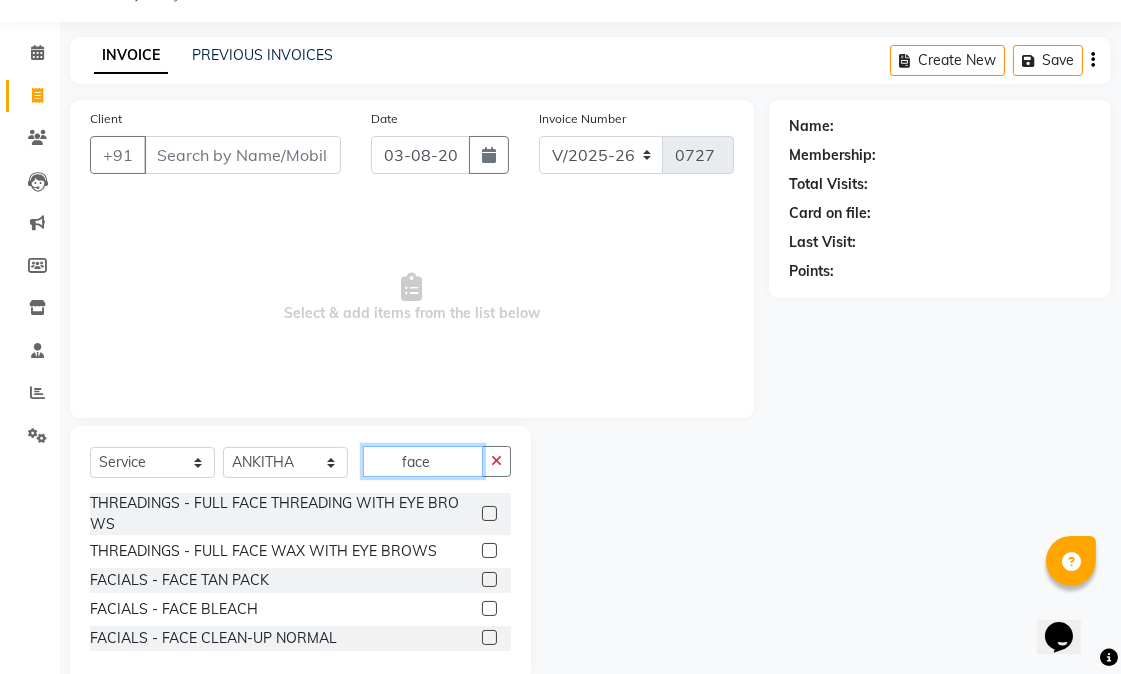 type on "face" 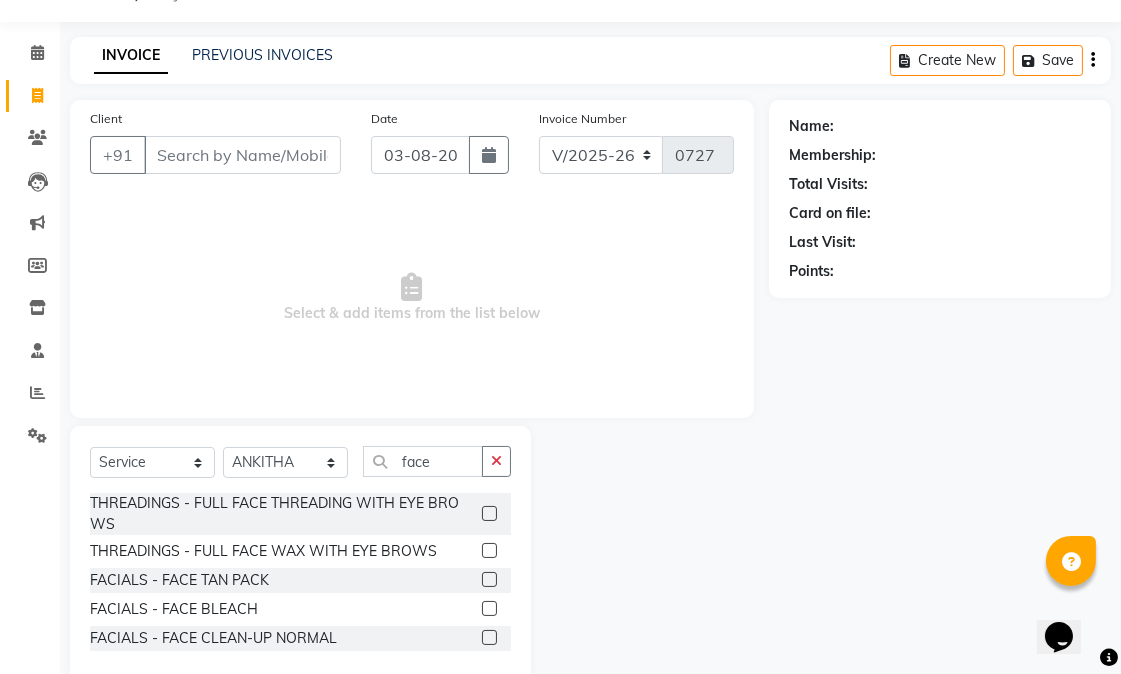 click 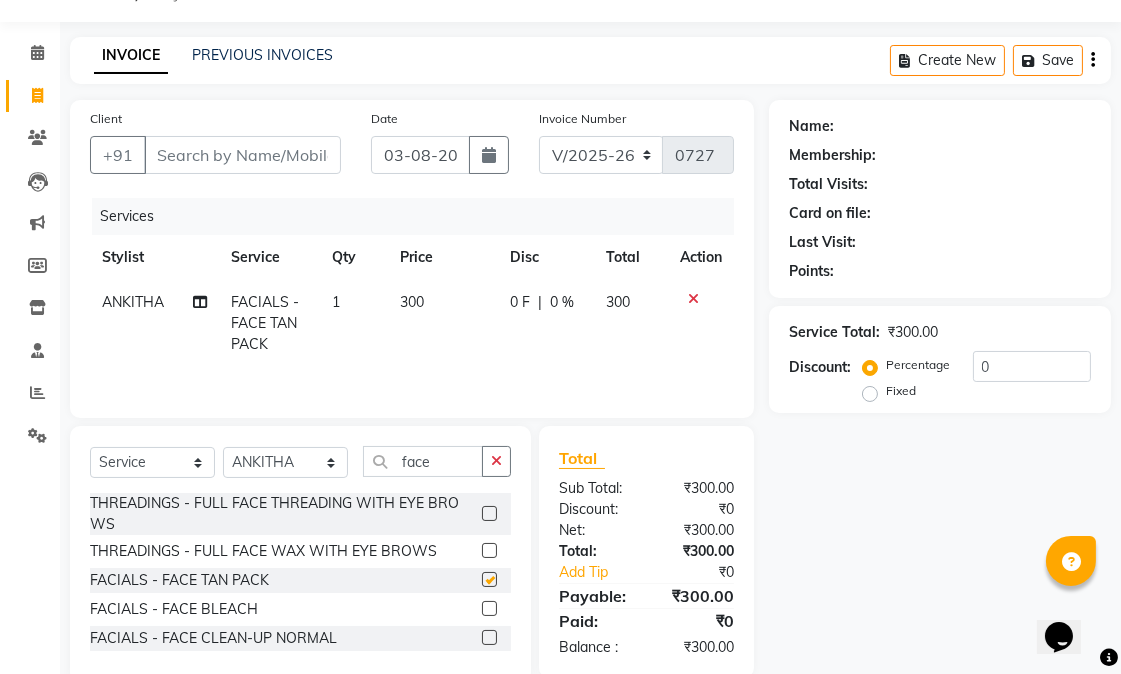checkbox on "false" 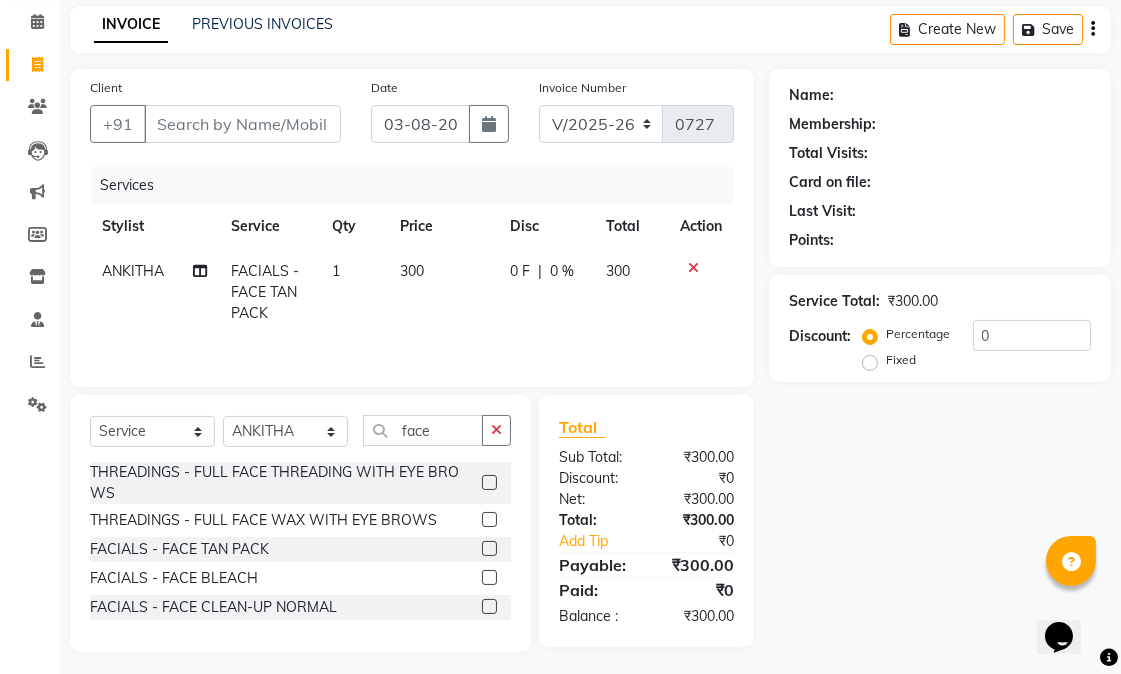scroll, scrollTop: 90, scrollLeft: 0, axis: vertical 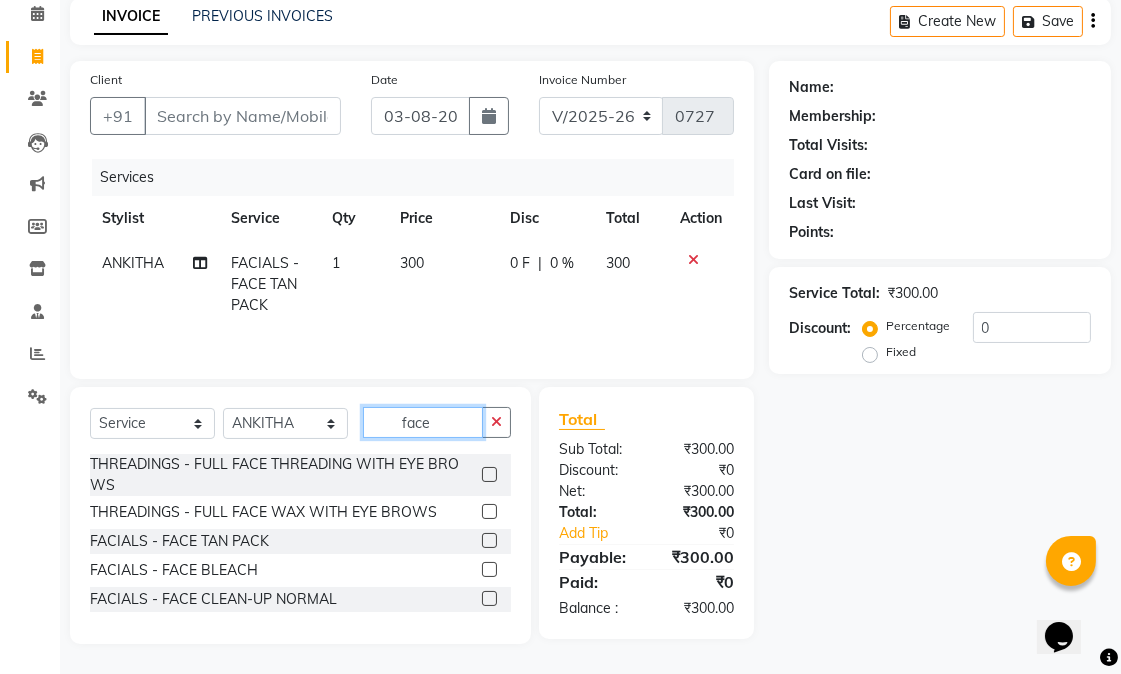 click on "face" 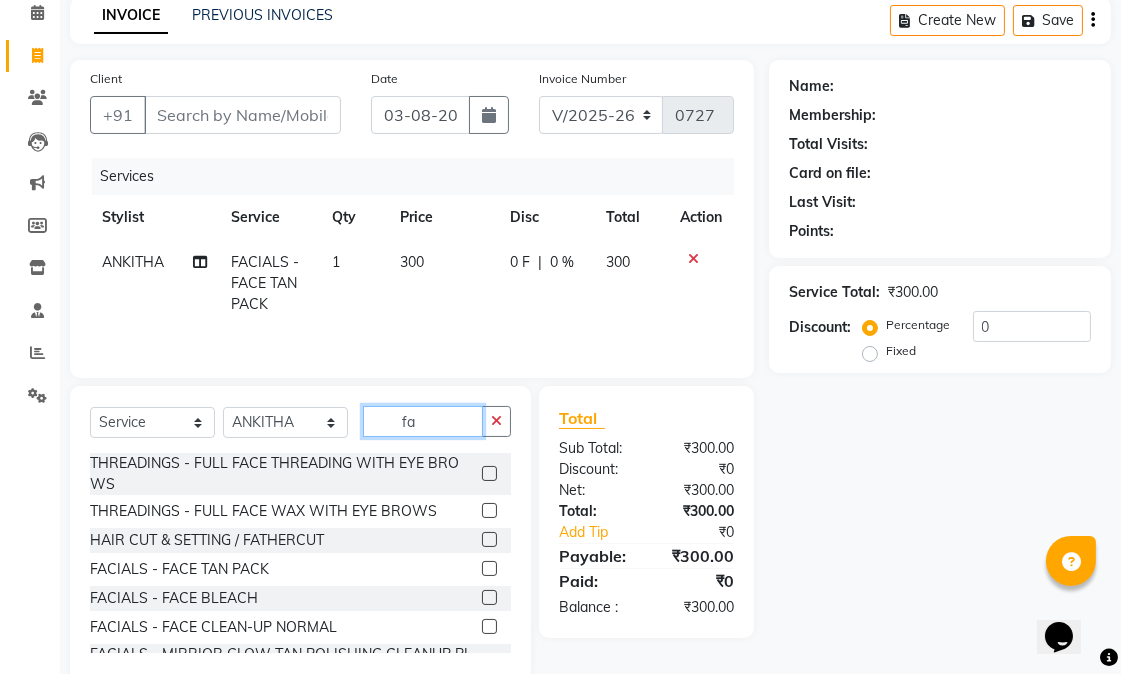 type on "f" 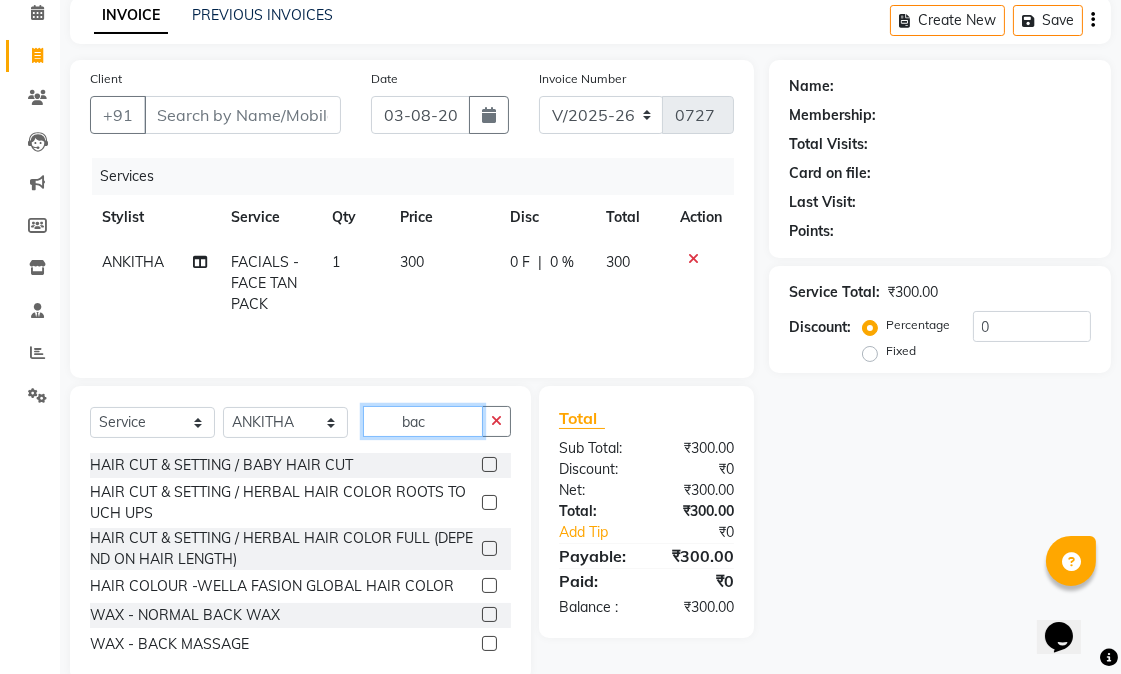 scroll, scrollTop: 85, scrollLeft: 0, axis: vertical 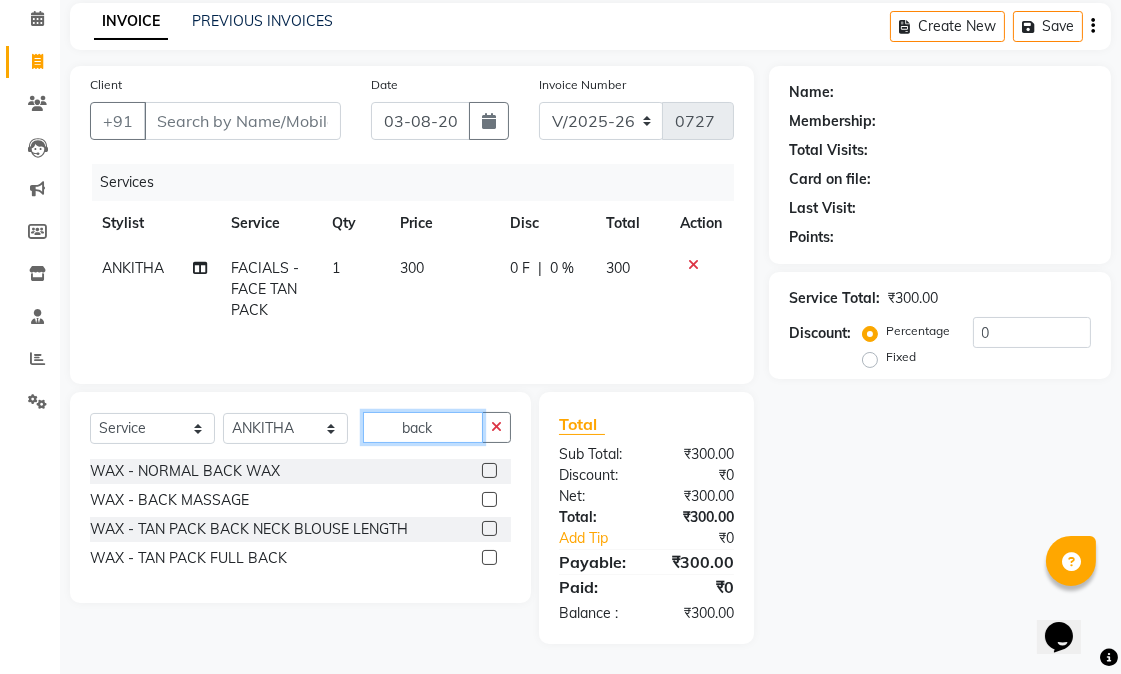 type on "back" 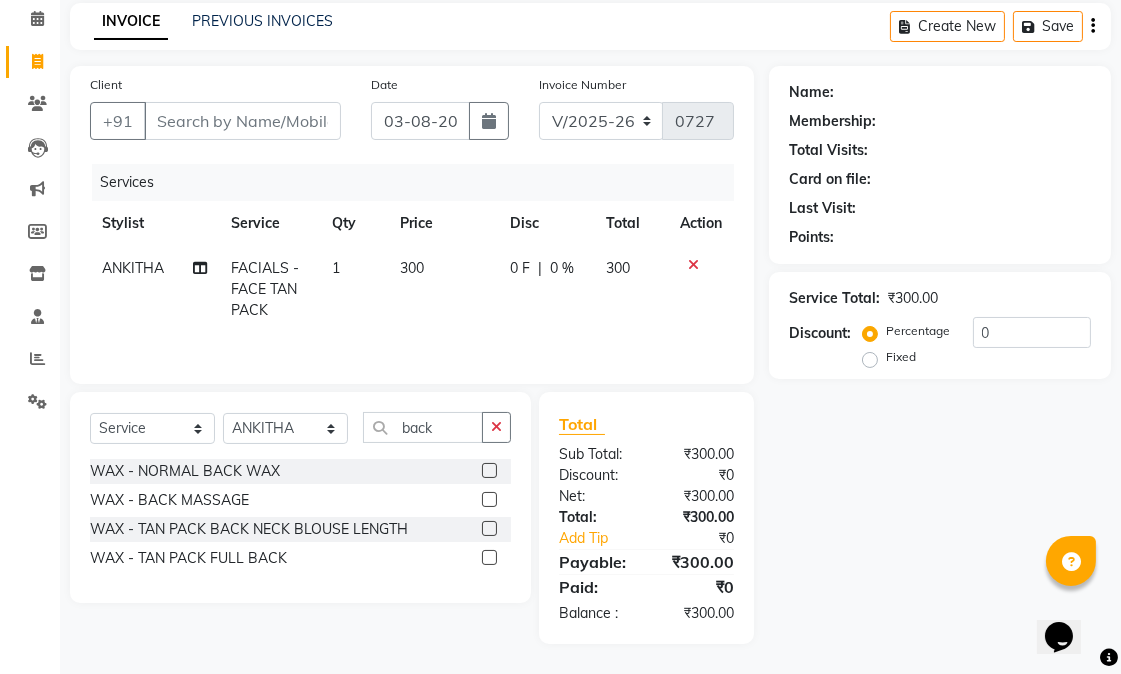 click 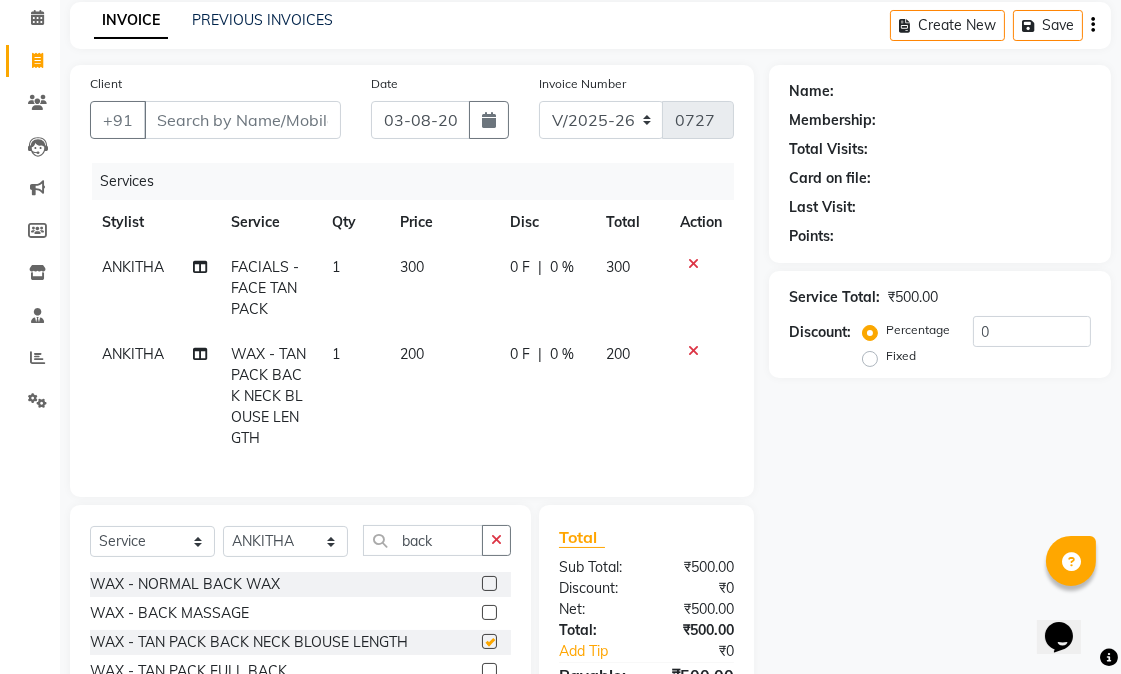 checkbox on "false" 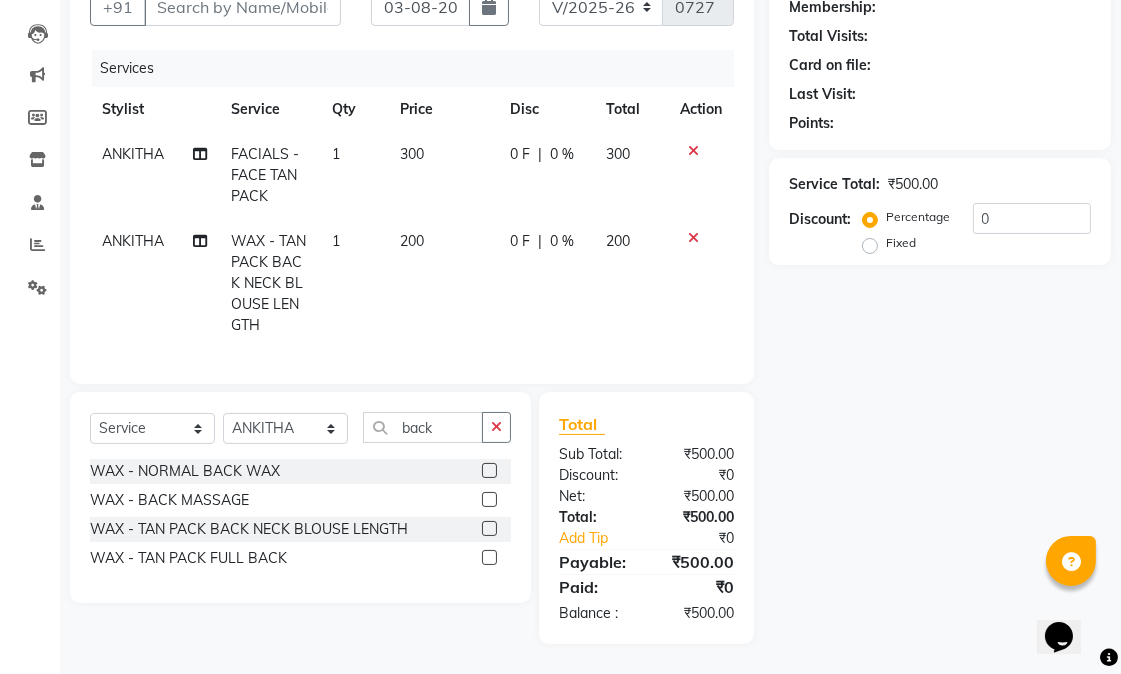 scroll, scrollTop: 0, scrollLeft: 0, axis: both 